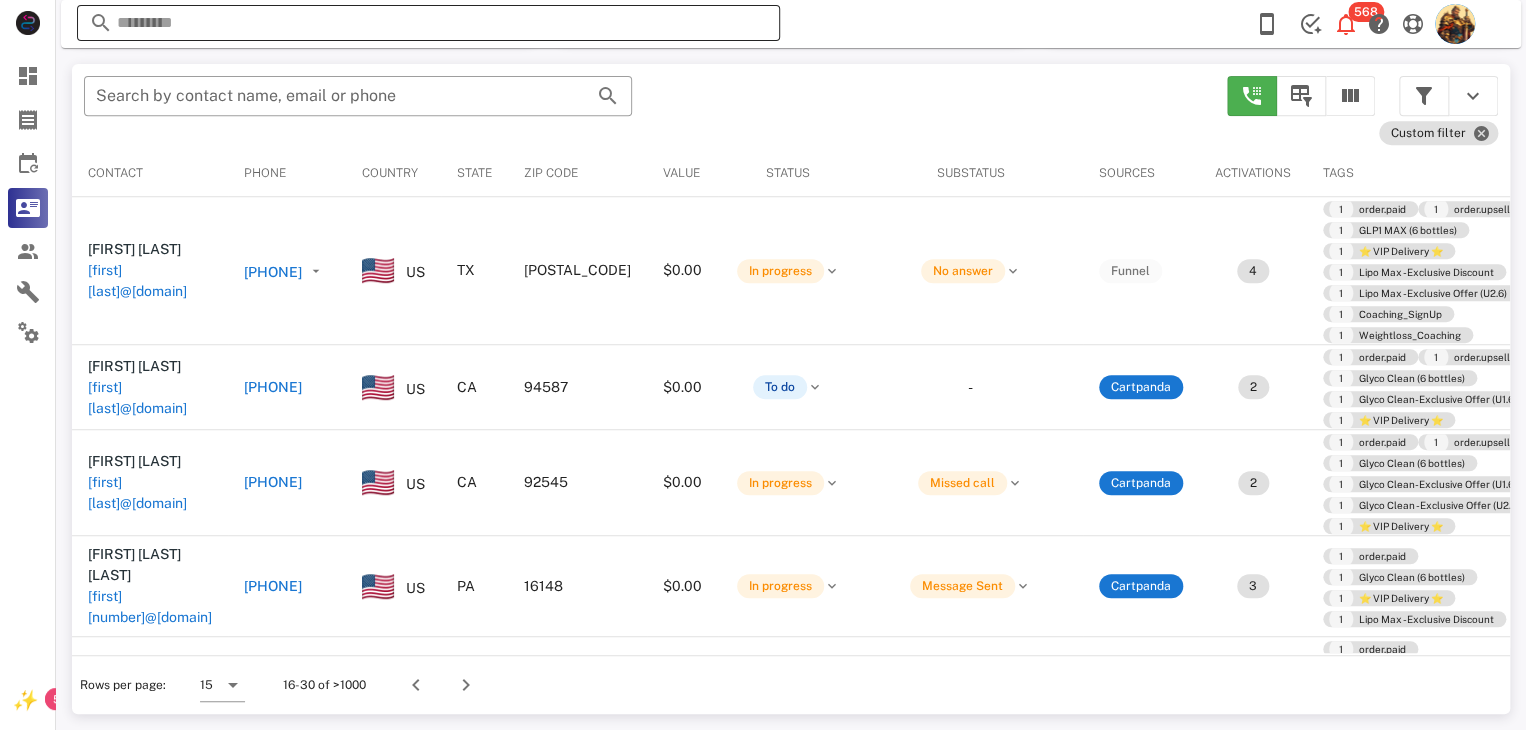 scroll, scrollTop: 380, scrollLeft: 0, axis: vertical 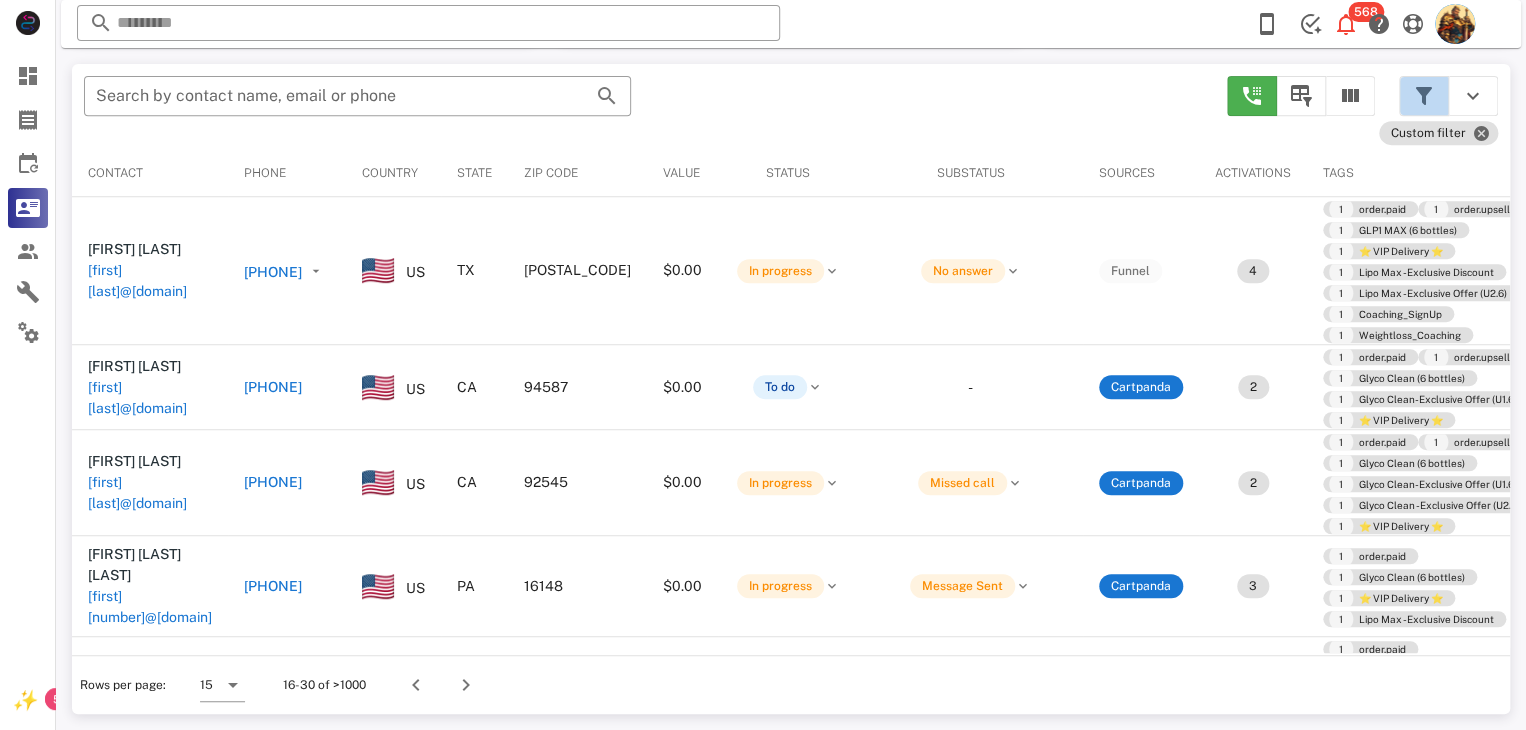 click at bounding box center (1424, 96) 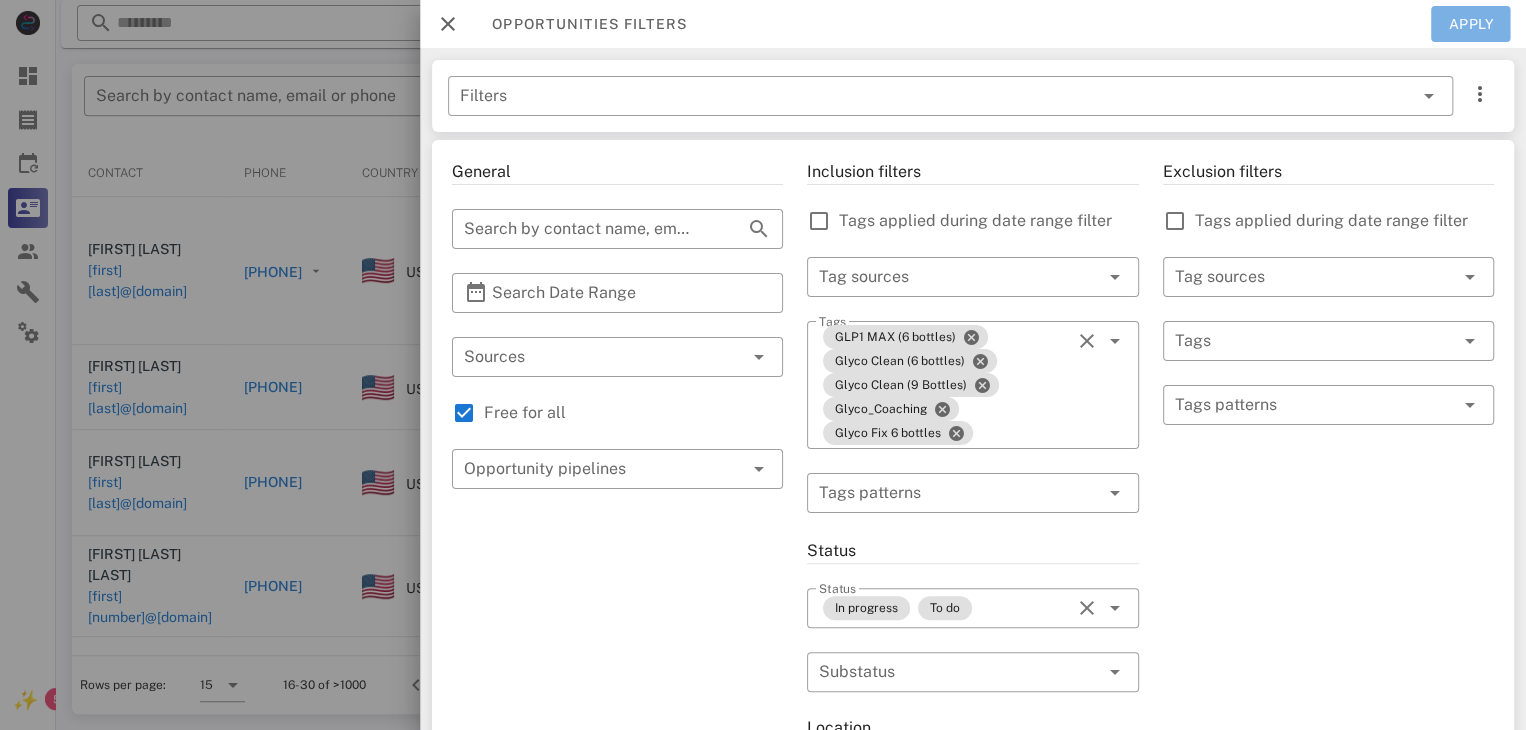 click on "Apply" at bounding box center (1471, 24) 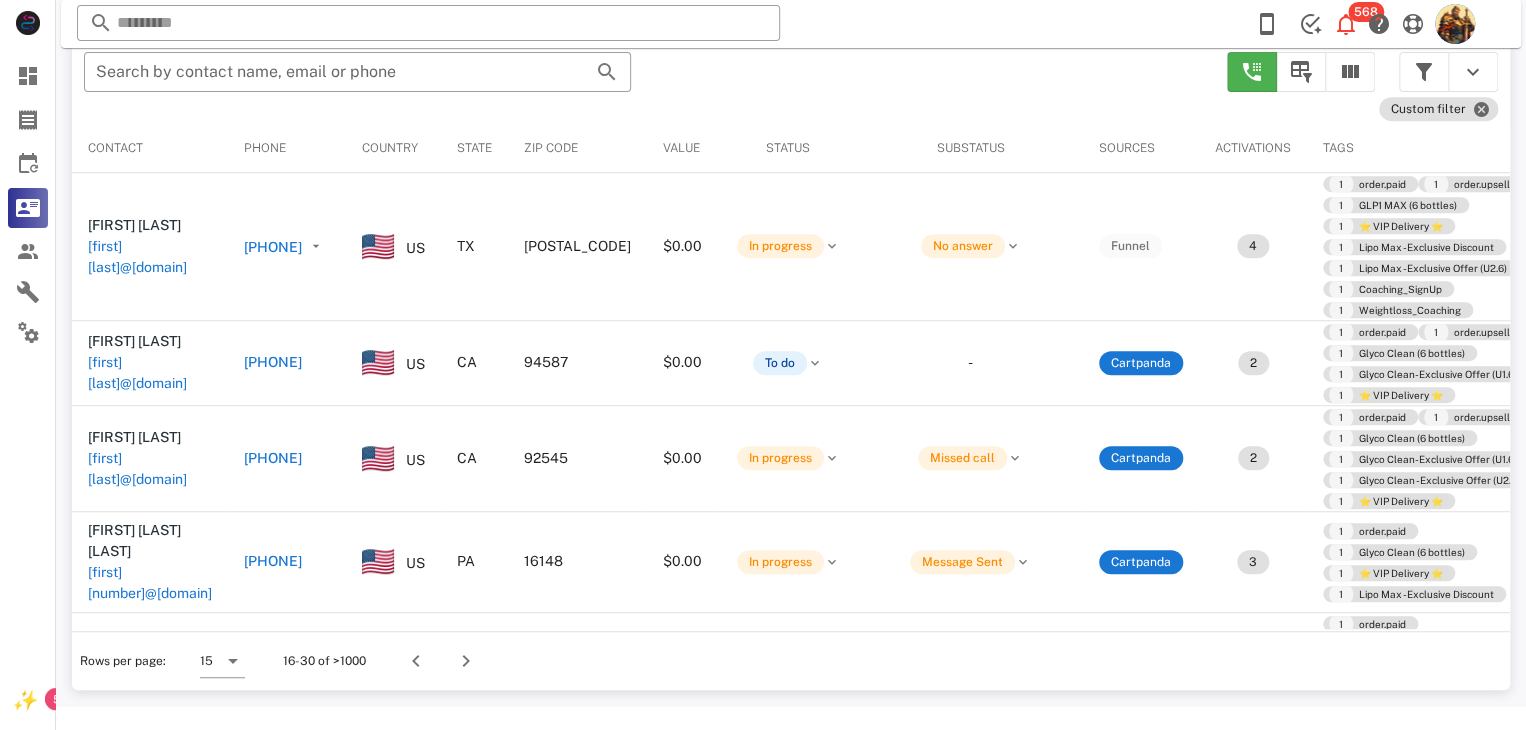 scroll, scrollTop: 356, scrollLeft: 0, axis: vertical 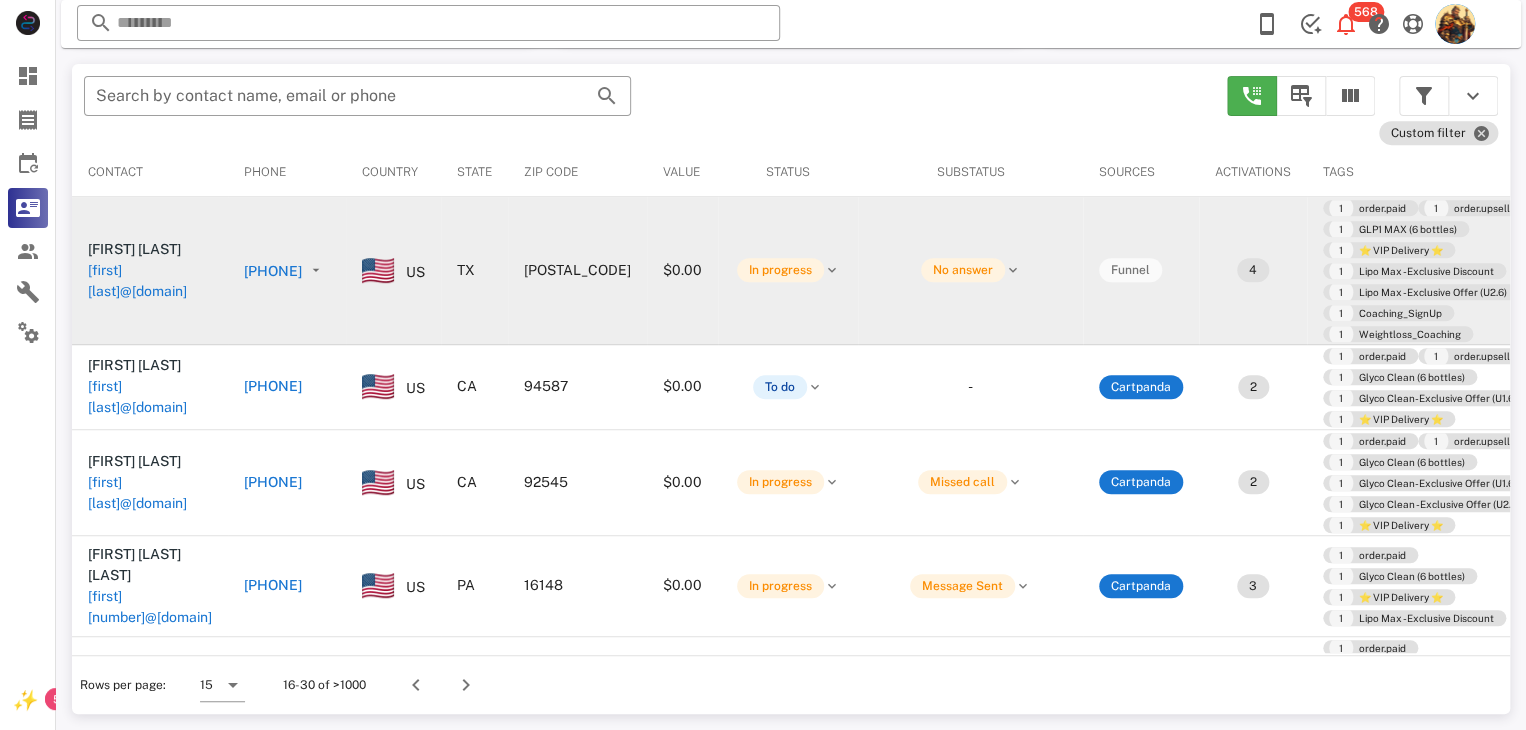 click on "barbarakutzorik@sbcglobal.net" at bounding box center [150, 281] 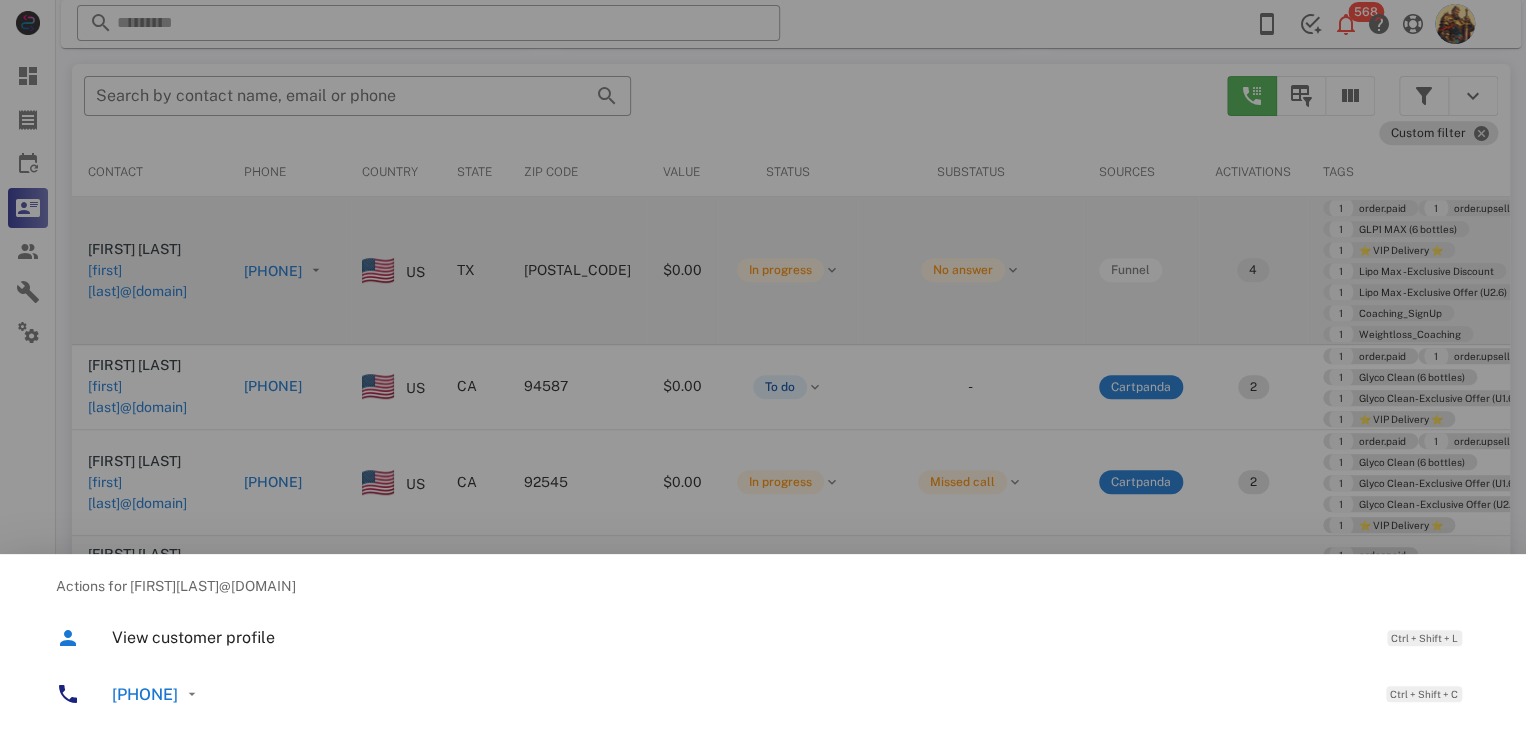 scroll, scrollTop: 377, scrollLeft: 0, axis: vertical 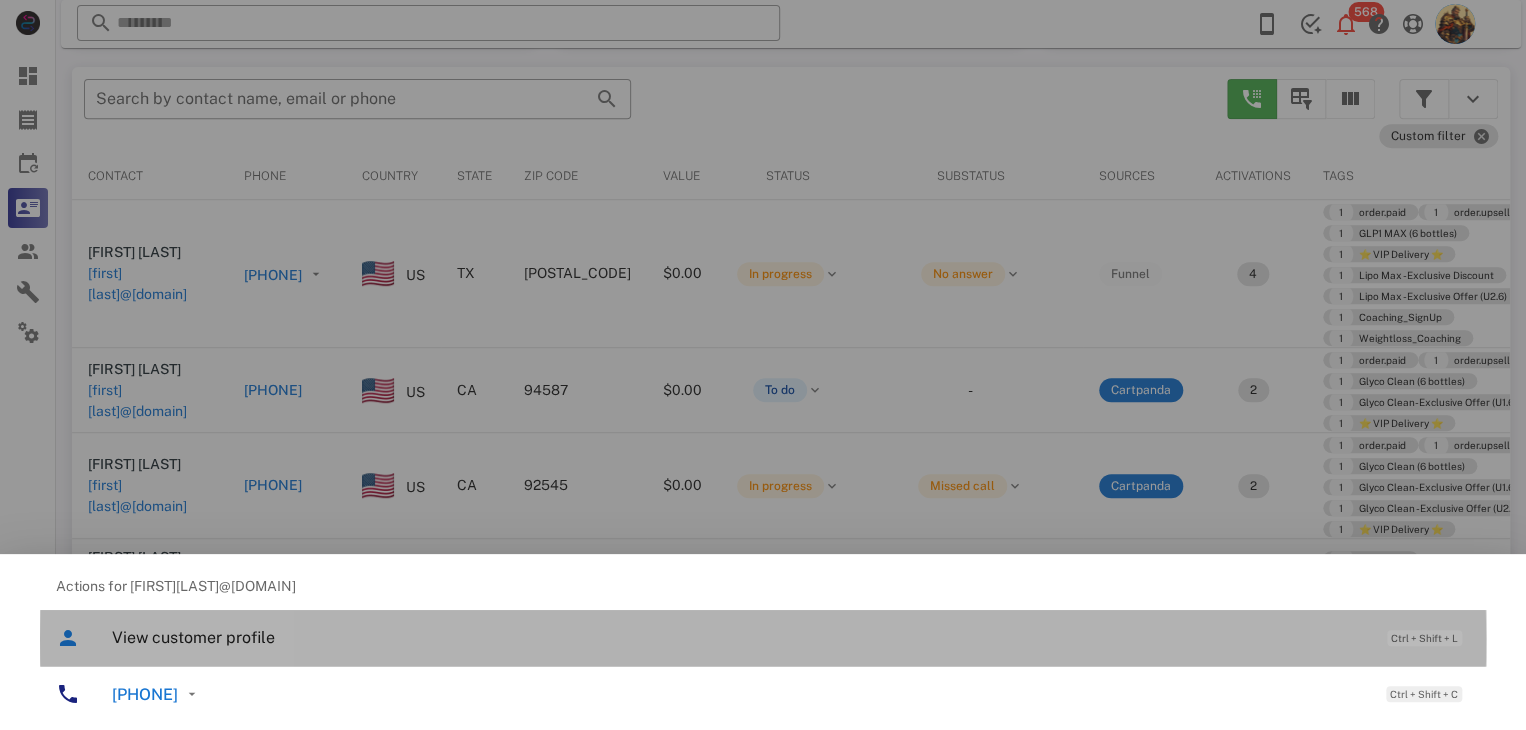 click on "View customer profile" at bounding box center [739, 637] 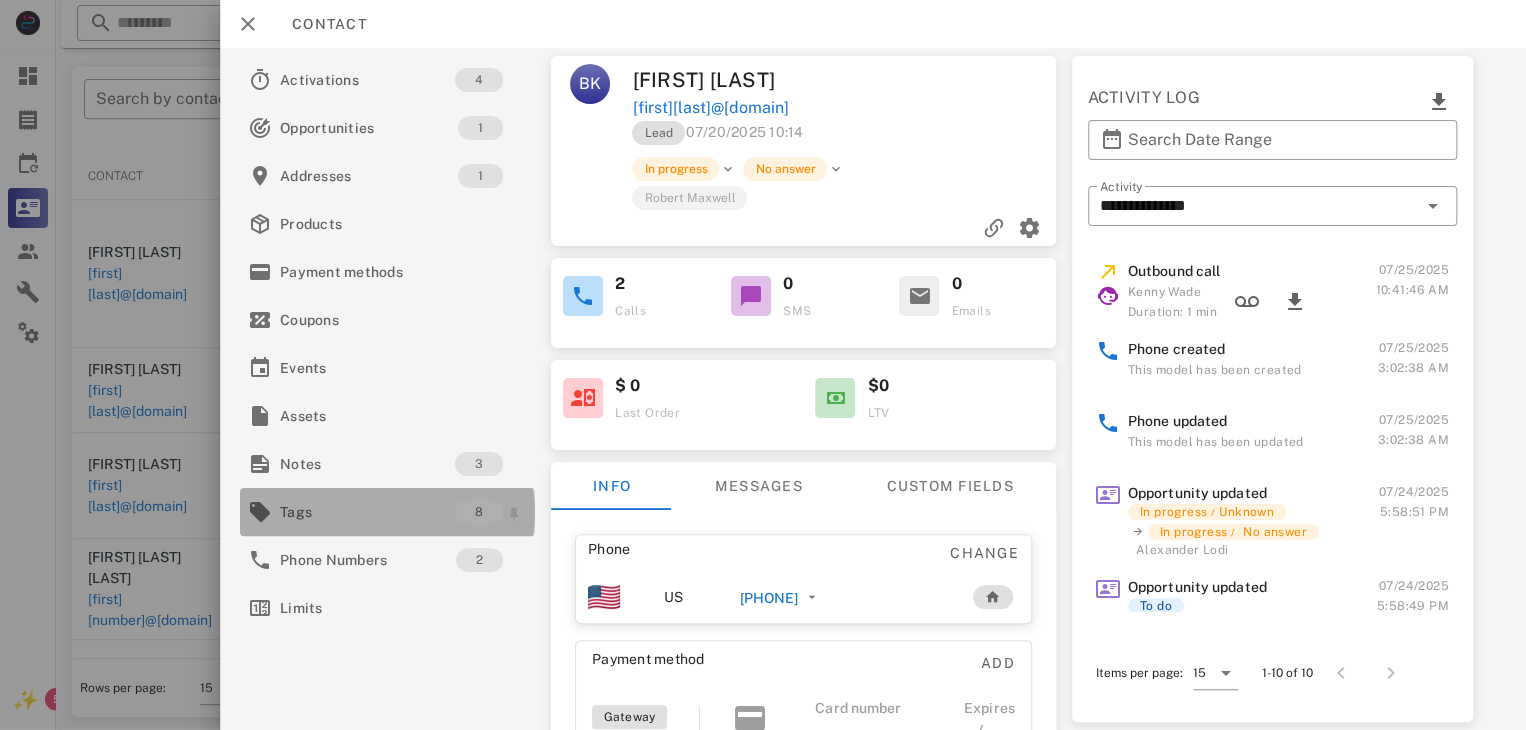 click on "Tags  8" at bounding box center (387, 512) 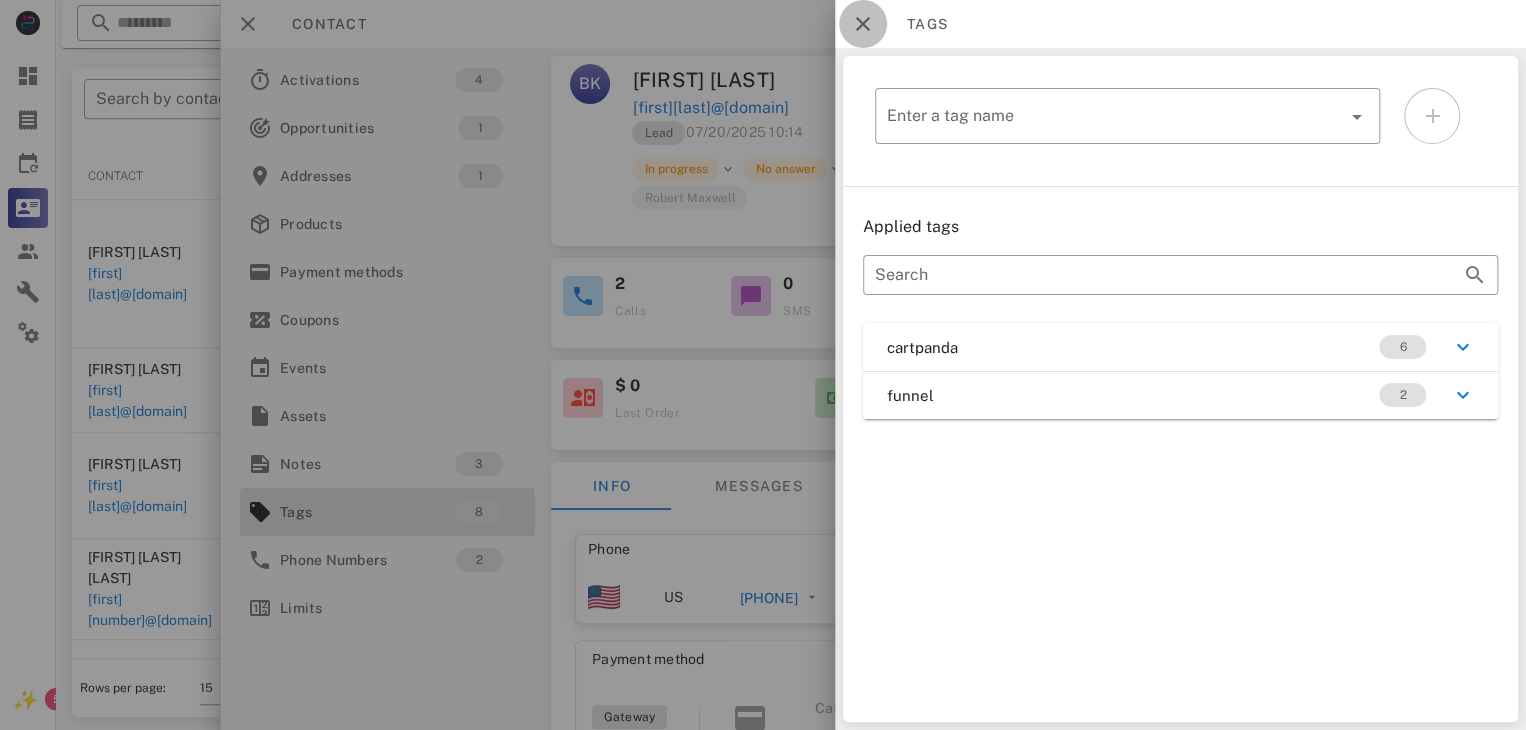 click at bounding box center (863, 24) 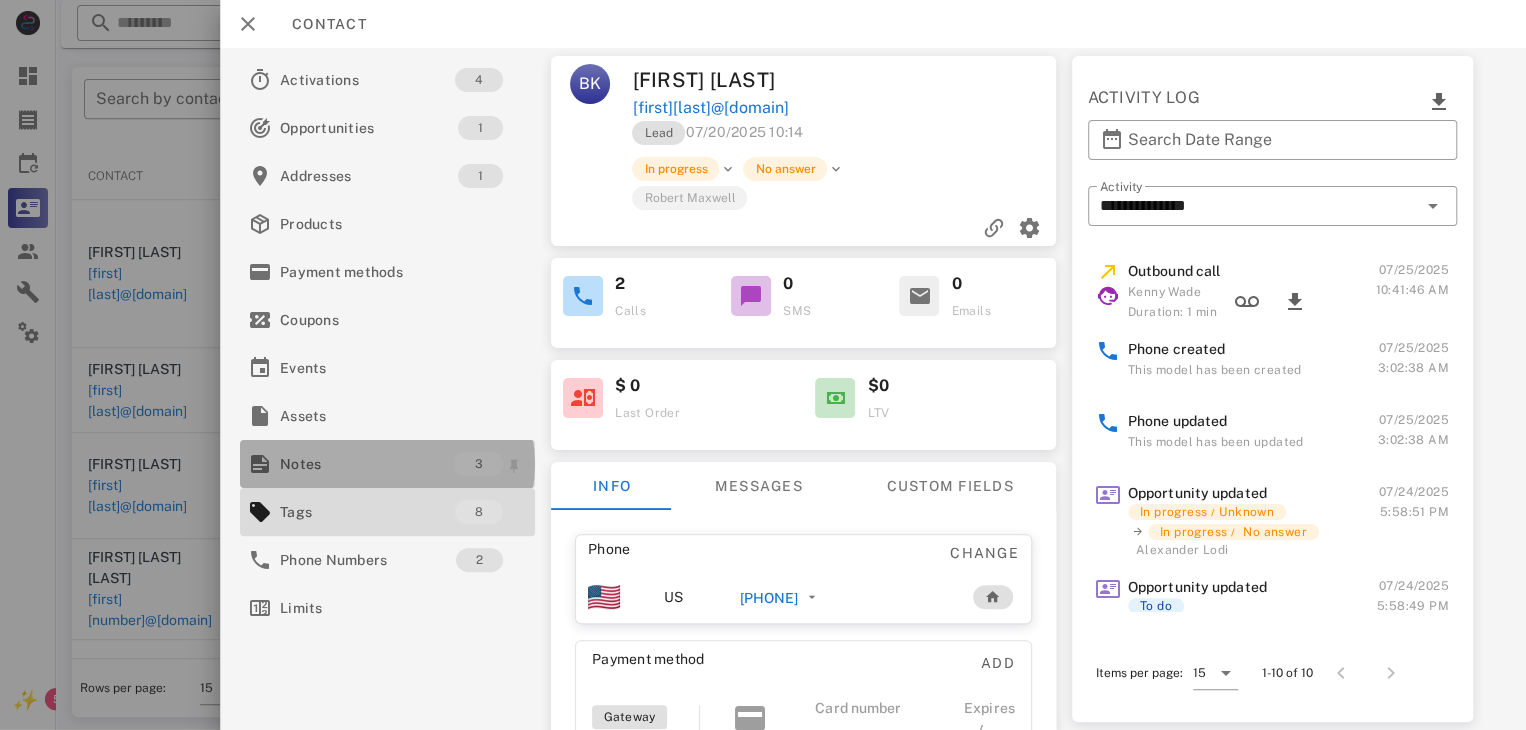 click on "Notes" at bounding box center (367, 464) 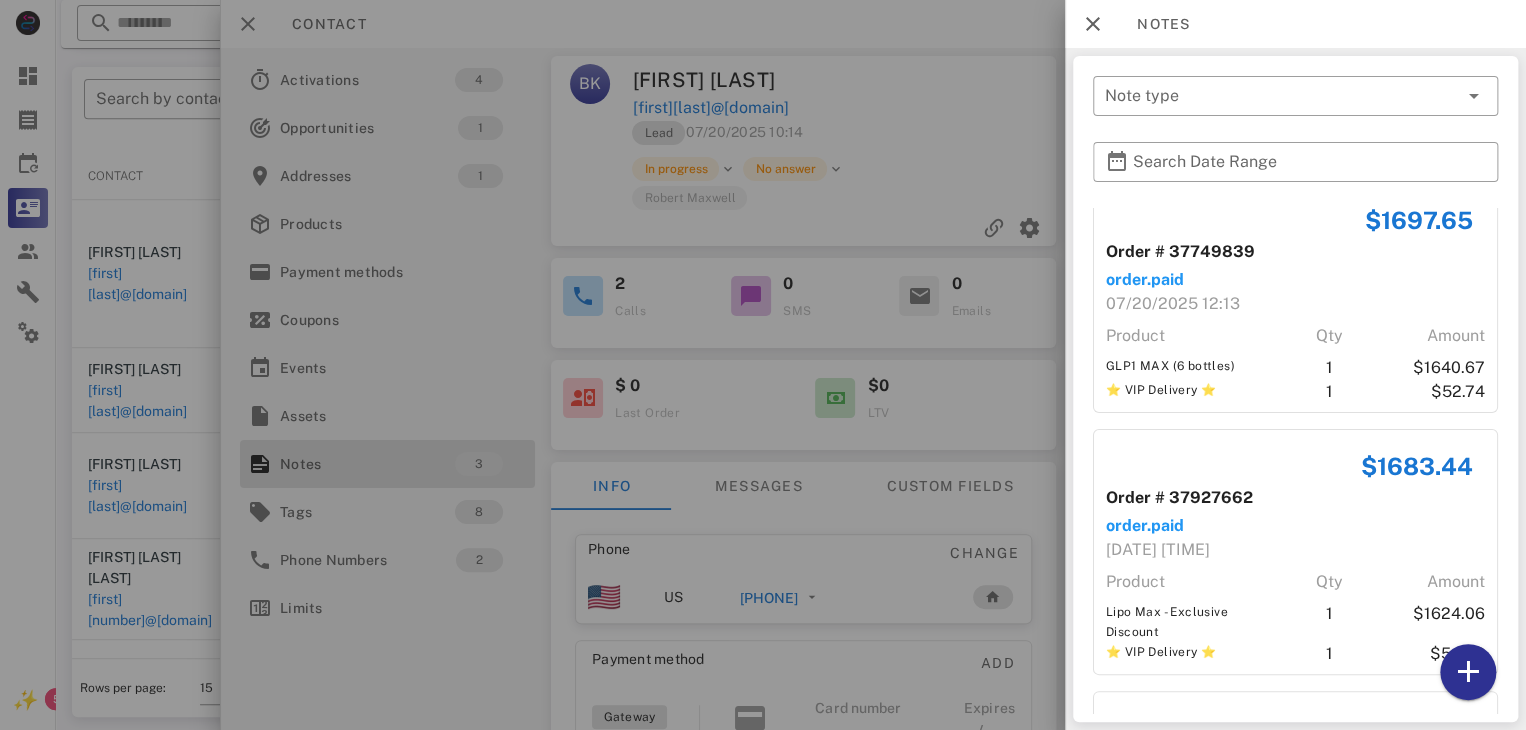 scroll, scrollTop: 24, scrollLeft: 0, axis: vertical 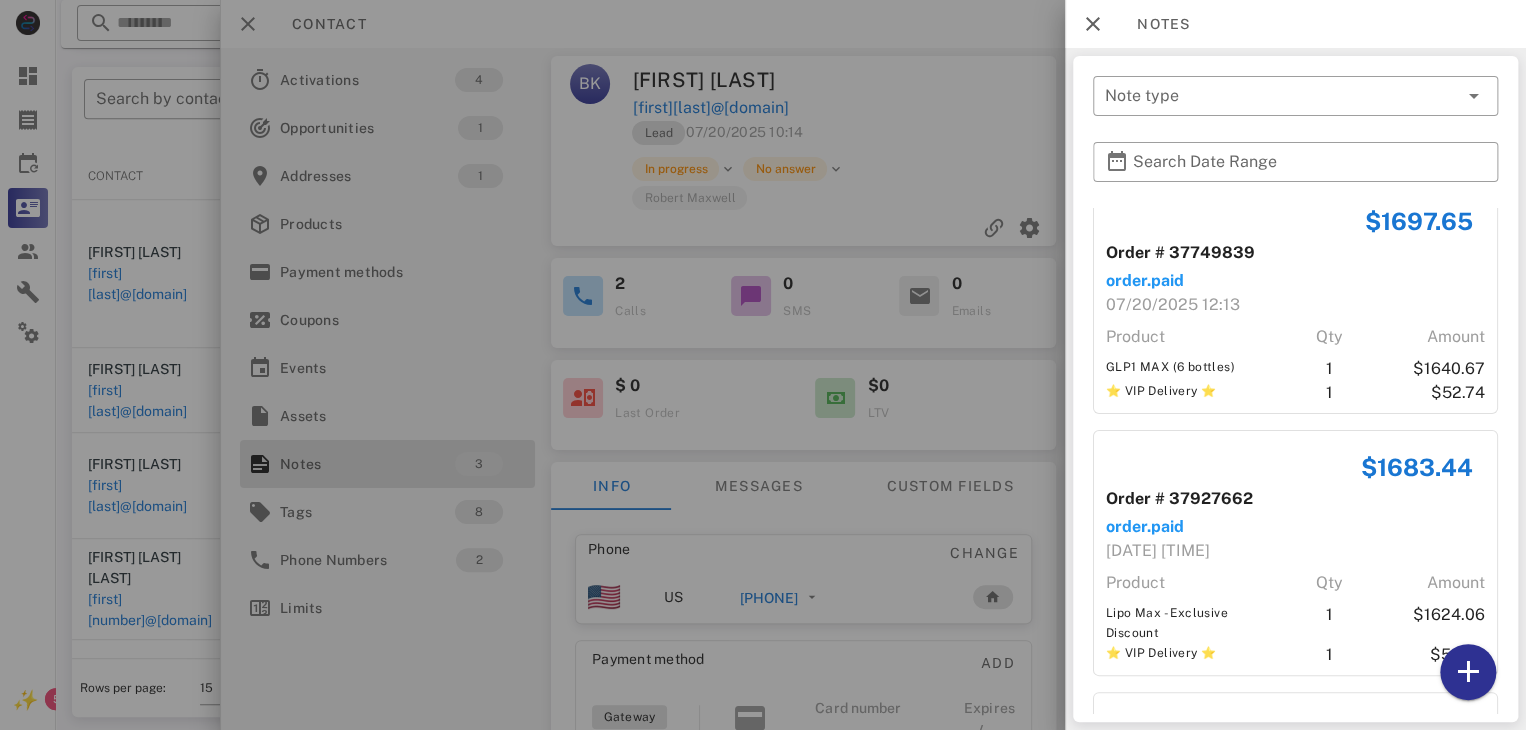 click at bounding box center [763, 365] 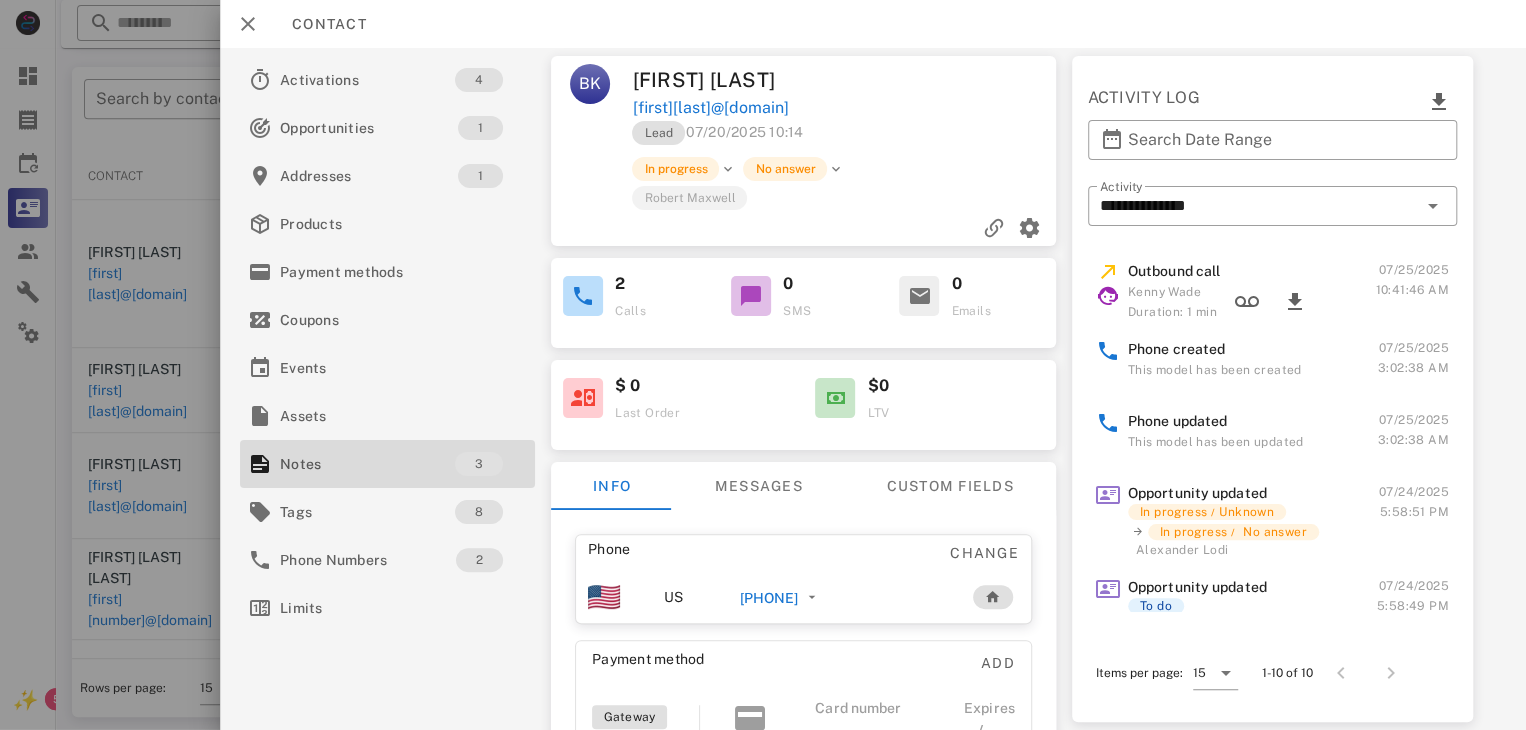click on "+12105903007" at bounding box center [769, 598] 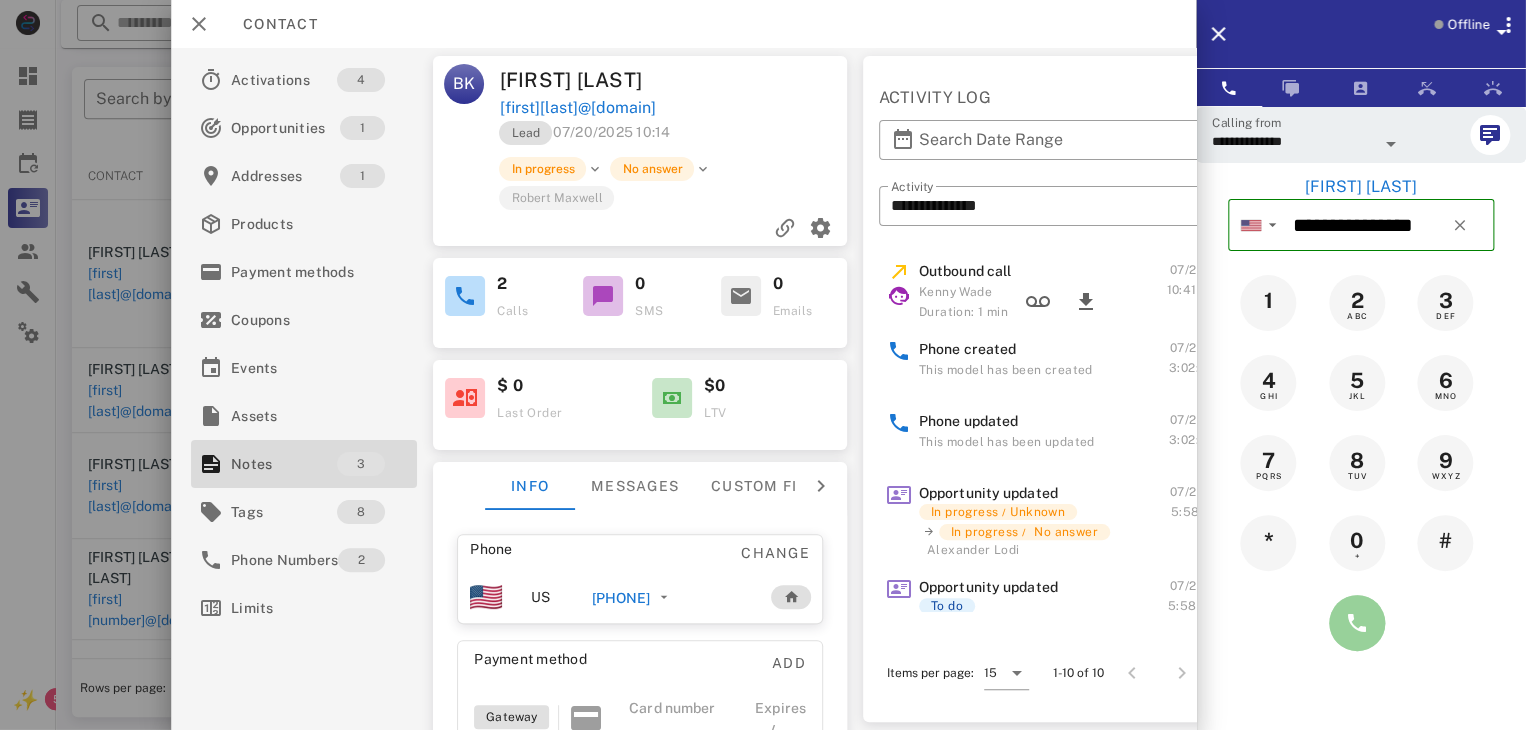 click at bounding box center (1357, 623) 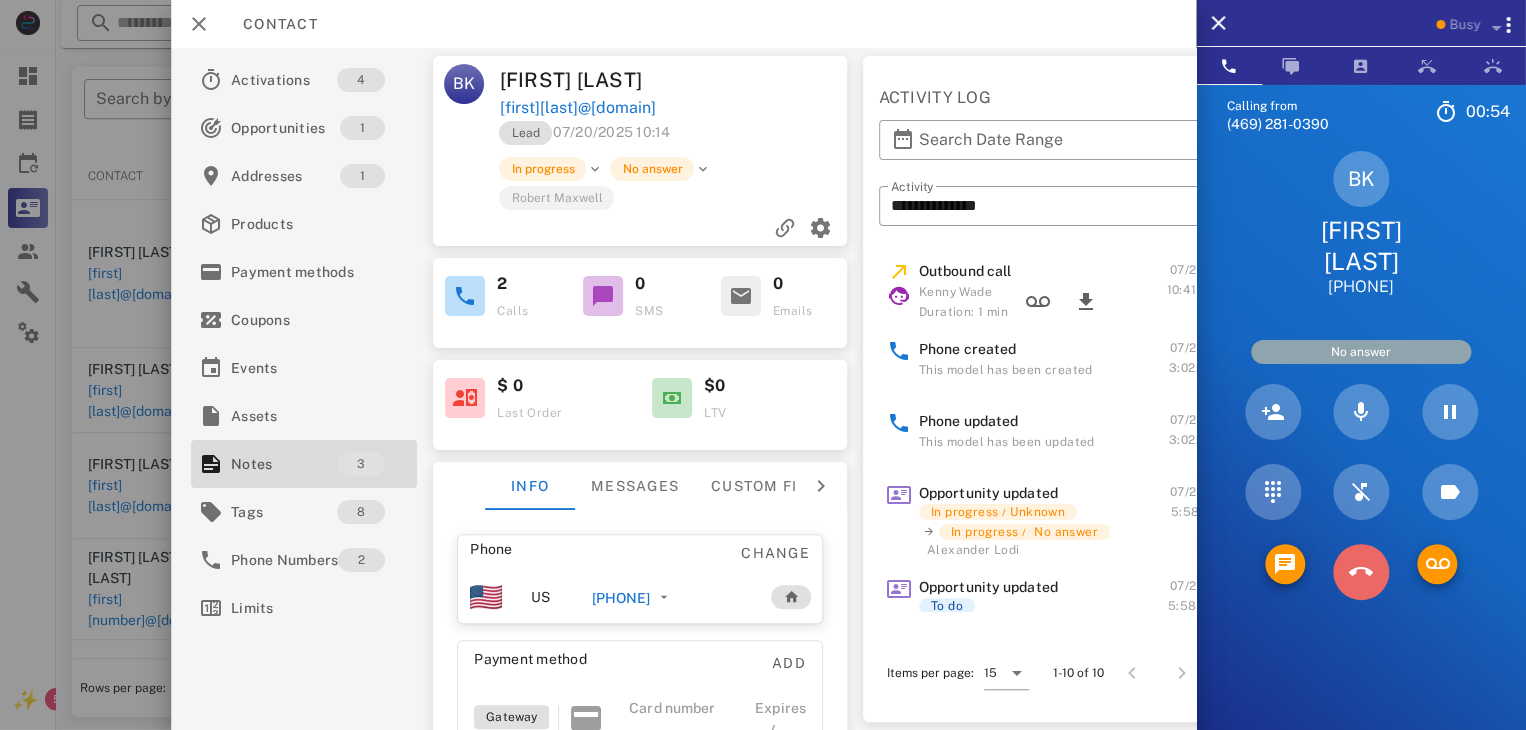 click at bounding box center [1361, 572] 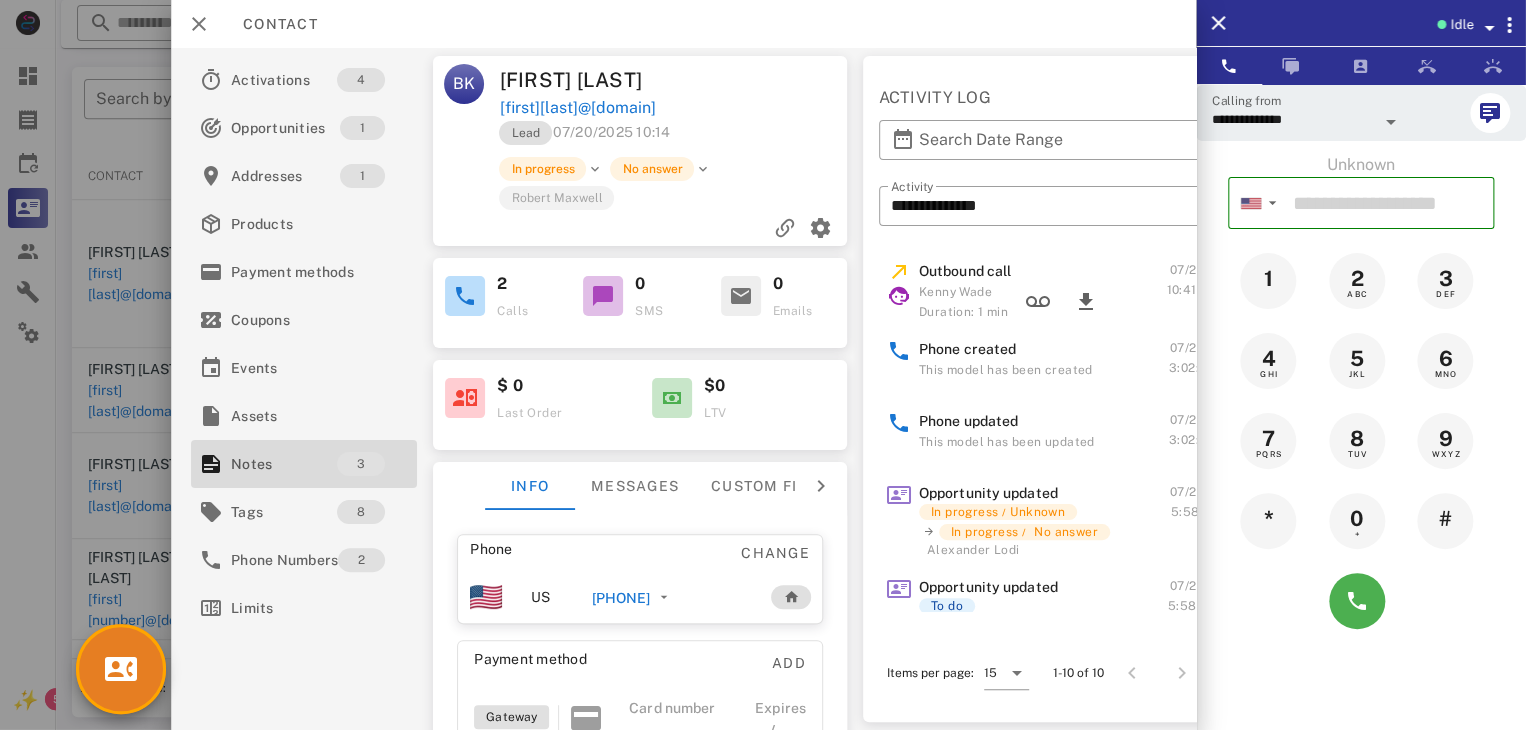 click at bounding box center (763, 365) 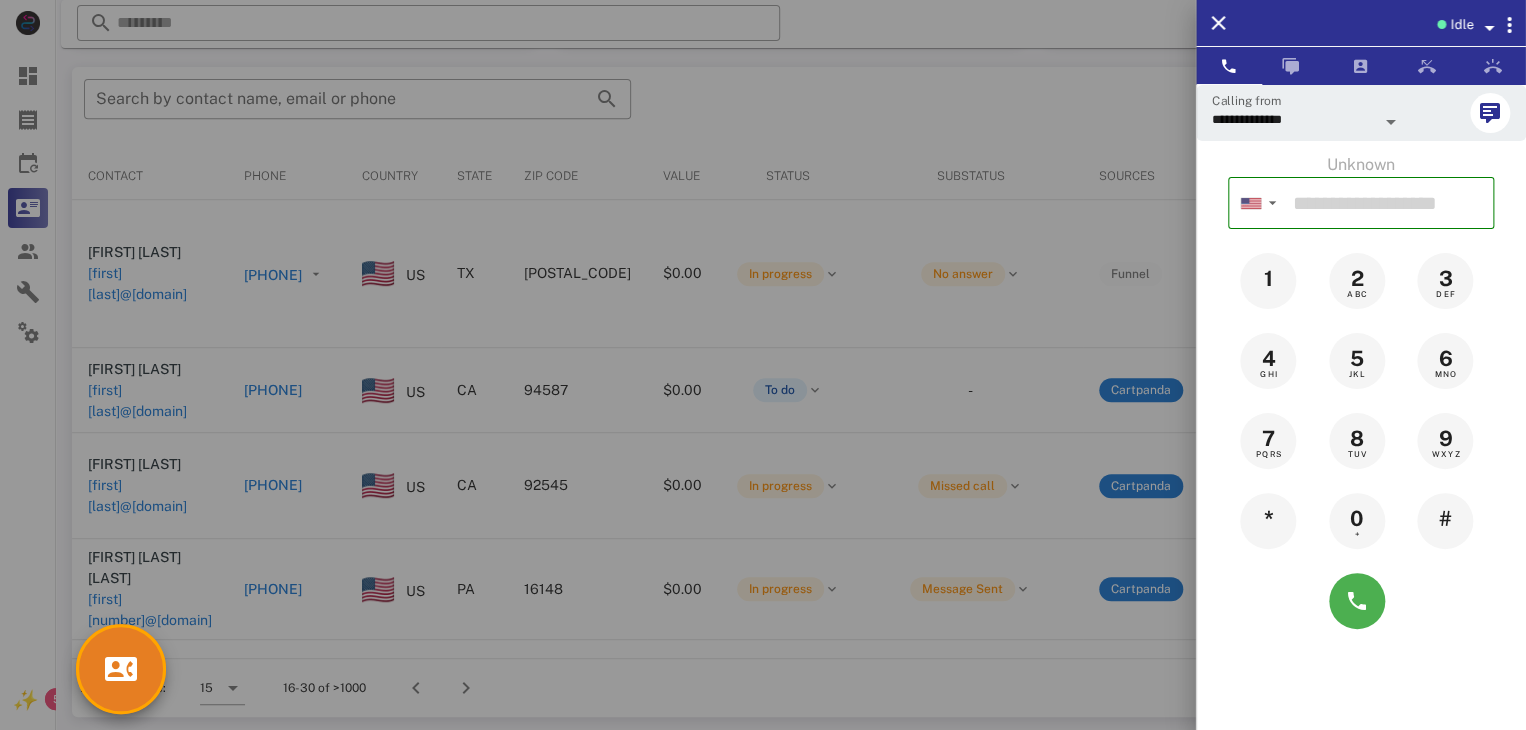 click at bounding box center [763, 365] 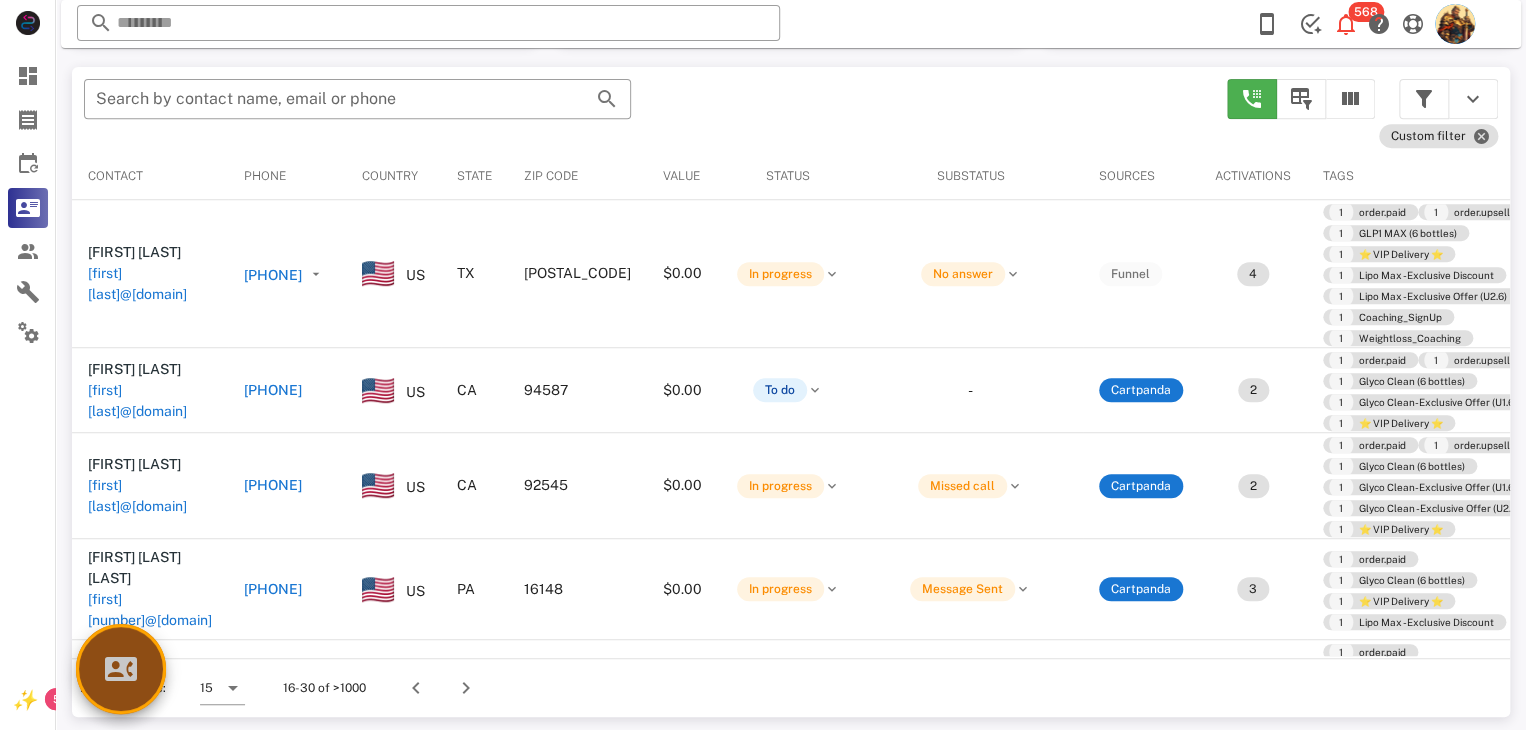 click at bounding box center (121, 669) 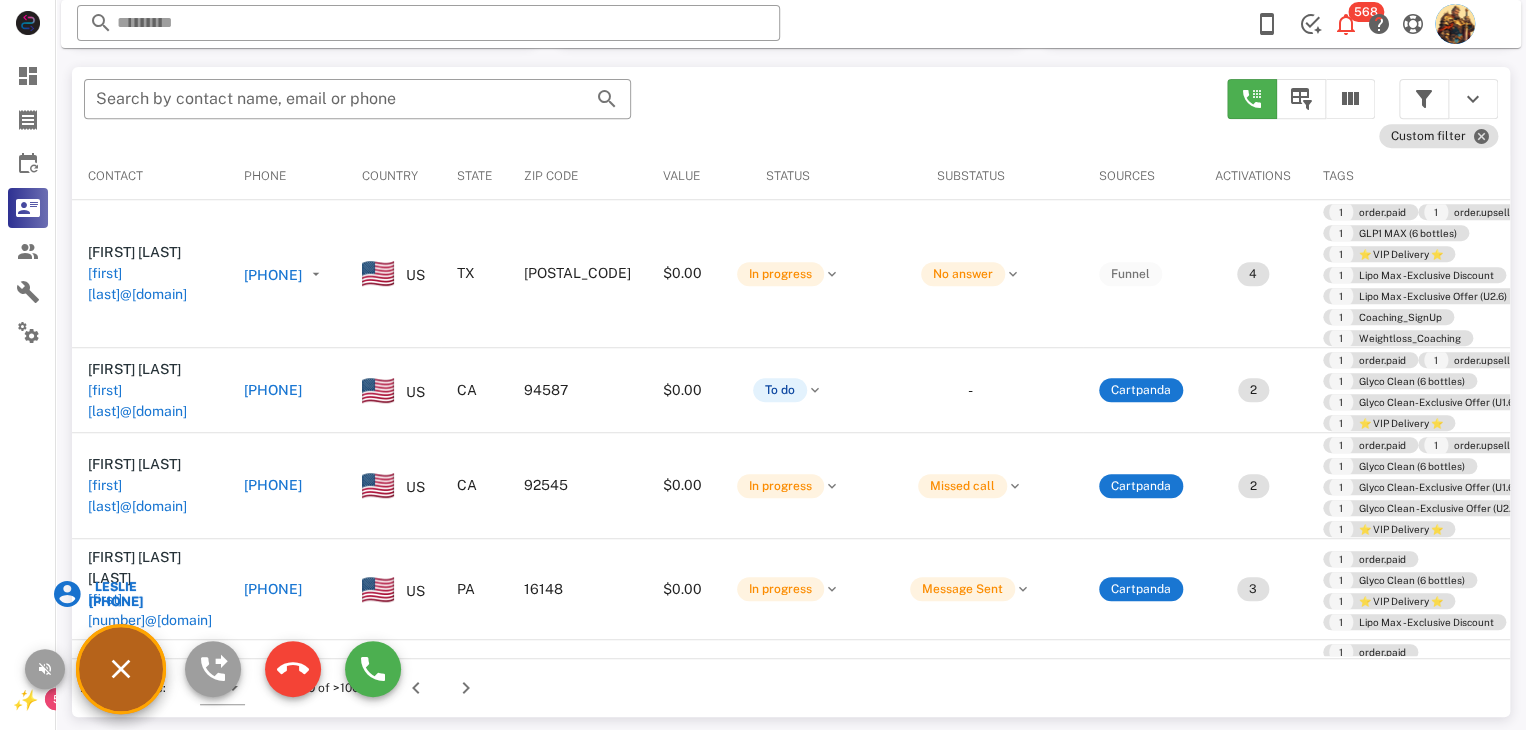 click on "Leslie" at bounding box center (114, 587) 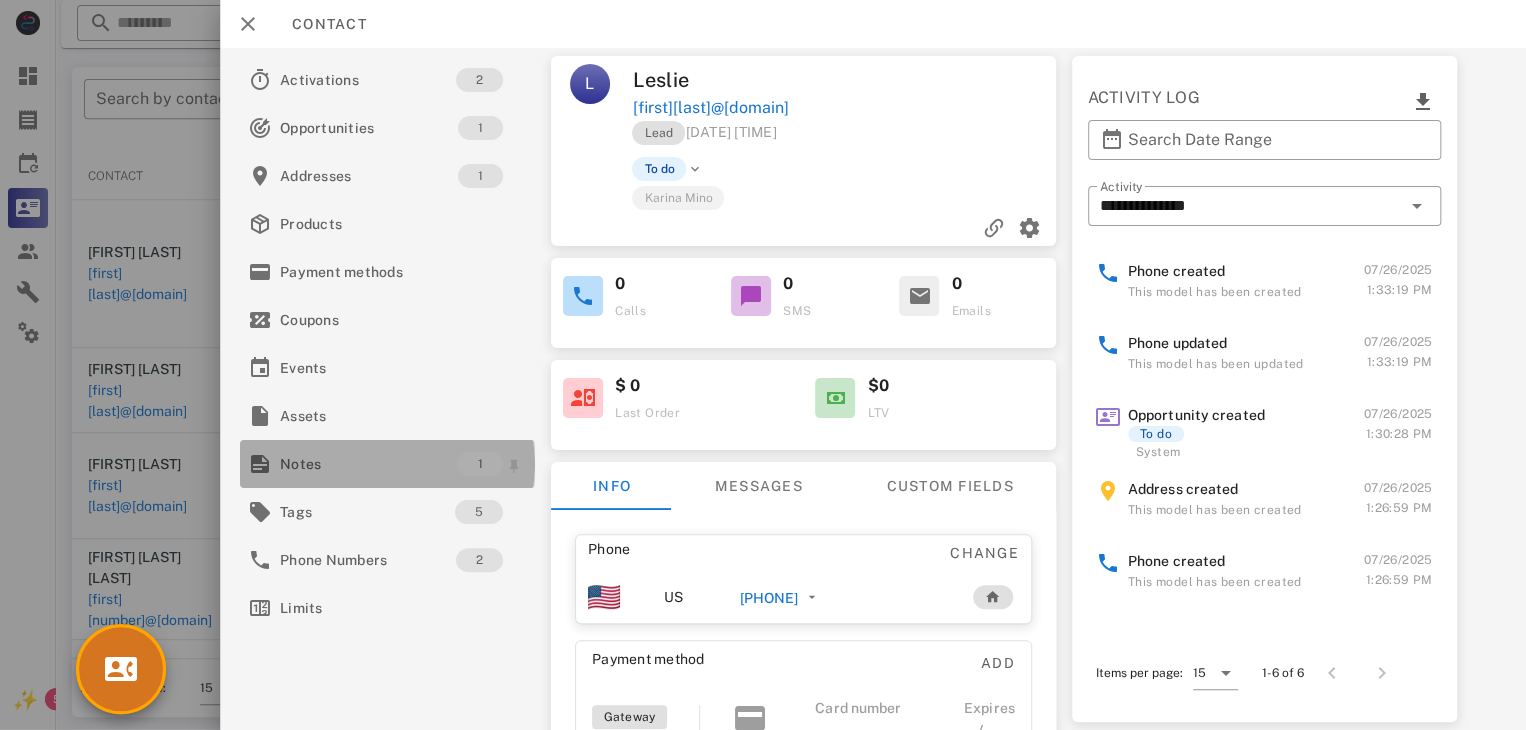 click on "Notes" at bounding box center [369, 464] 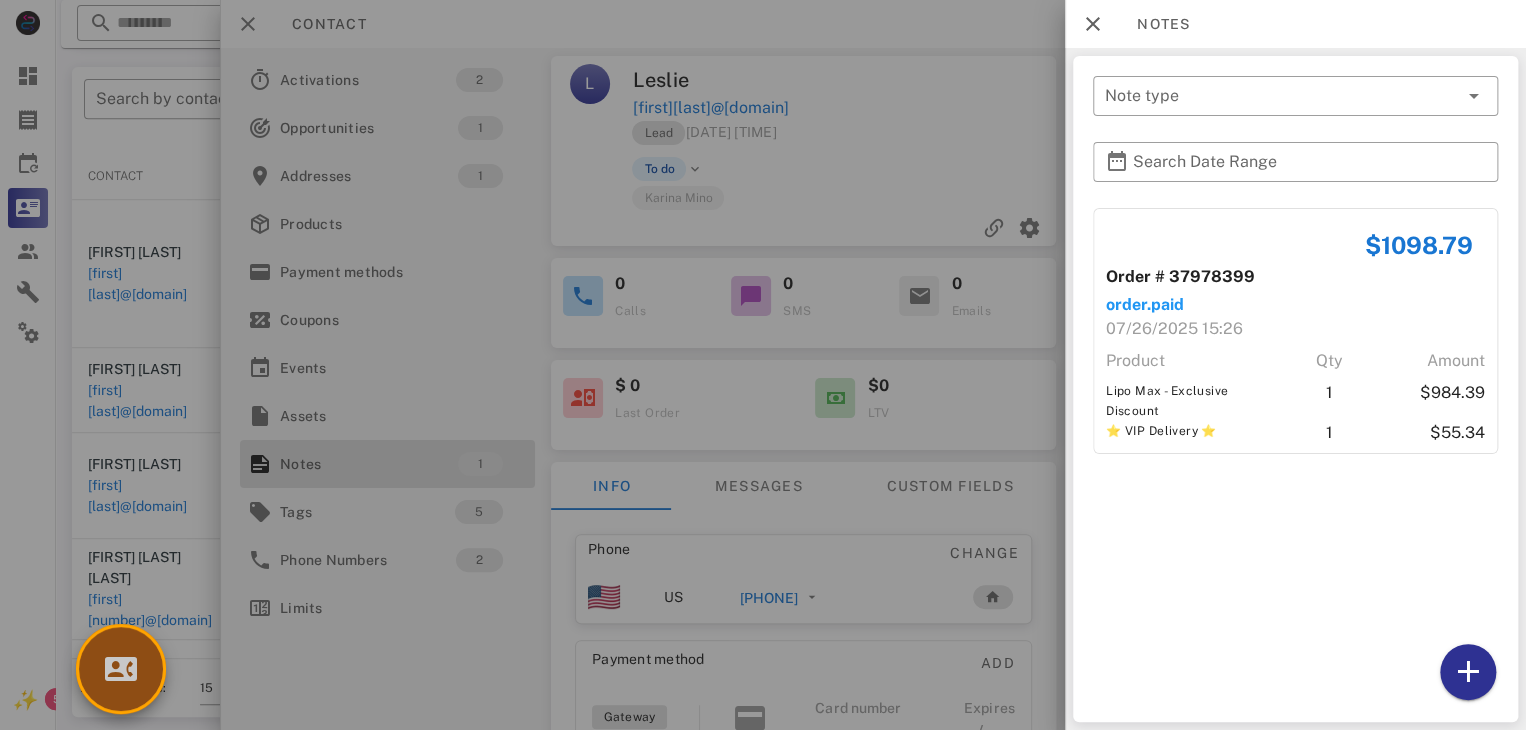 click at bounding box center (121, 669) 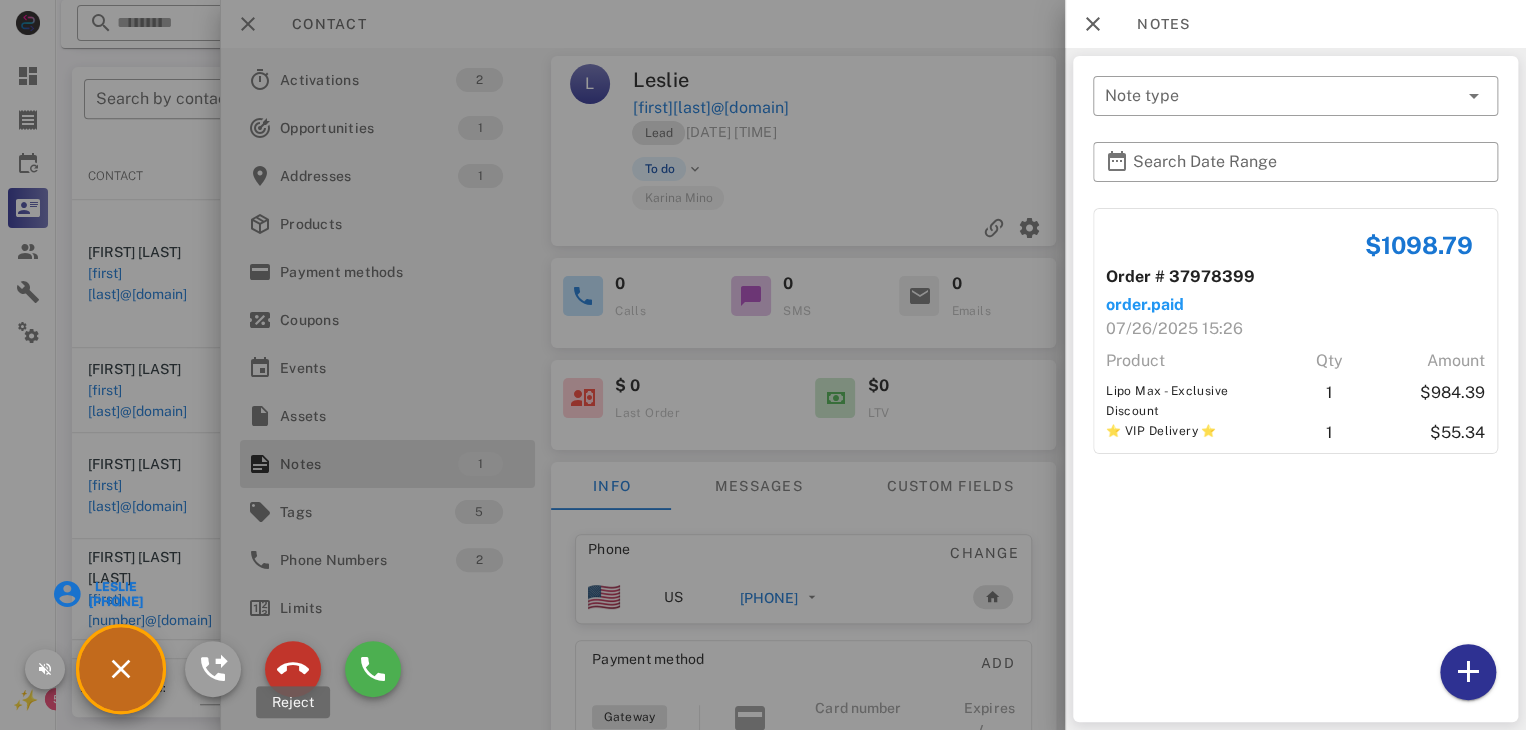 click at bounding box center [293, 669] 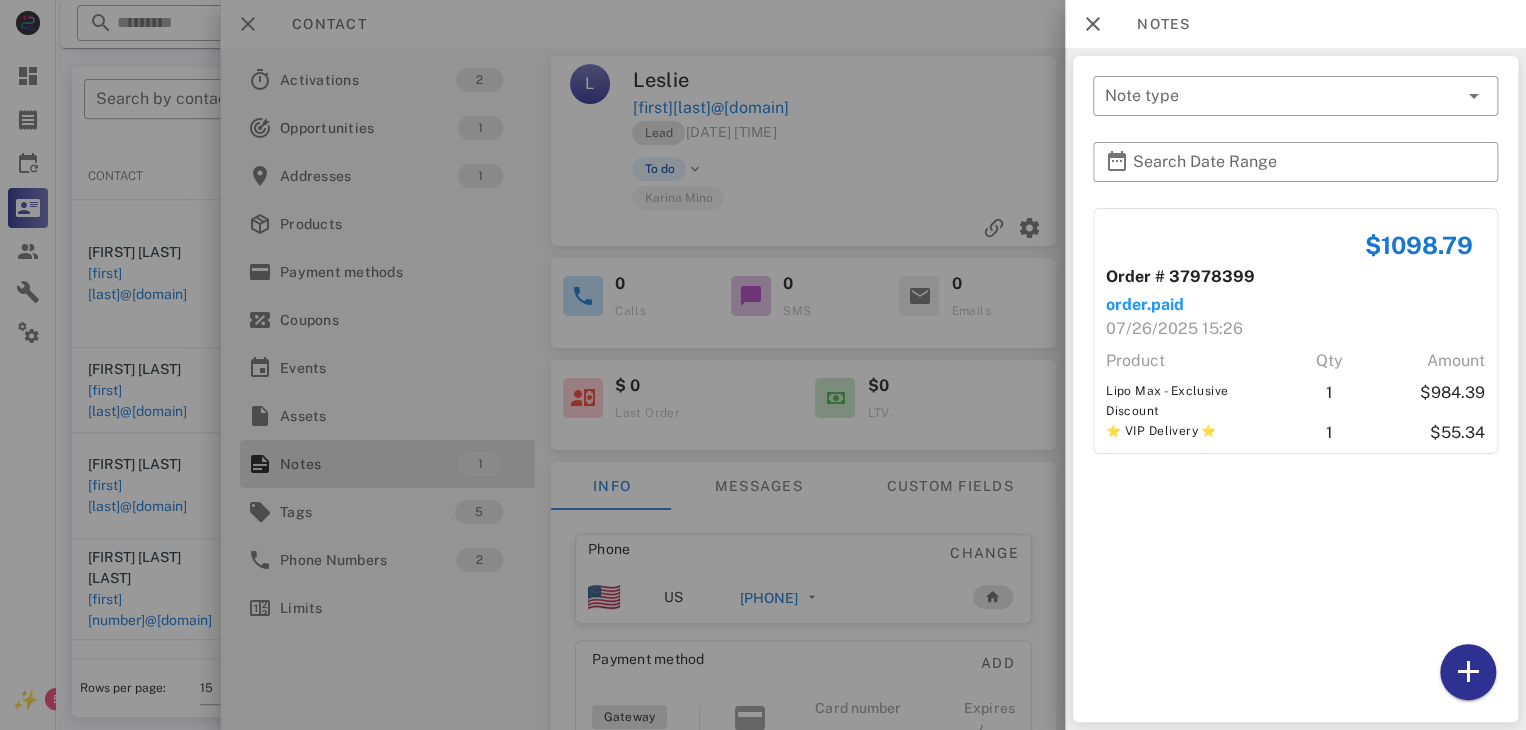 click at bounding box center [763, 365] 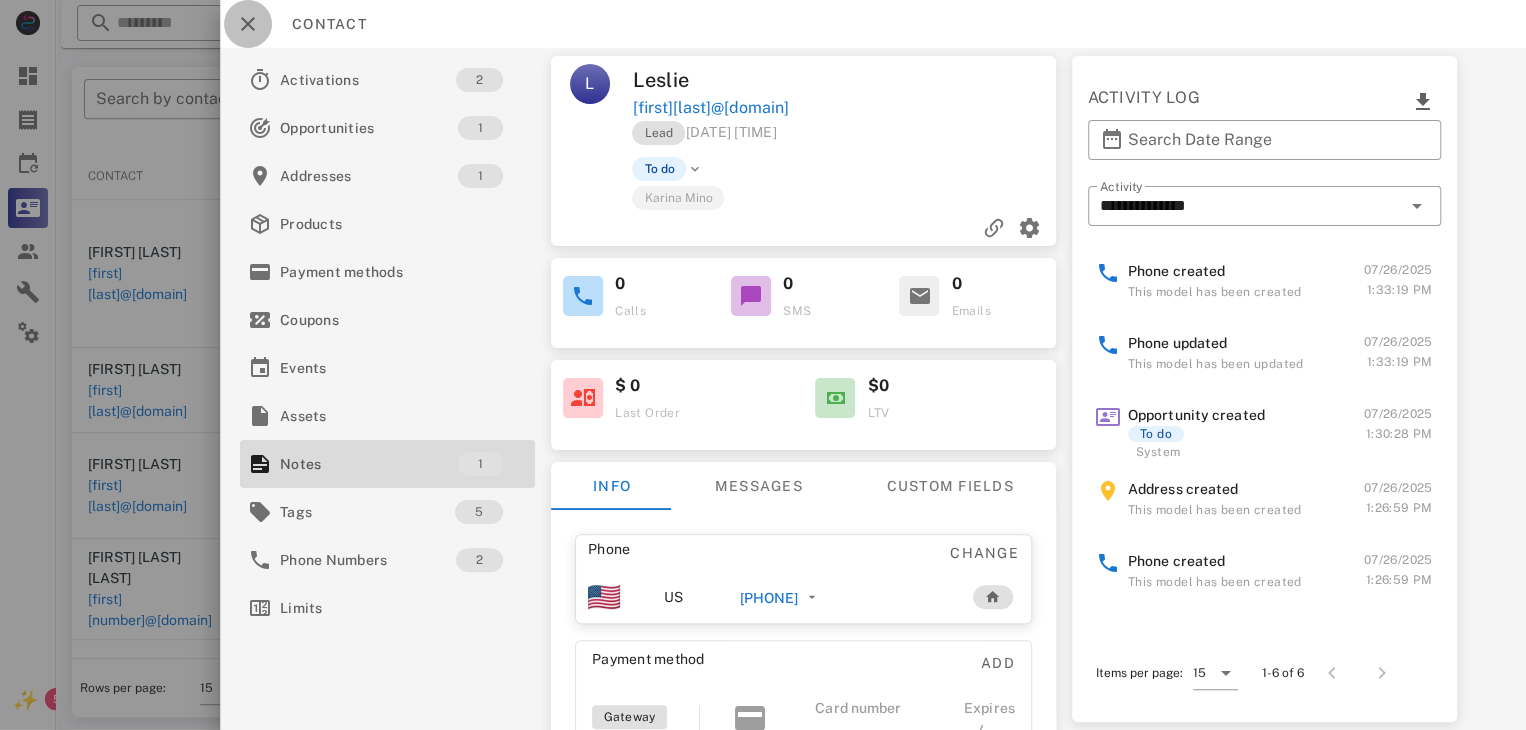 click at bounding box center (248, 24) 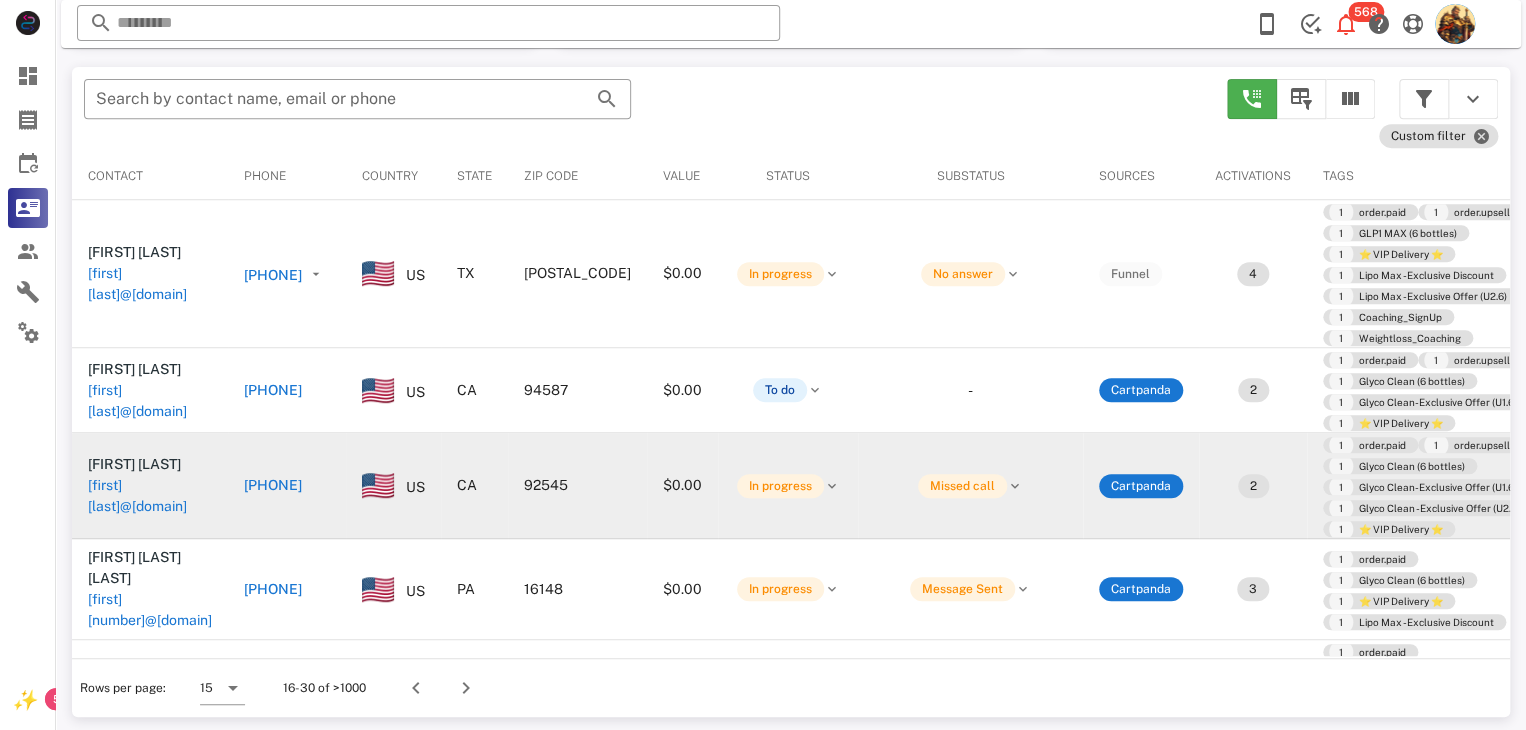 click on "marlonfrederick.uy@gmail.com" at bounding box center (150, 496) 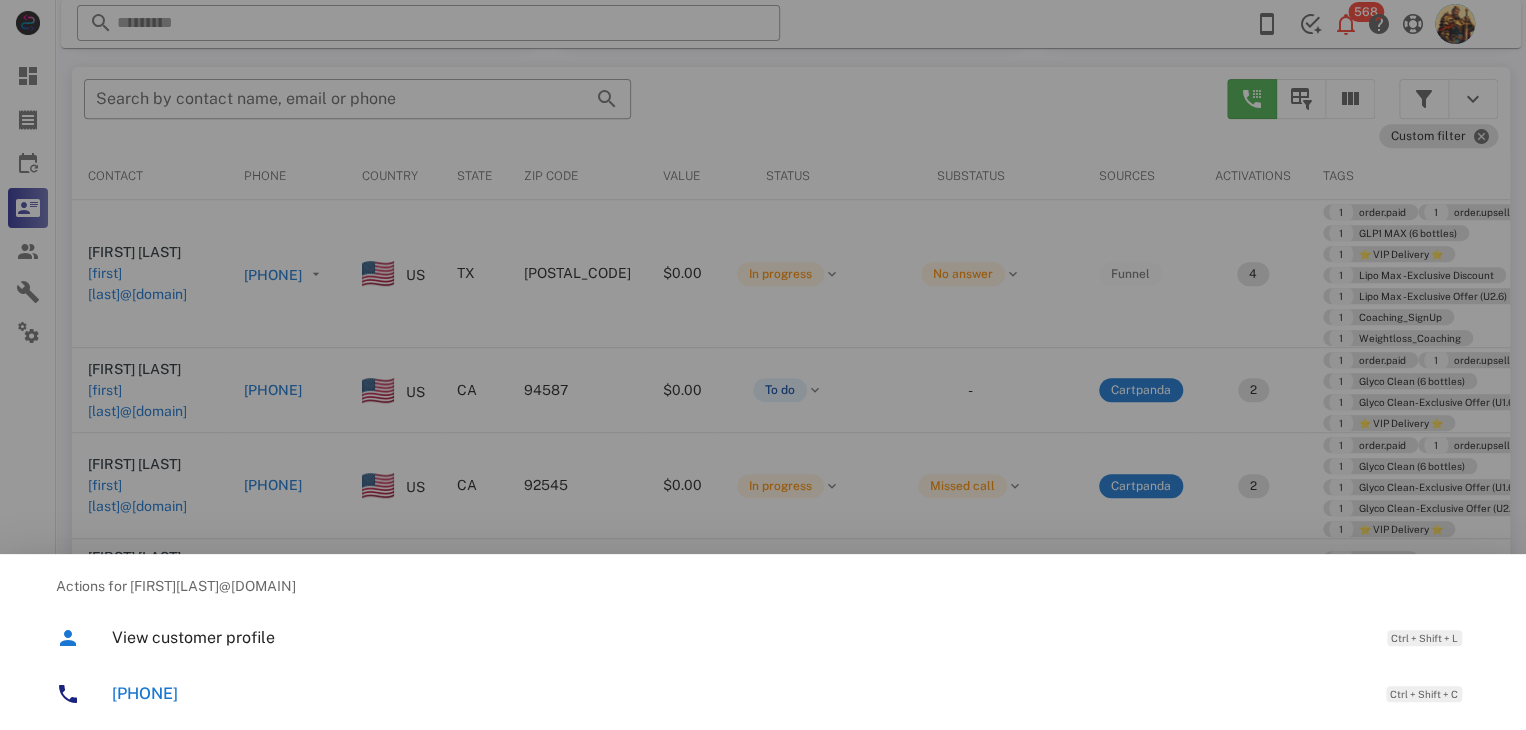 click on "+19516237661  Ctrl + Shift + C" at bounding box center (791, 693) 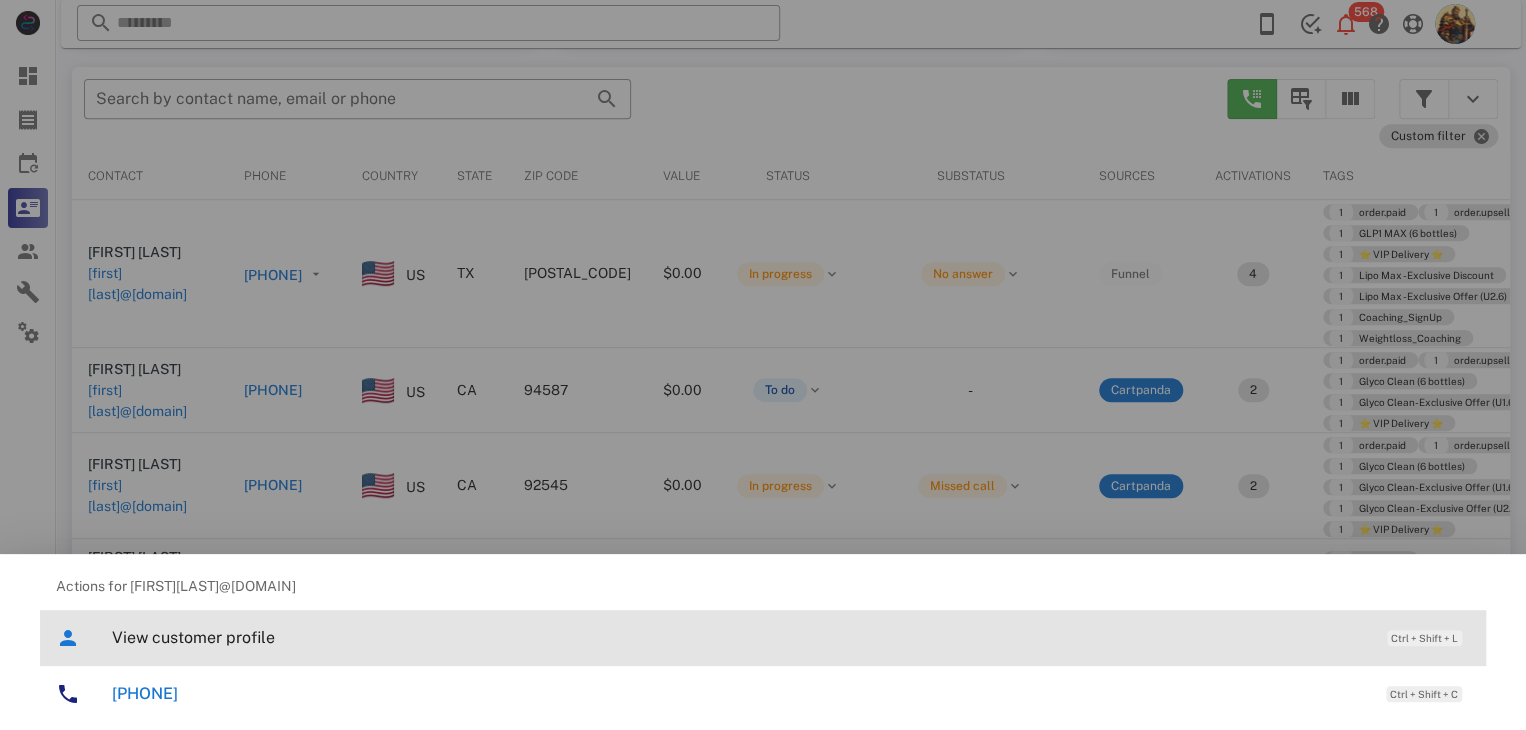 click on "View customer profile" at bounding box center [739, 637] 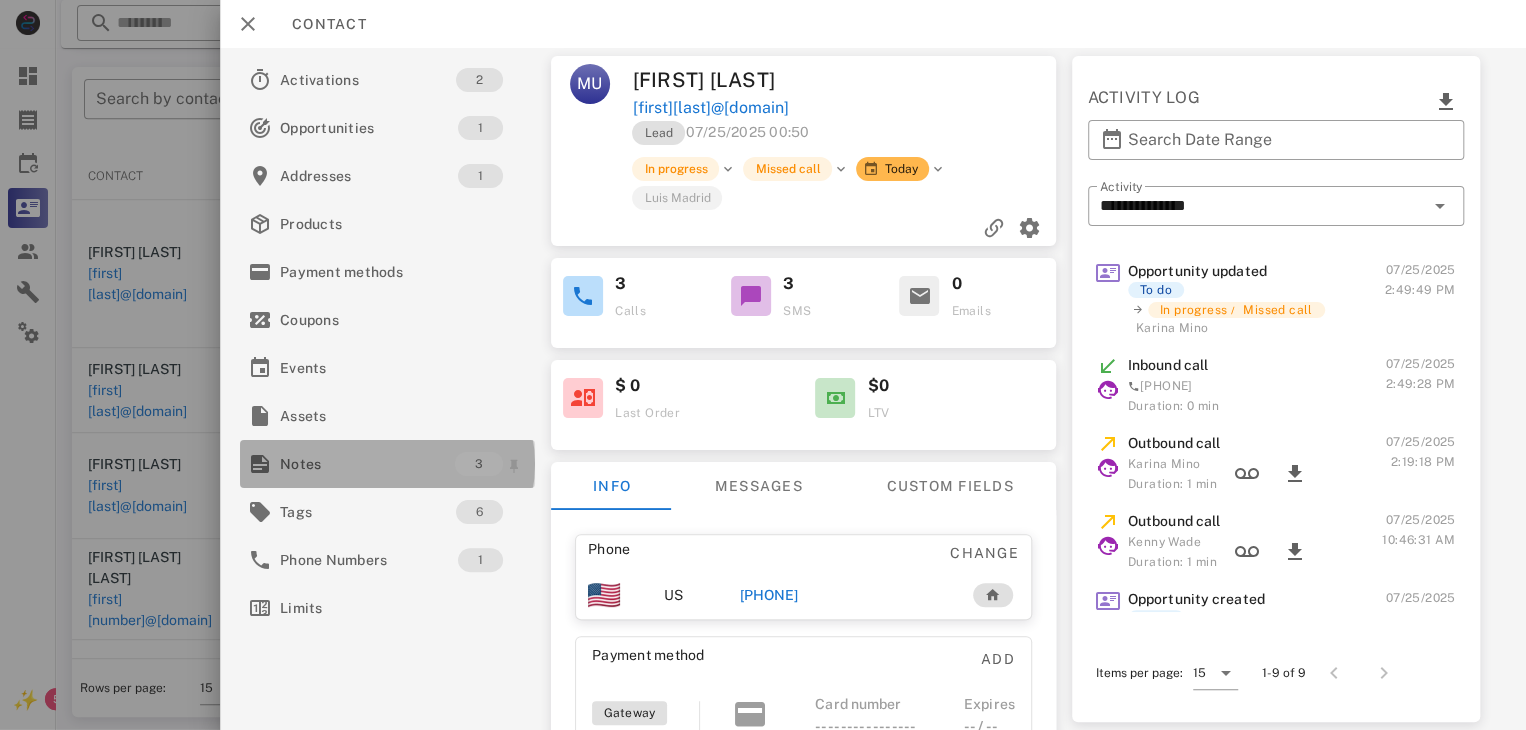 click on "Notes" at bounding box center (367, 464) 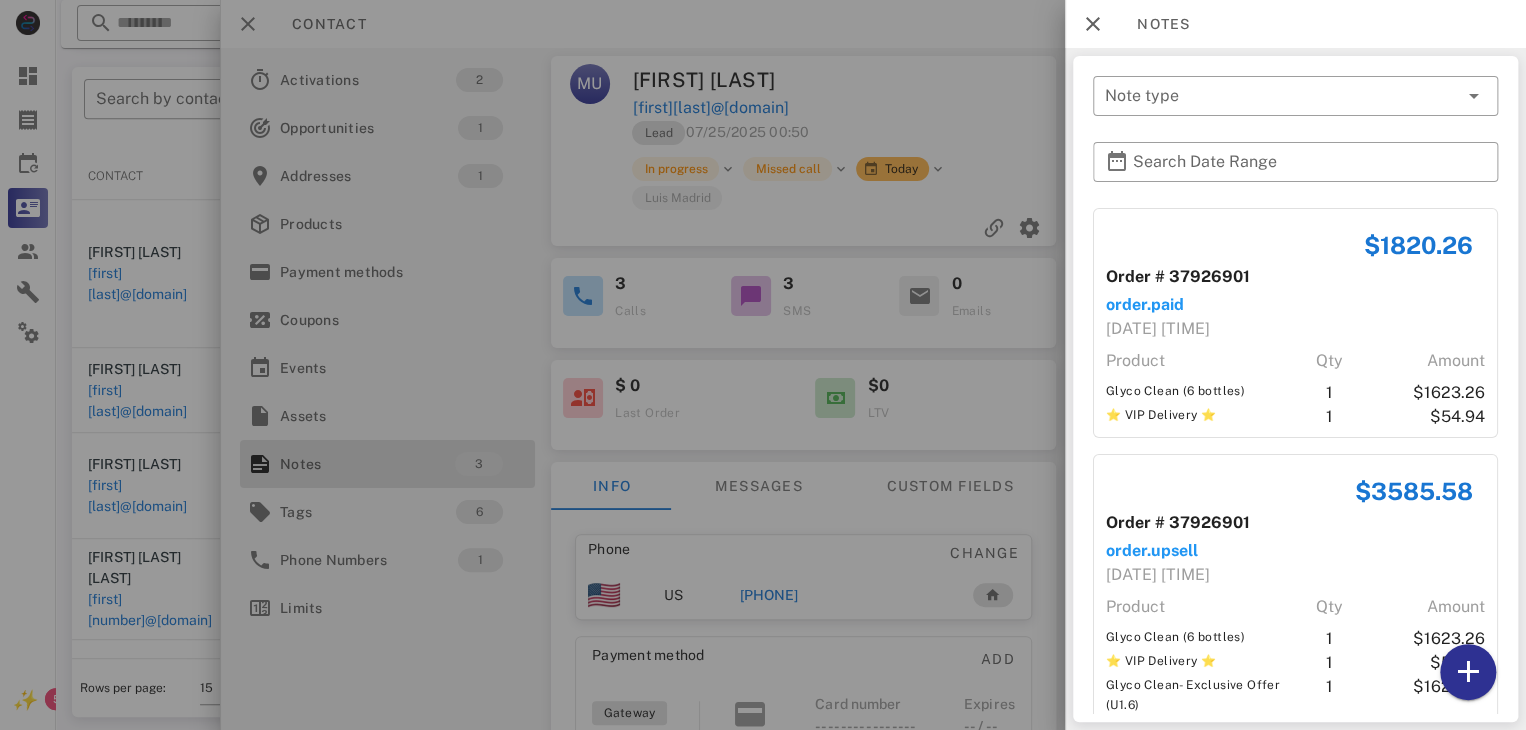 scroll, scrollTop: 364, scrollLeft: 0, axis: vertical 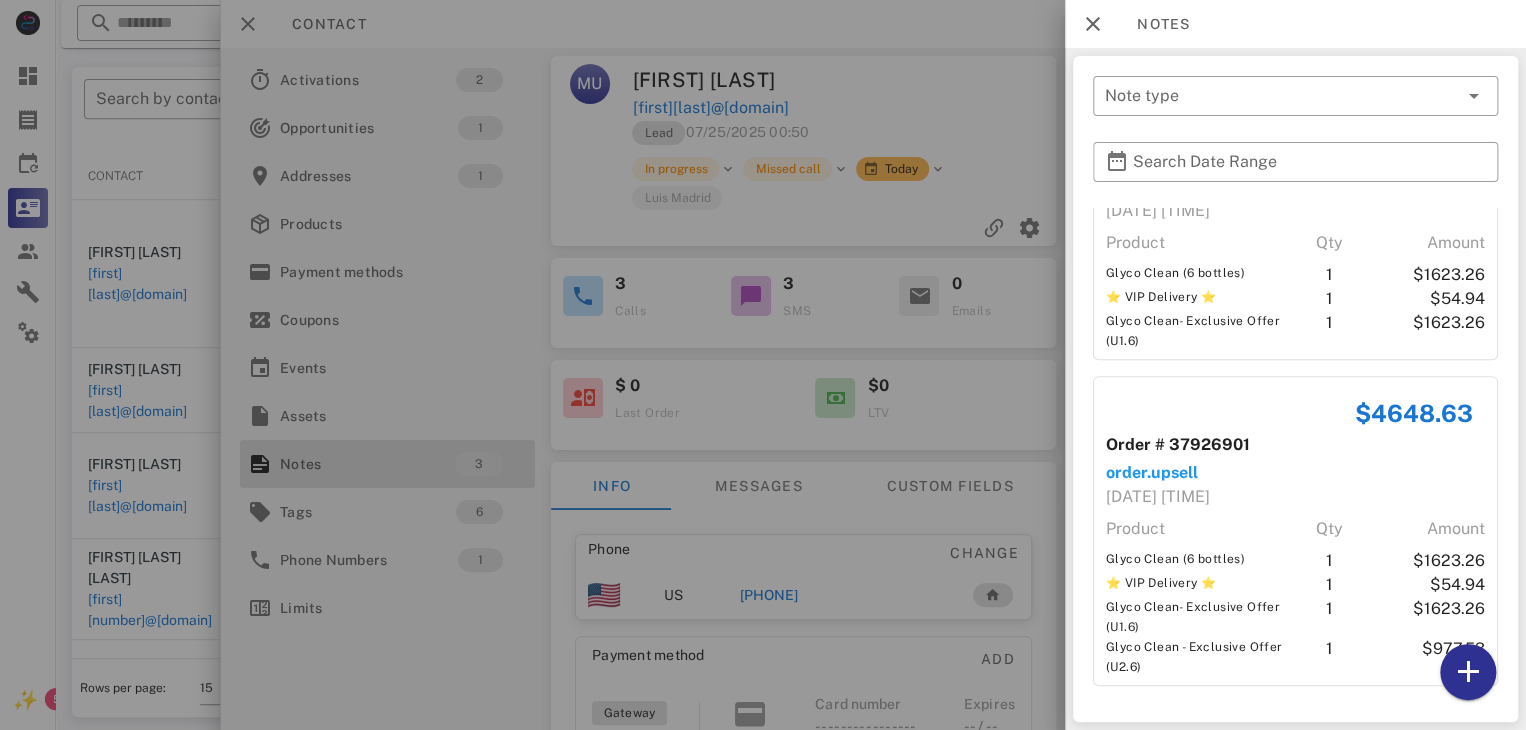click at bounding box center [763, 365] 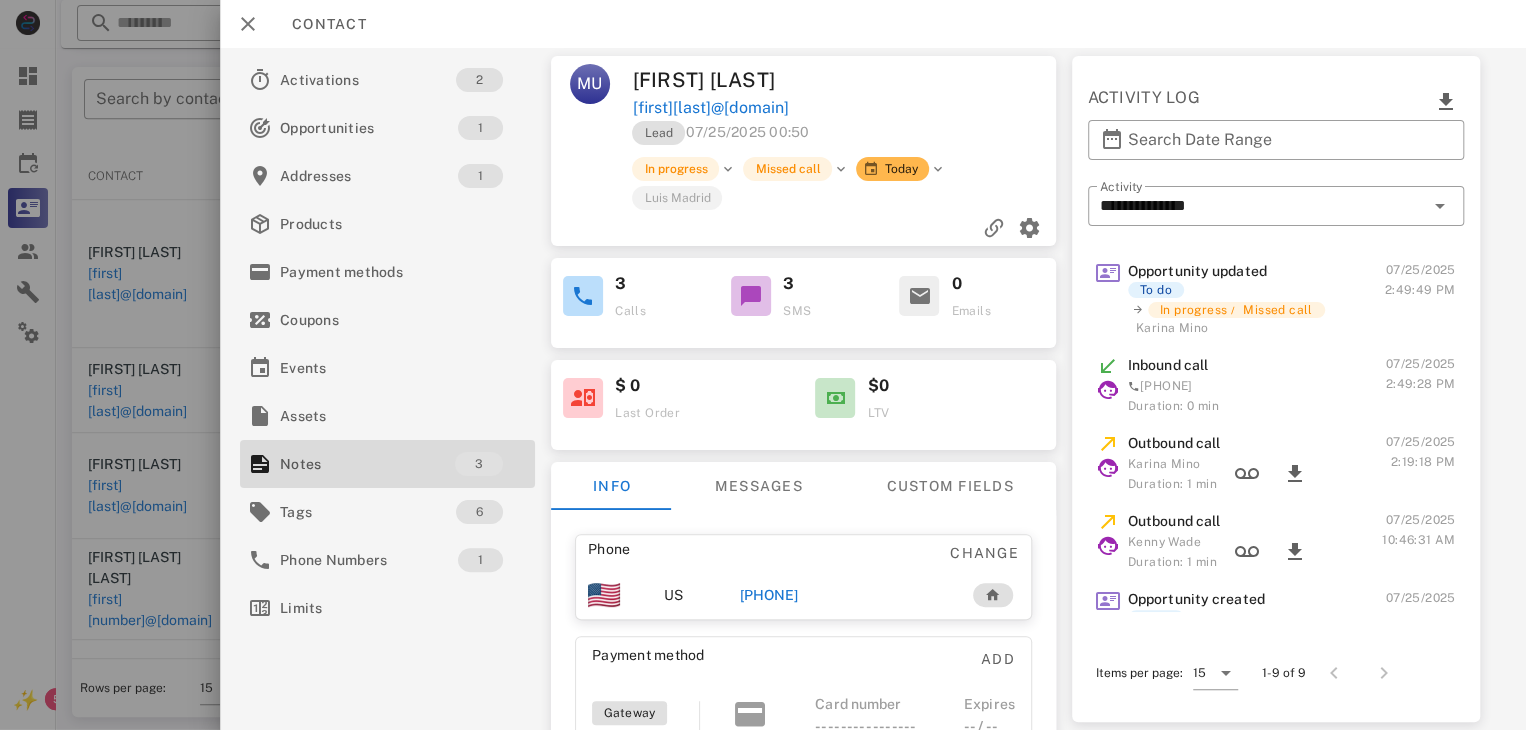 click on "+19516237661" at bounding box center (769, 595) 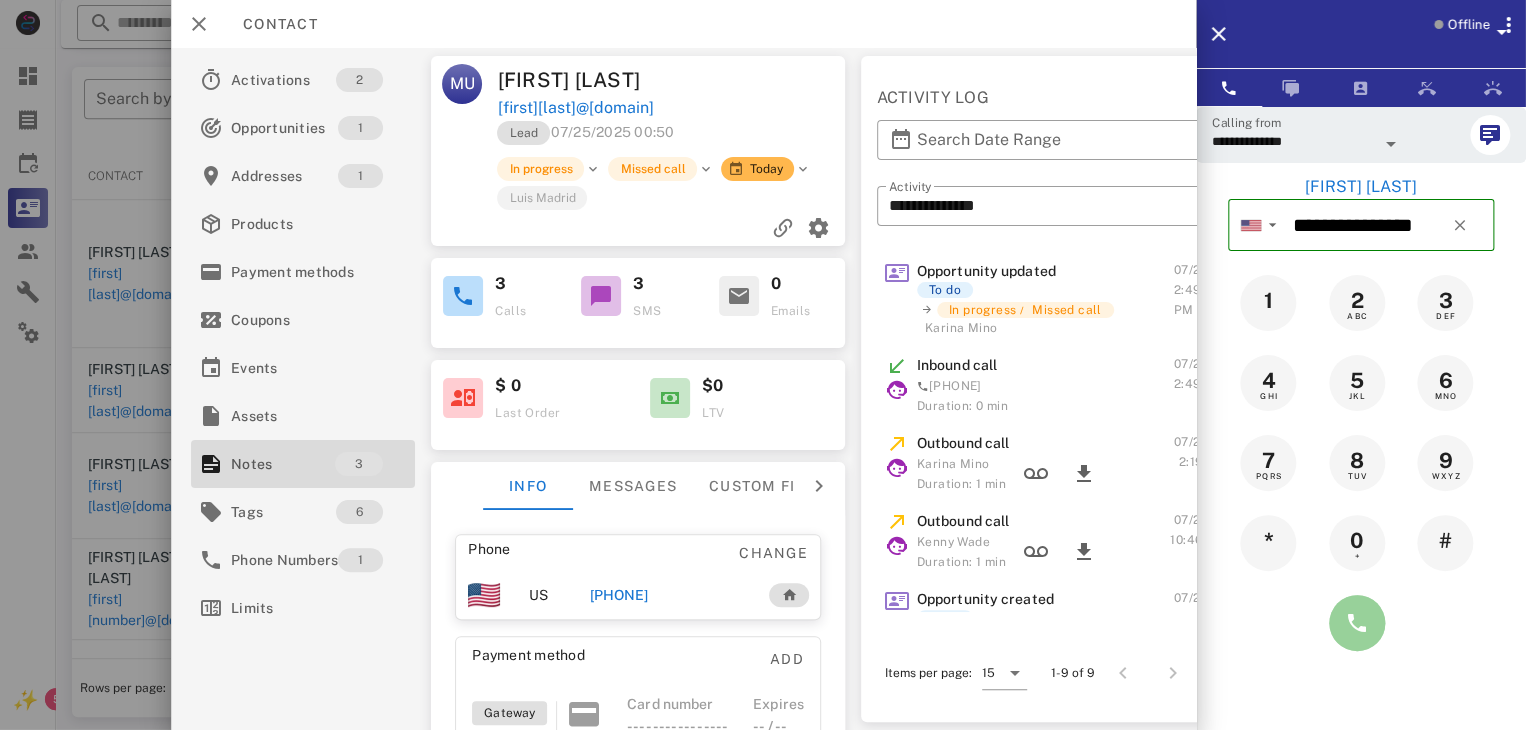 click at bounding box center (1357, 623) 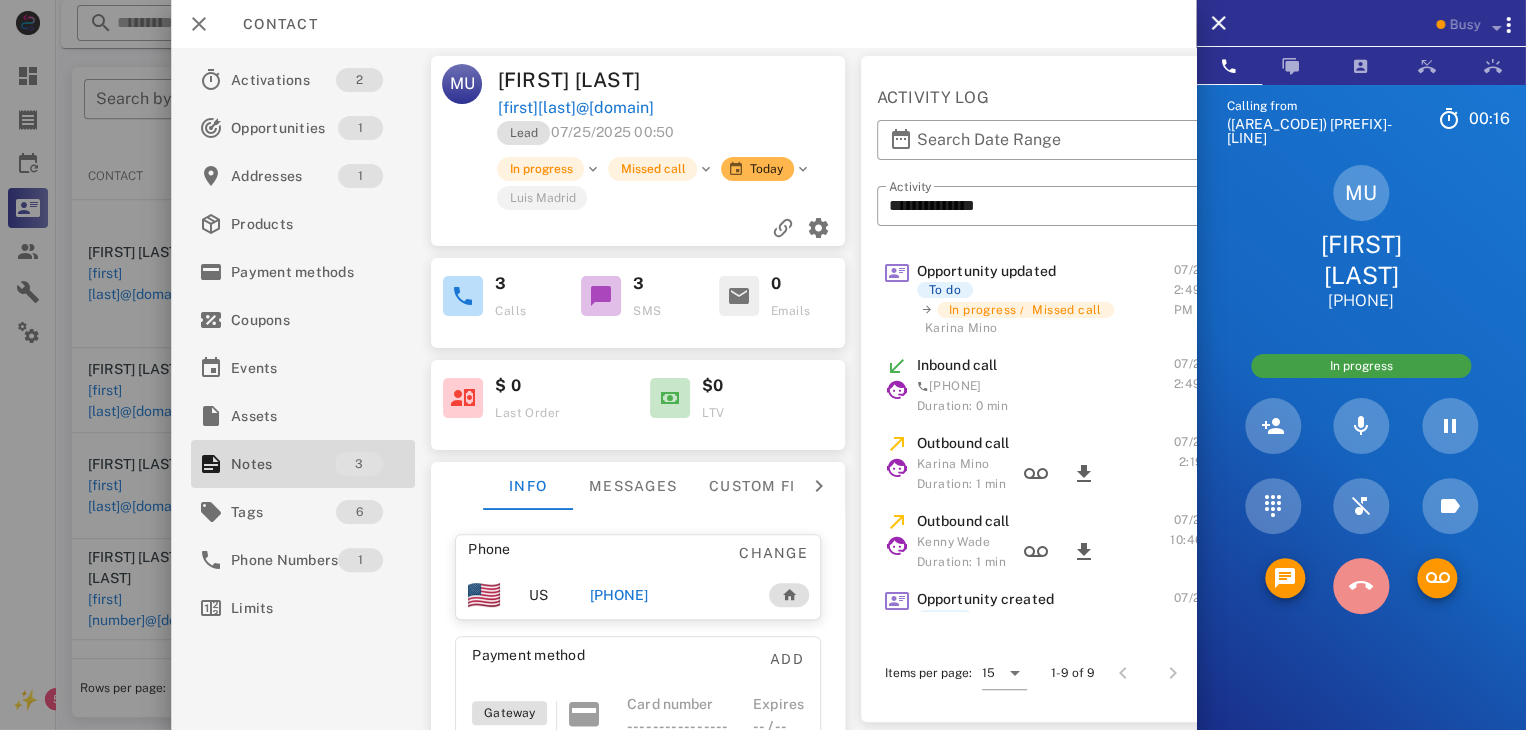 click at bounding box center (1361, 586) 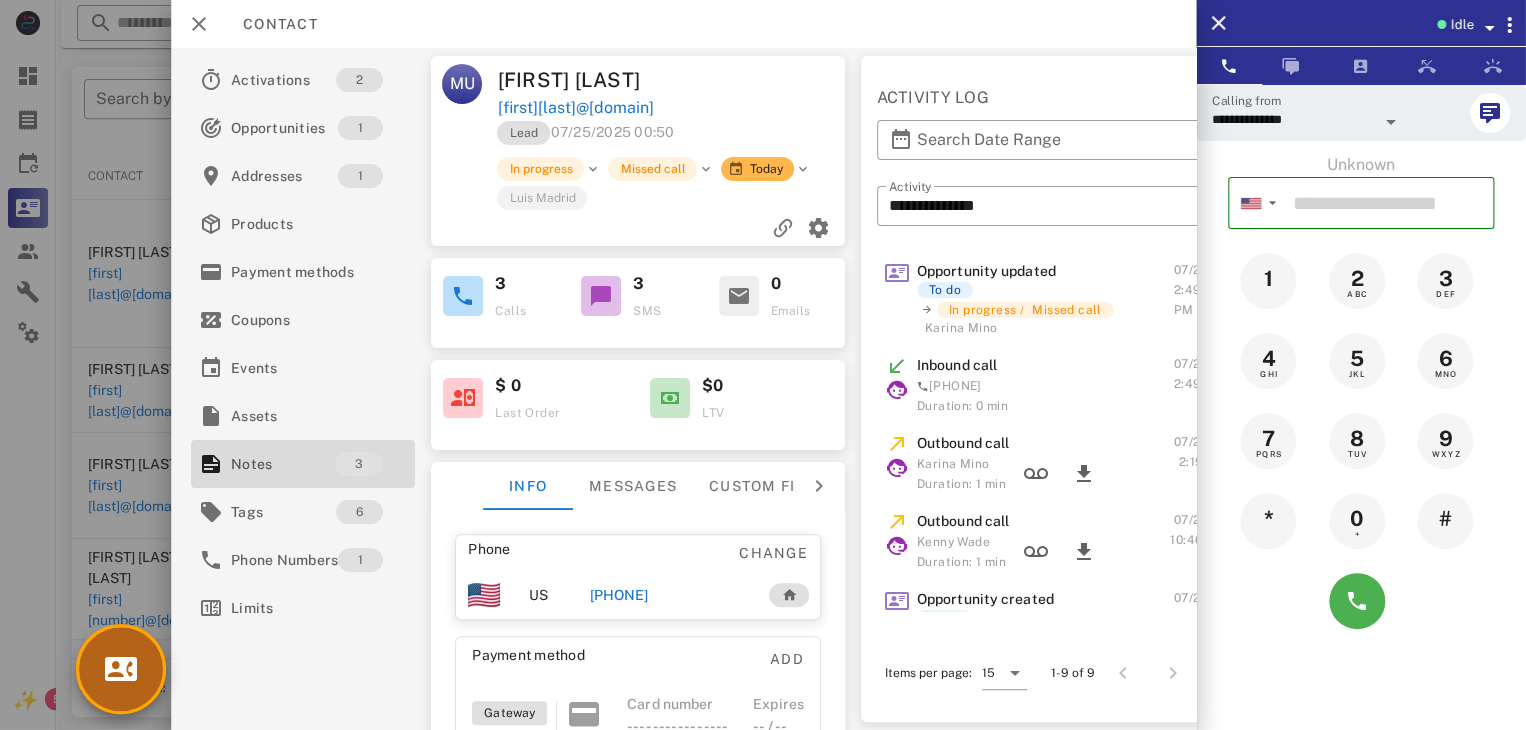click at bounding box center (121, 669) 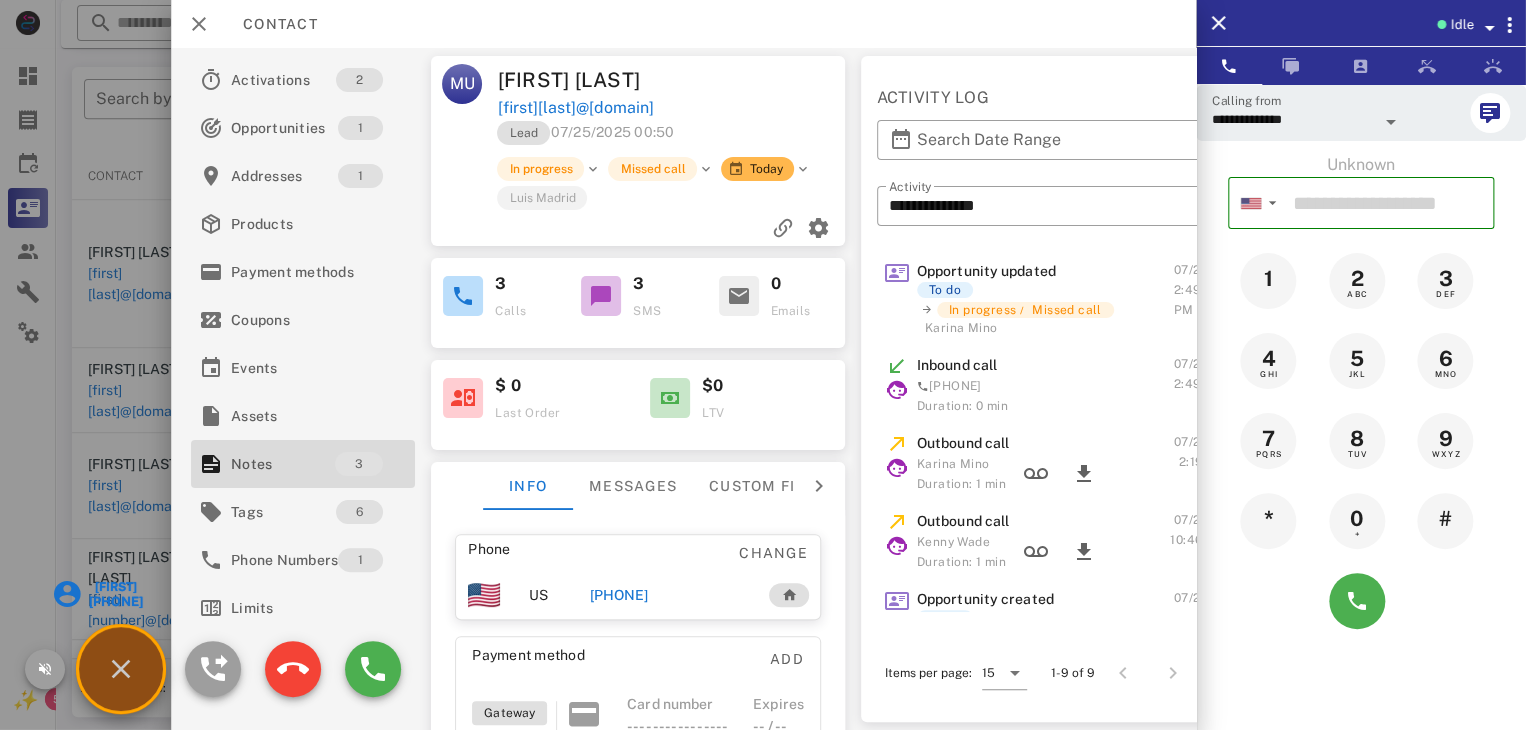 click on "Dawna" at bounding box center (114, 587) 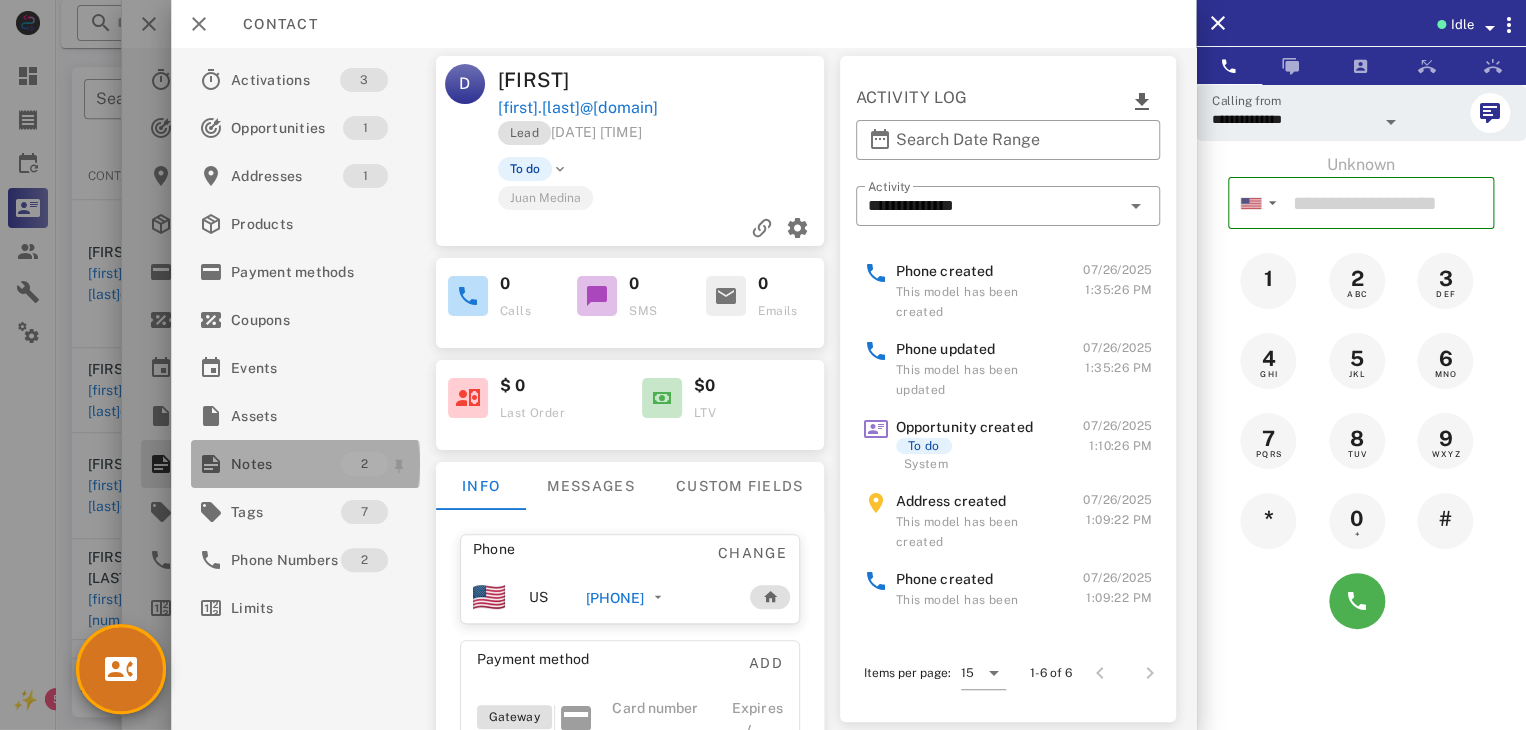 click on "Notes" at bounding box center [286, 464] 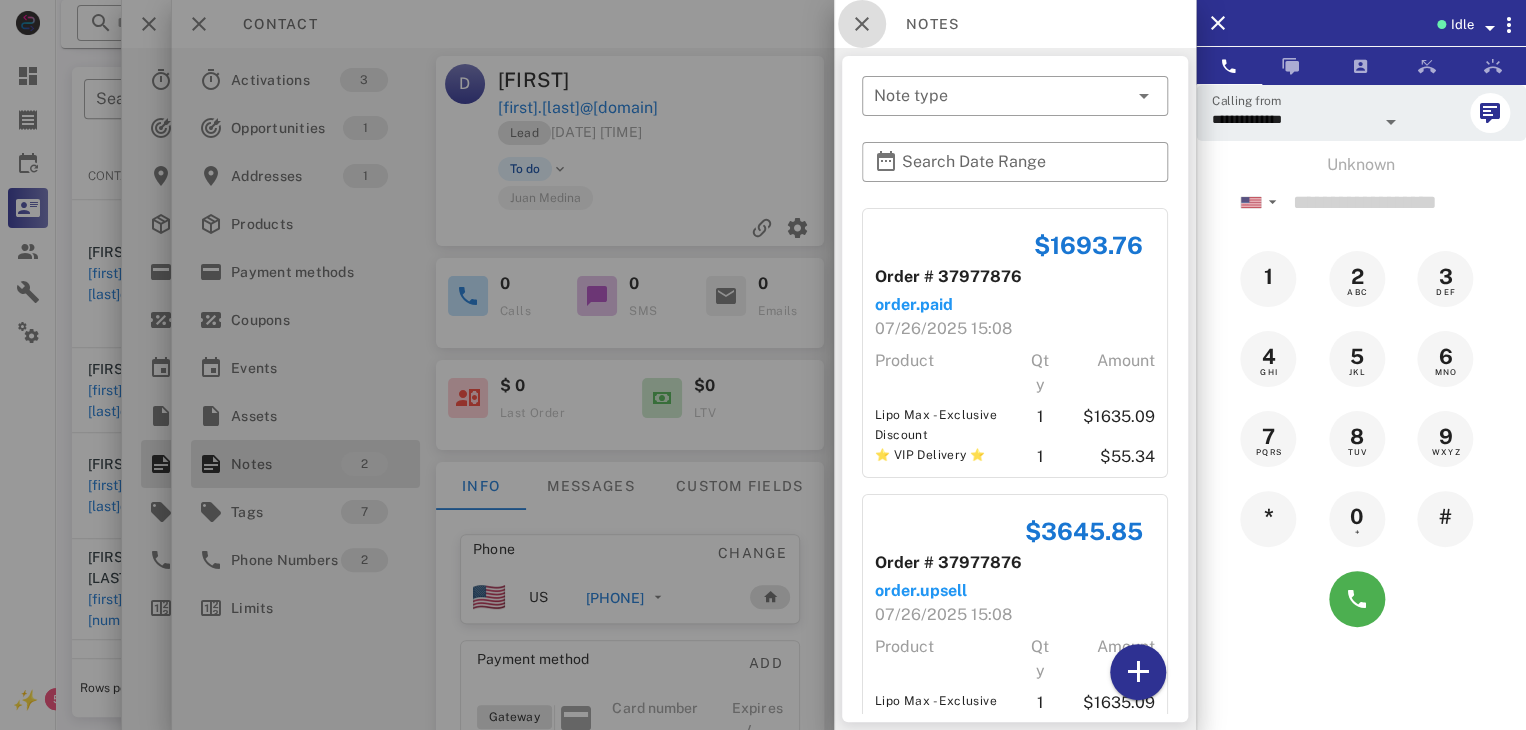 click at bounding box center (862, 24) 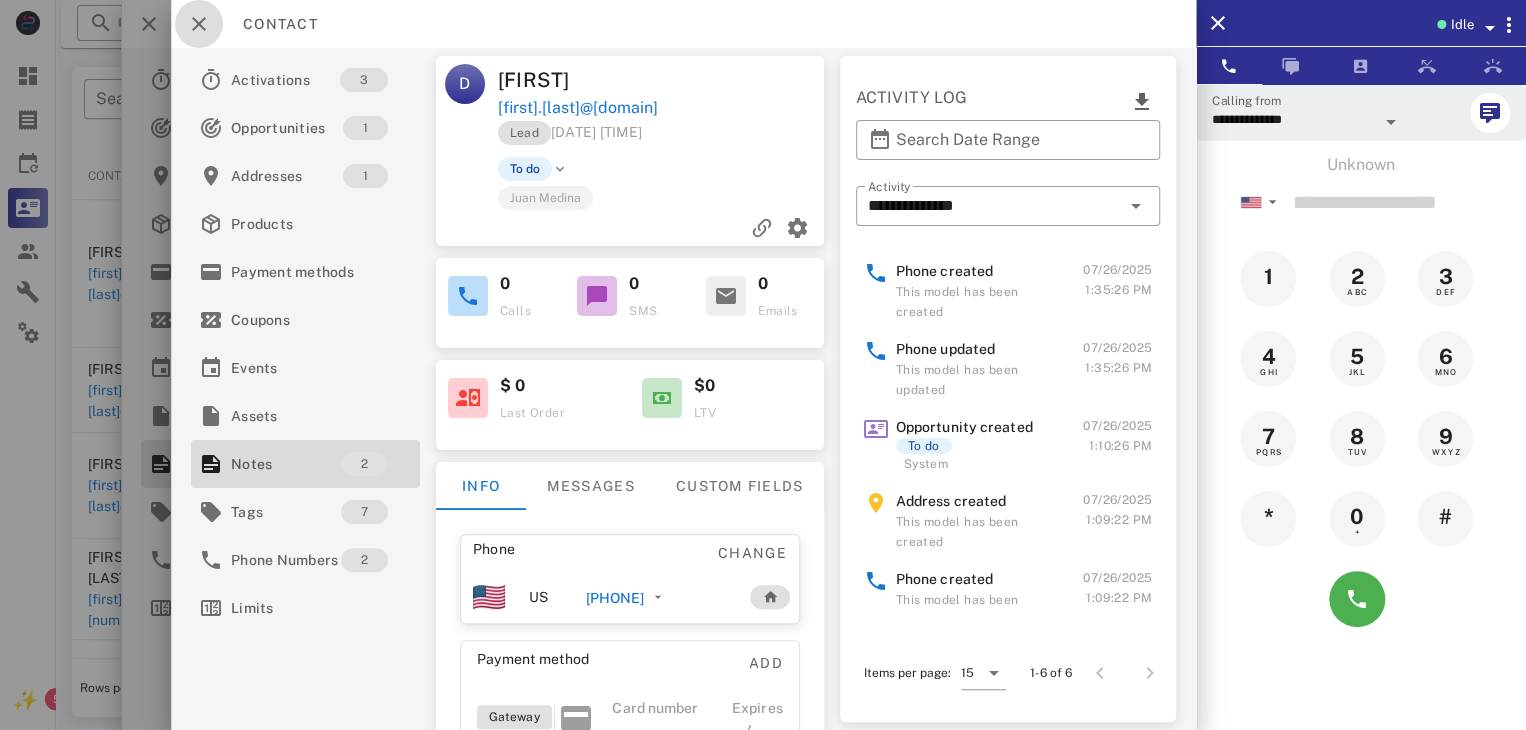 click at bounding box center (199, 24) 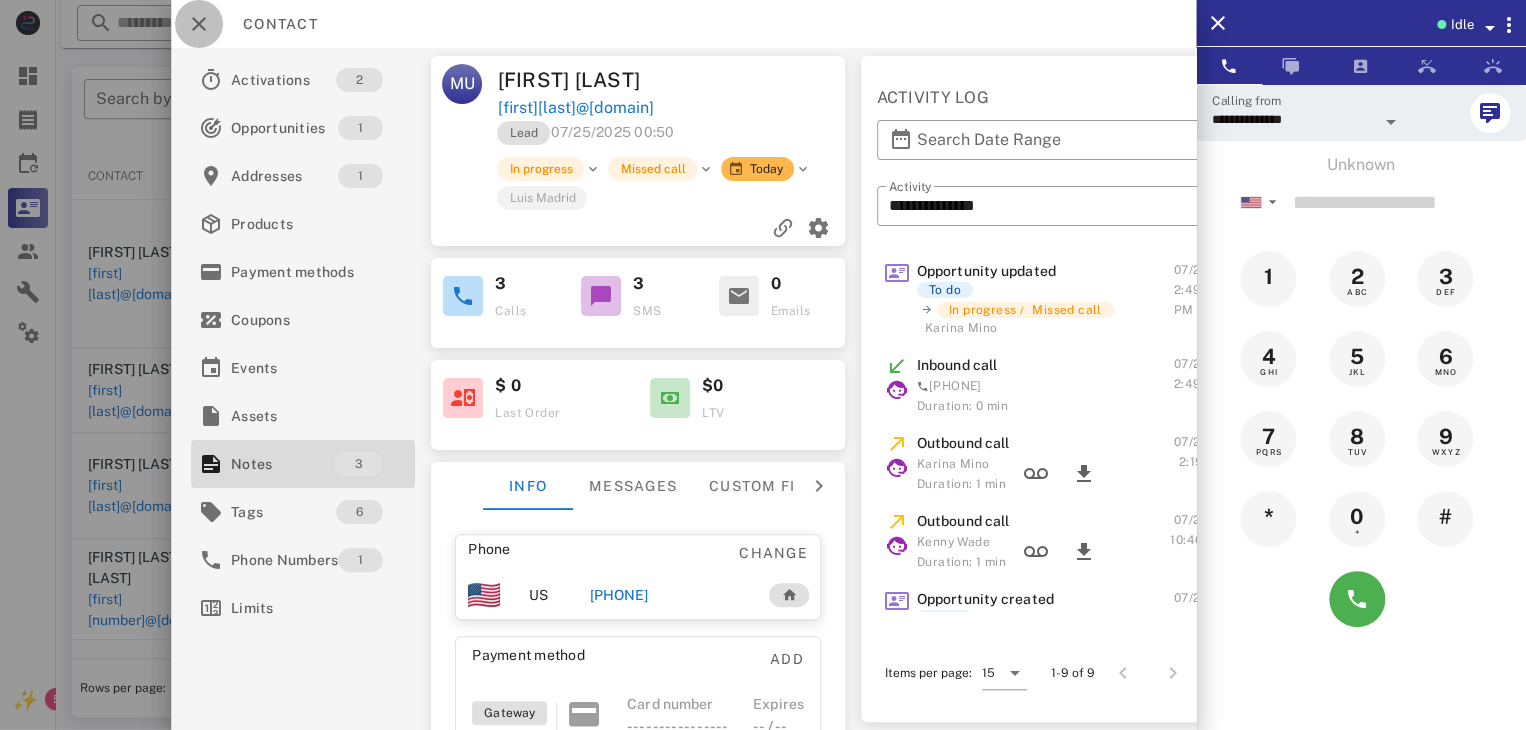 click at bounding box center [199, 24] 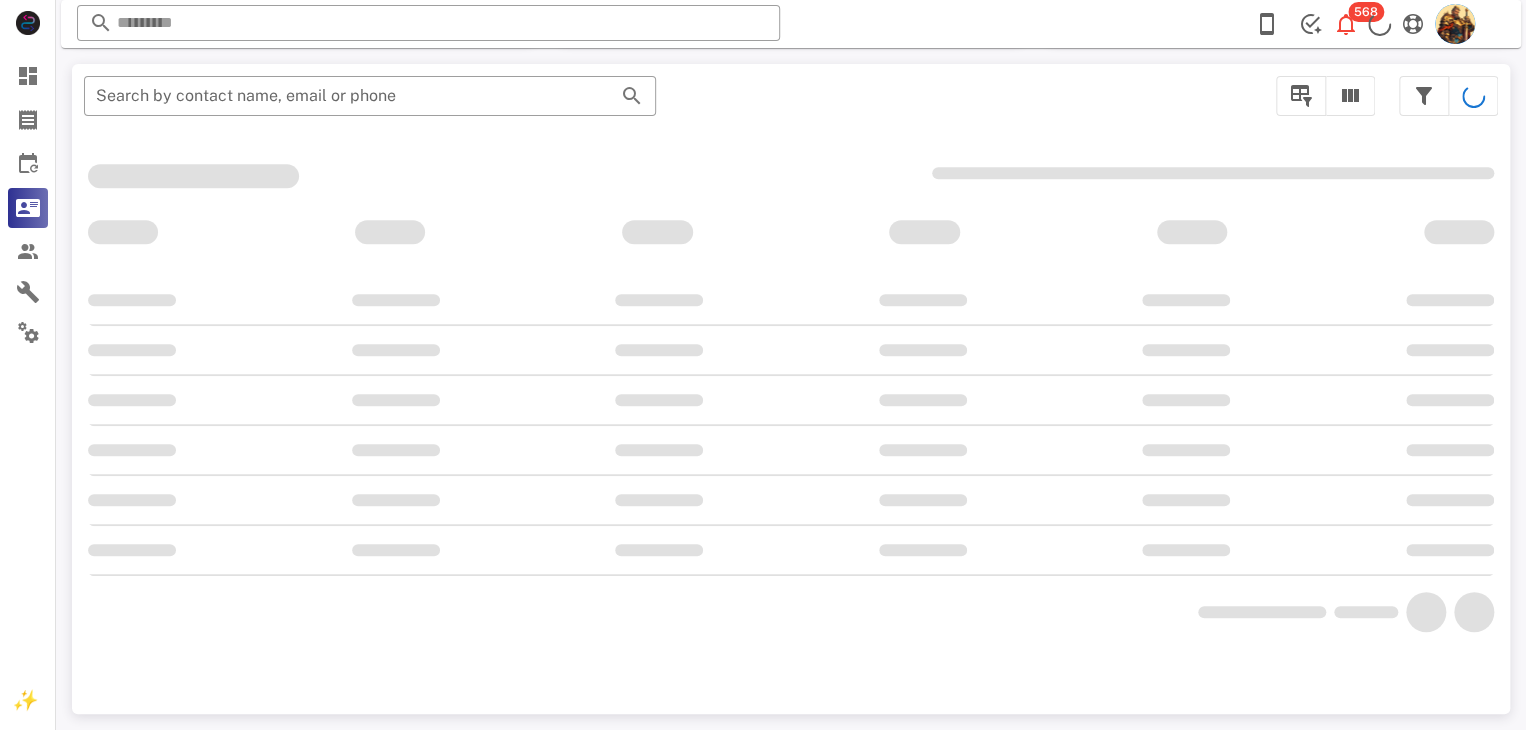 scroll, scrollTop: 356, scrollLeft: 0, axis: vertical 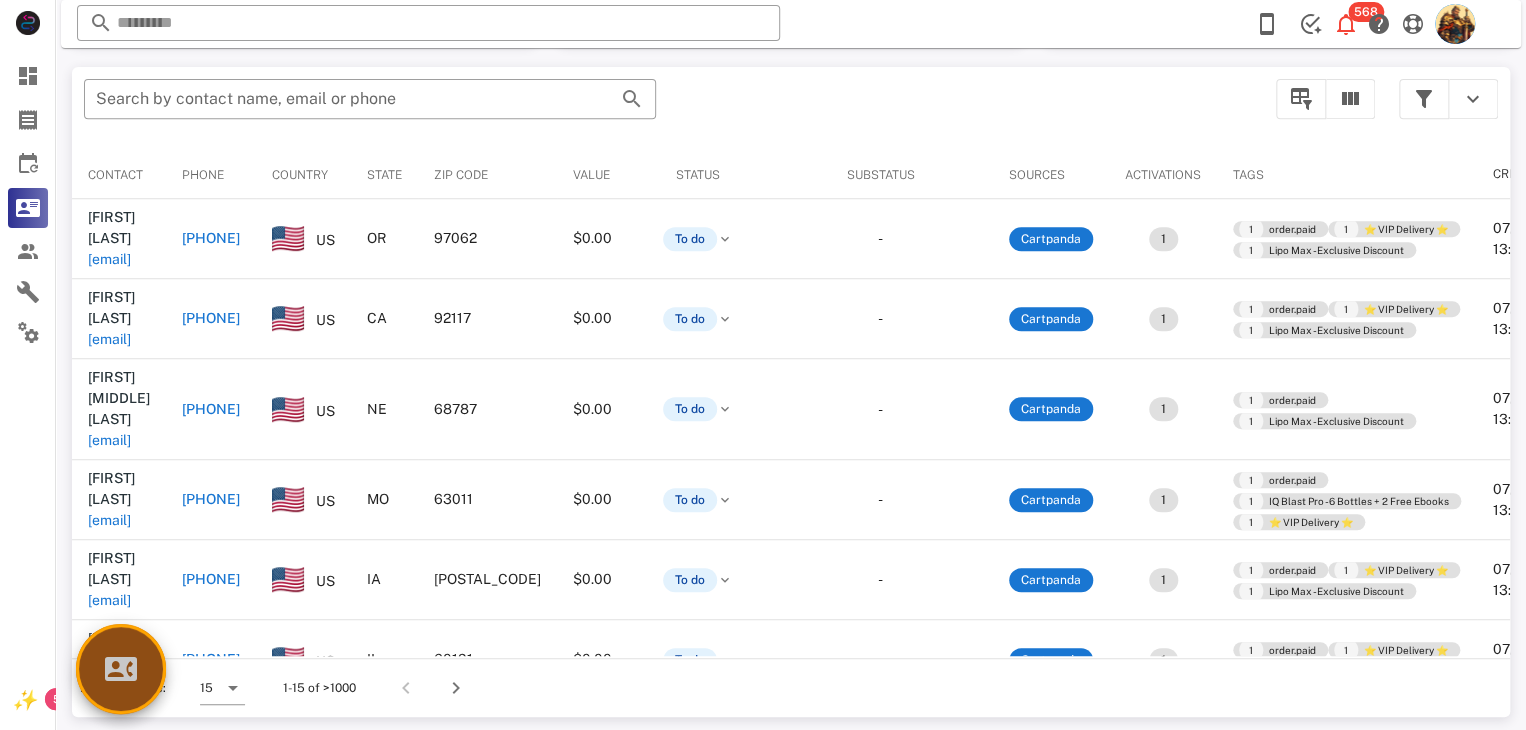 click at bounding box center [121, 669] 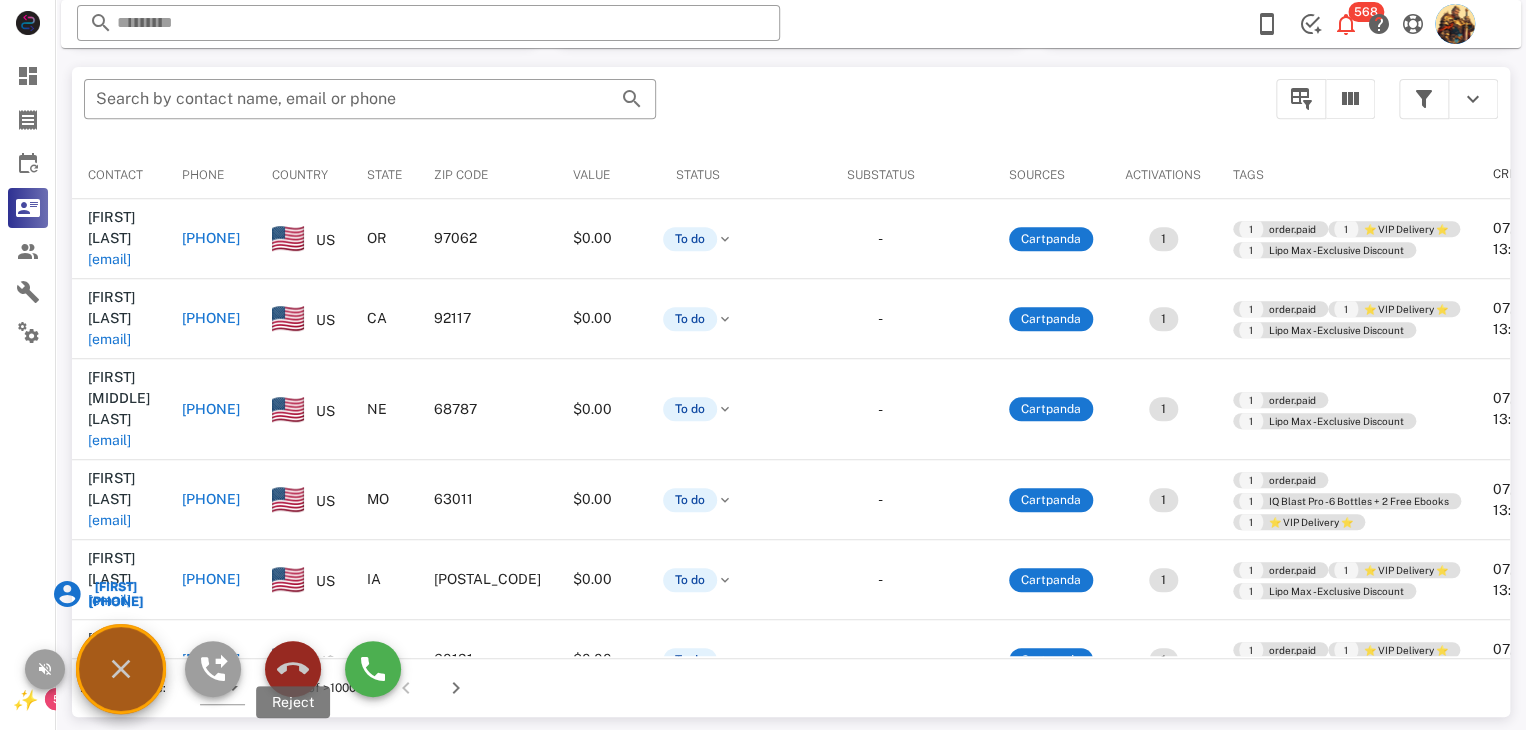 click at bounding box center [293, 669] 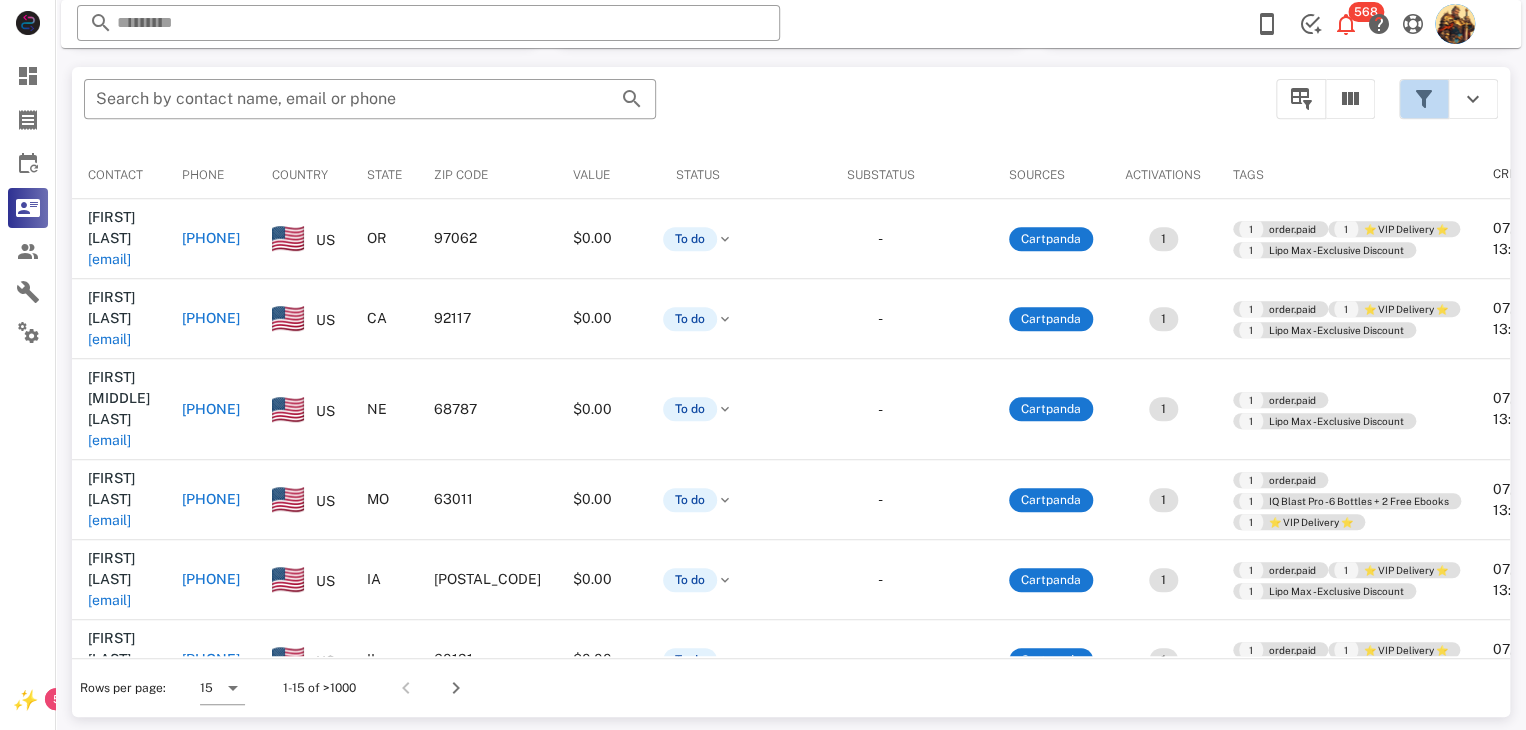 click at bounding box center (1424, 99) 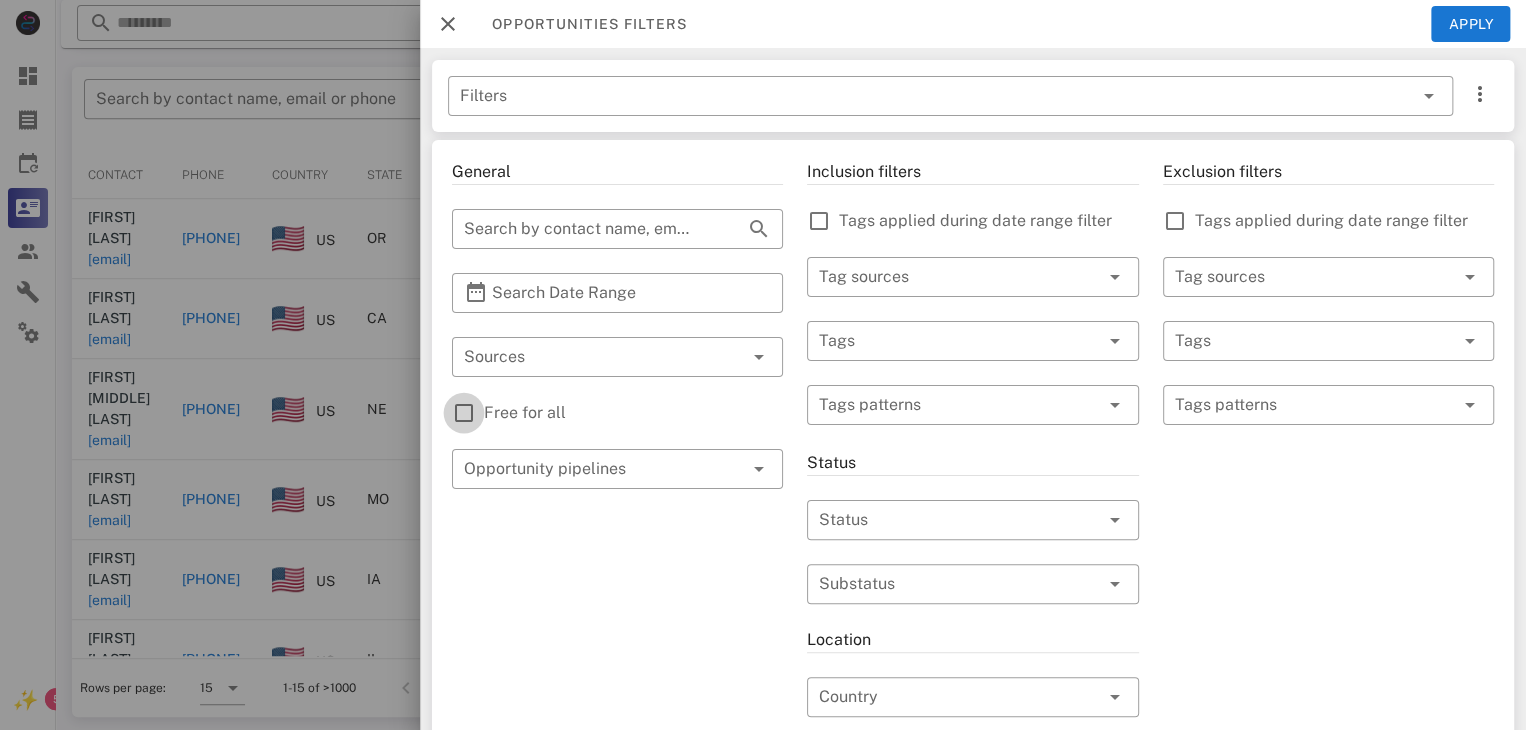 click at bounding box center [464, 413] 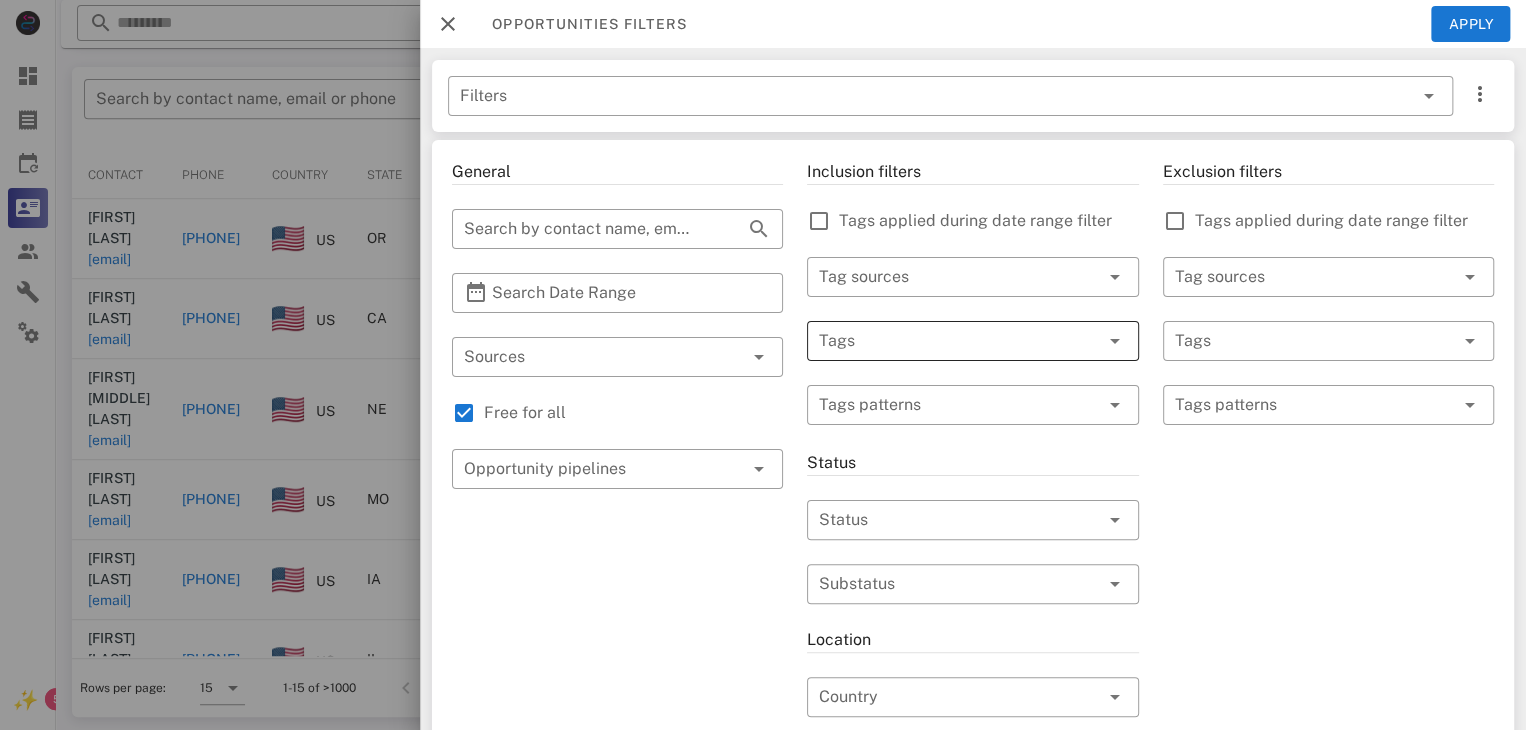 click at bounding box center (944, 341) 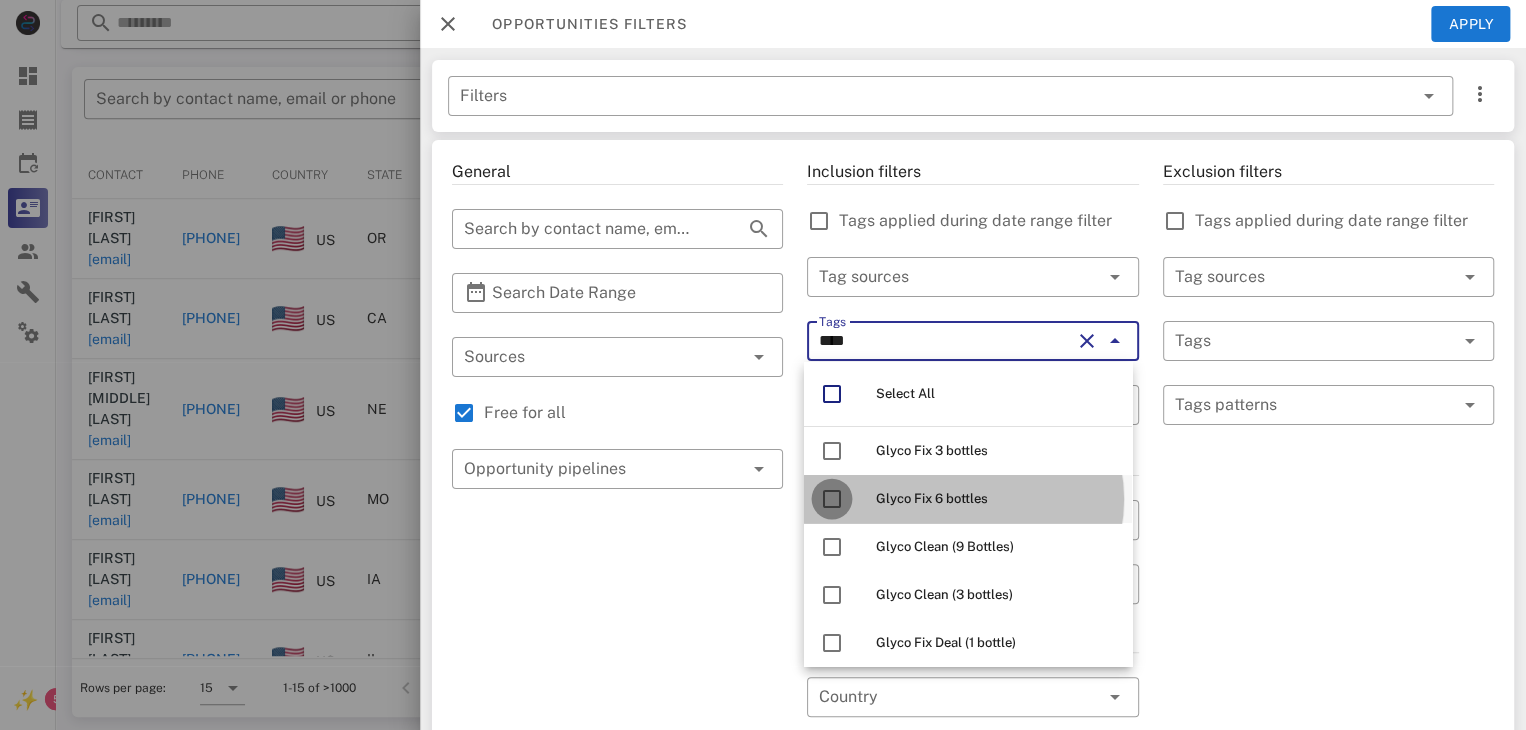 click at bounding box center [832, 499] 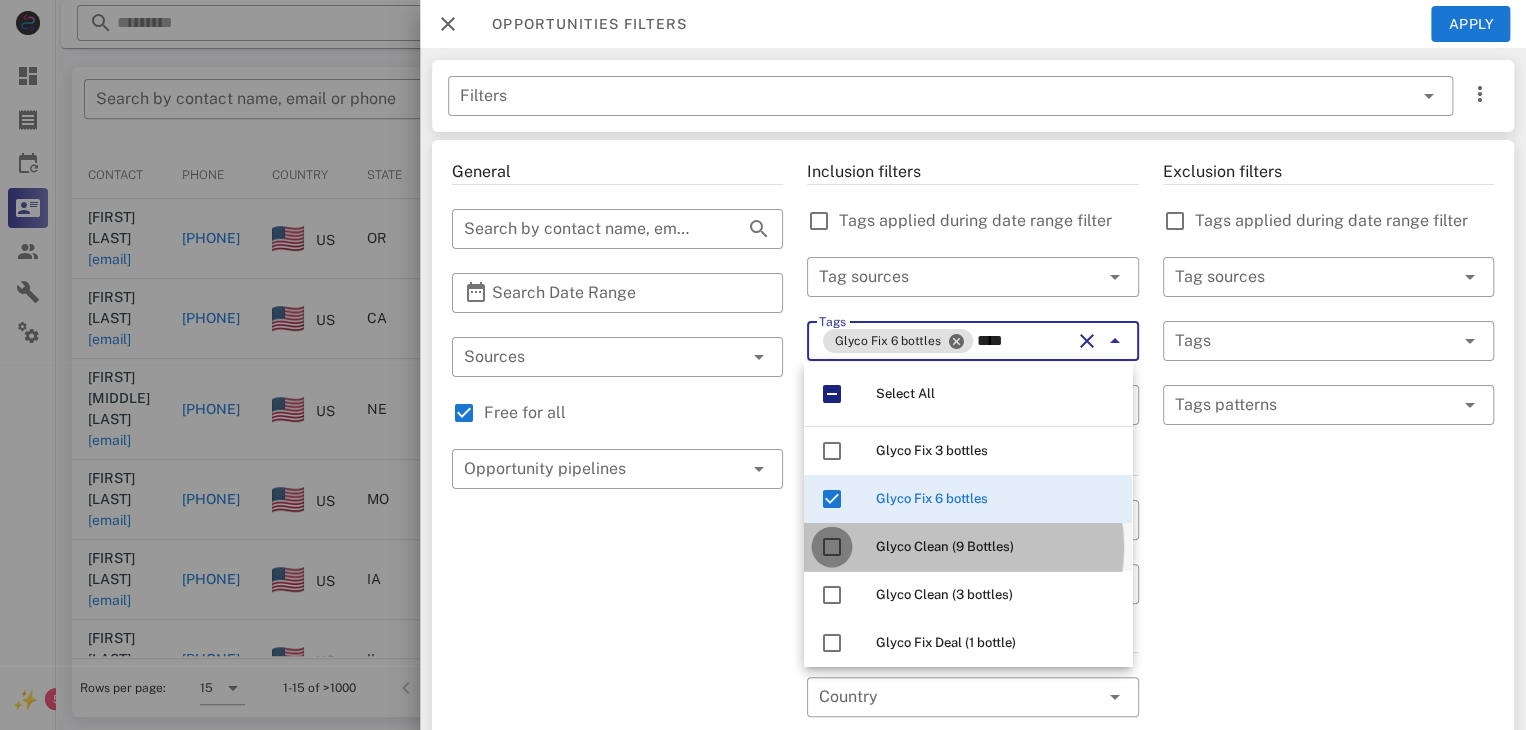 click at bounding box center (832, 547) 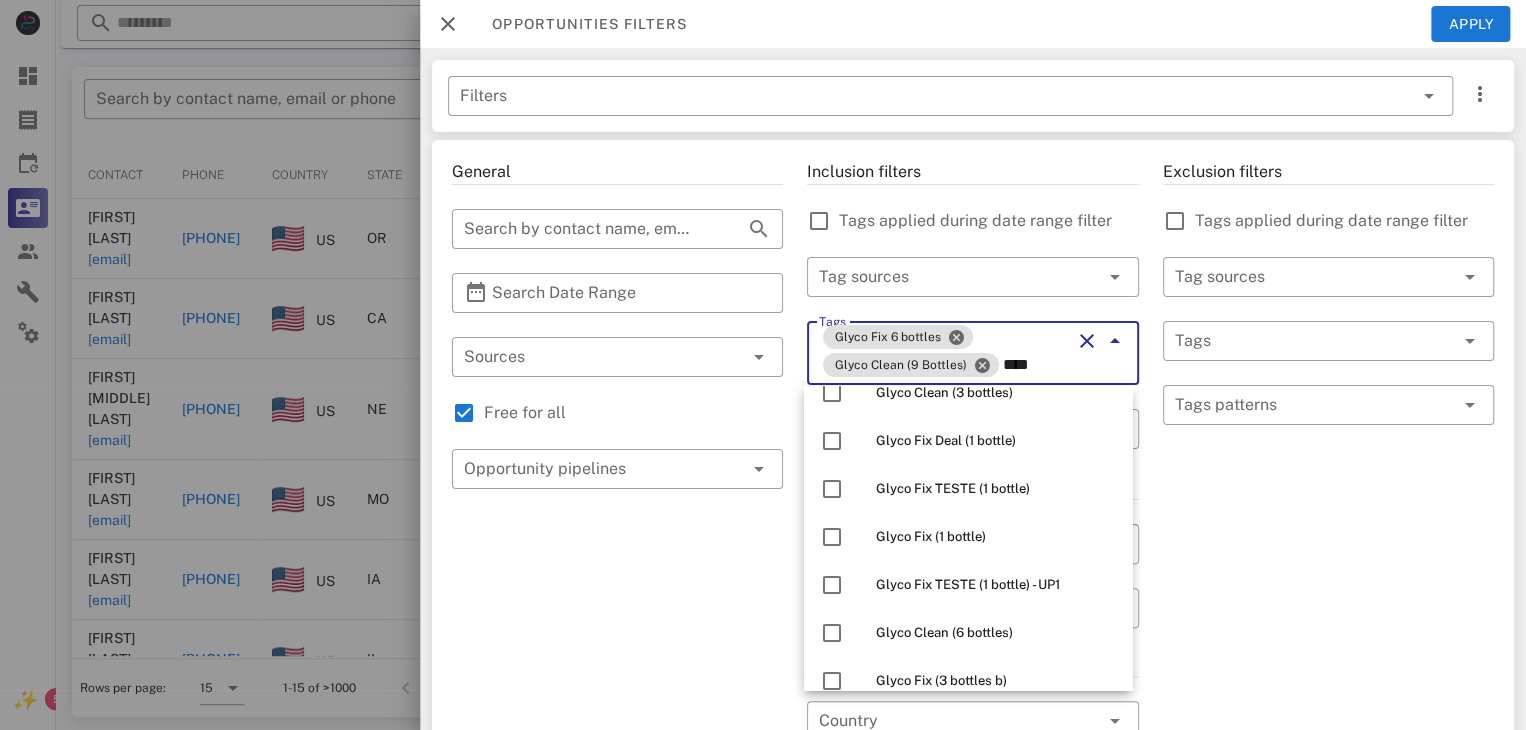 scroll, scrollTop: 232, scrollLeft: 0, axis: vertical 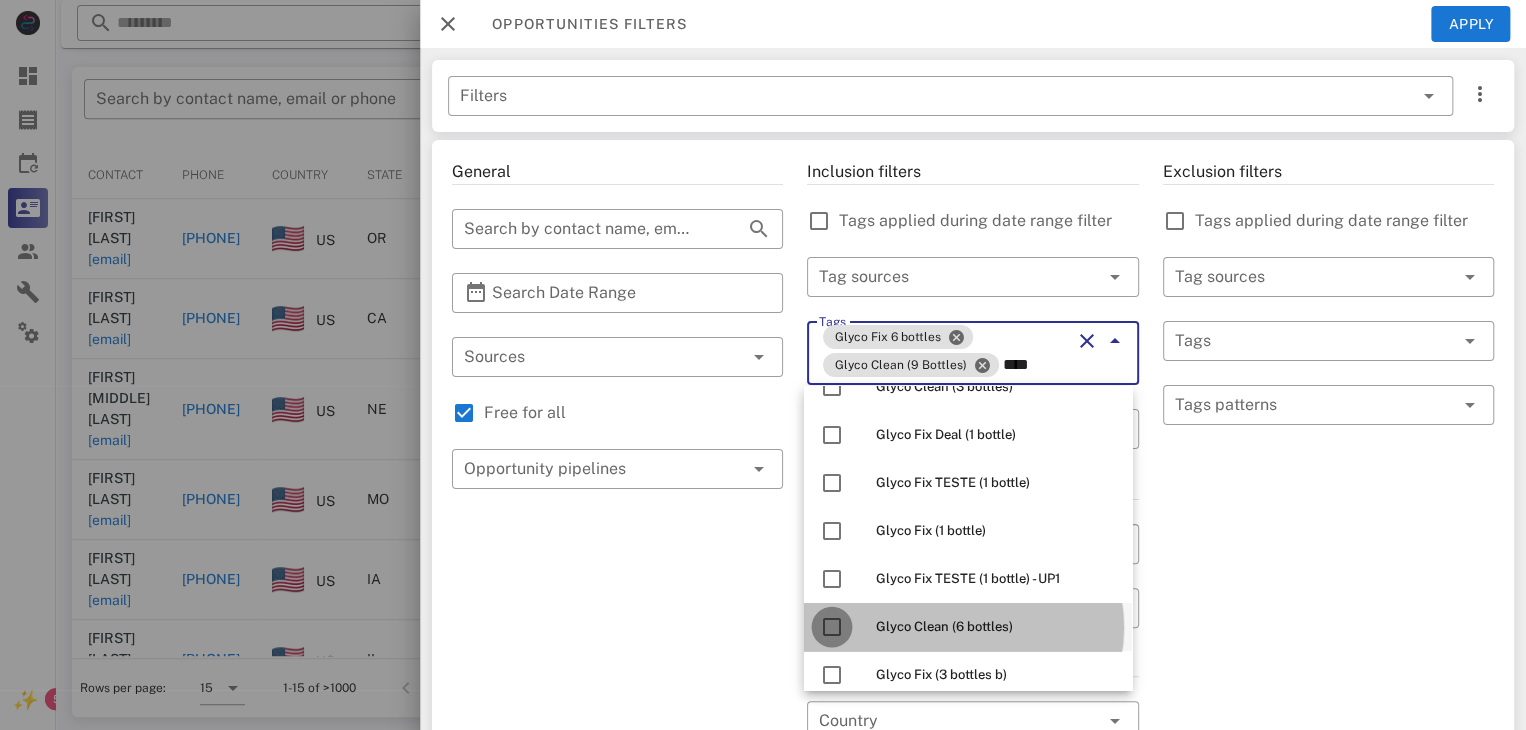 click at bounding box center (832, 627) 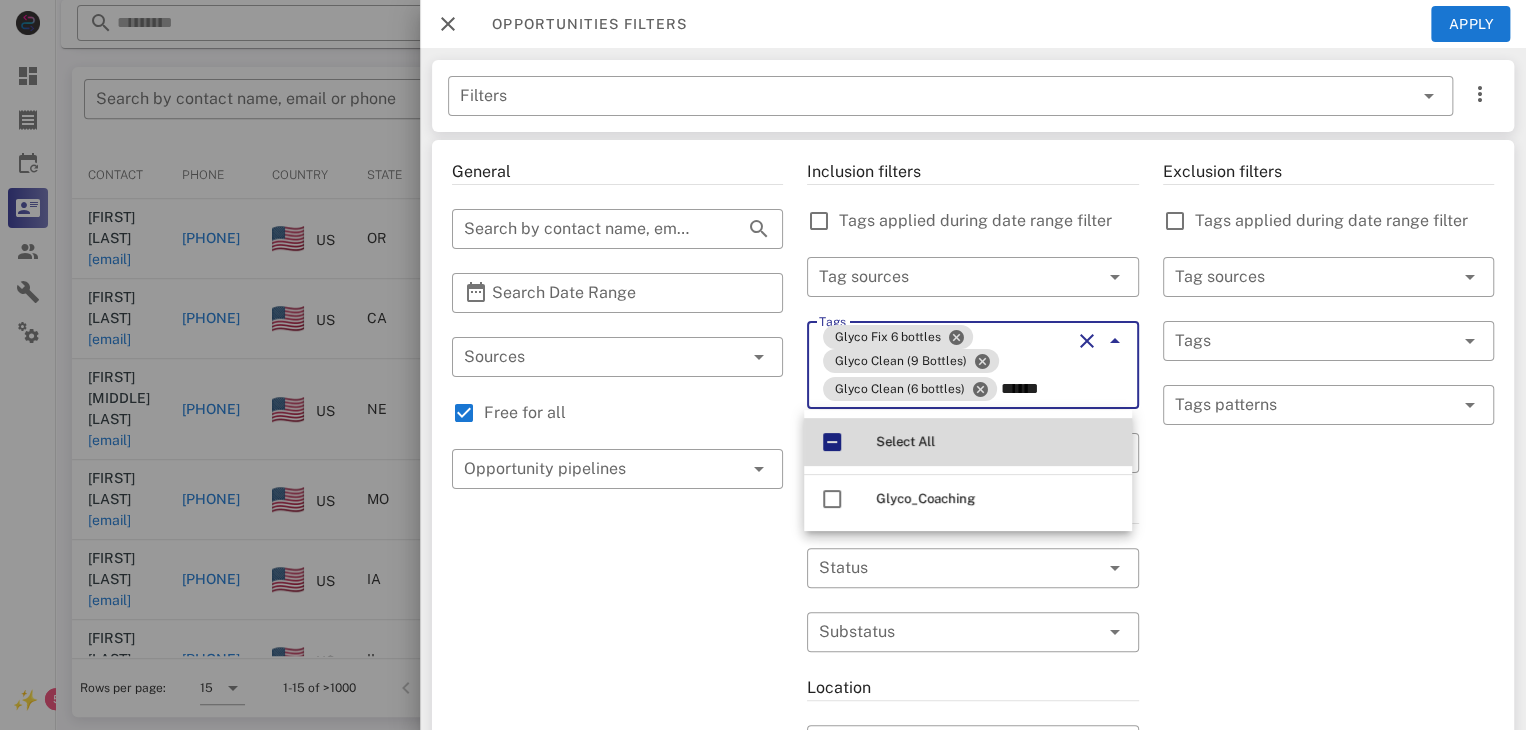 scroll, scrollTop: 0, scrollLeft: 0, axis: both 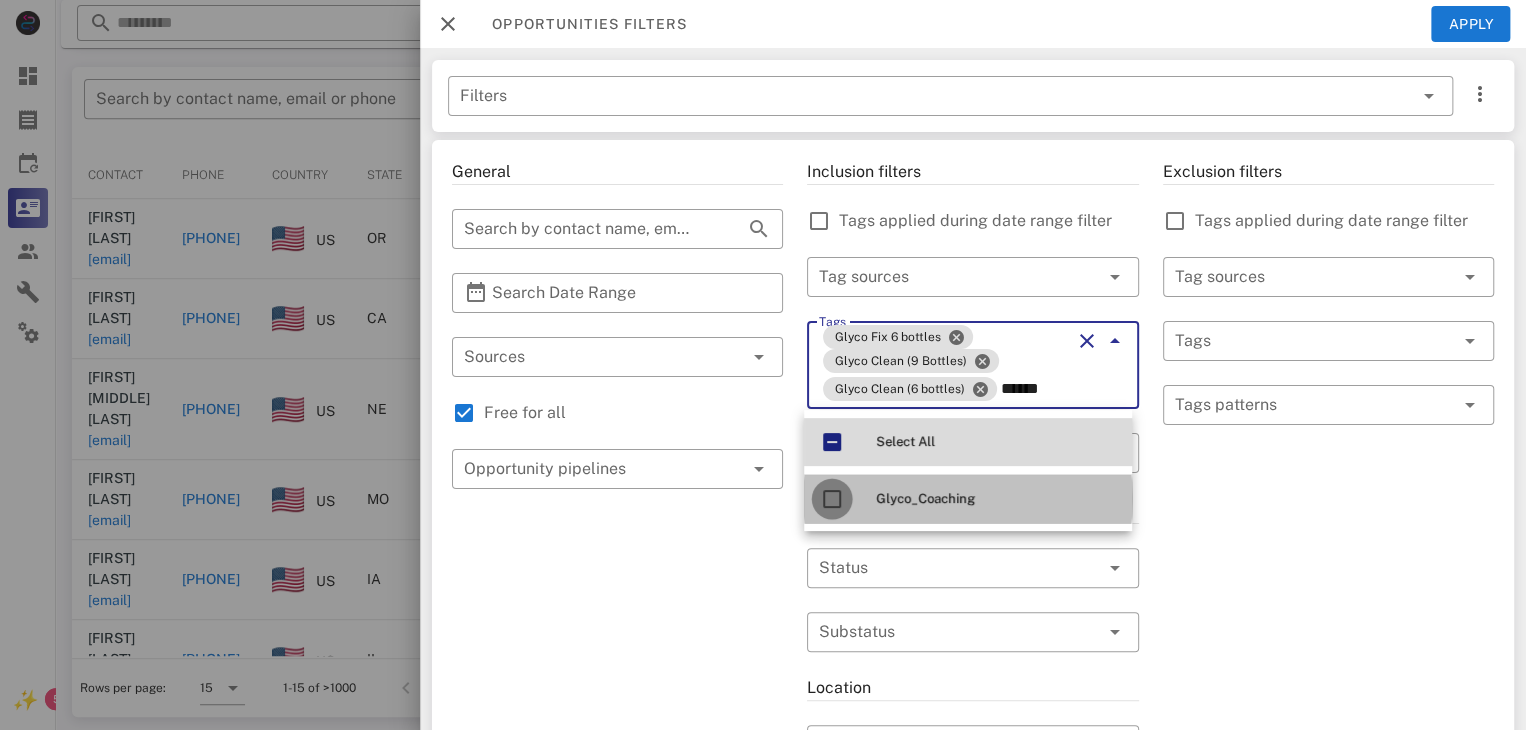 click at bounding box center [832, 499] 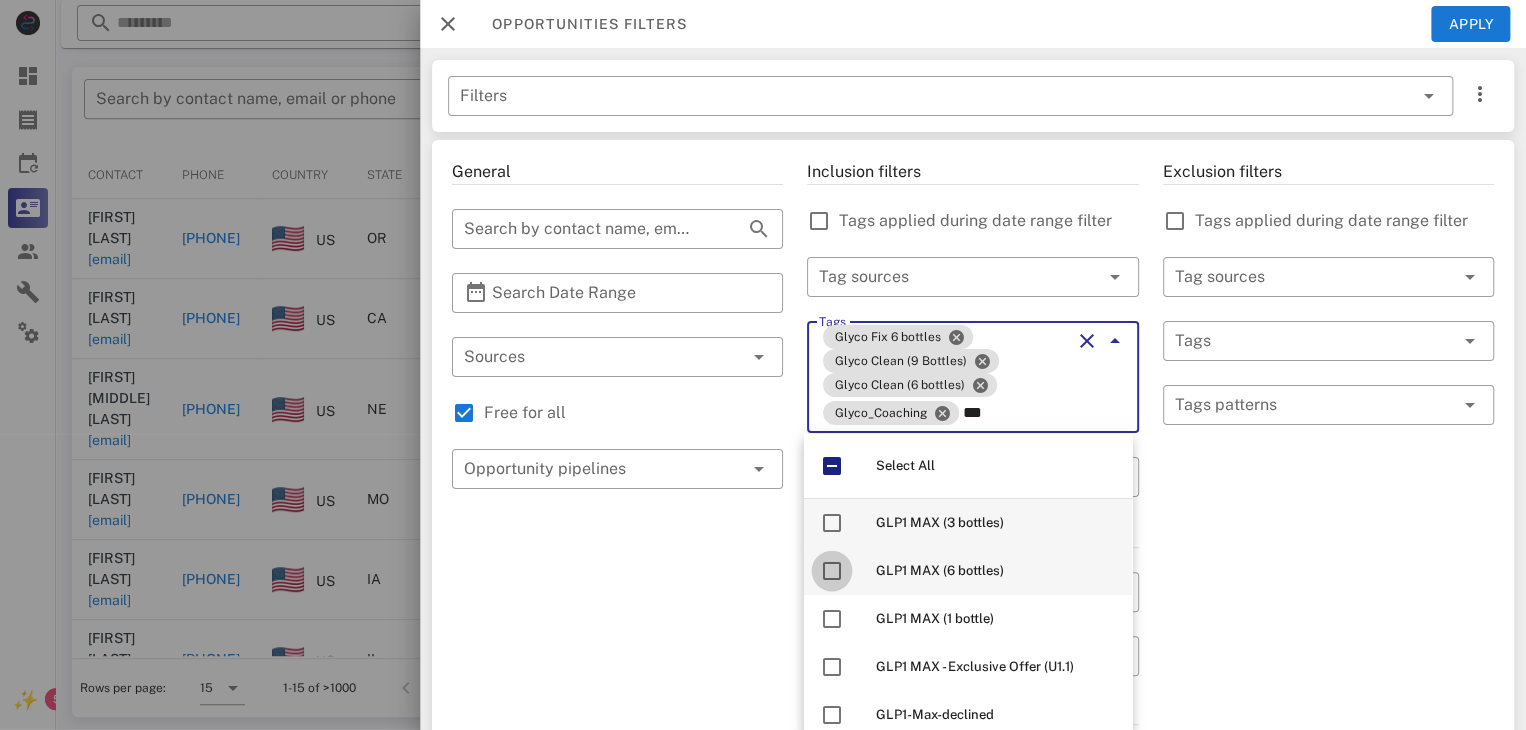 click at bounding box center [832, 571] 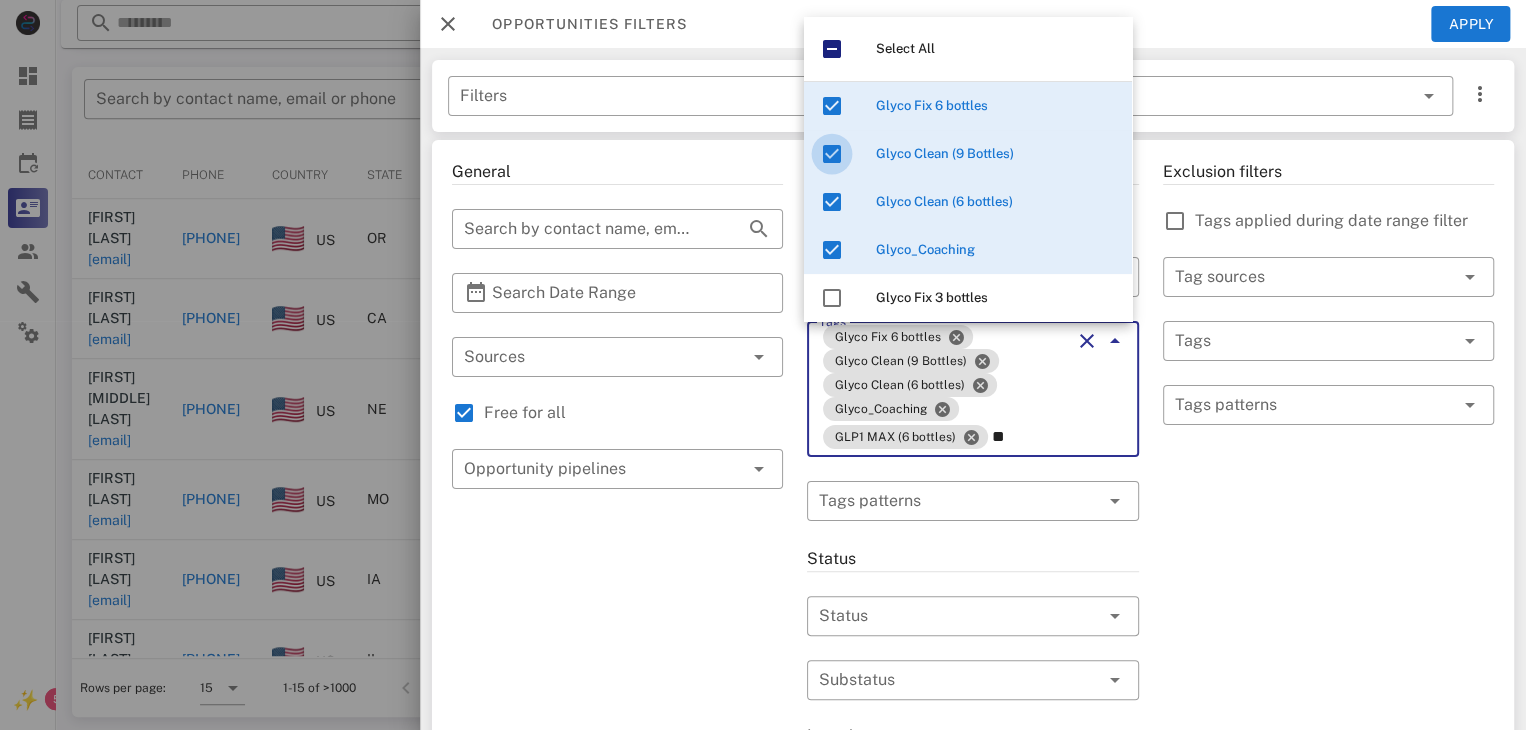type on "*" 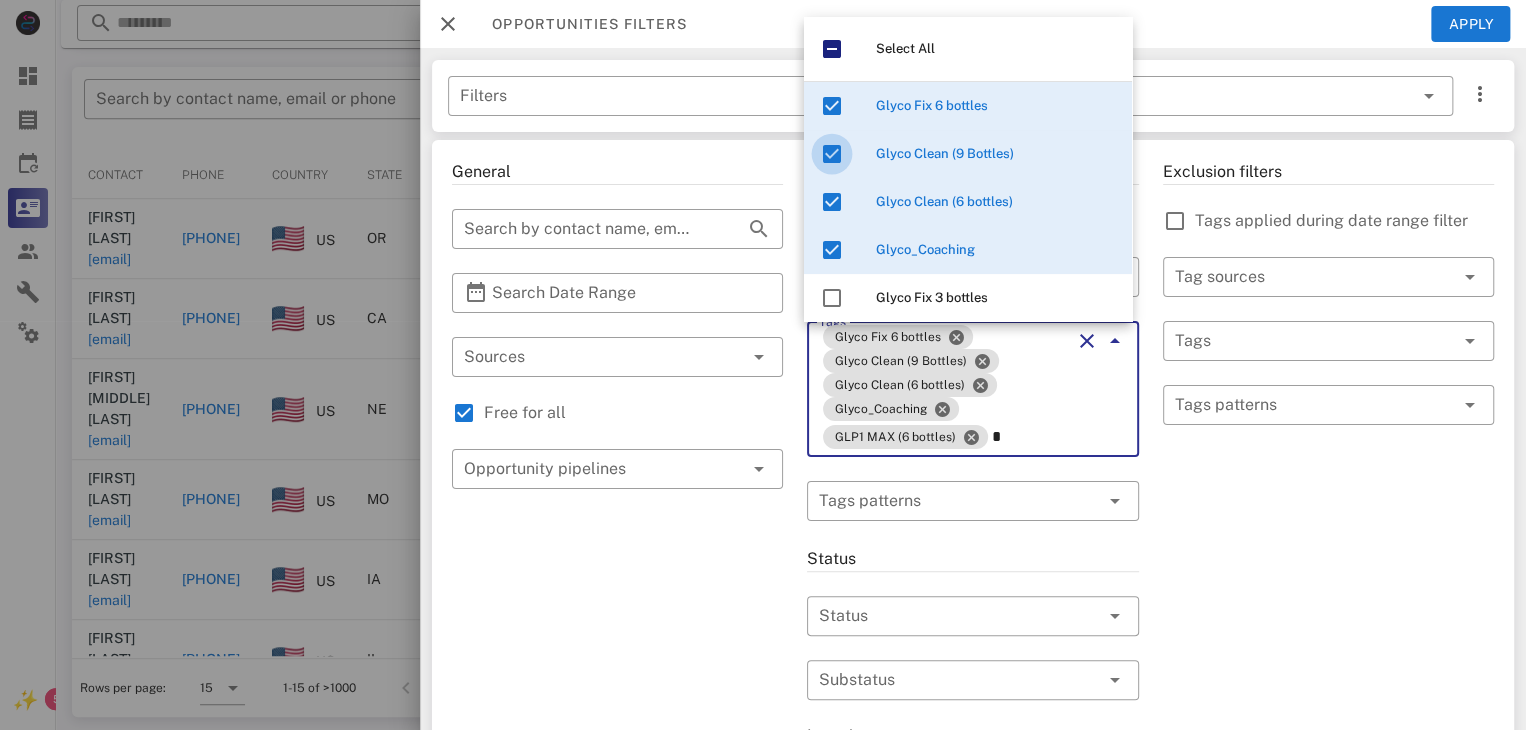 type 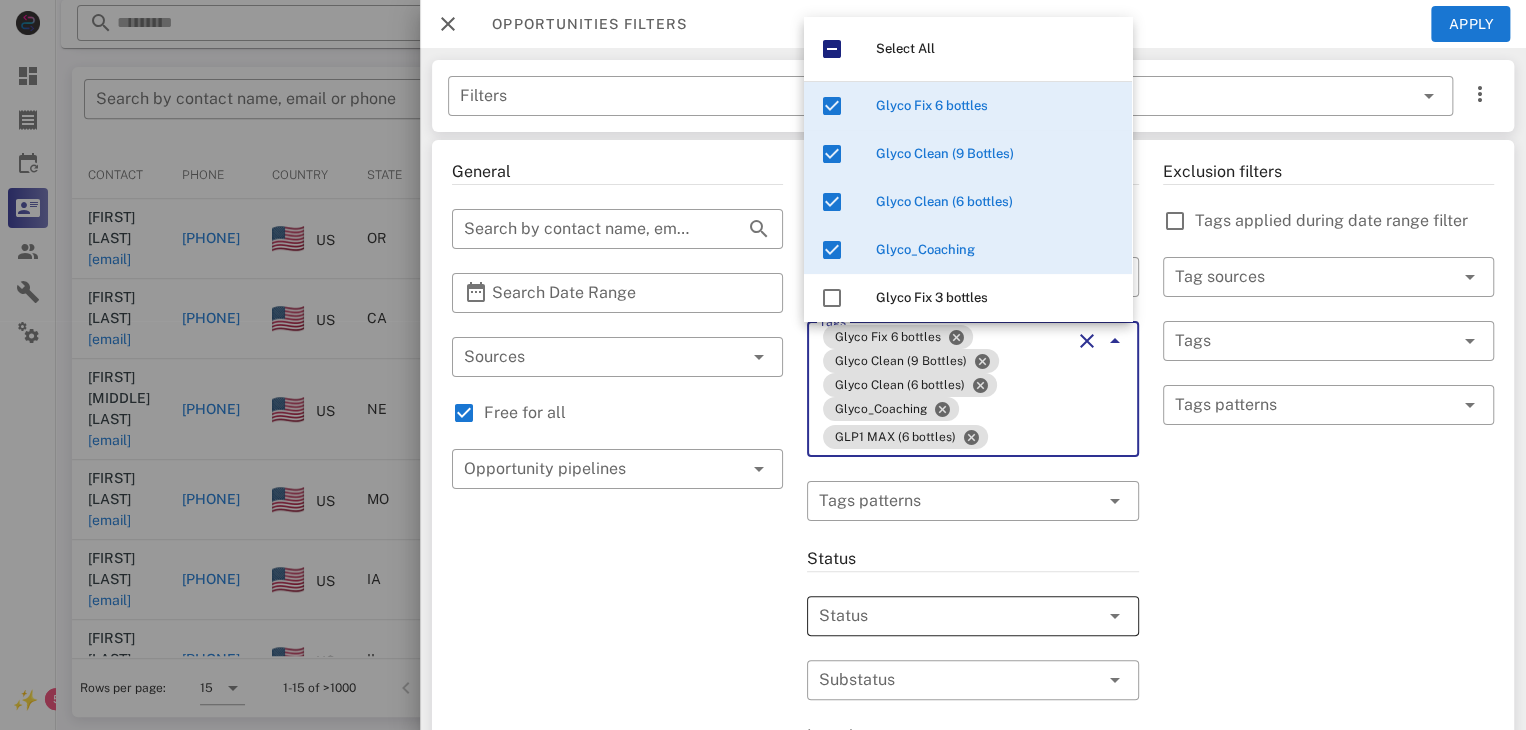 click at bounding box center (944, 616) 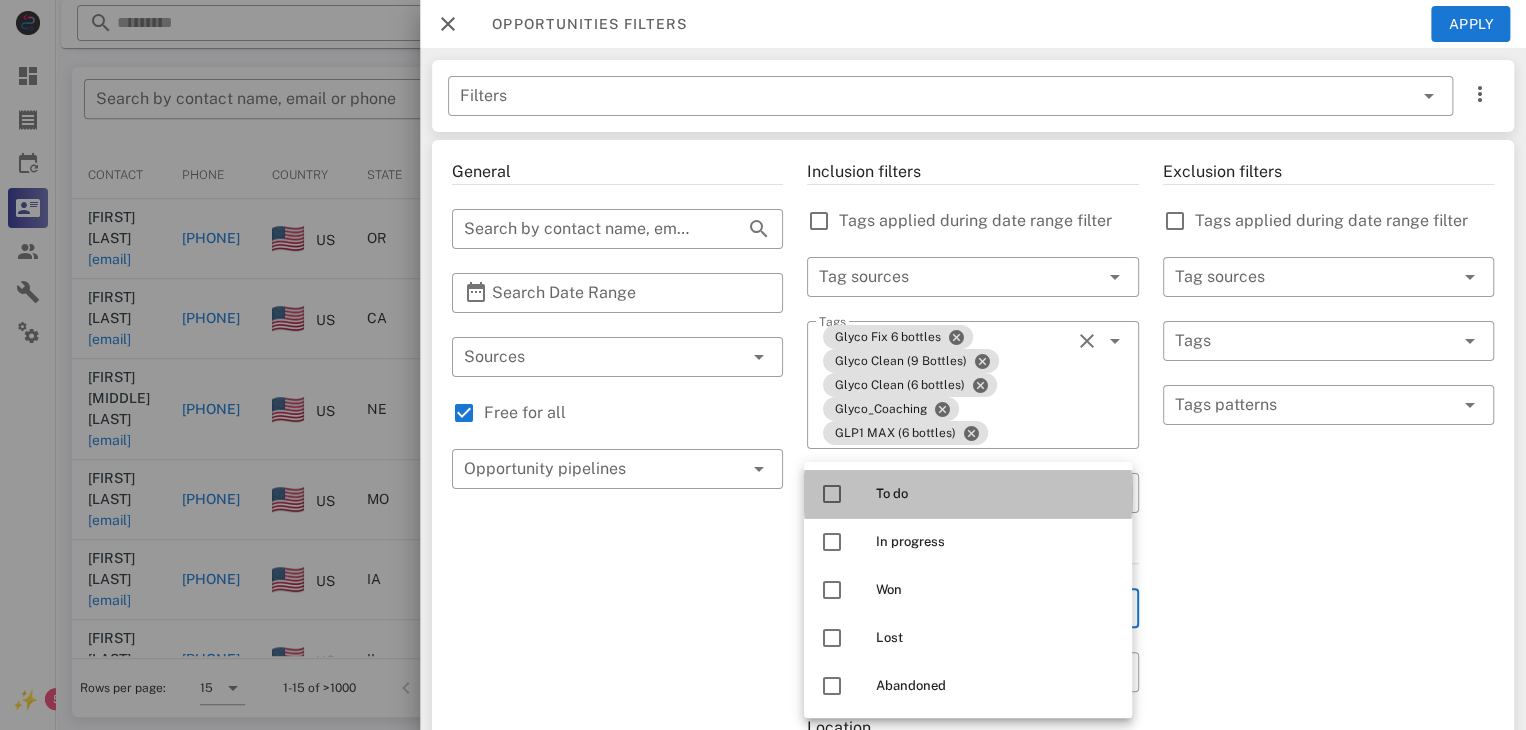 click at bounding box center [832, 494] 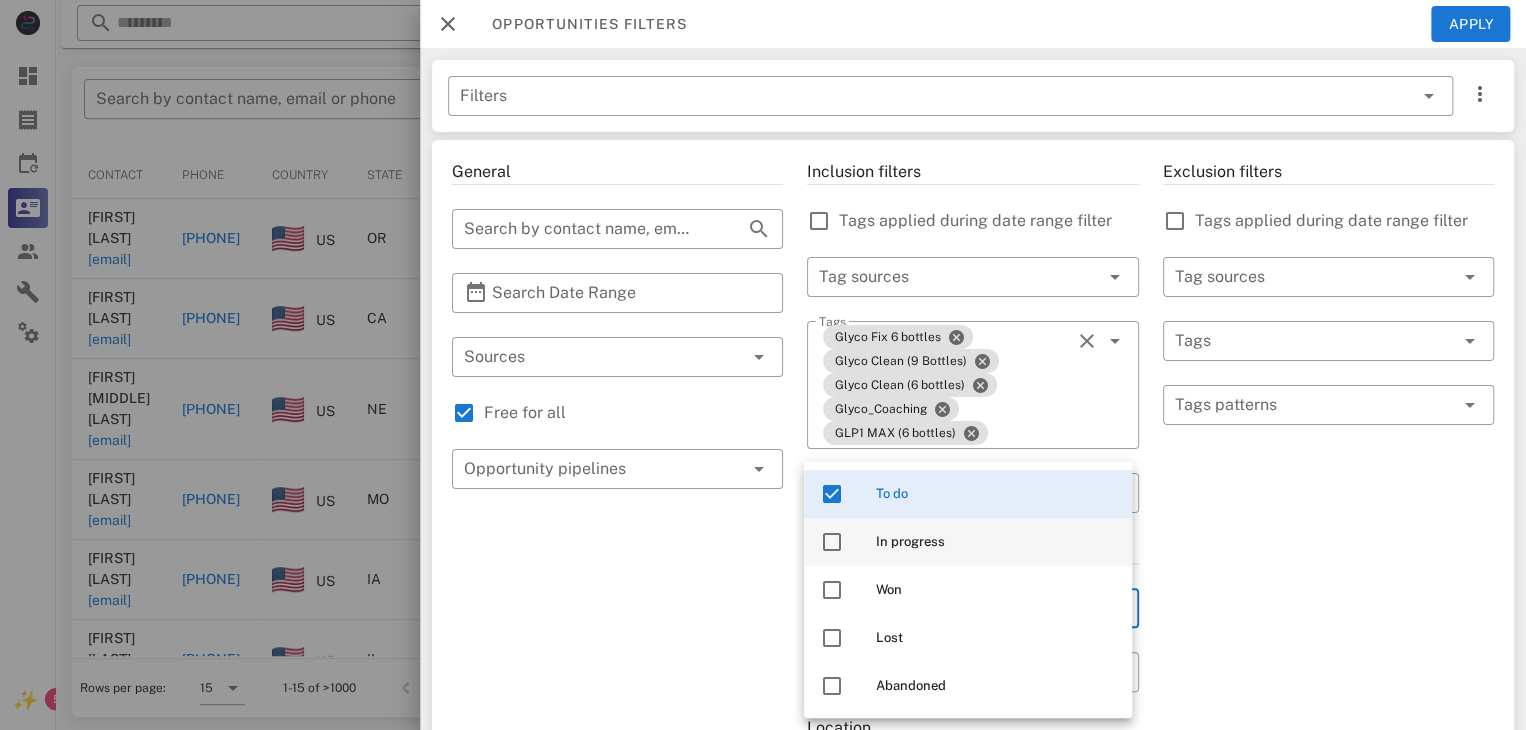 click at bounding box center (832, 542) 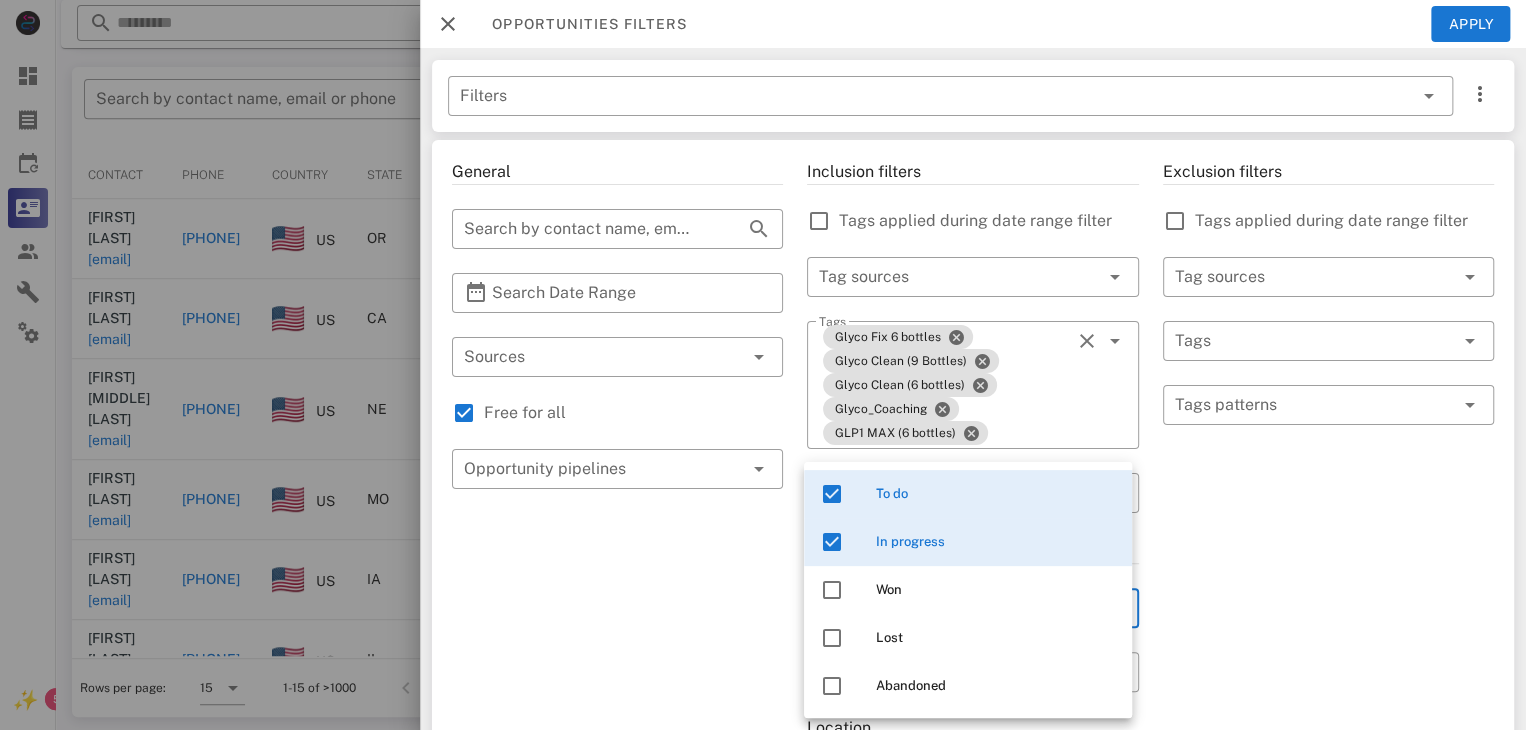 click on "General ​ Search by contact name, email or phone ​ Search Date Range ​ Sources Free for all ​ Opportunity pipelines" at bounding box center [617, 753] 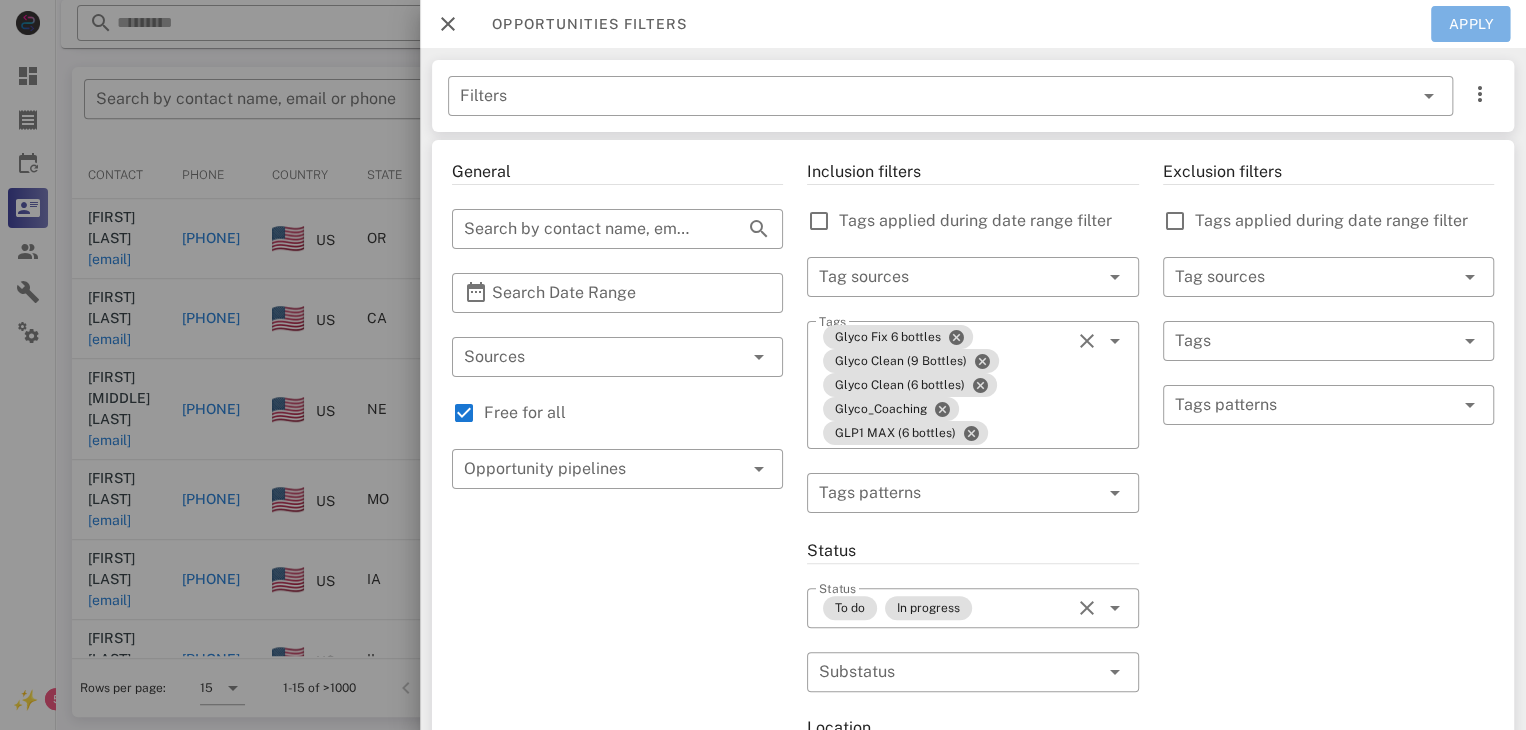 click on "Apply" at bounding box center (1471, 24) 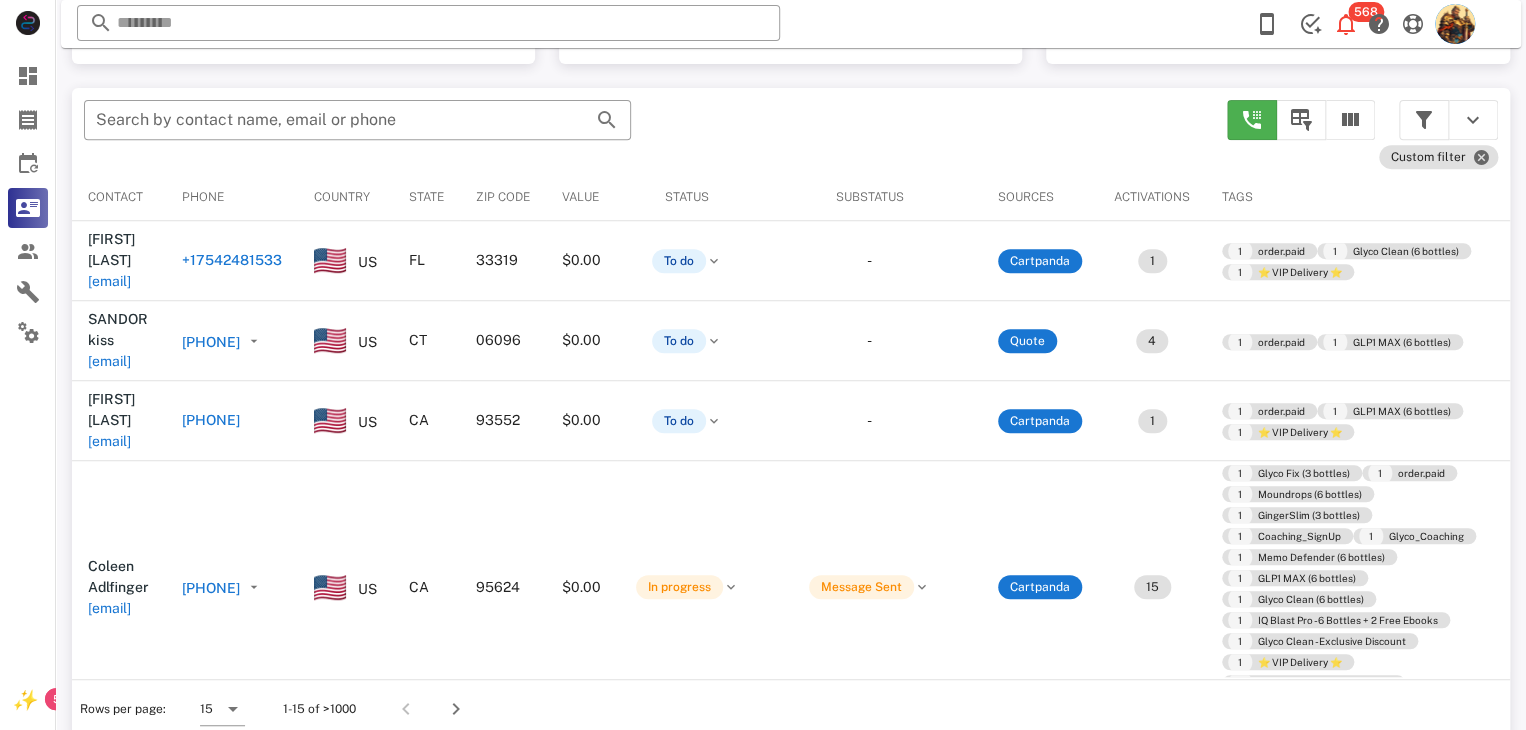 scroll, scrollTop: 377, scrollLeft: 0, axis: vertical 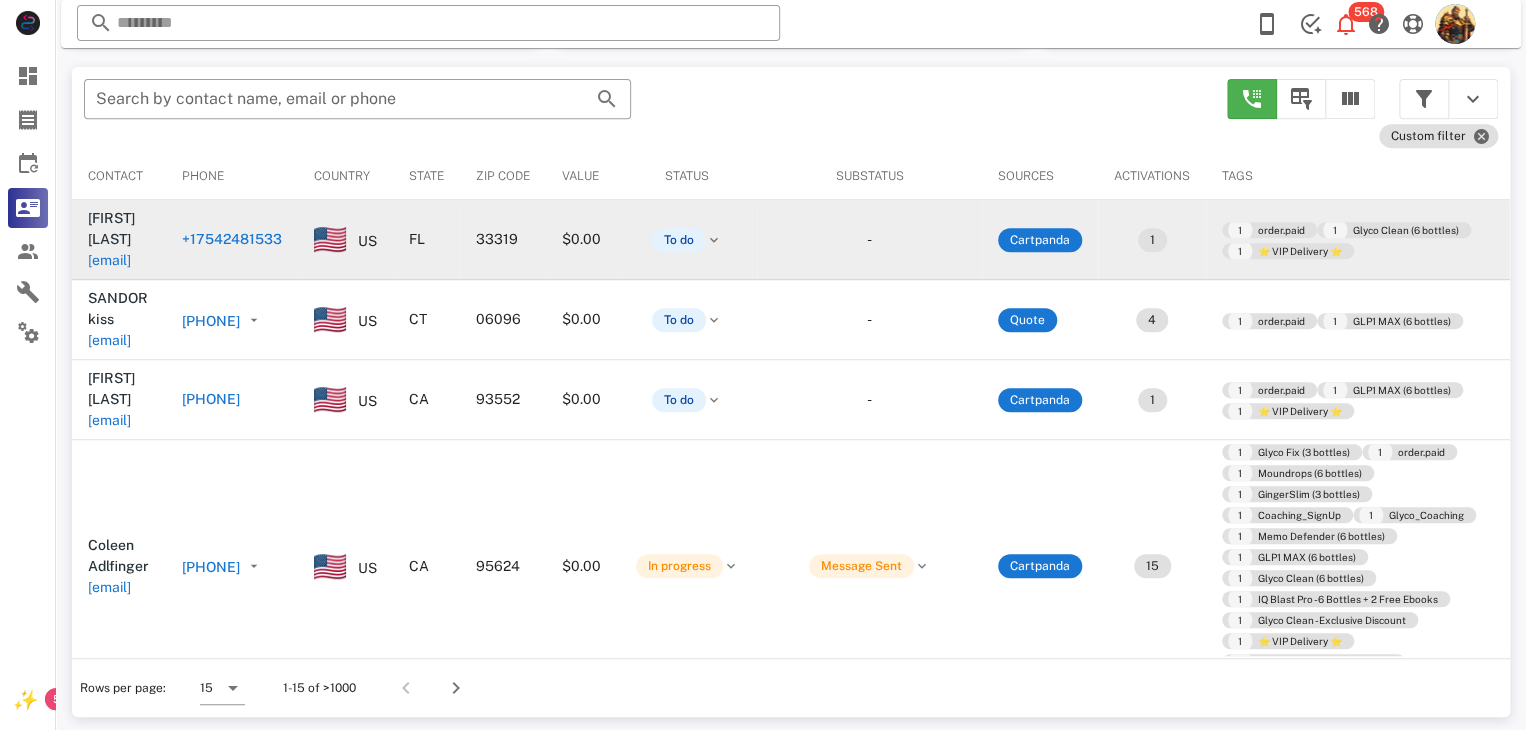click on "frannieanniefarms@gmail.com" at bounding box center [109, 260] 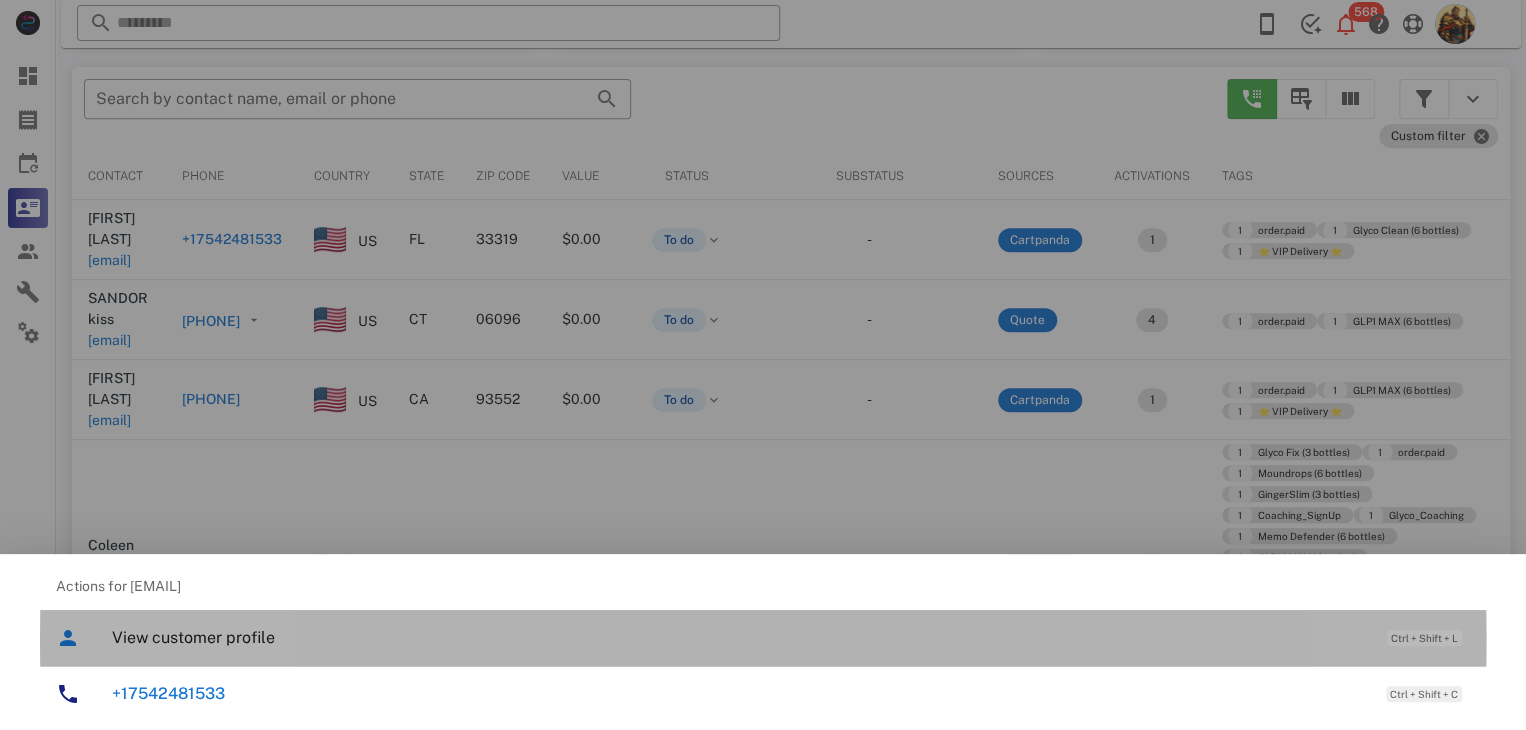 click on "View customer profile" at bounding box center (739, 637) 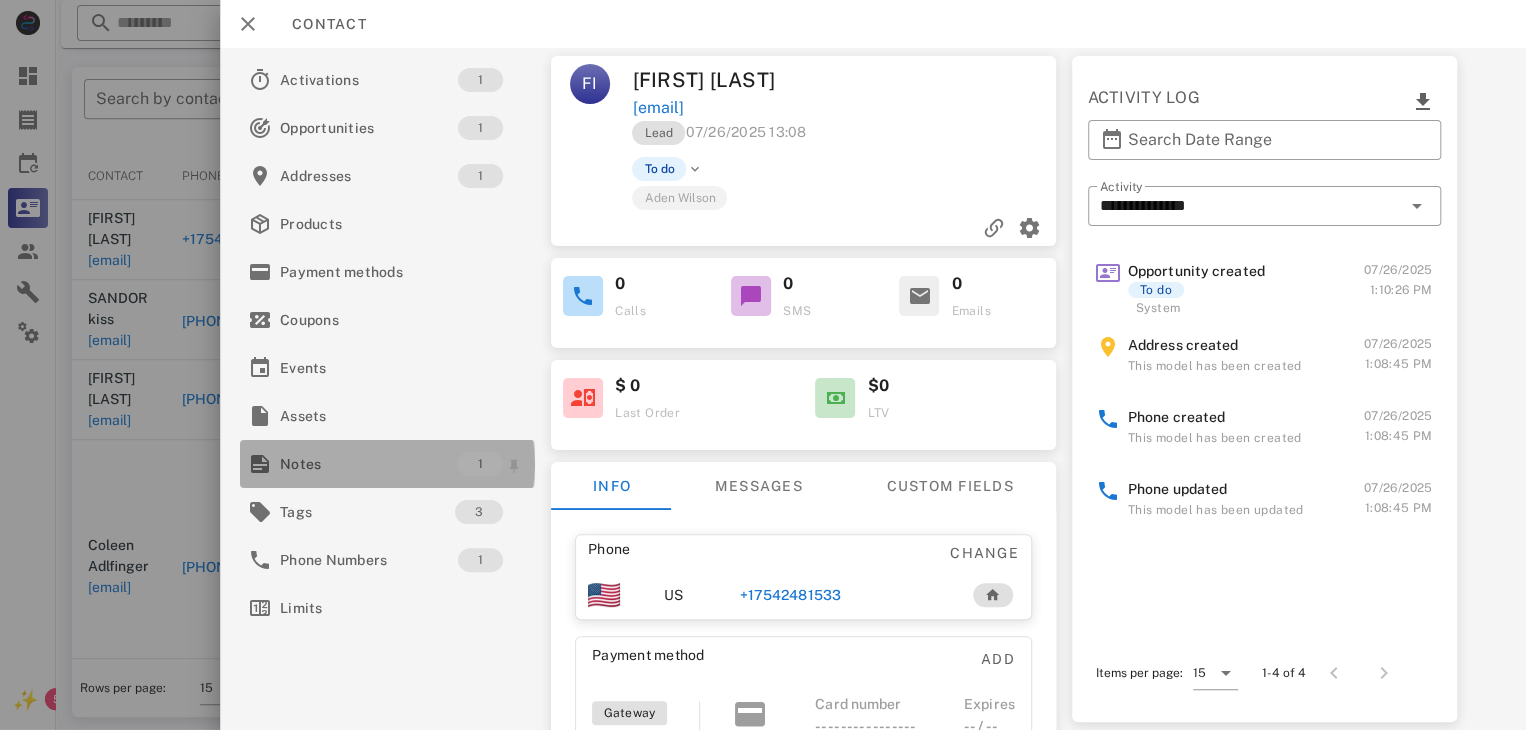 click on "Notes" at bounding box center [369, 464] 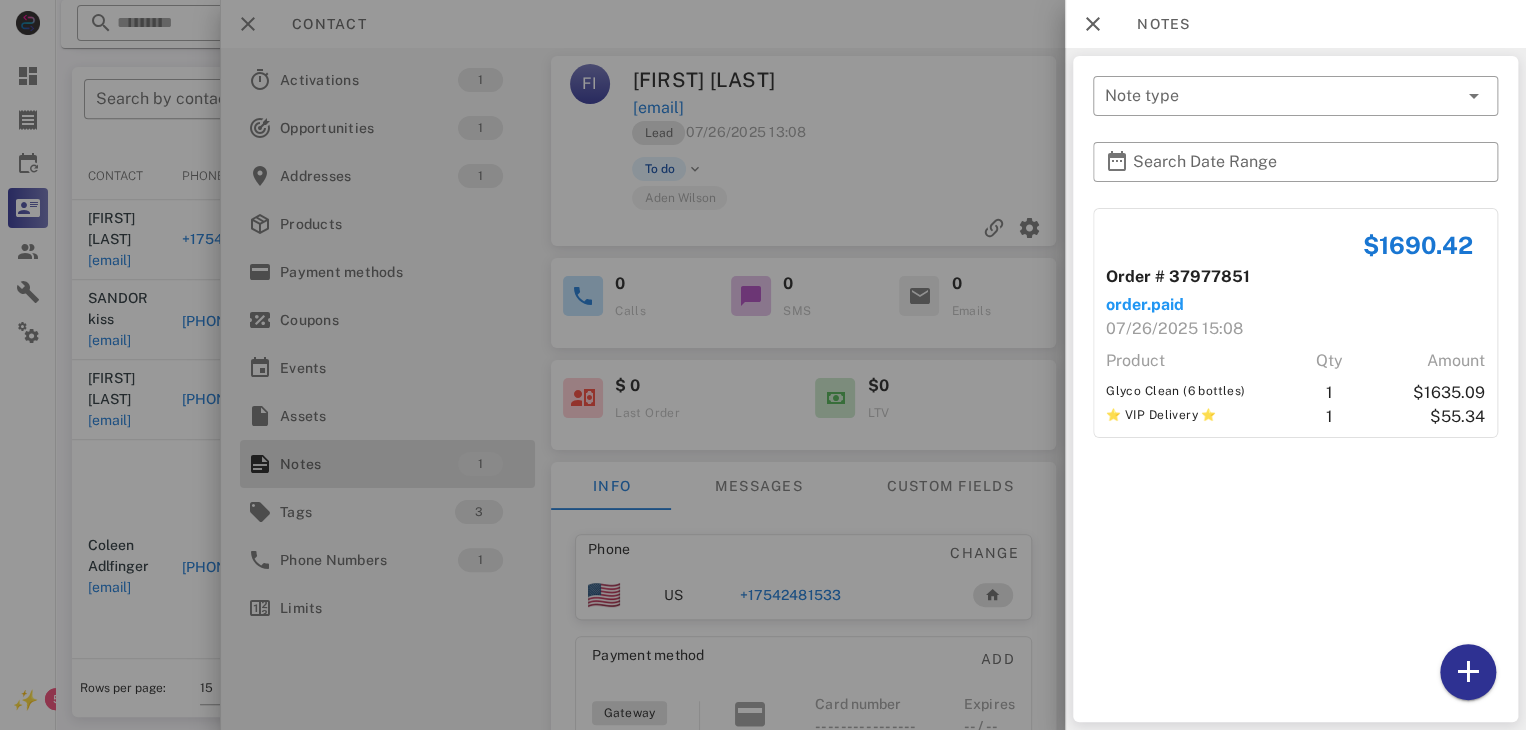 click at bounding box center [763, 365] 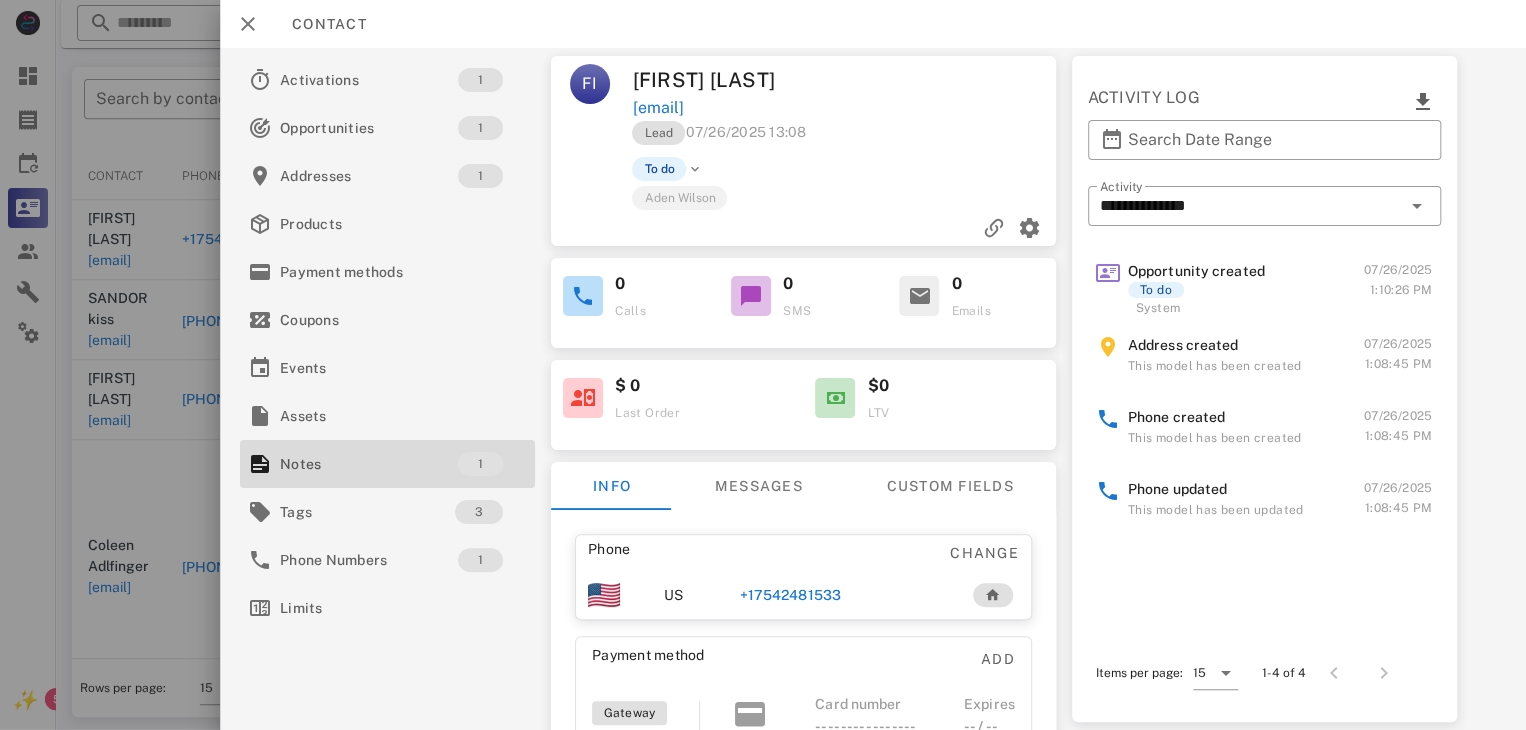 click on "+17542481533" at bounding box center (790, 595) 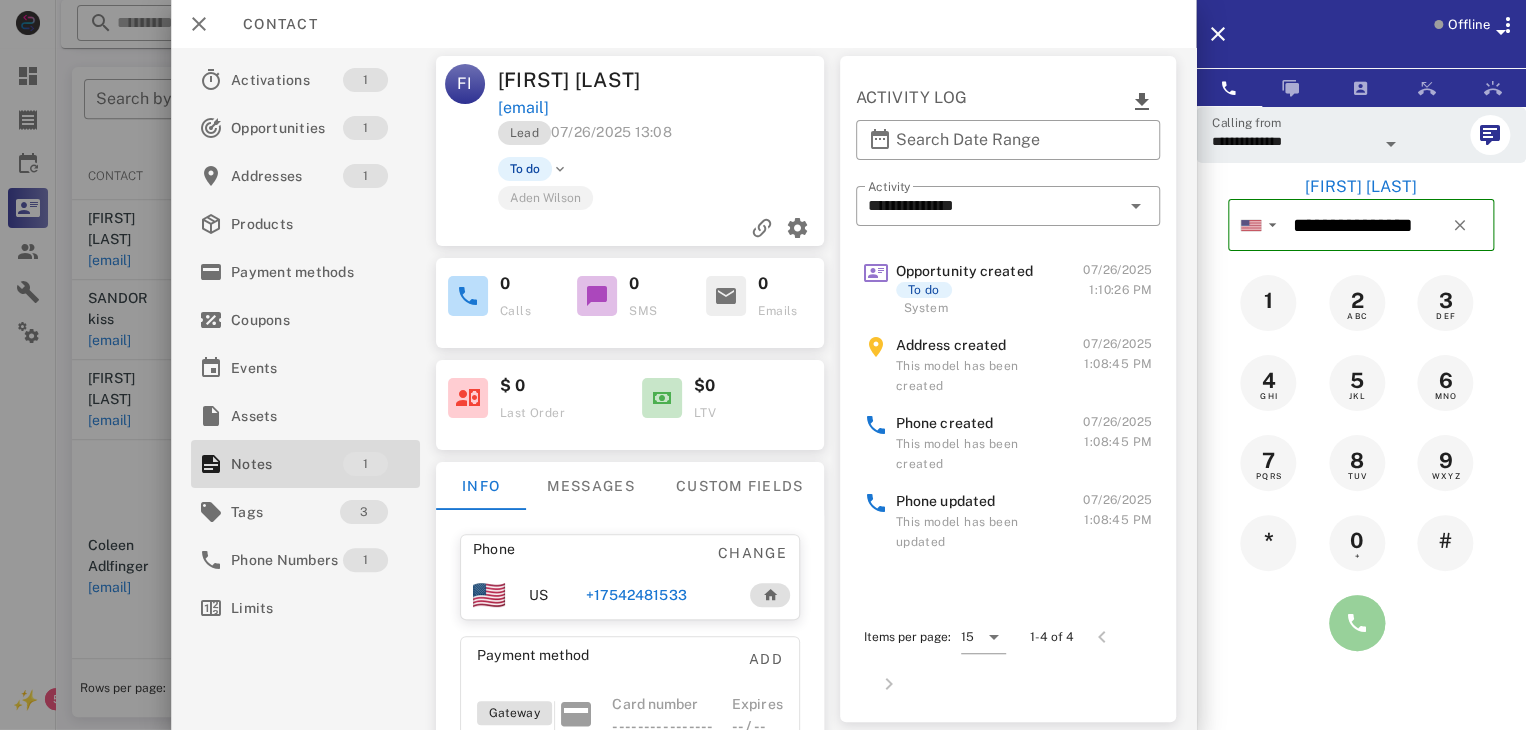 click at bounding box center [1357, 623] 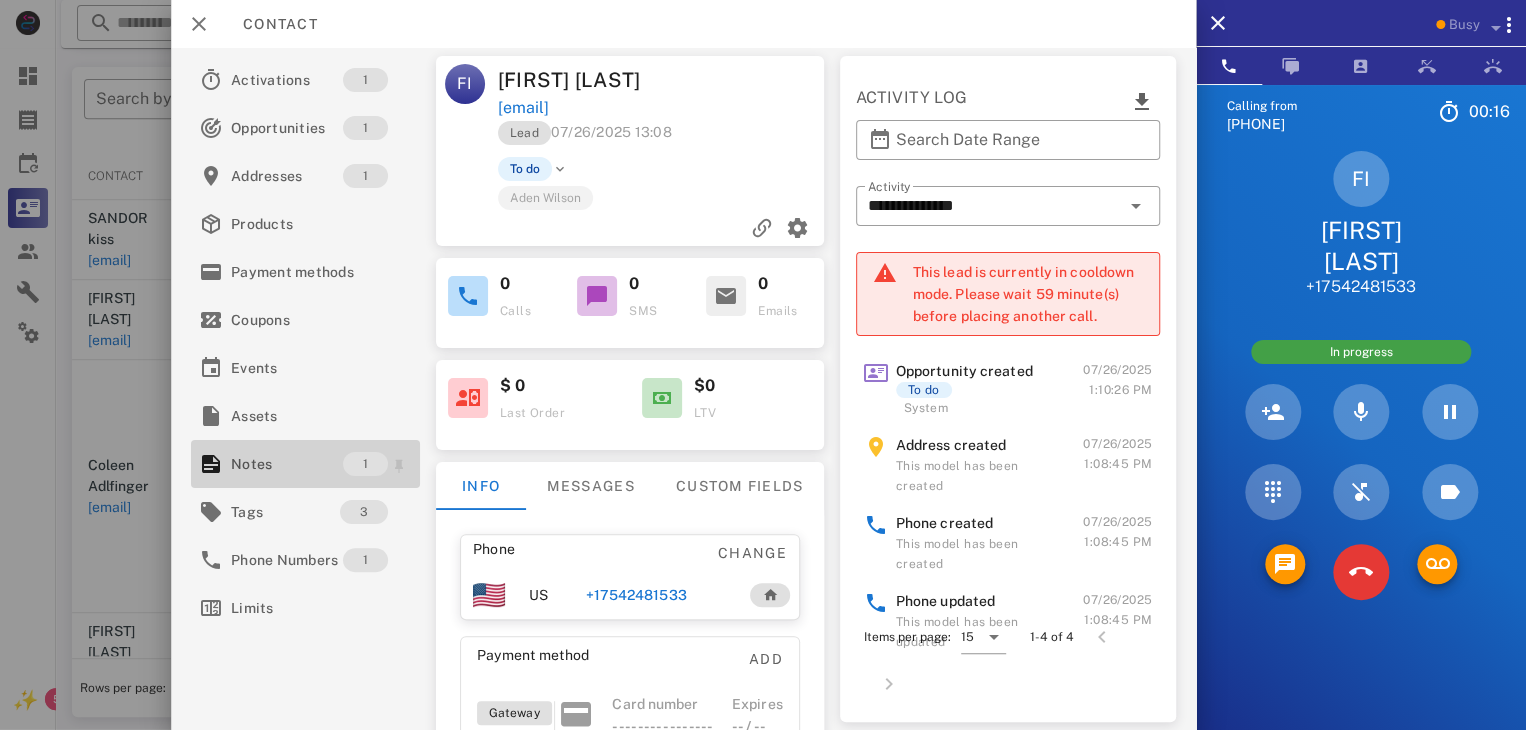 click on "Notes" at bounding box center (287, 464) 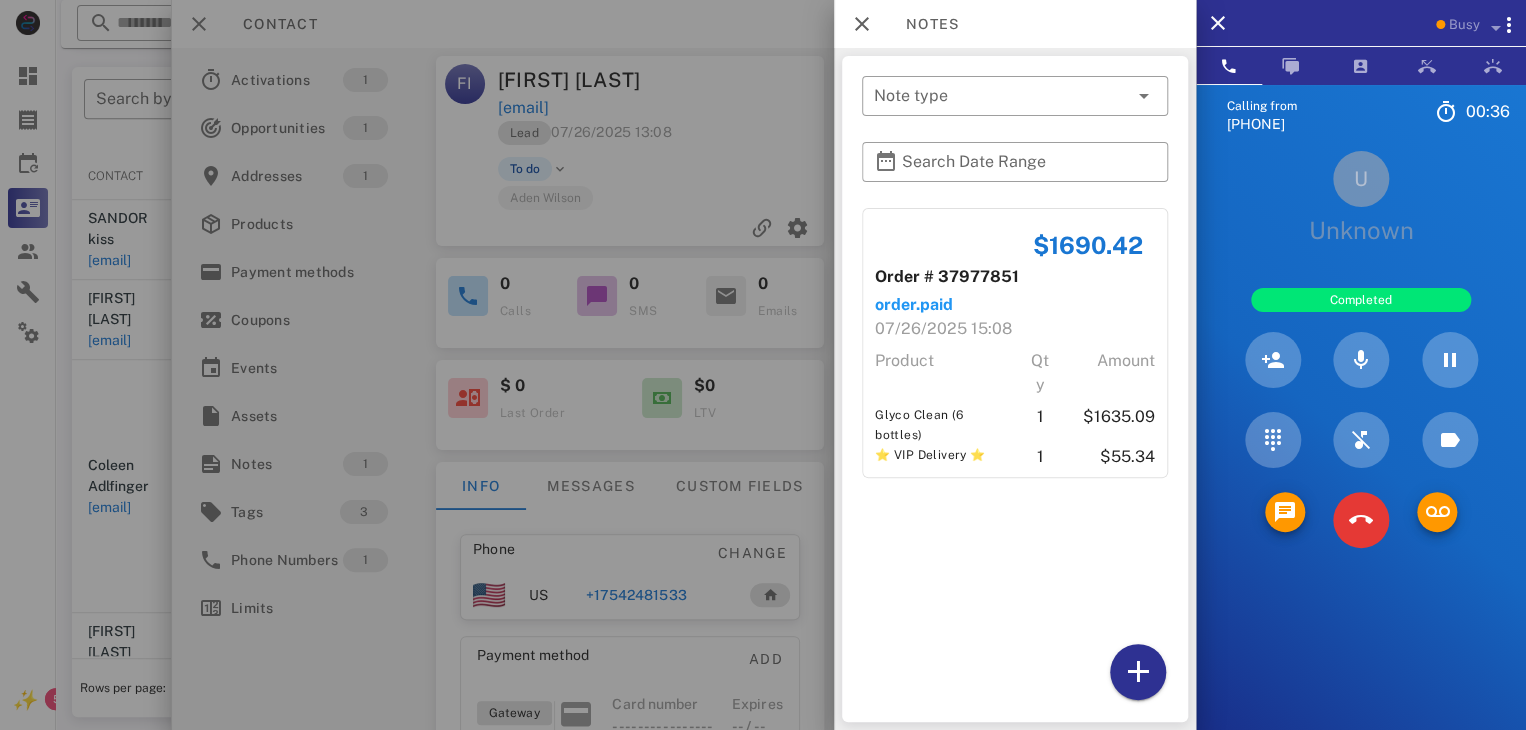click on "Calling from (239) 402-7286 00: 36  Unknown      ▼     Australia
+61
Canada
+1
Guam
+1671
Mexico (México)
+52
New Zealand
+64
United Kingdom
+44
United States
+1
1 2 ABC 3 DEF 4 GHI 5 JKL 6 MNO 7 PQRS 8 TUV 9 WXYZ * 0 + #  U  Unknown  Completed  Directory ​  MB  Matt Burd  Idle   RC  Ryan Casas  Idle   JP  Jennifer Phillips  Idle   A1  Agent 131  Idle   AL  Alexander Lodi  Idle   DT  Daniela Tanevski  Idle   JR  juan rodriguez  Offline   AD  Accounting Dept  Offline   A1  Agent 101  Offline   A1  Agent 105  Offline   A1  Agent 112  Offline   A1  Agent 125  Offline   A1  agent 126  Offline   A1  Agent 128  Offline   A1  Agent 129  Offline   A1  Agent 138  Offline   A1  Agent 143  Offline   A1  Agent 146  Offline   A1  Agent 151  Offline   A1  agent 154  Offline   A1  Agent 164  Offline   A1  agent 165  Offline   AB  Alex Brown  Offline" at bounding box center [1361, 449] 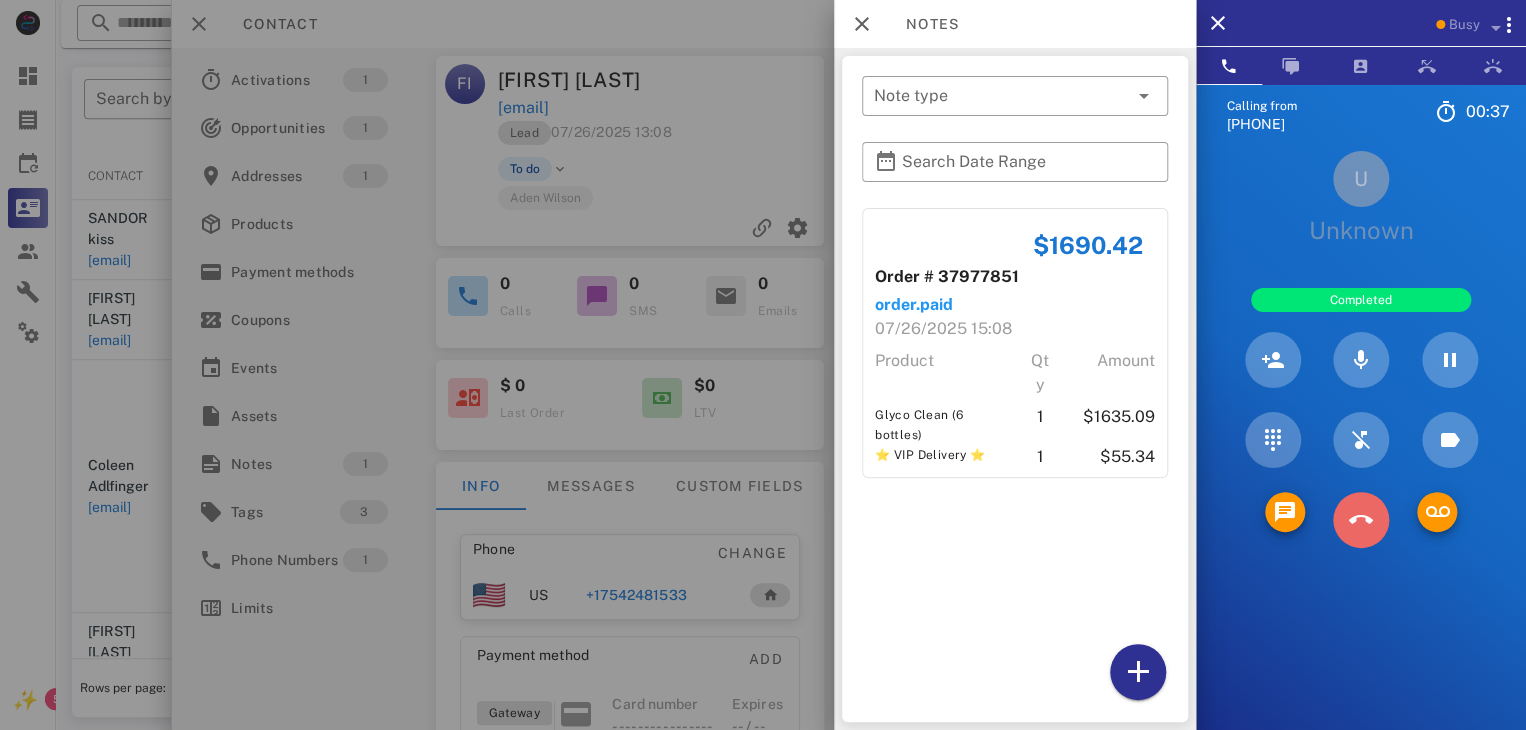 click at bounding box center [1361, 520] 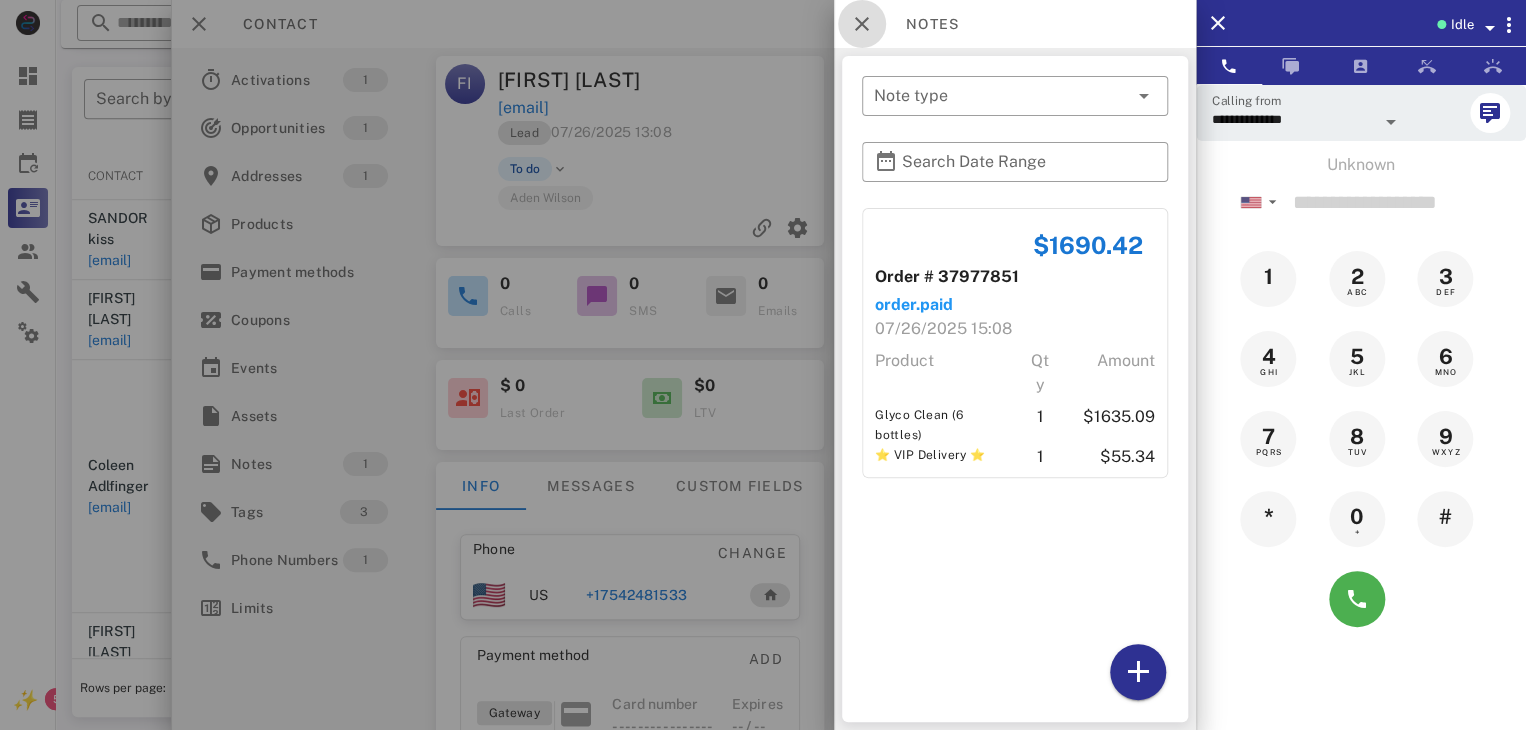 click at bounding box center [862, 24] 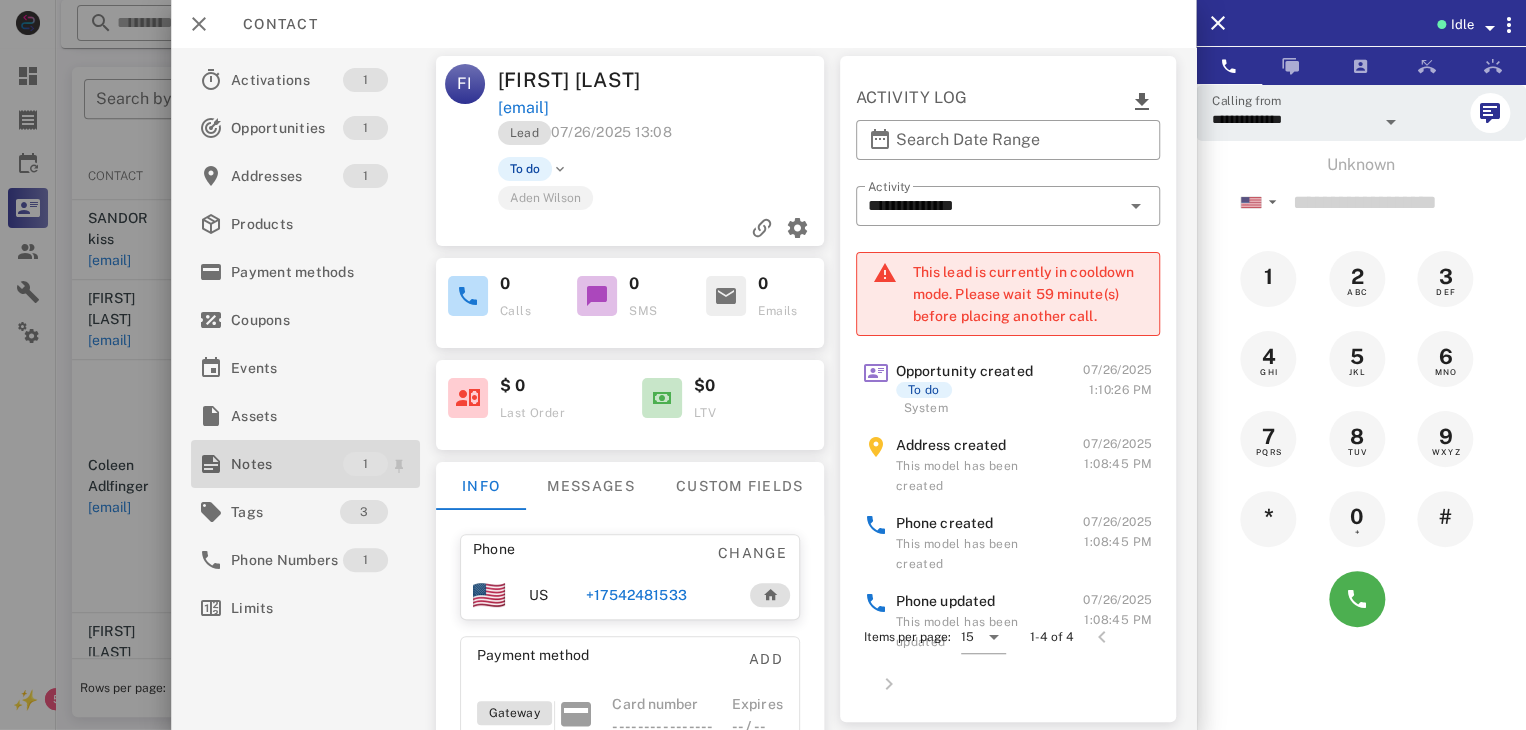click on "Notes" at bounding box center [287, 464] 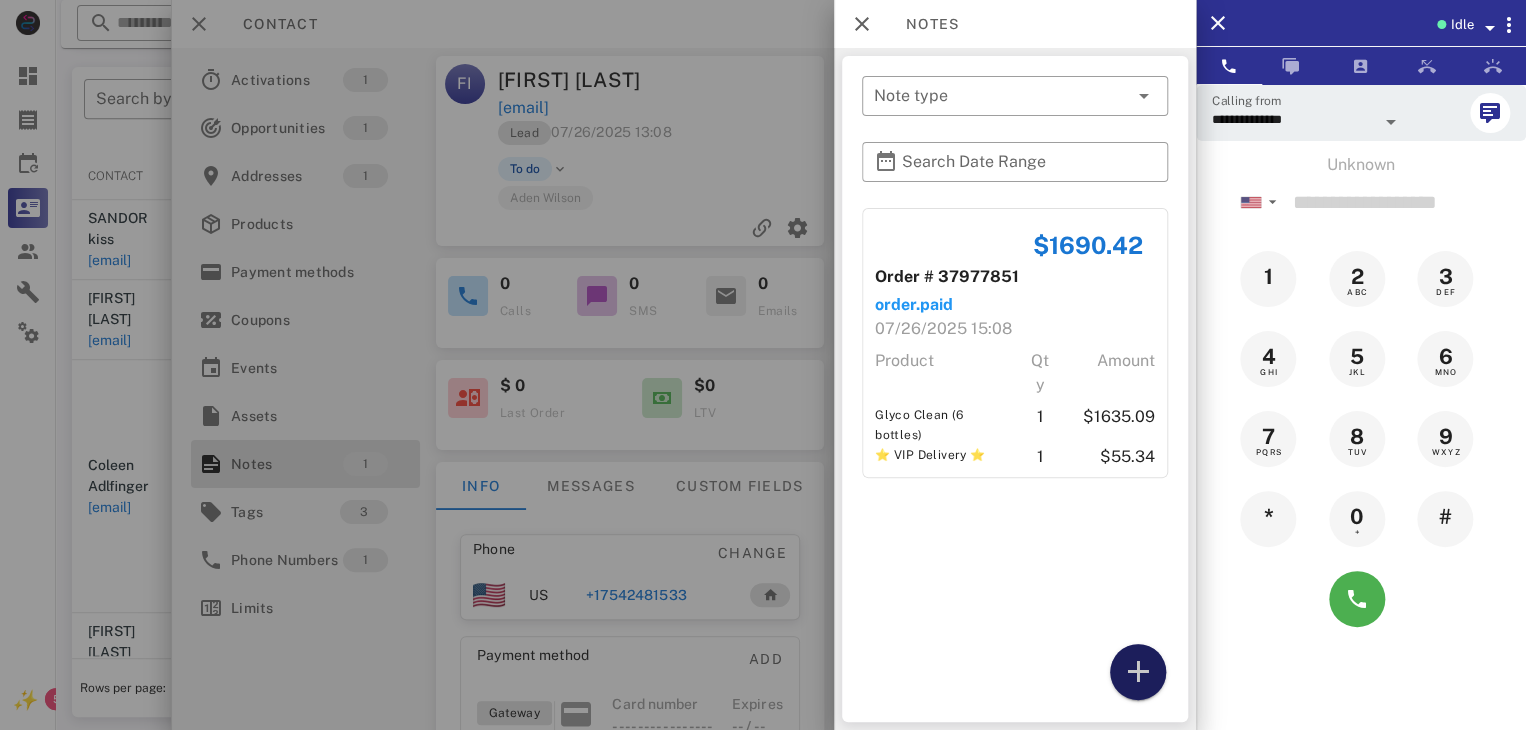 click at bounding box center [1138, 672] 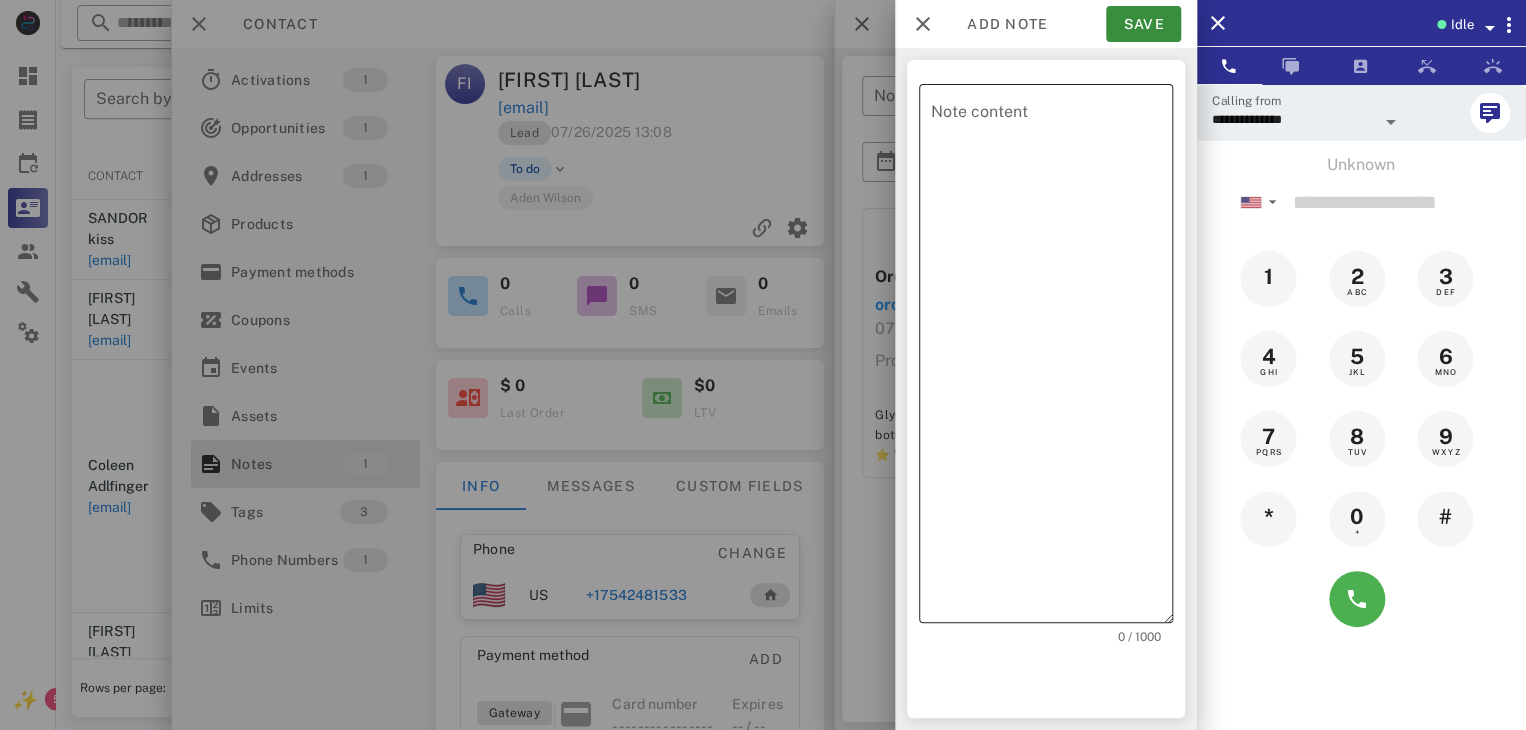 click on "Note content" at bounding box center (1052, 358) 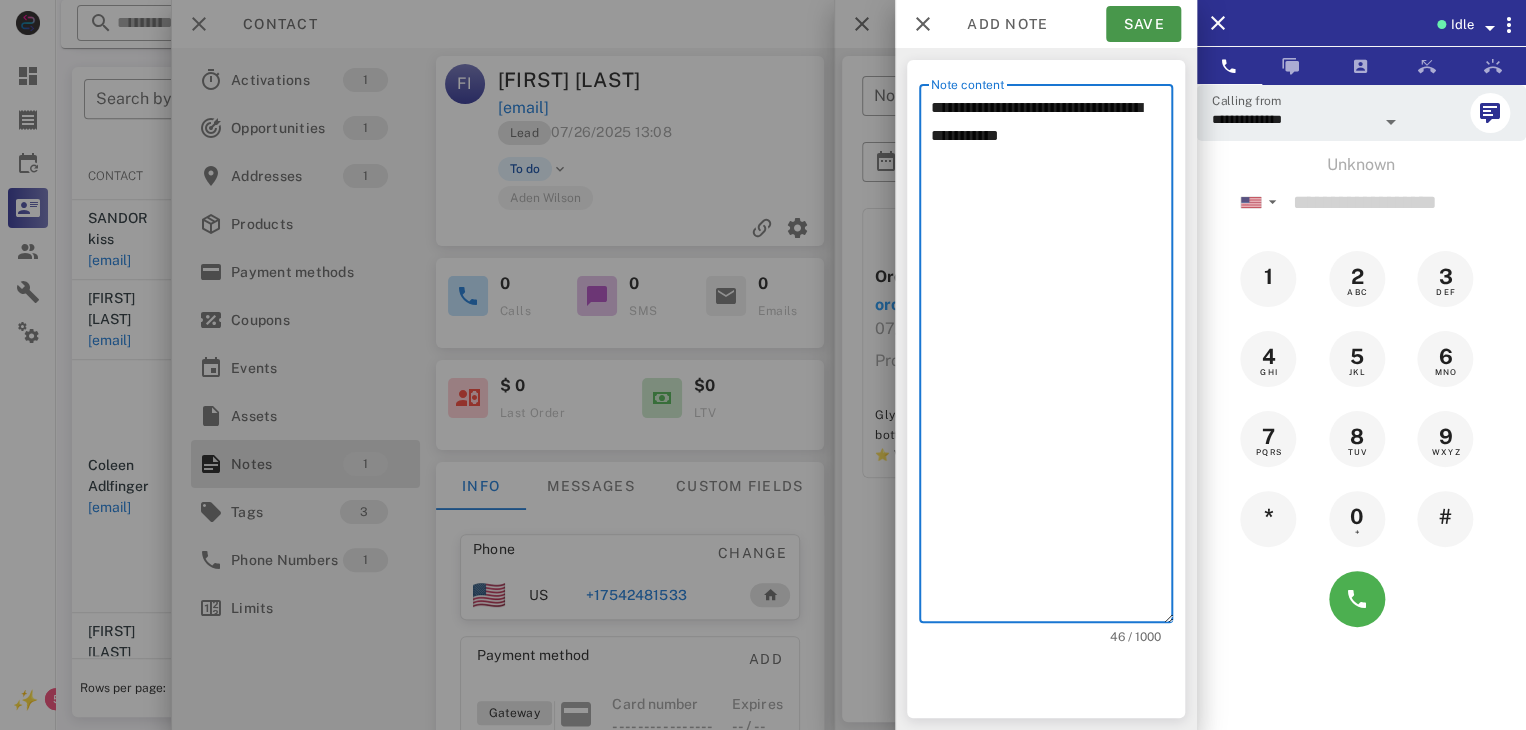 type on "**********" 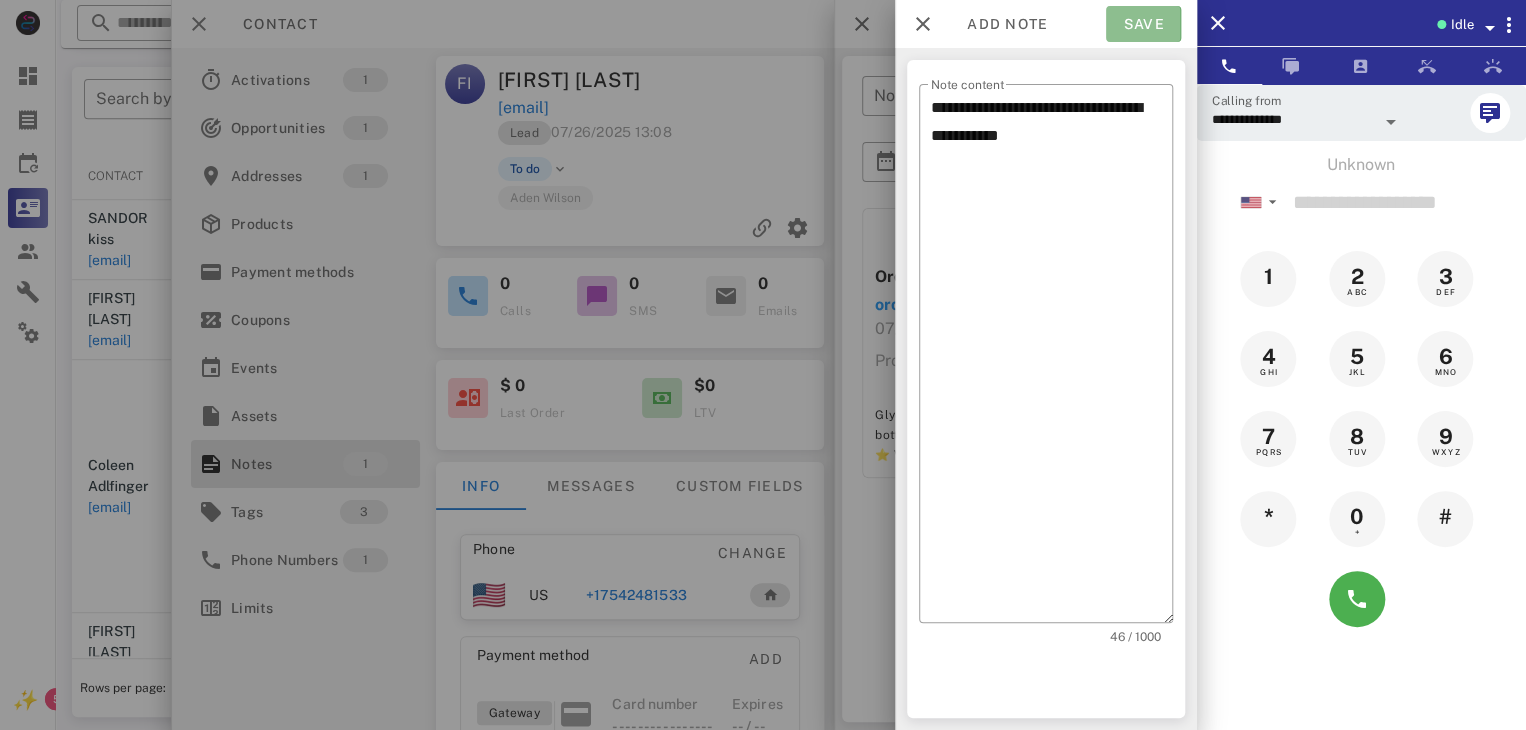 click on "Save" at bounding box center [1143, 24] 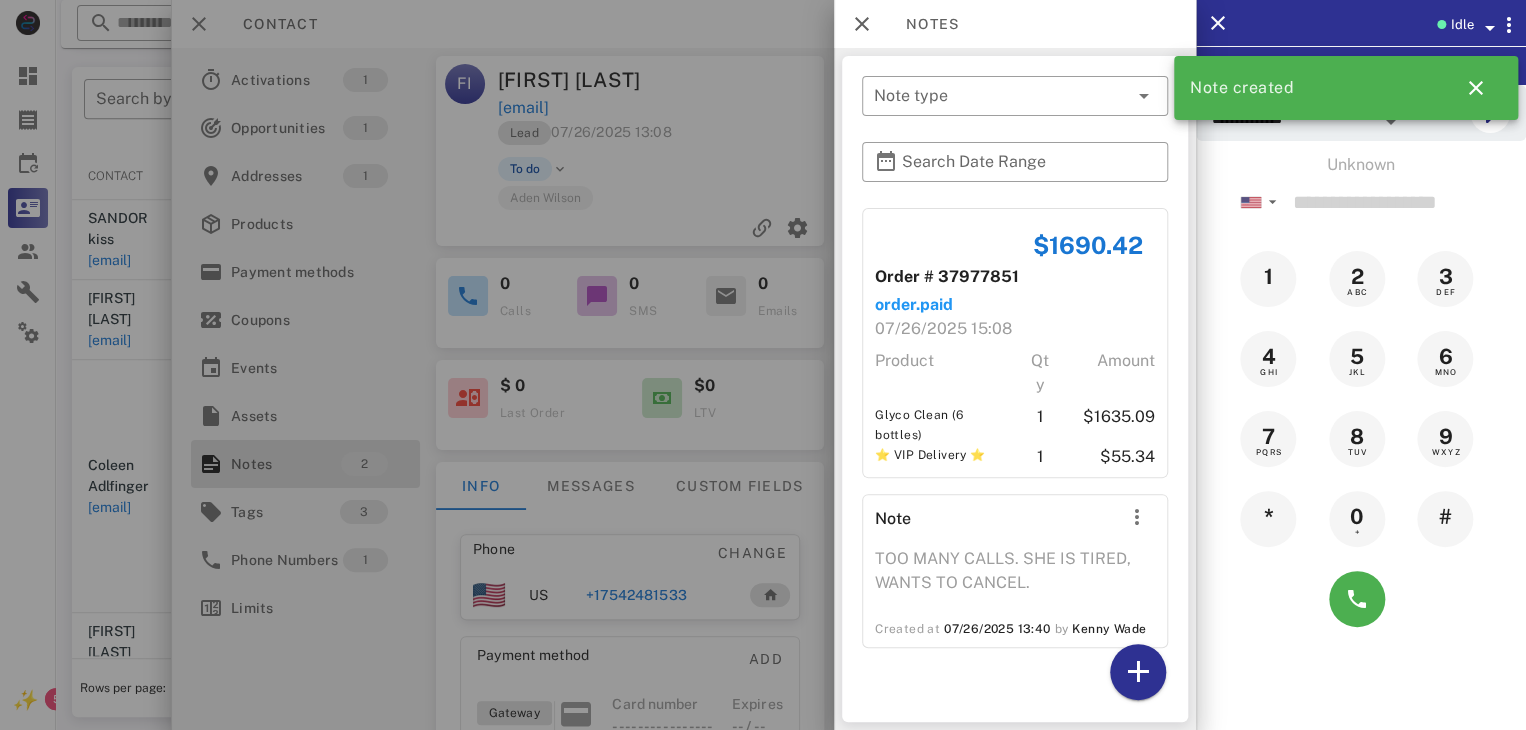 click at bounding box center (763, 365) 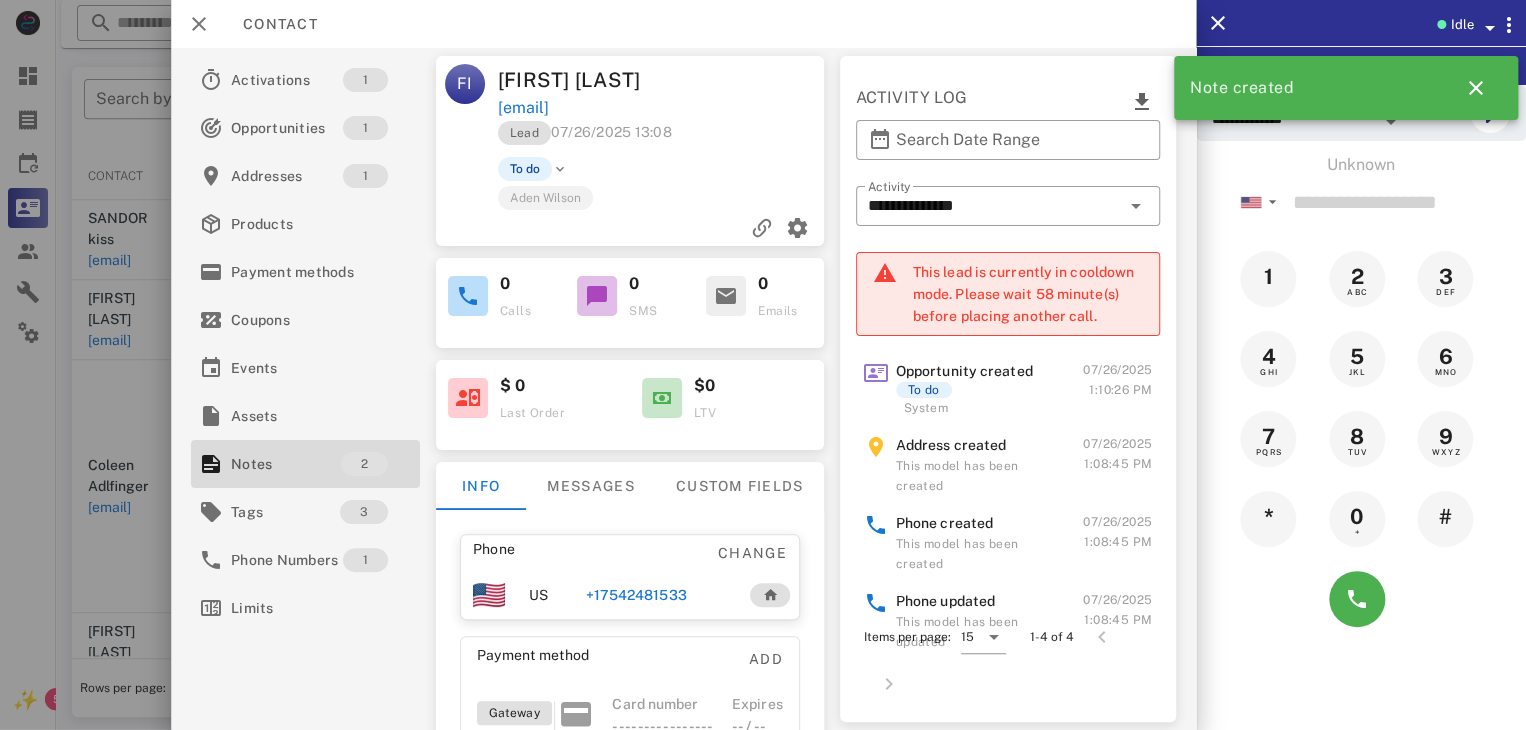 click at bounding box center [763, 365] 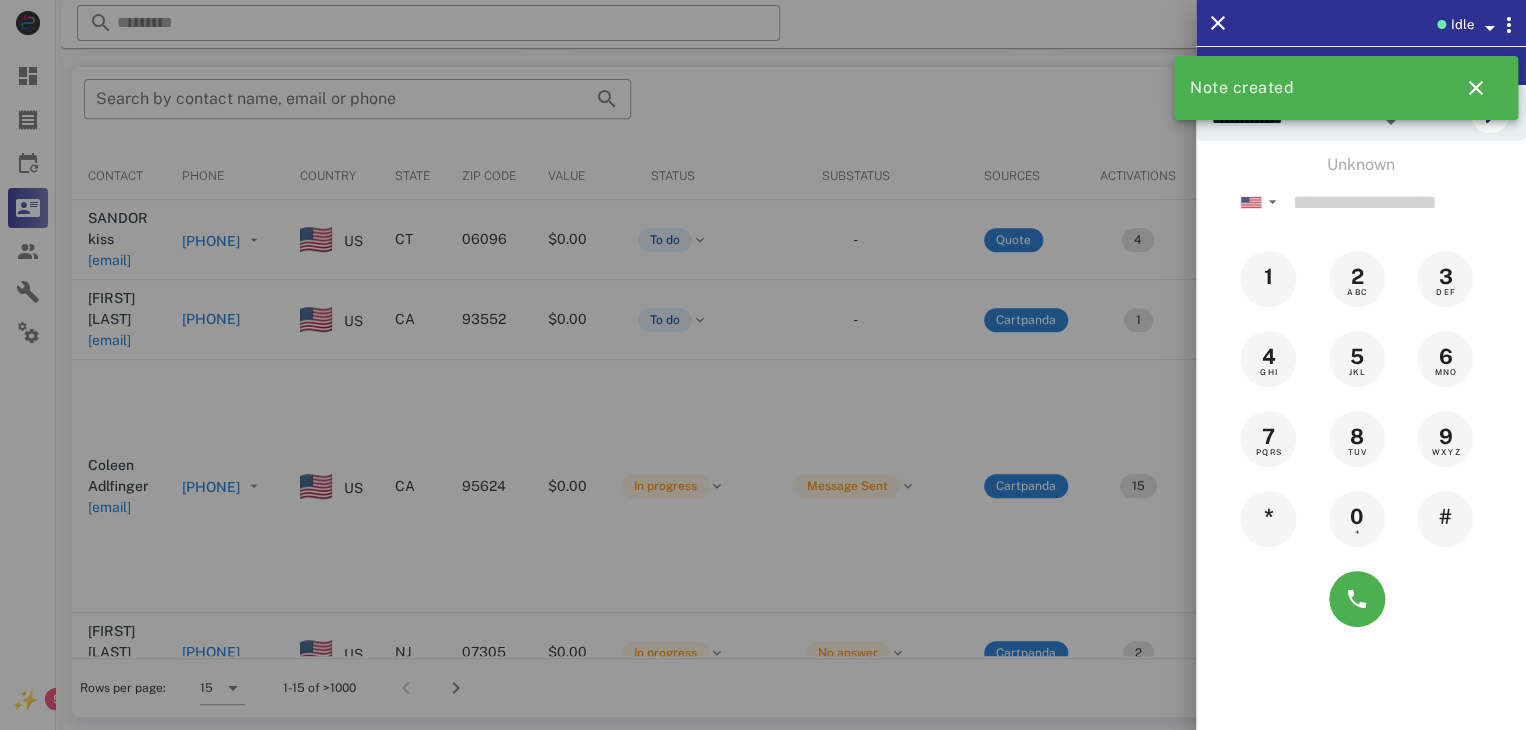 click at bounding box center (763, 365) 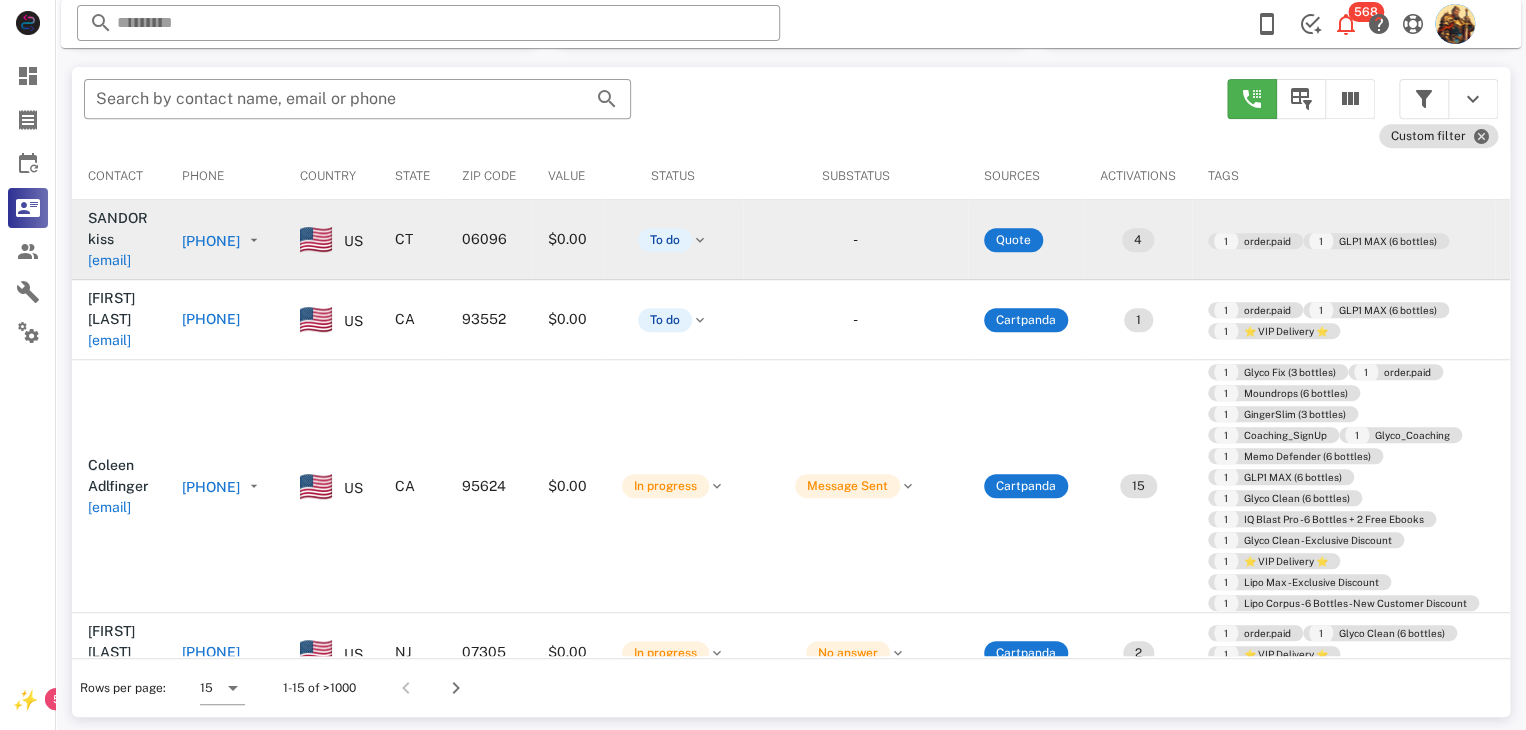 click on "[EMAIL]" at bounding box center (109, 260) 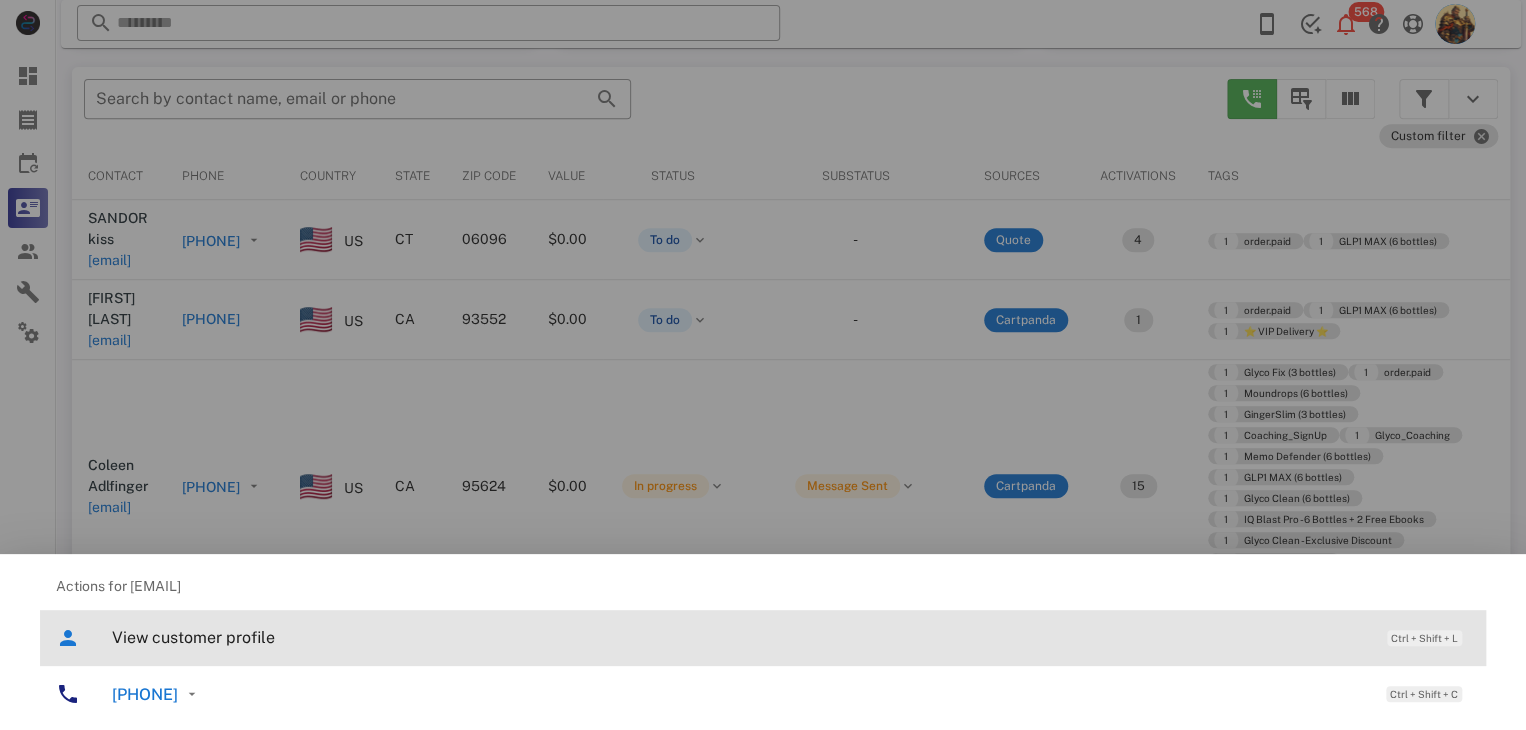 click on "View customer profile Ctrl + Shift + L" at bounding box center [791, 637] 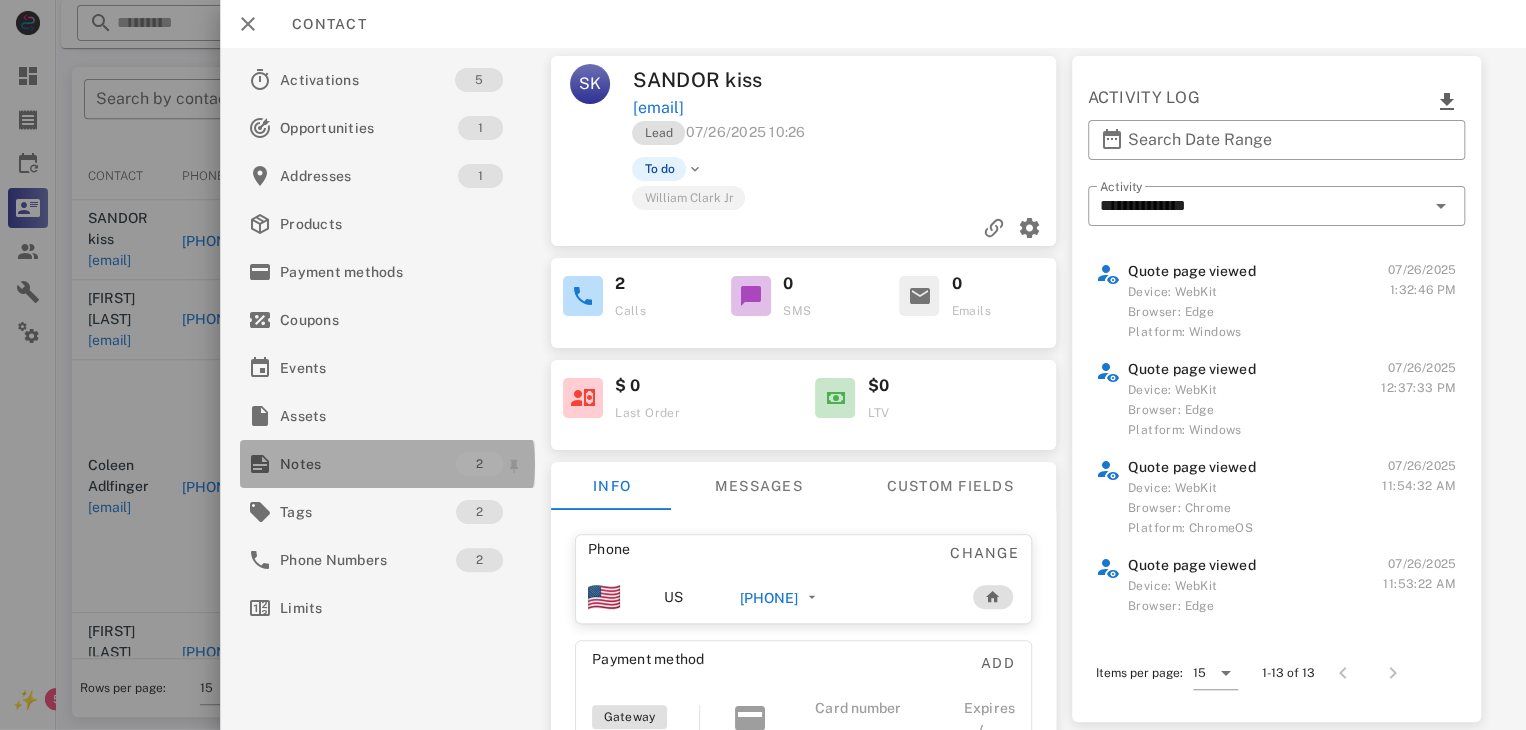 click on "Notes  2" at bounding box center [387, 464] 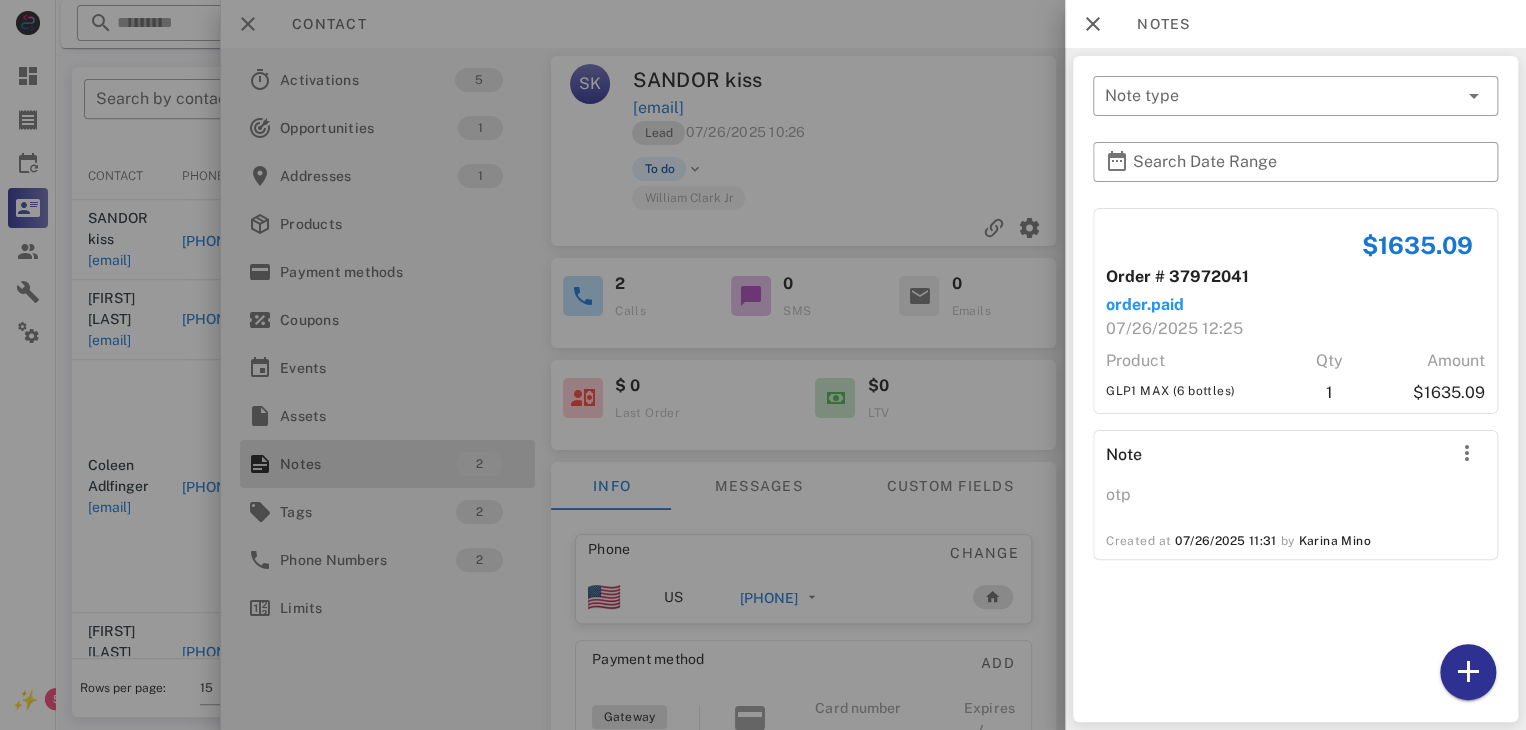 click at bounding box center (763, 365) 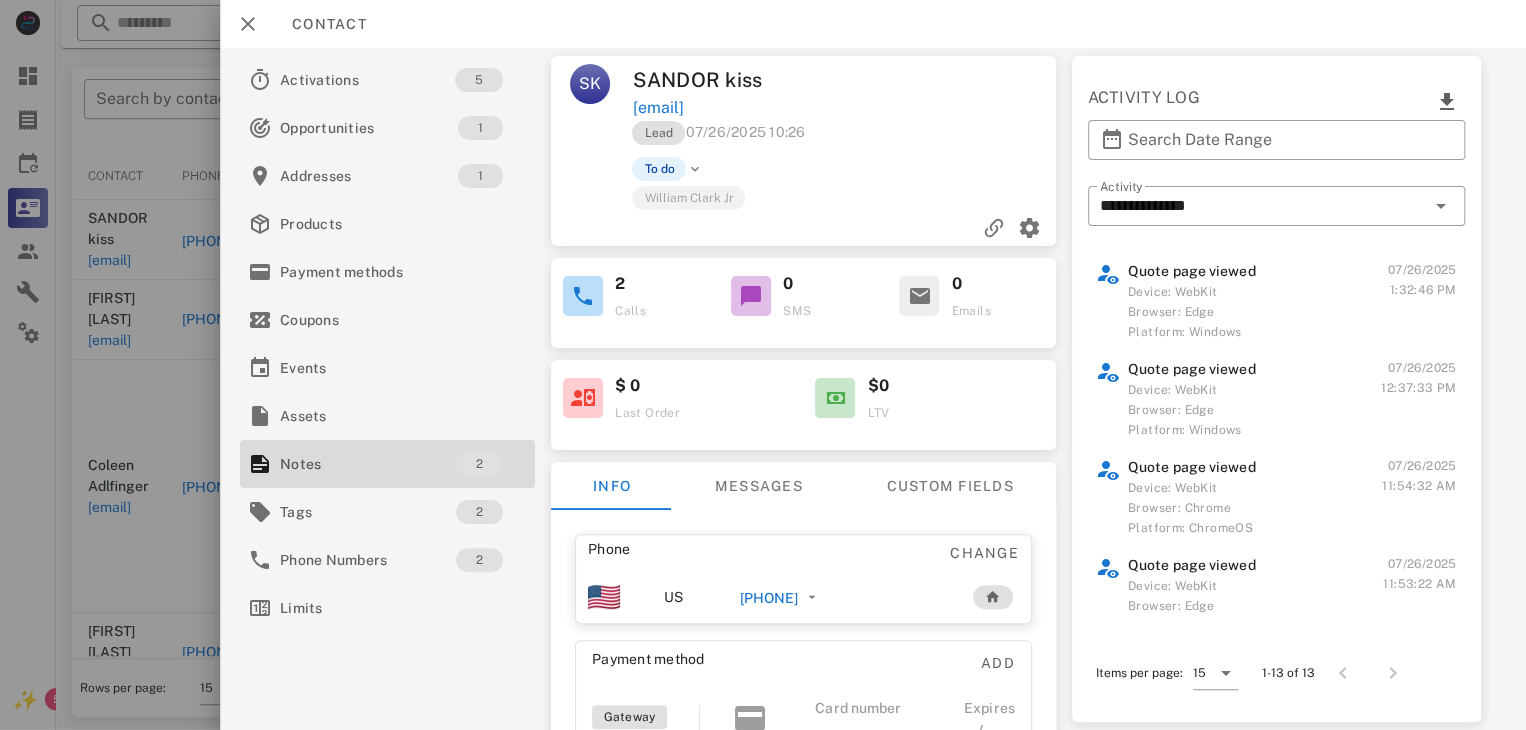 click at bounding box center (763, 365) 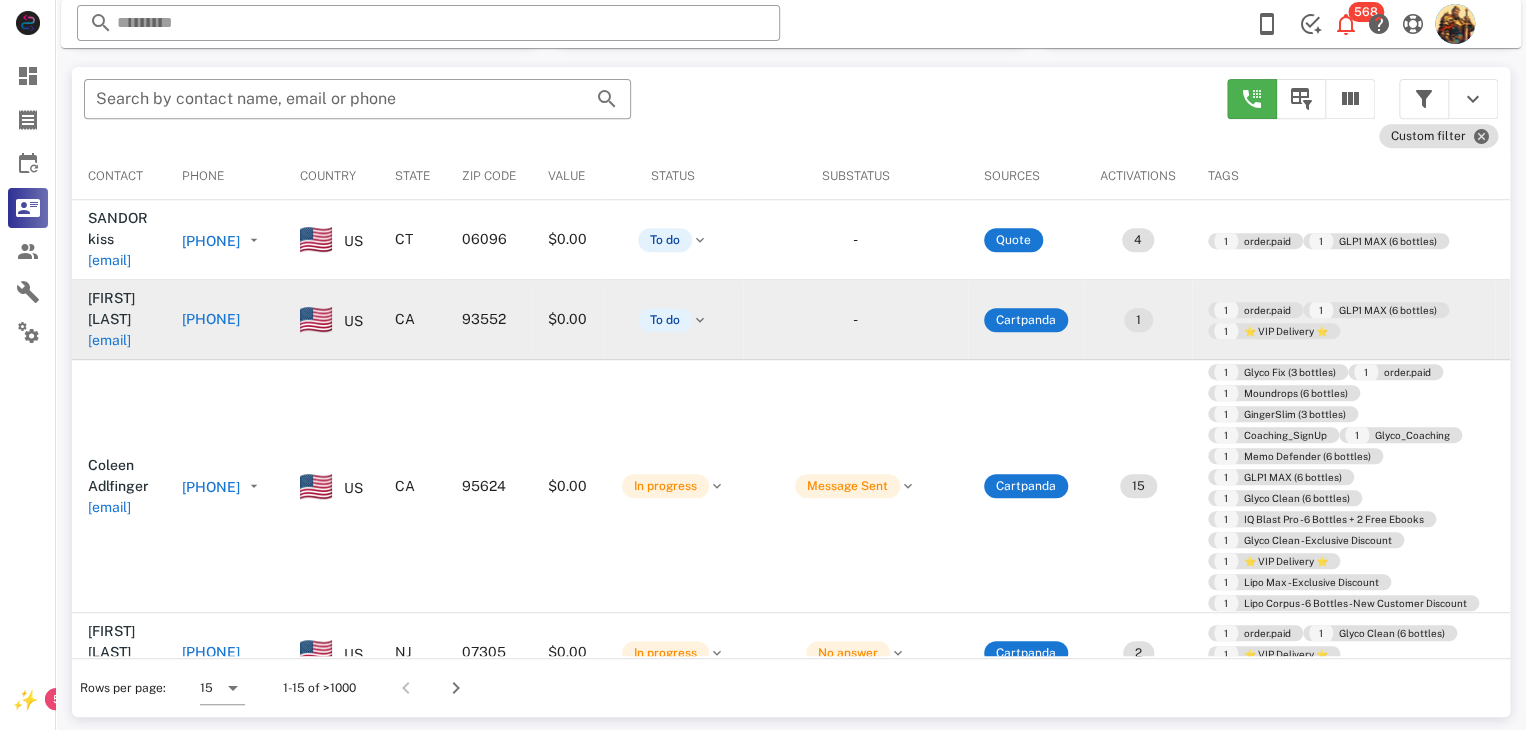 click on "pittackk@gmail.com" at bounding box center (109, 340) 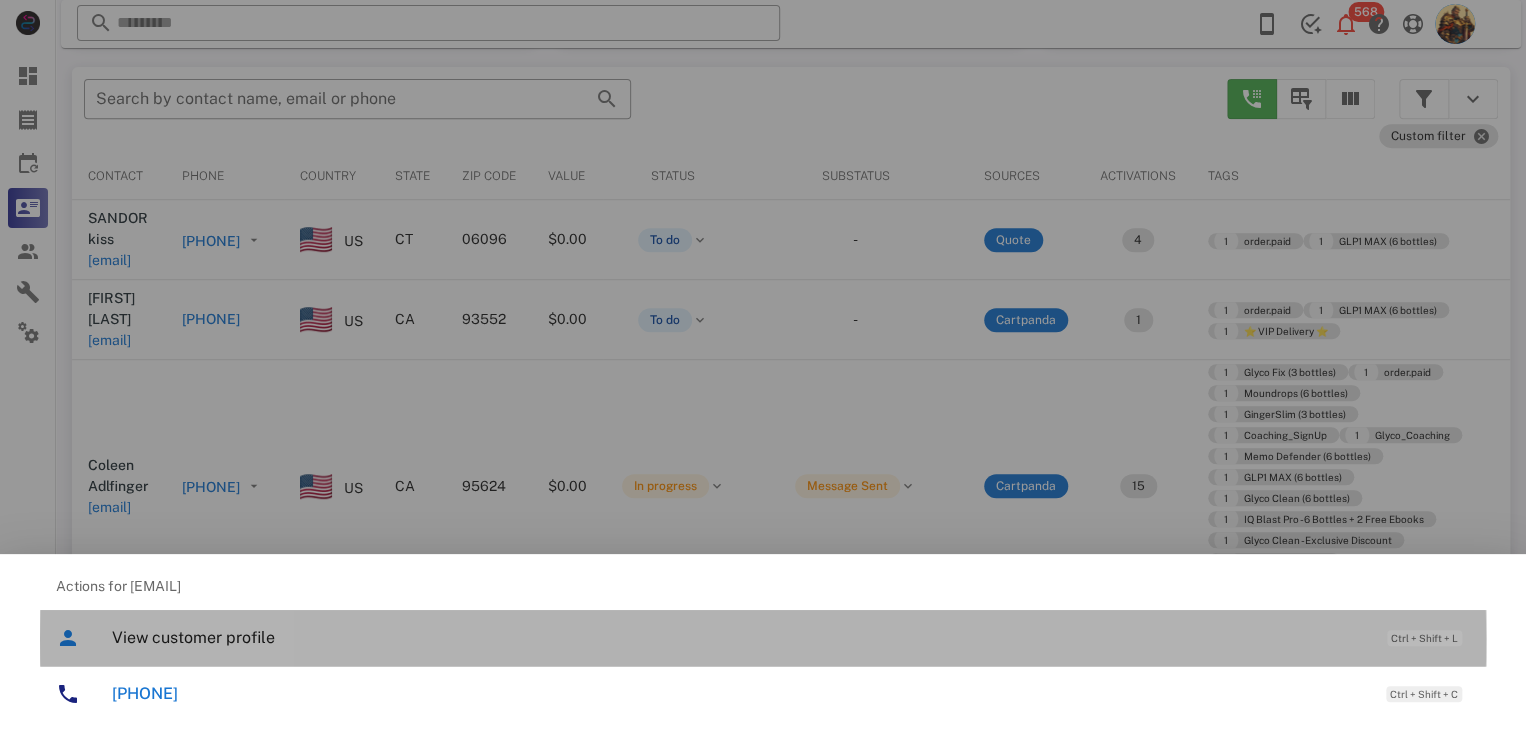 click on "View customer profile Ctrl + Shift + L" at bounding box center (791, 637) 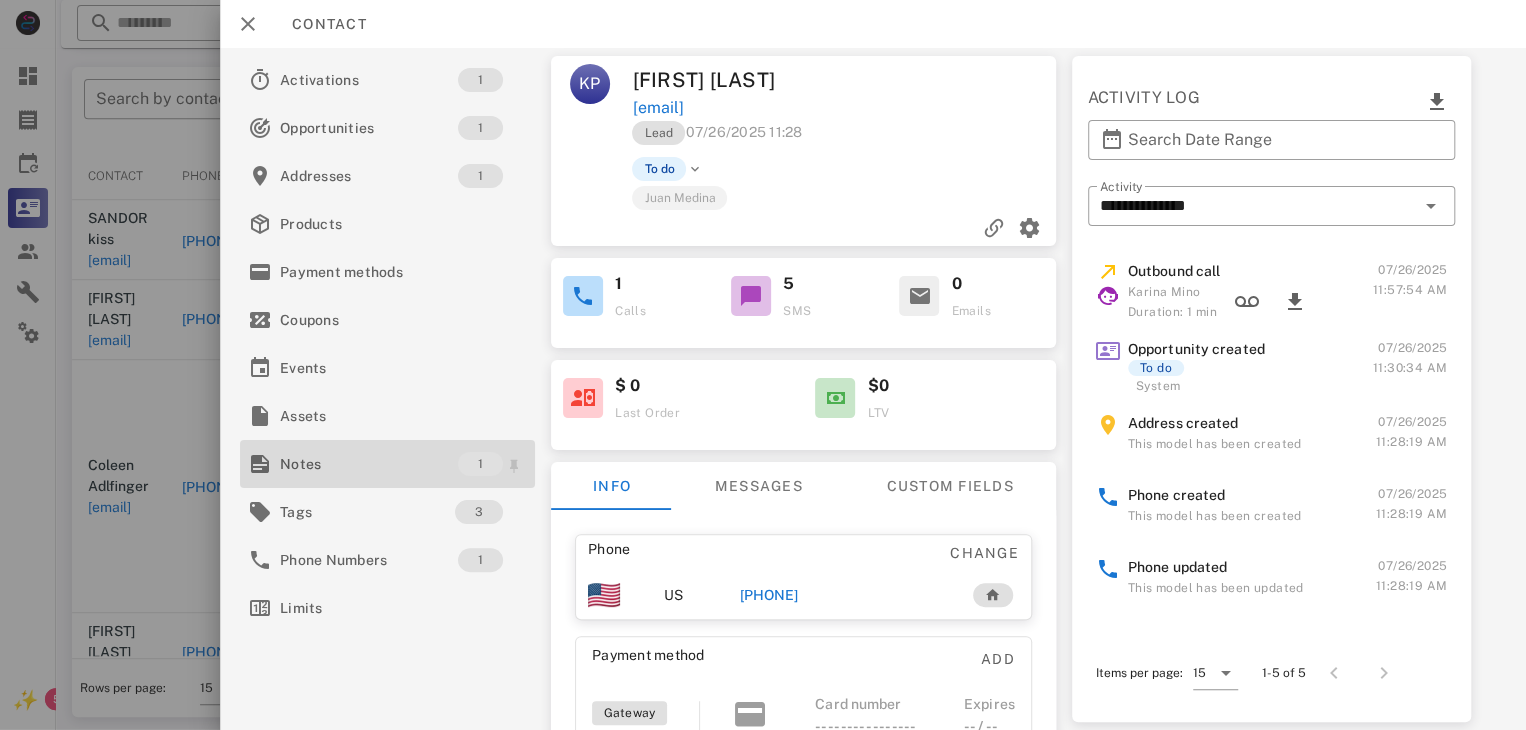 click on "Notes" at bounding box center (369, 464) 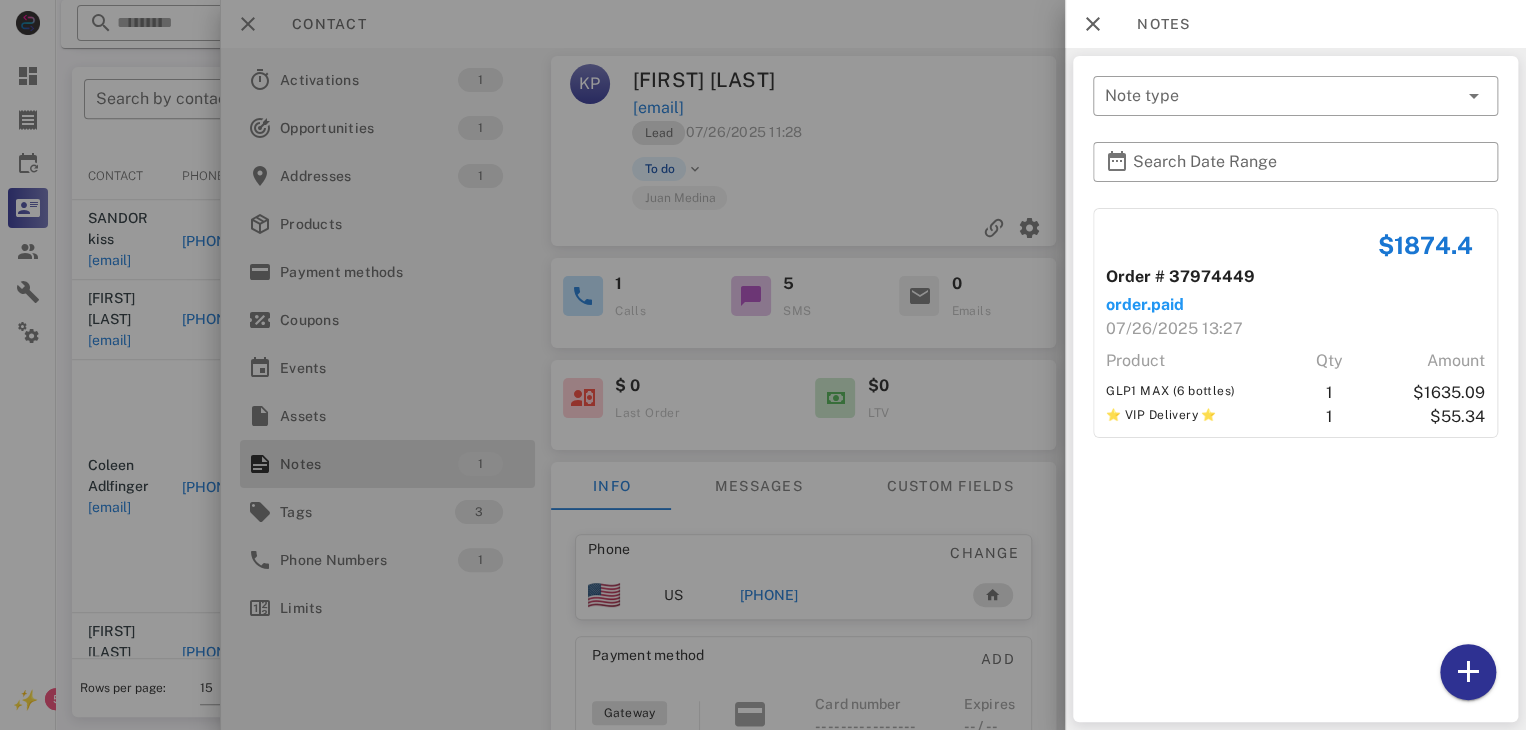 click at bounding box center (763, 365) 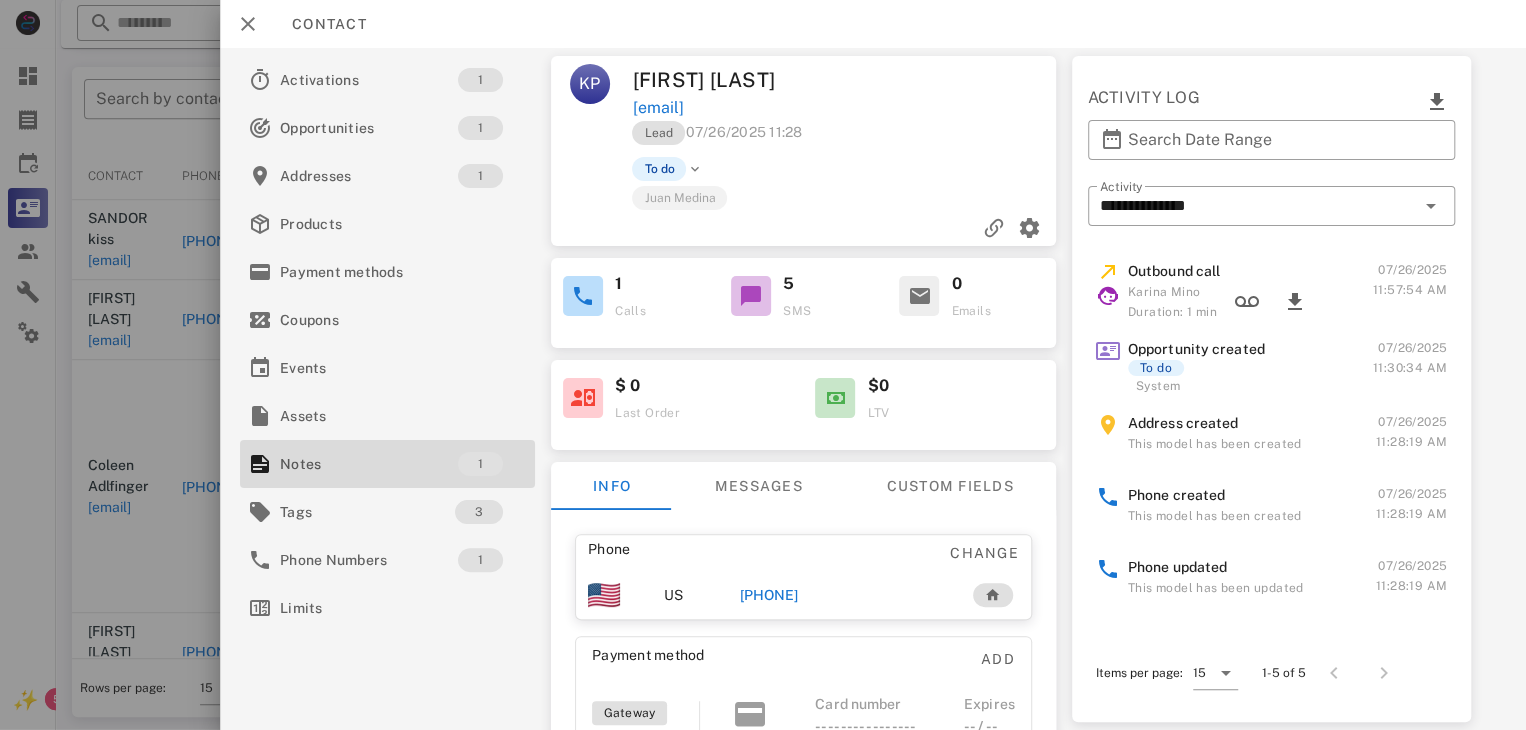 click on "+16614068156" at bounding box center (769, 595) 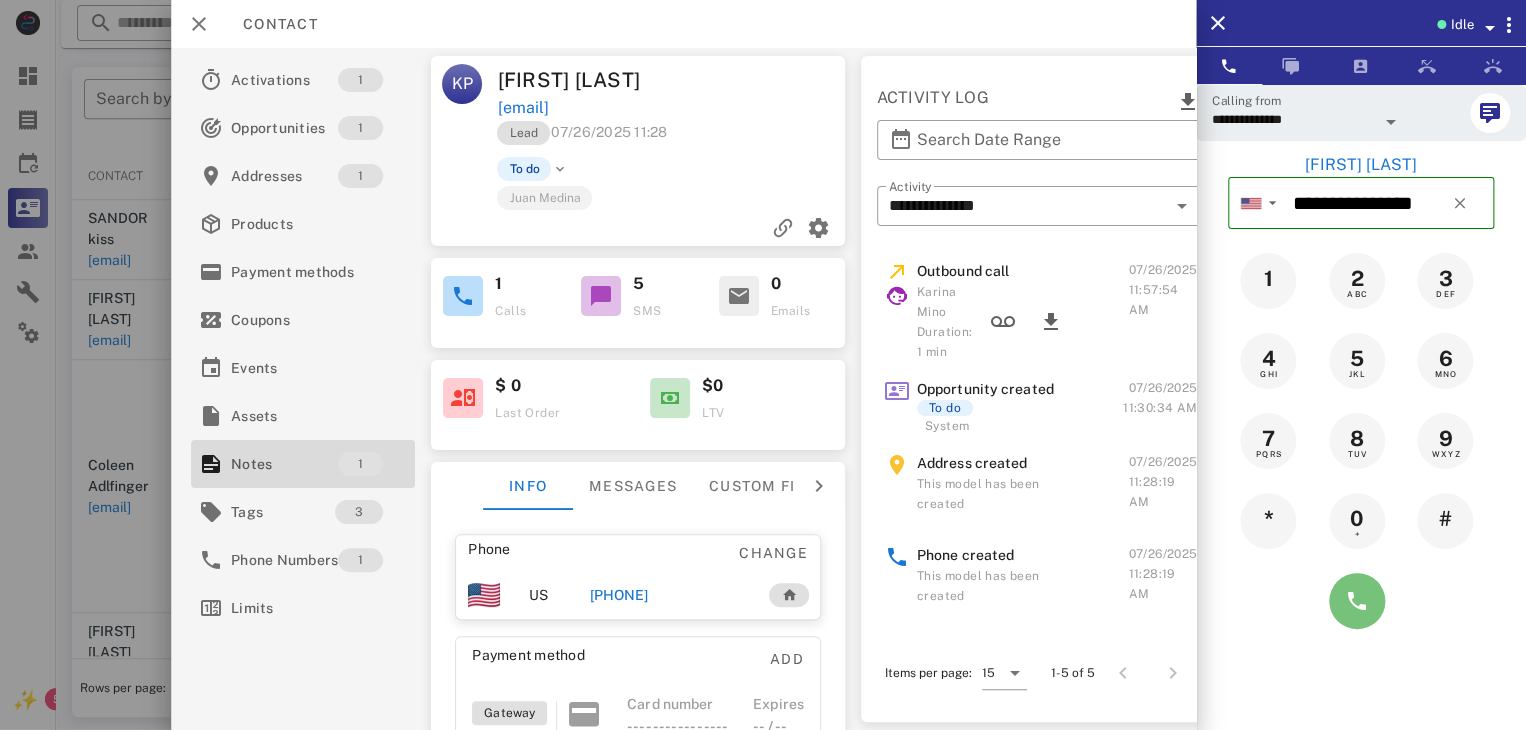 click at bounding box center (1357, 601) 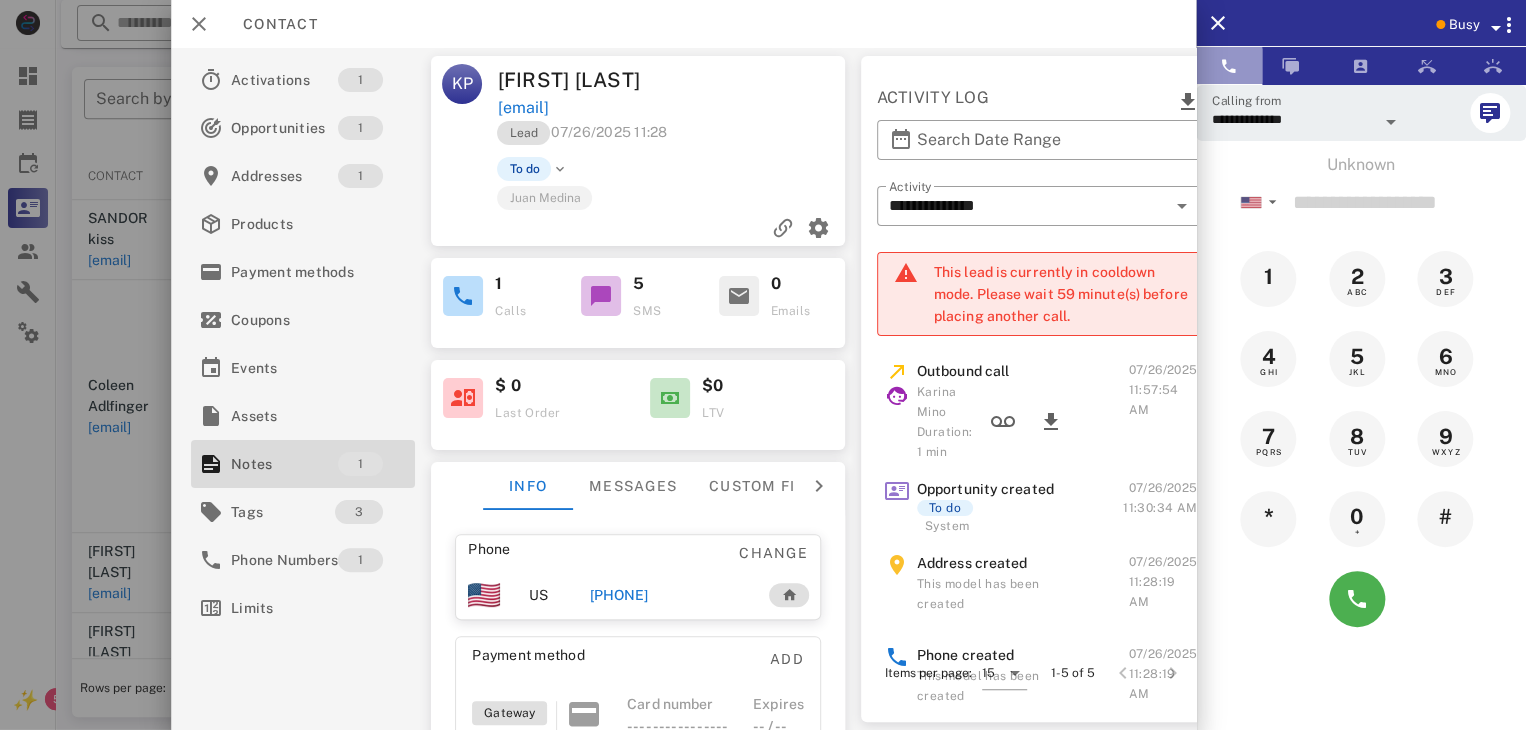 click at bounding box center (1229, 66) 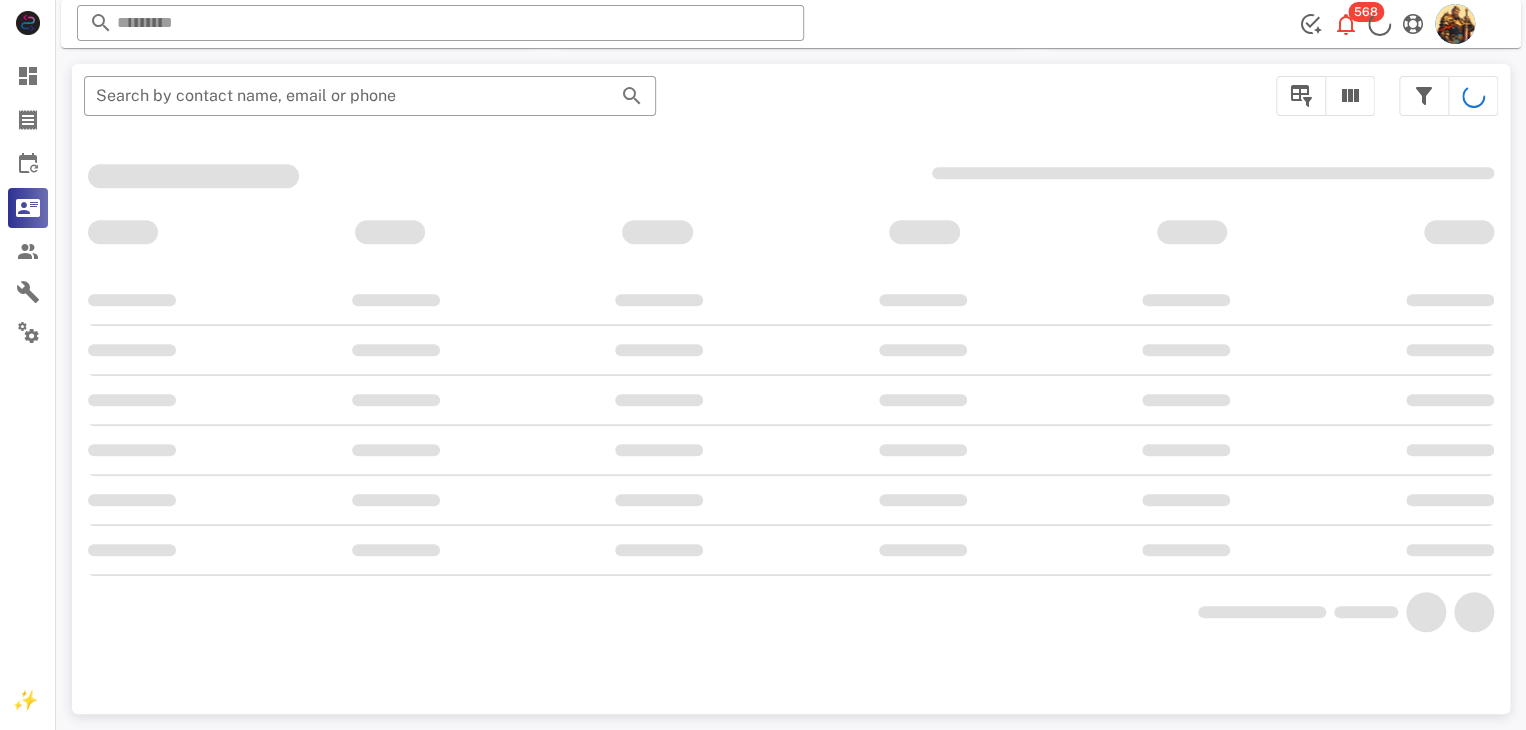scroll, scrollTop: 0, scrollLeft: 0, axis: both 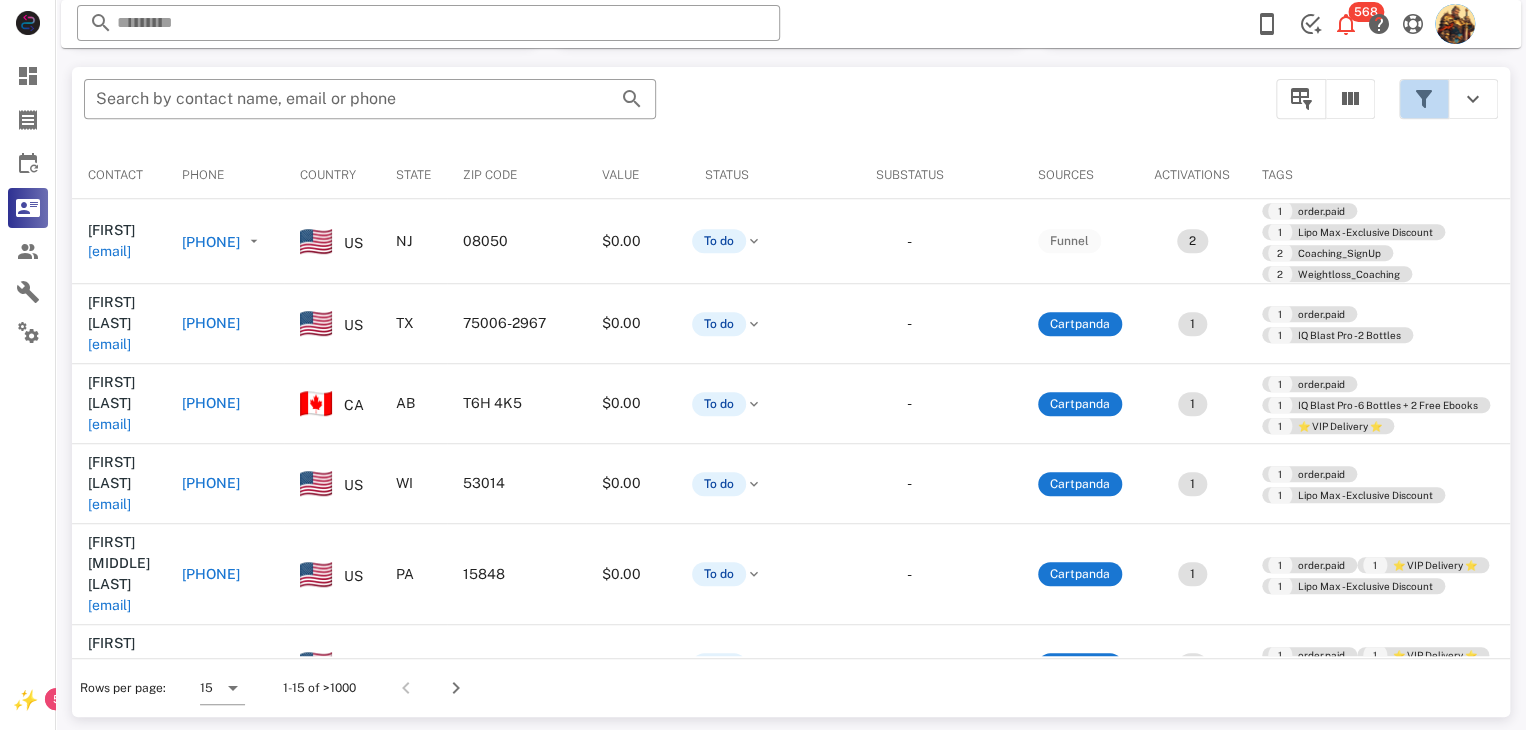 click at bounding box center (1424, 99) 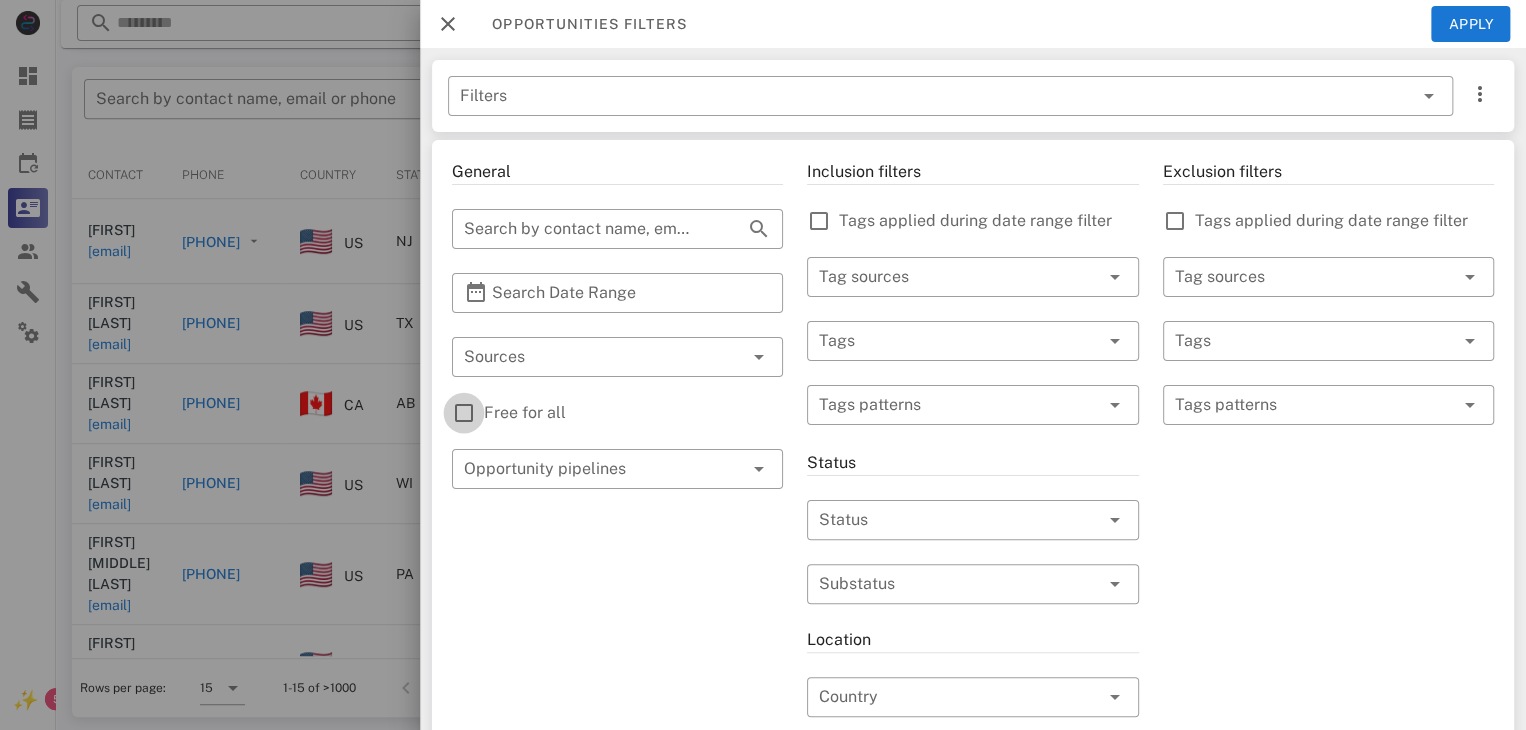 click at bounding box center [464, 413] 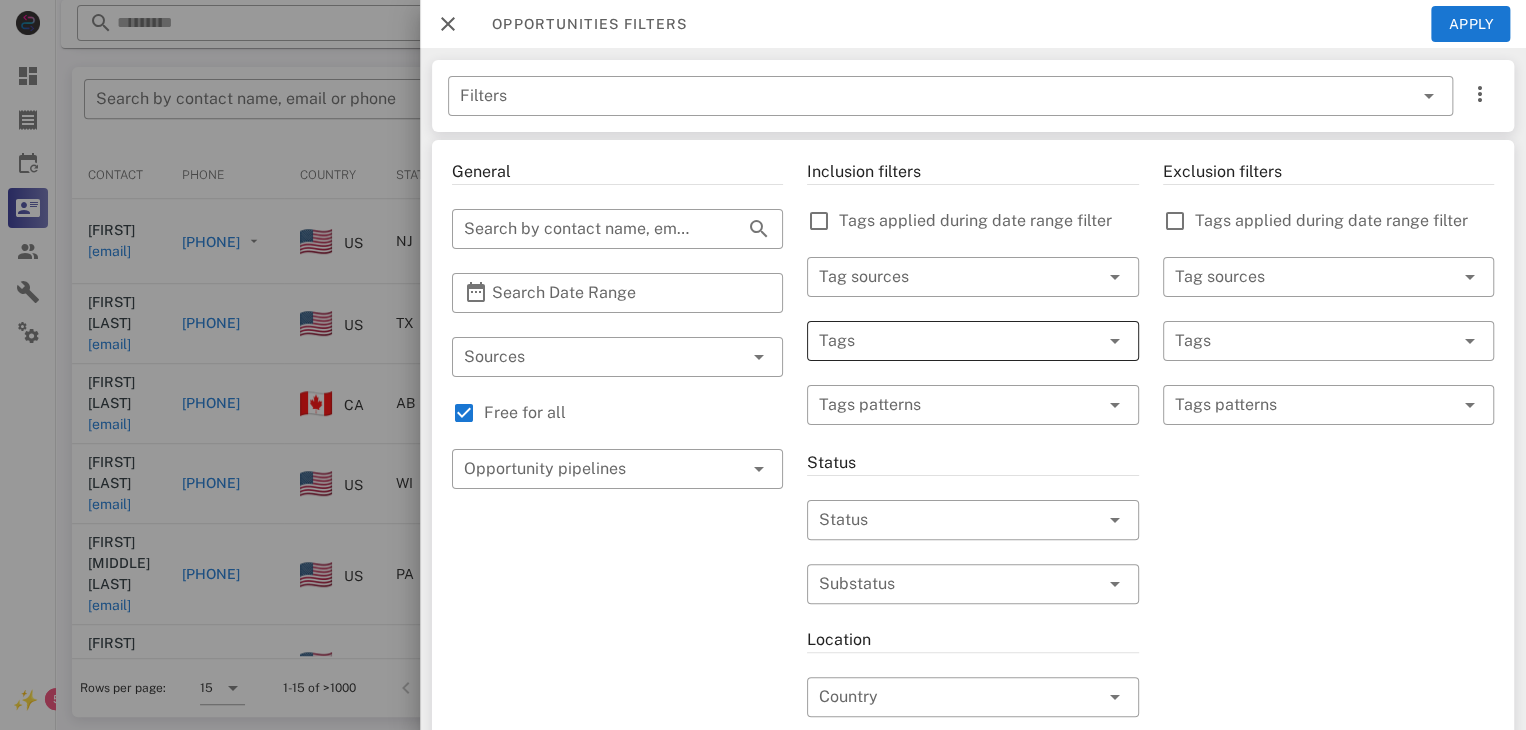 click at bounding box center (944, 341) 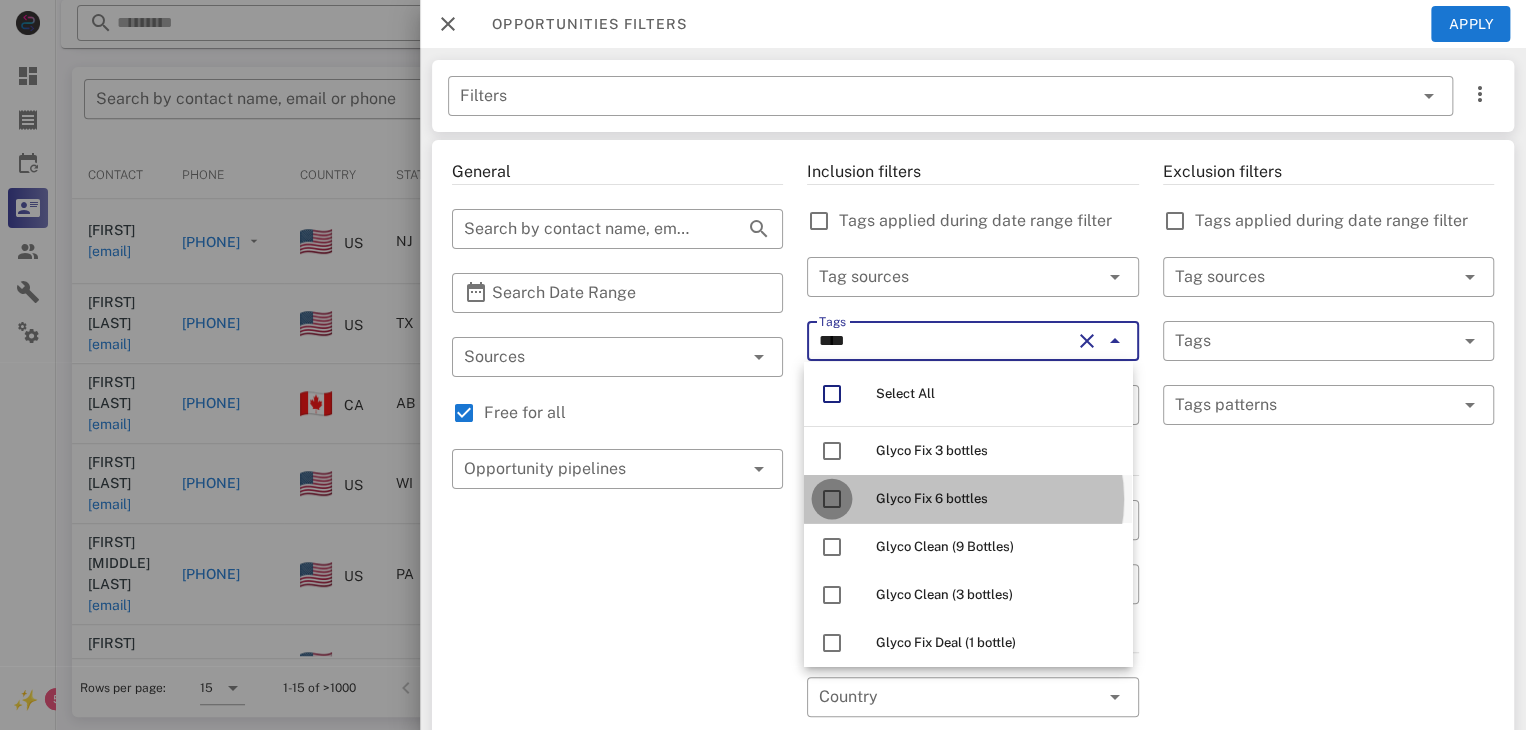 click at bounding box center (832, 499) 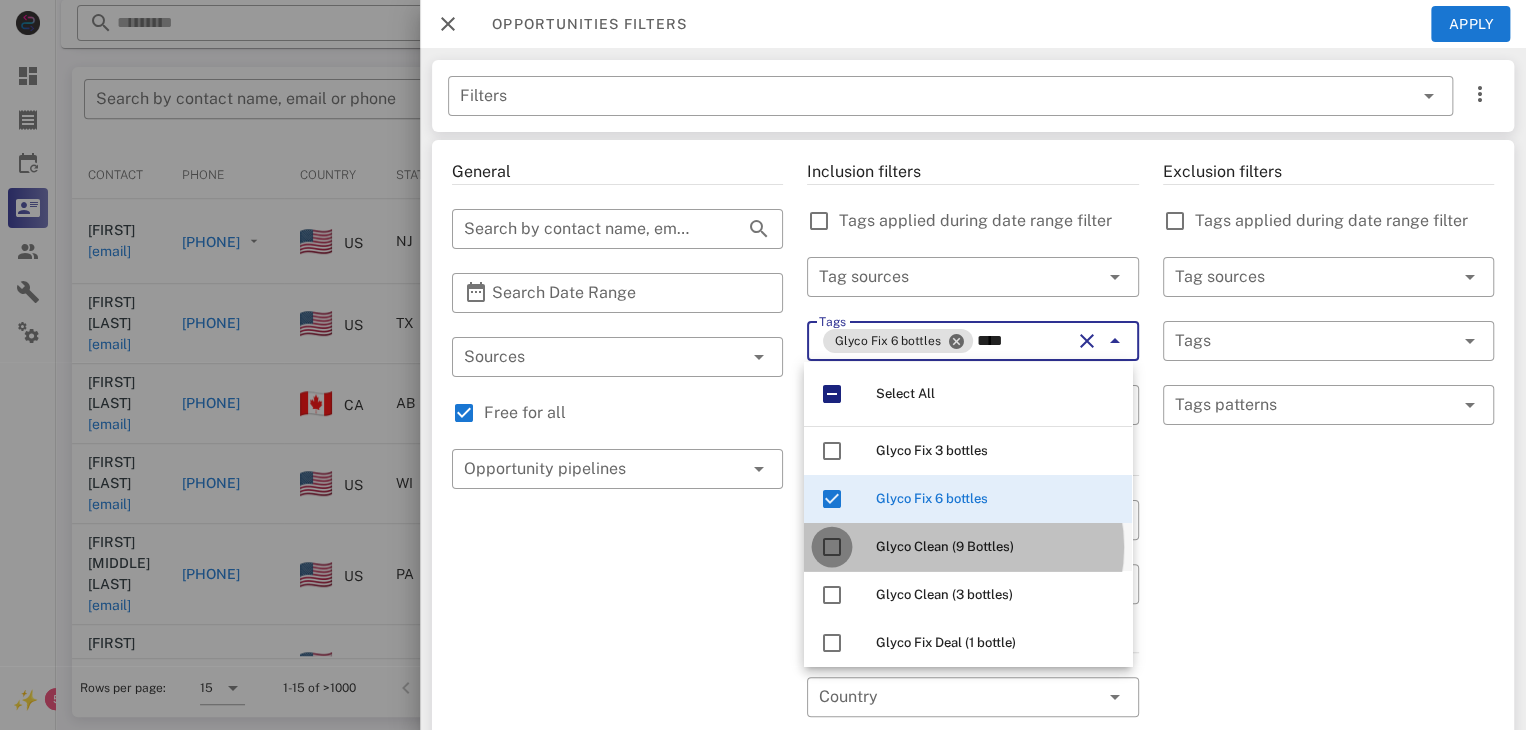 click at bounding box center (832, 547) 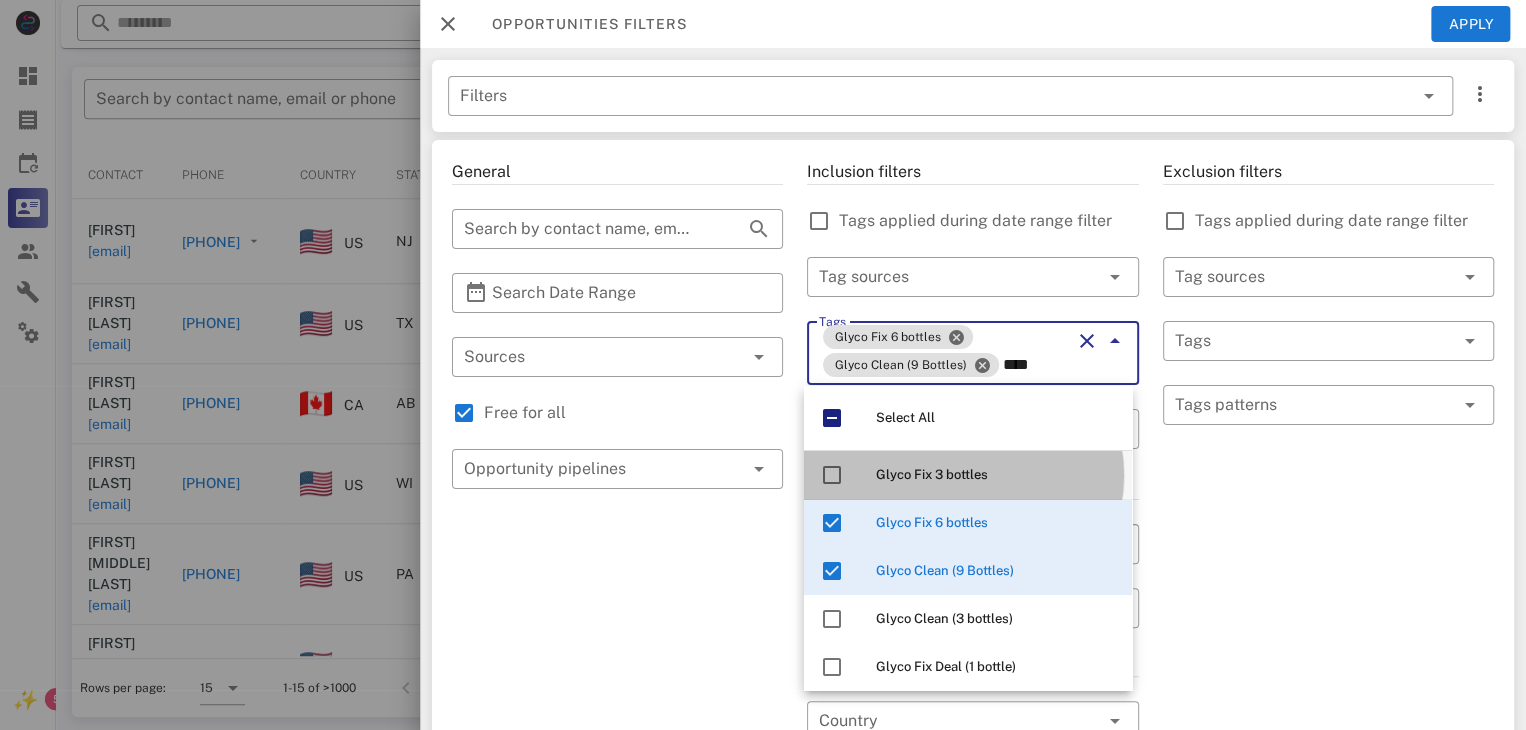 click on "Glyco Fix 3 bottles" at bounding box center (968, 475) 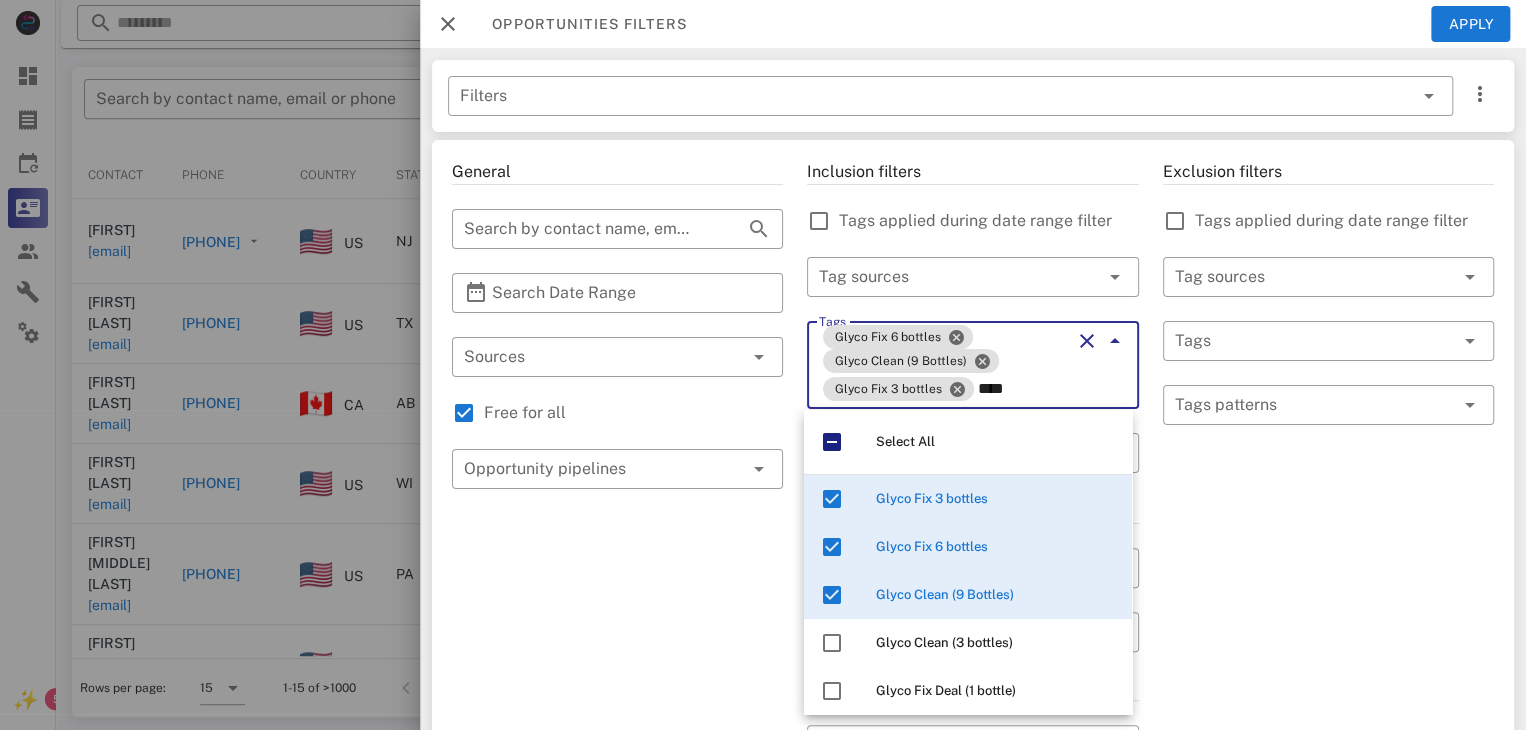 click on "Glyco Fix 3 bottles" at bounding box center [996, 499] 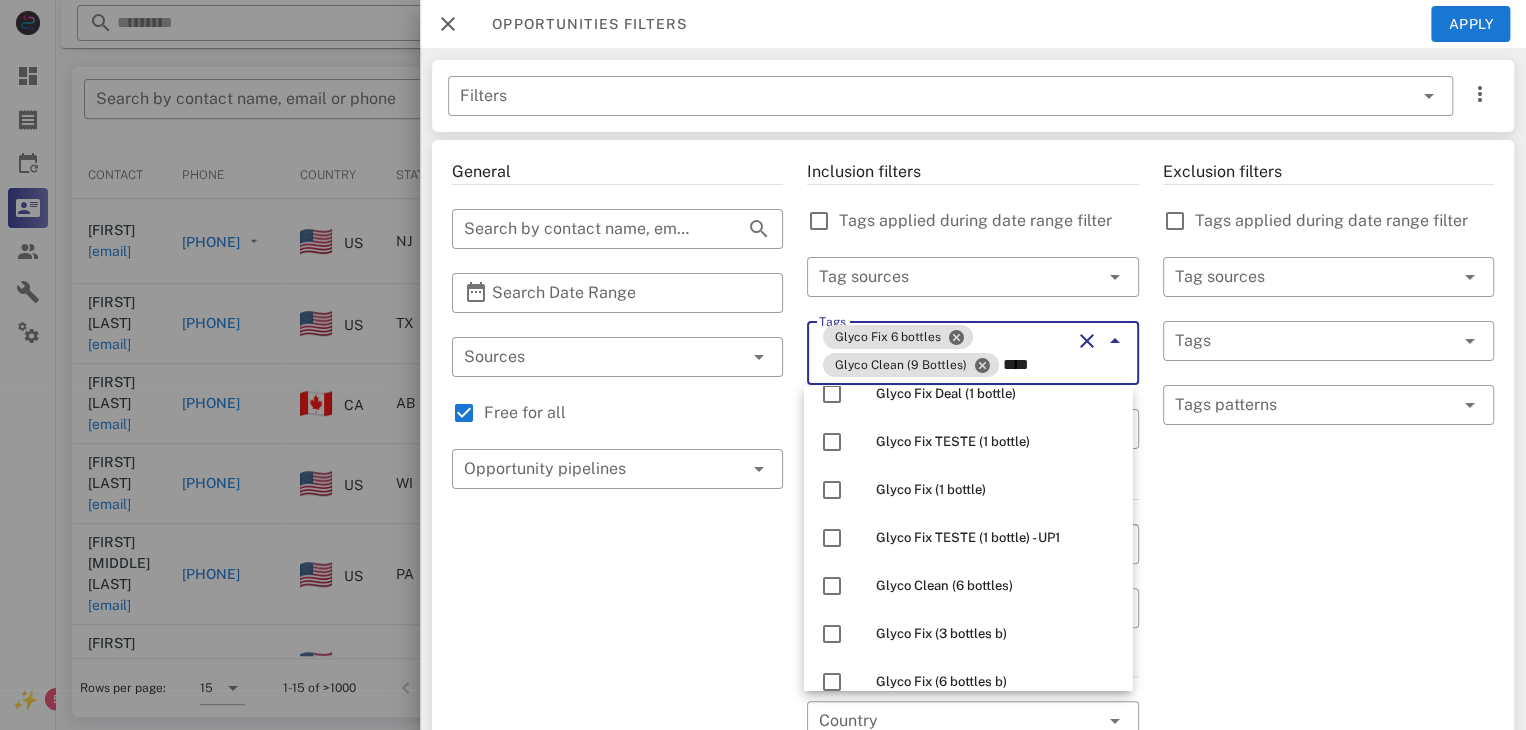 scroll, scrollTop: 276, scrollLeft: 0, axis: vertical 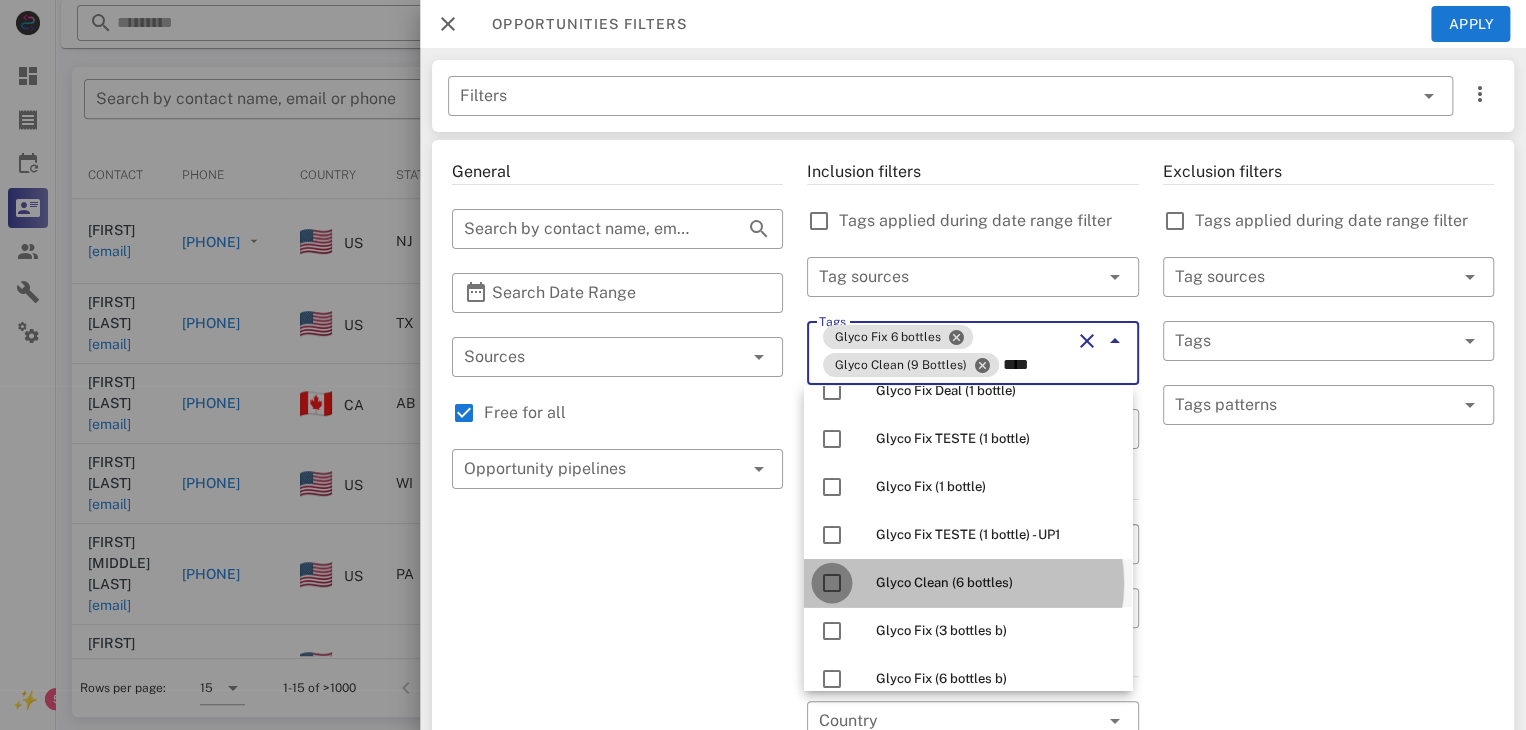 click at bounding box center (832, 583) 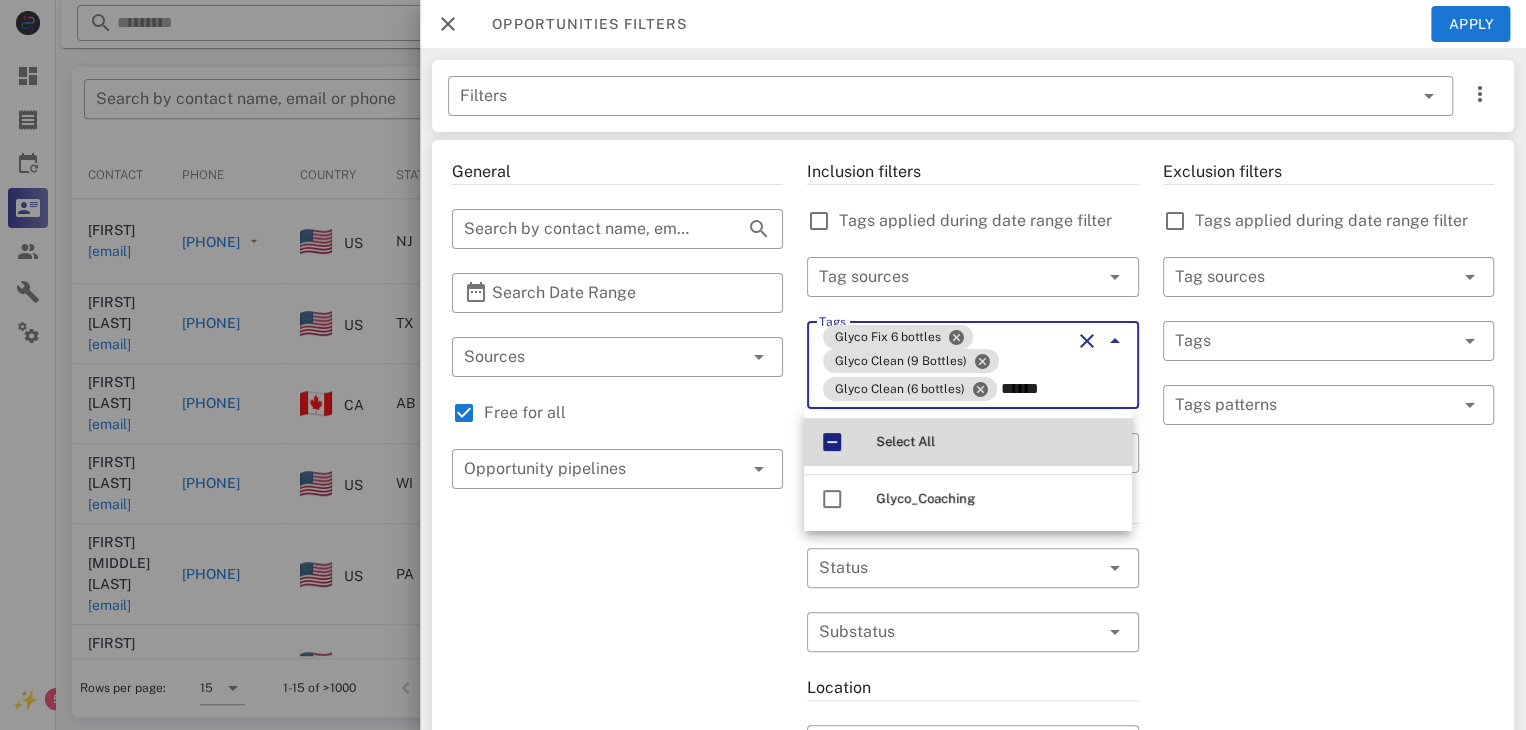 scroll, scrollTop: 0, scrollLeft: 0, axis: both 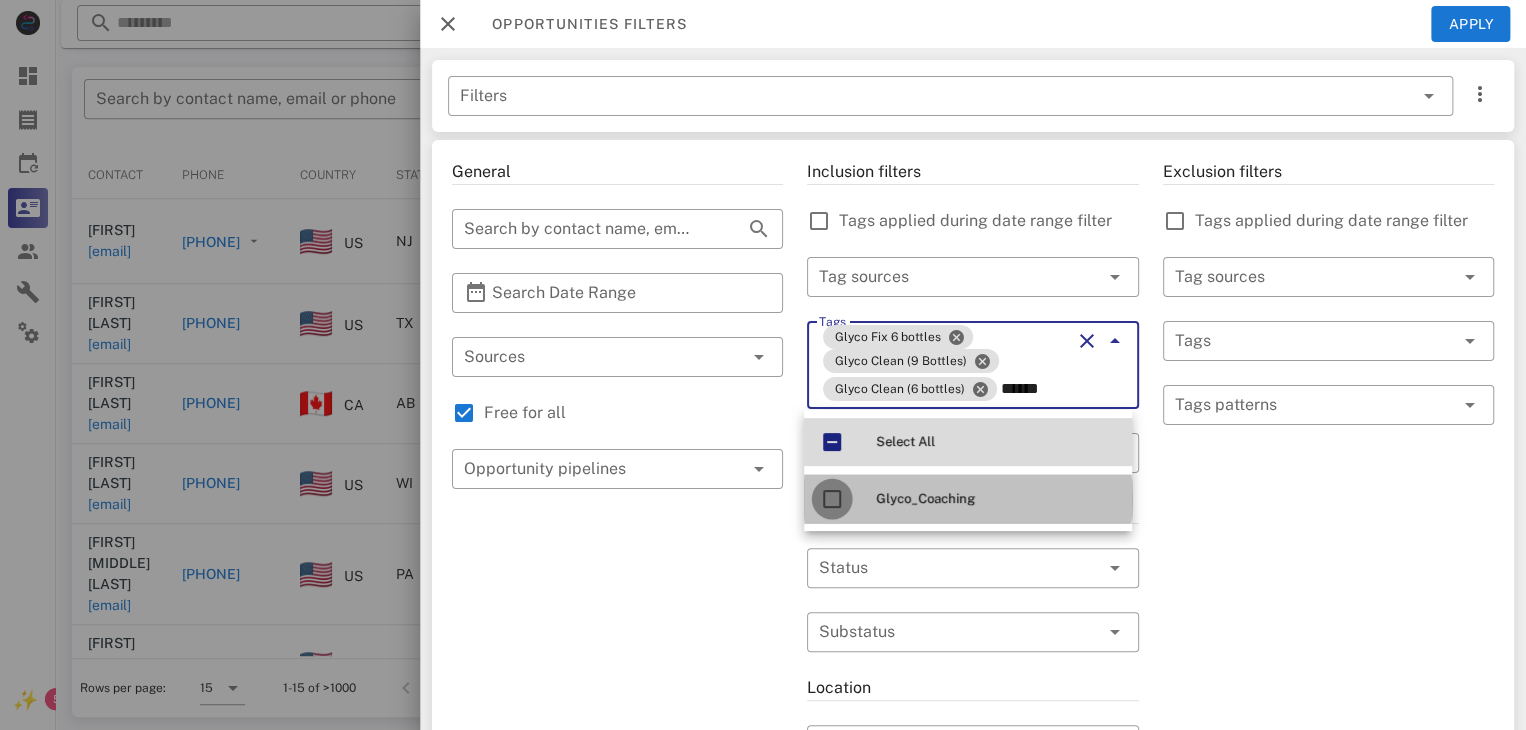 click at bounding box center (832, 499) 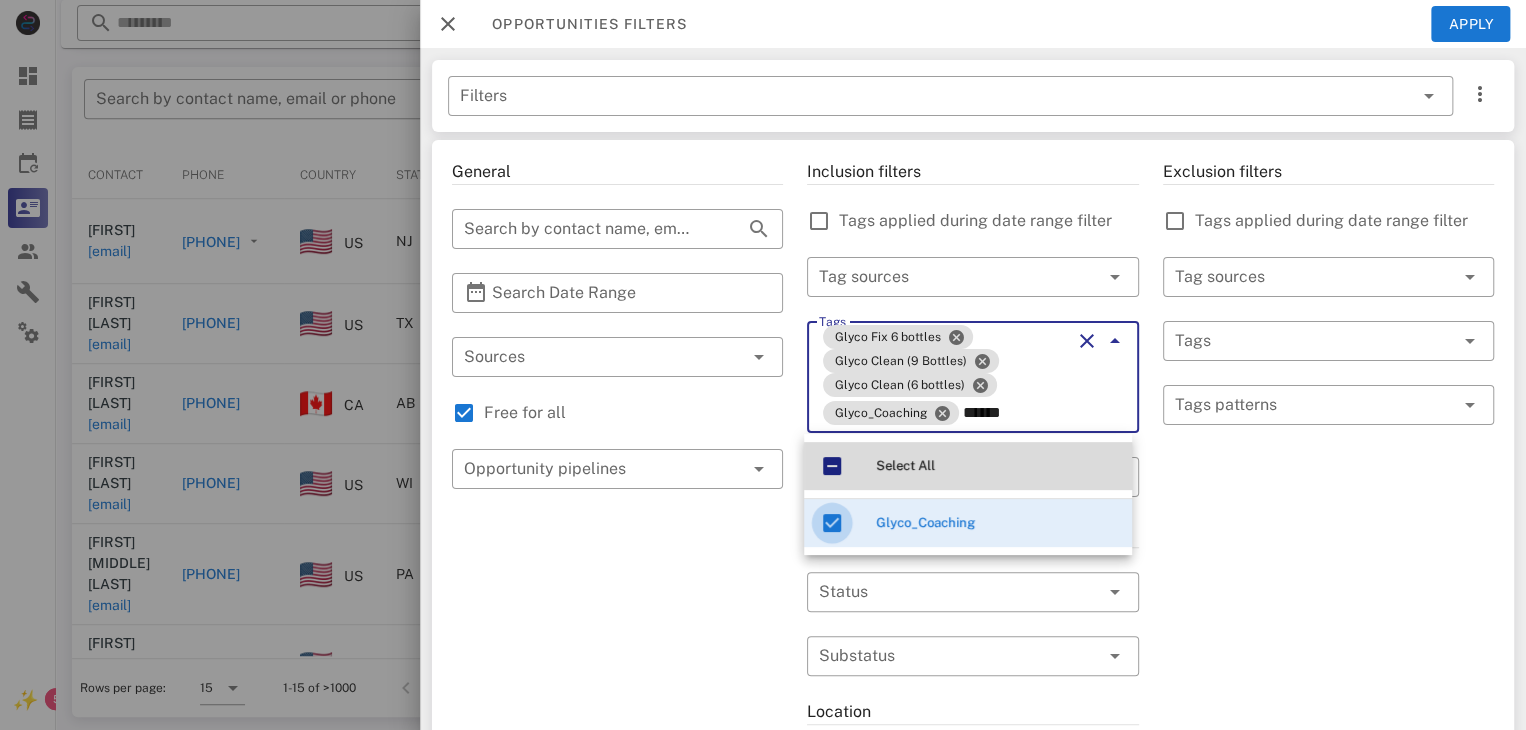 type on "******" 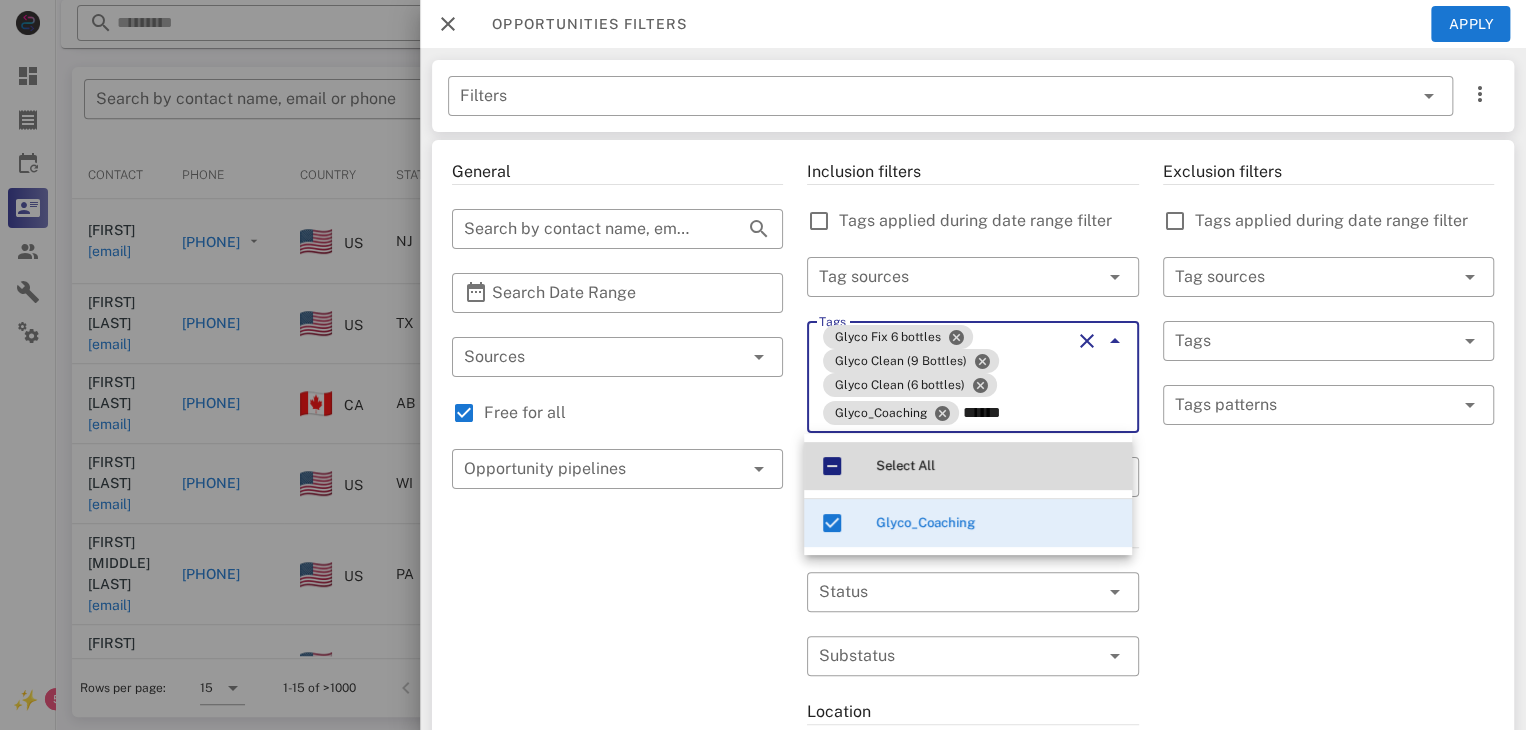 drag, startPoint x: 826, startPoint y: 479, endPoint x: 1077, endPoint y: 415, distance: 259.03088 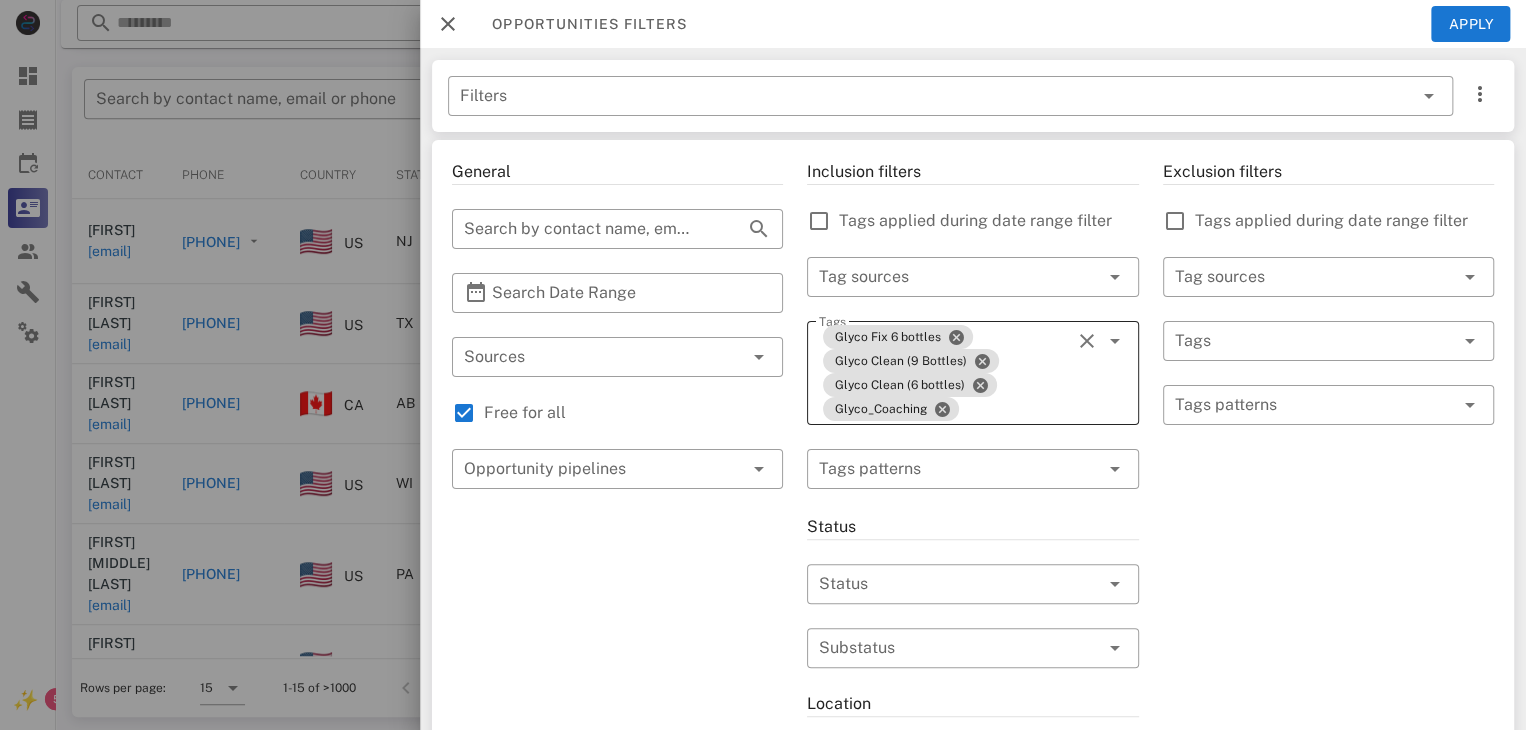 click on "Glyco Fix 6 bottles Glyco Clean (9 Bottles) Glyco Clean (6 bottles) Glyco_Coaching" at bounding box center (944, 373) 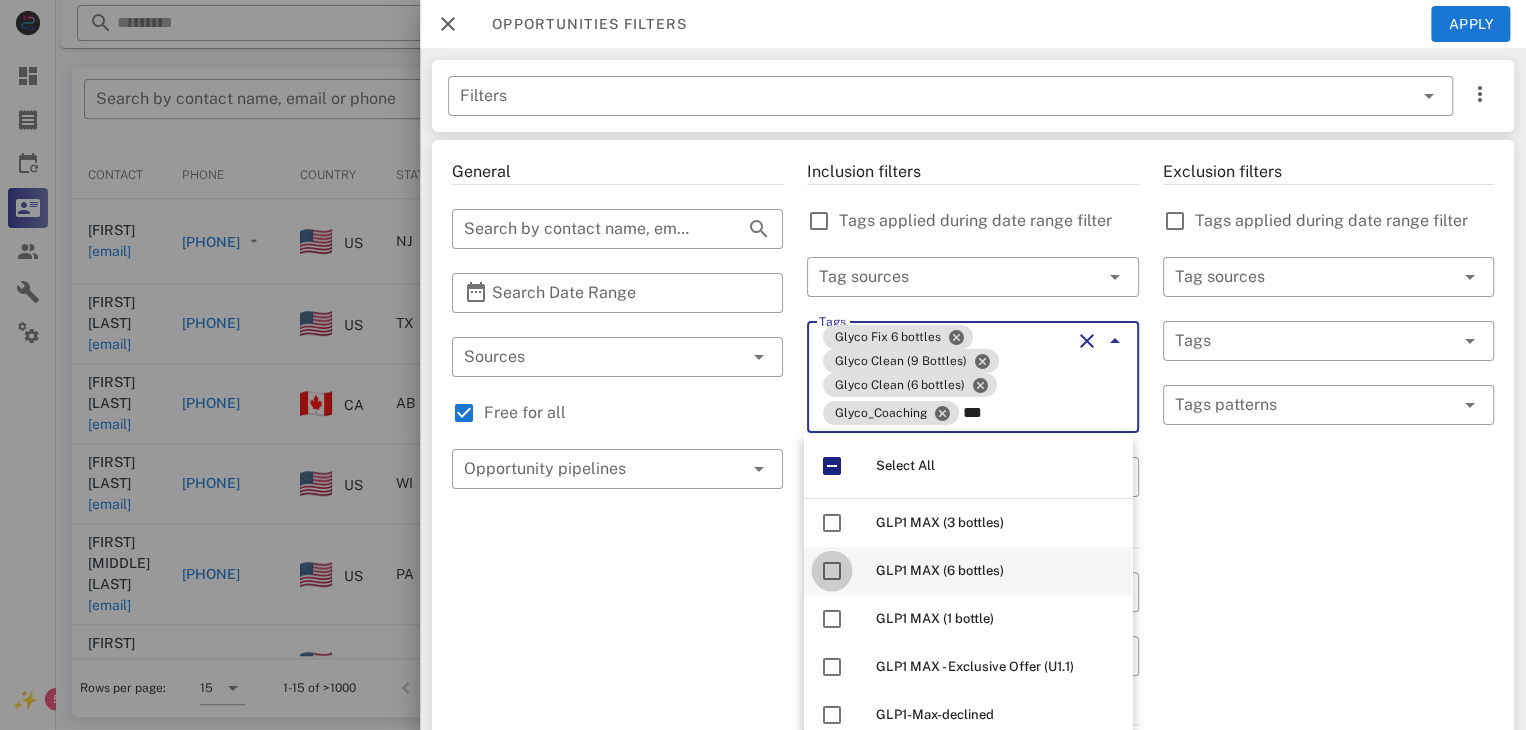 click at bounding box center [832, 571] 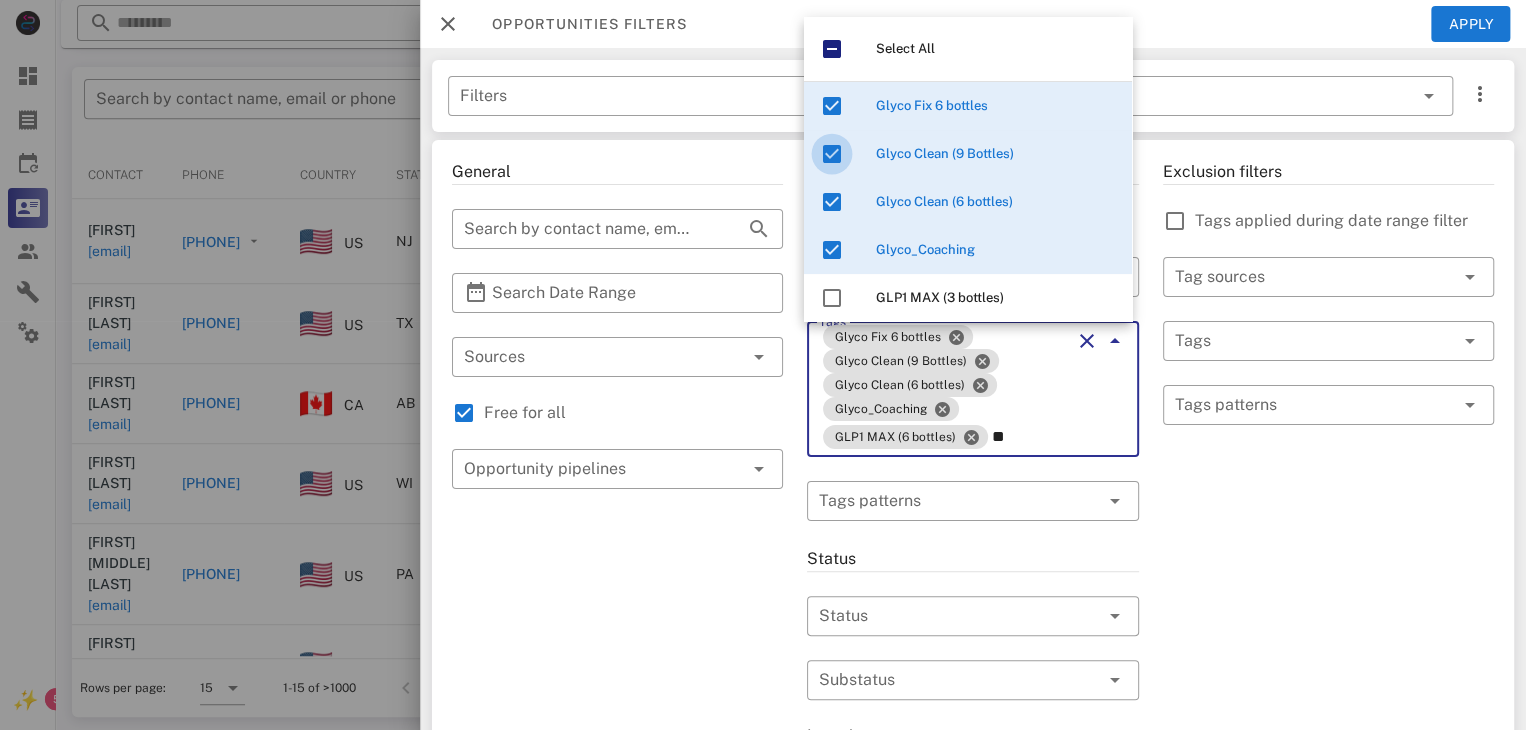 type on "*" 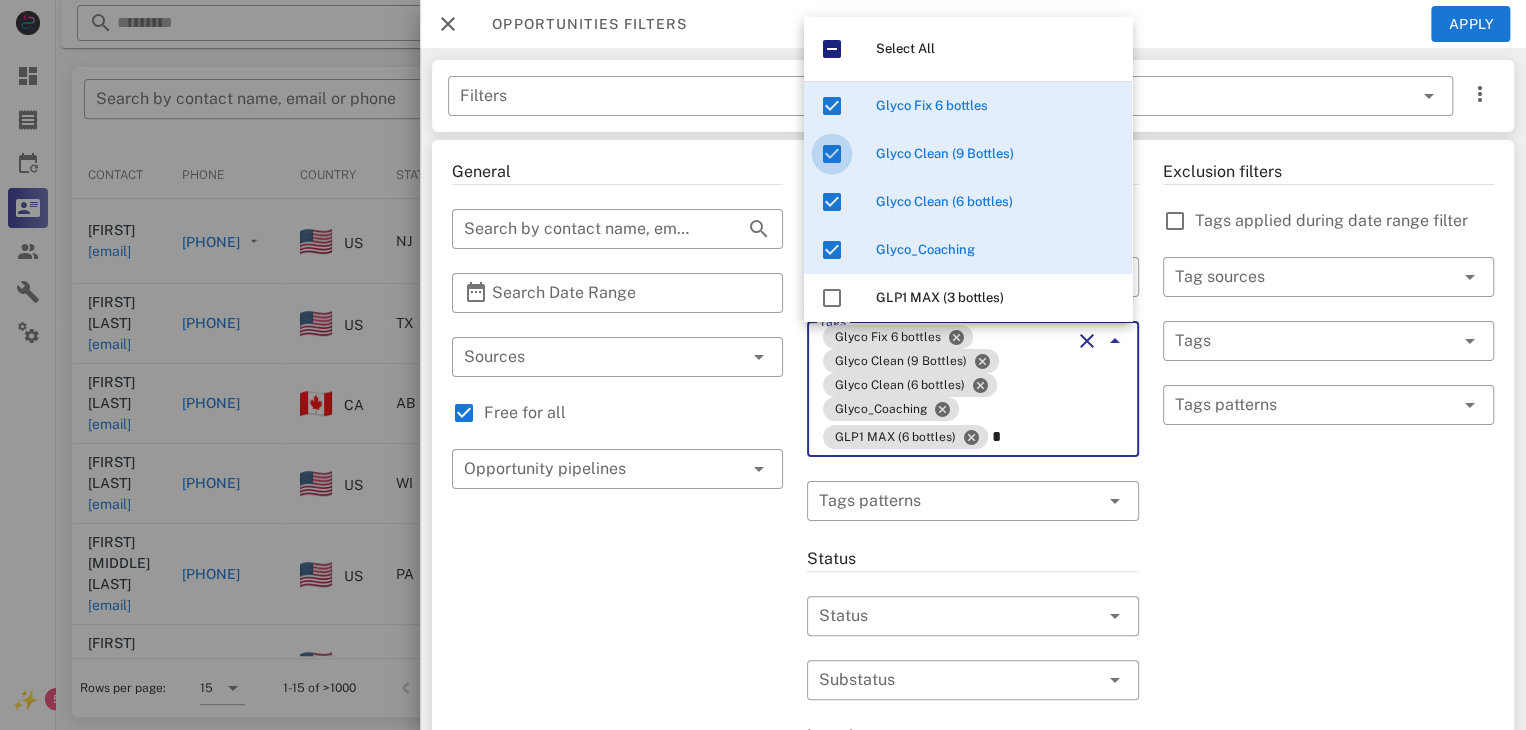 type 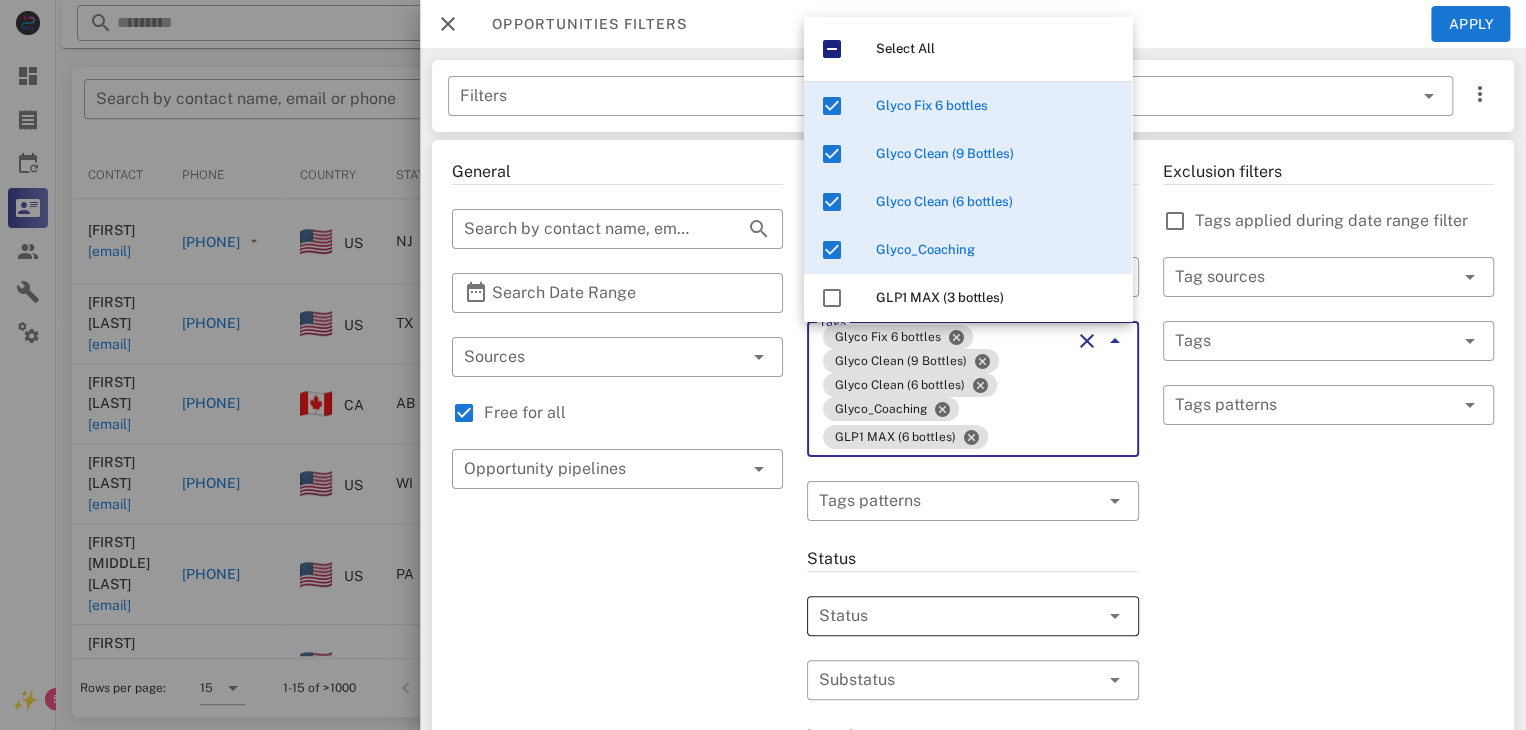 click at bounding box center (944, 616) 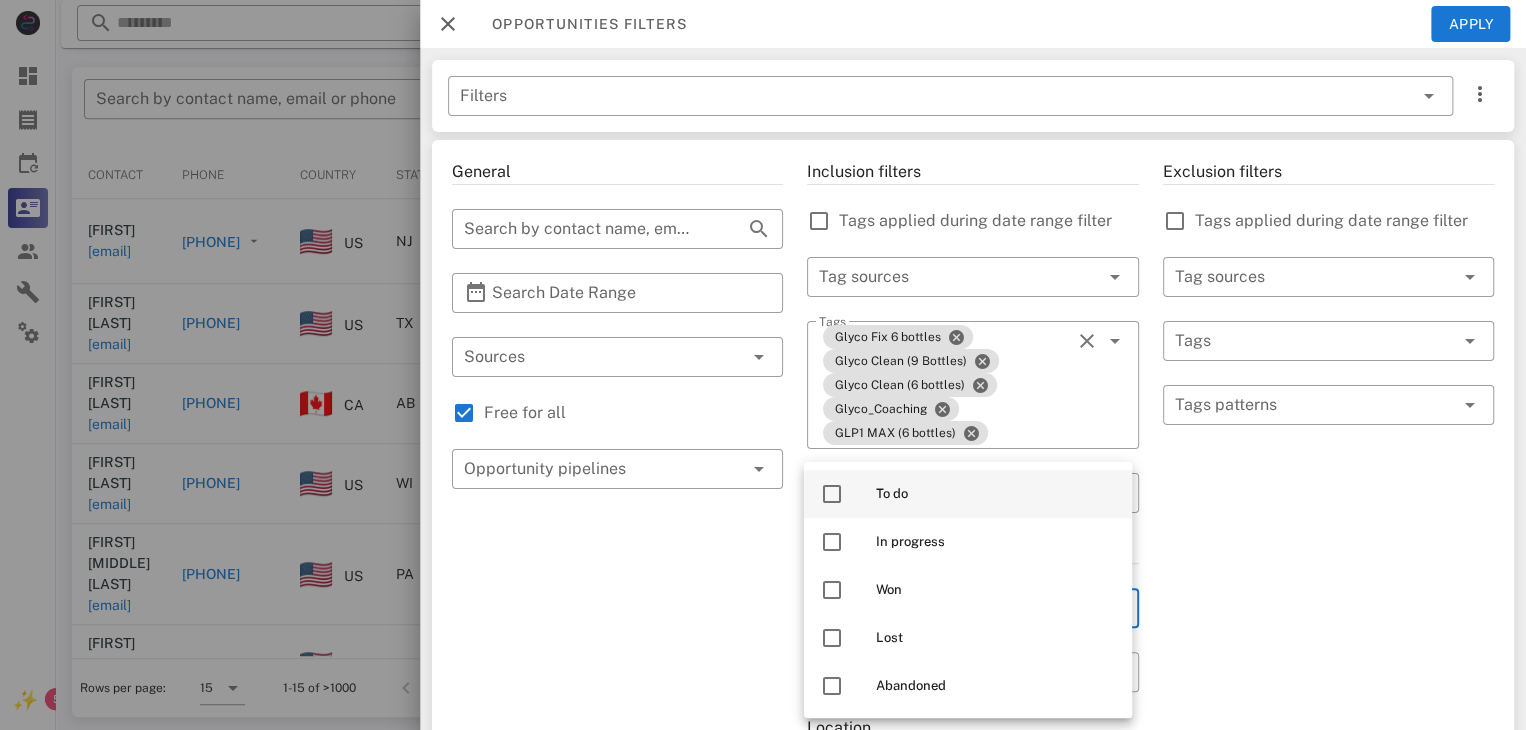 click at bounding box center (832, 494) 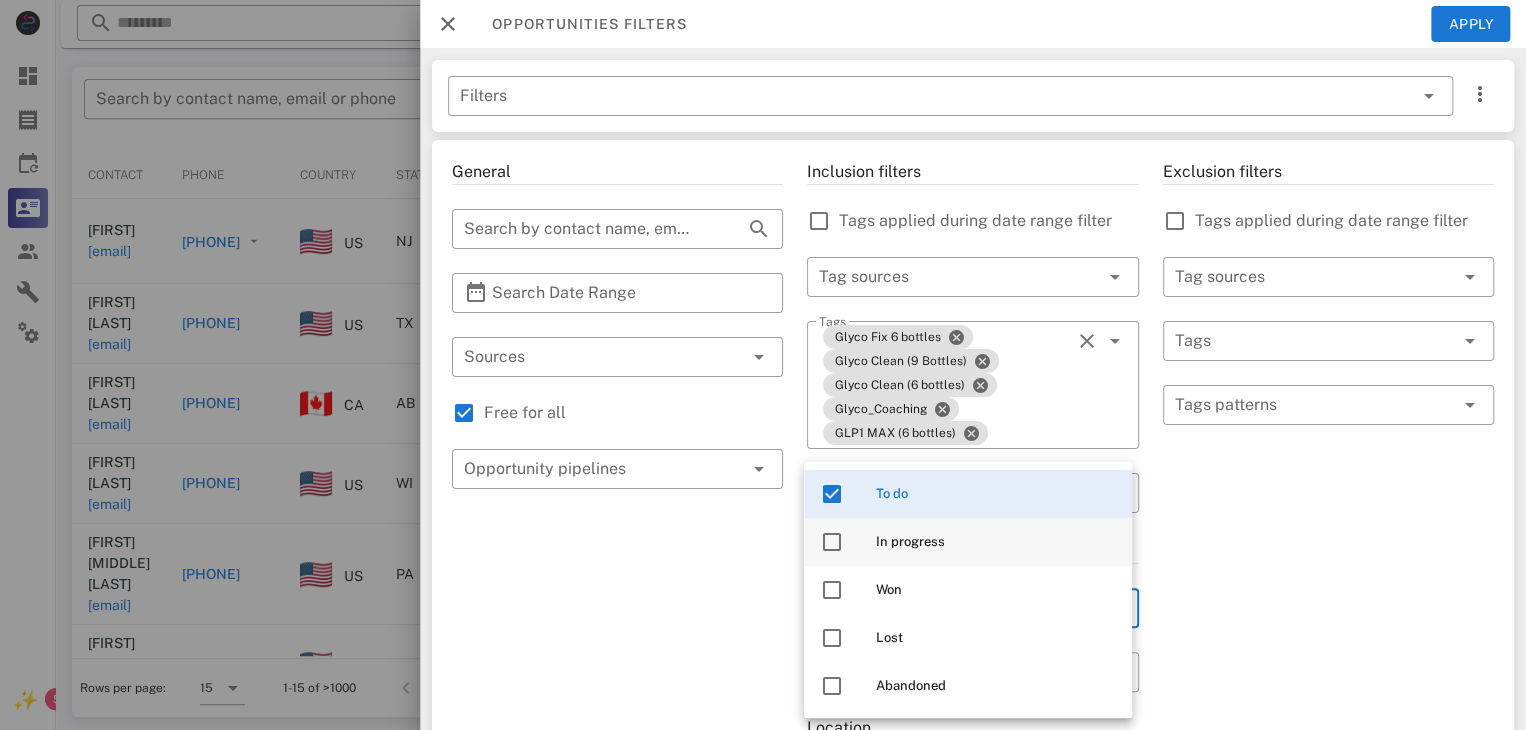click at bounding box center [832, 542] 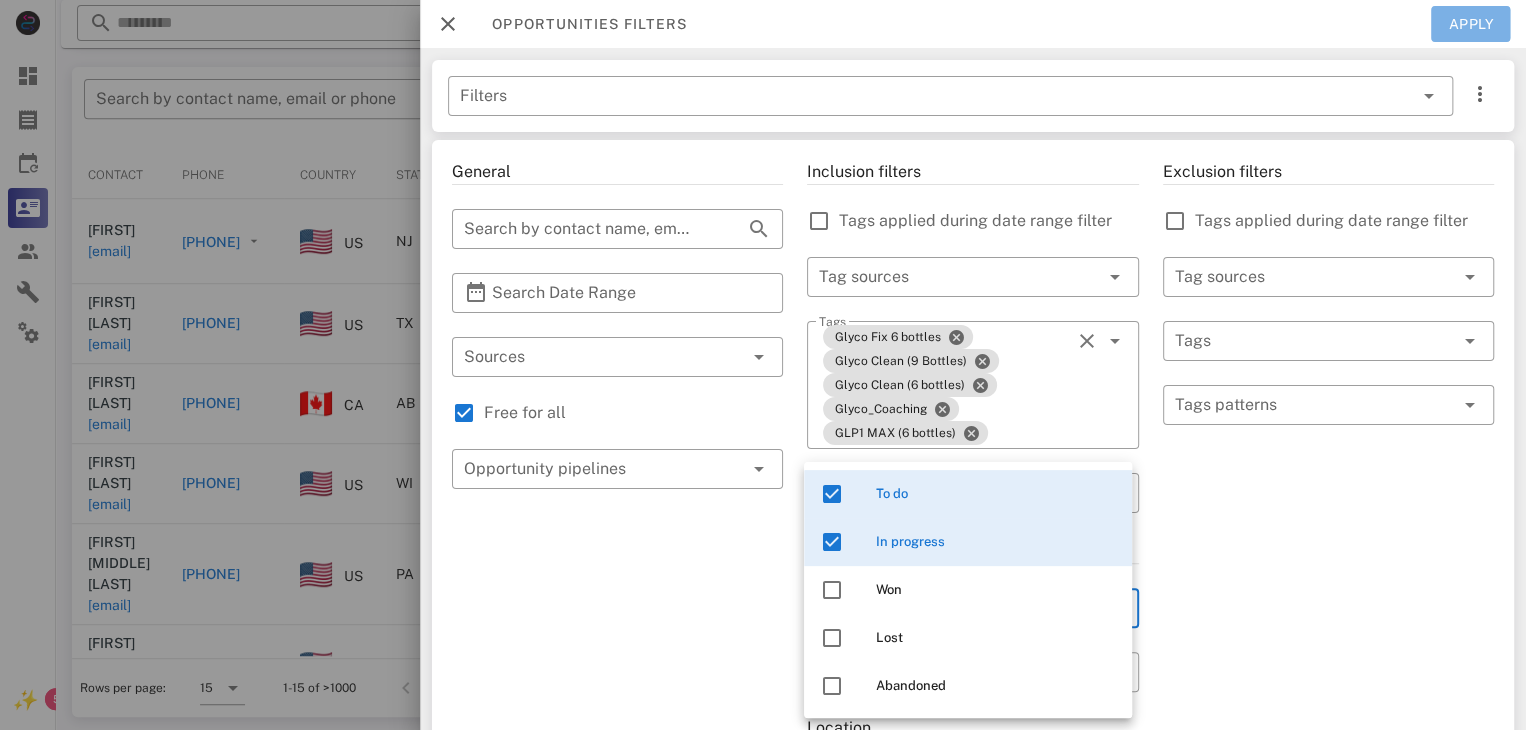 click on "Apply" at bounding box center (1471, 24) 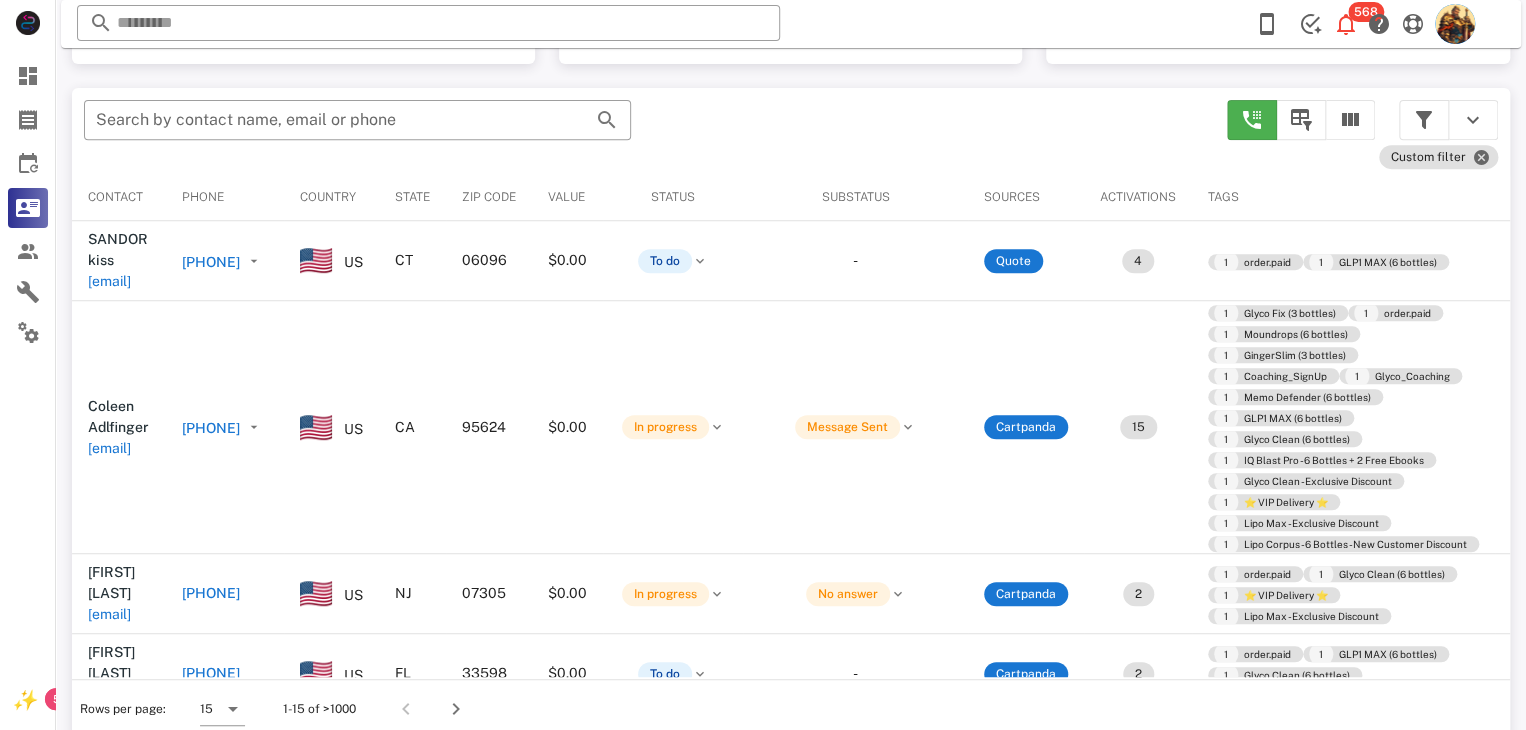 scroll, scrollTop: 377, scrollLeft: 0, axis: vertical 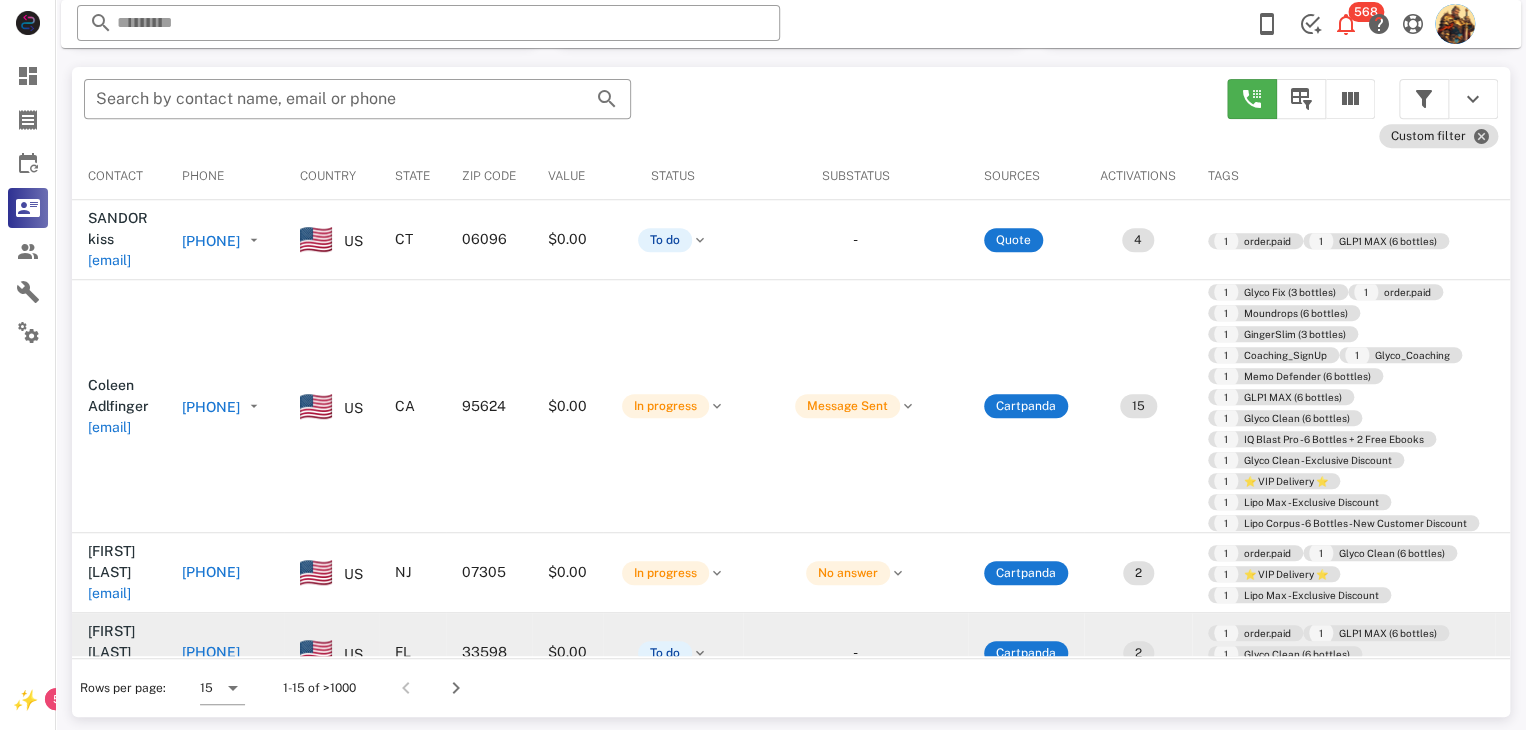 click on "stevensenna@rocketmail.com" at bounding box center (109, 673) 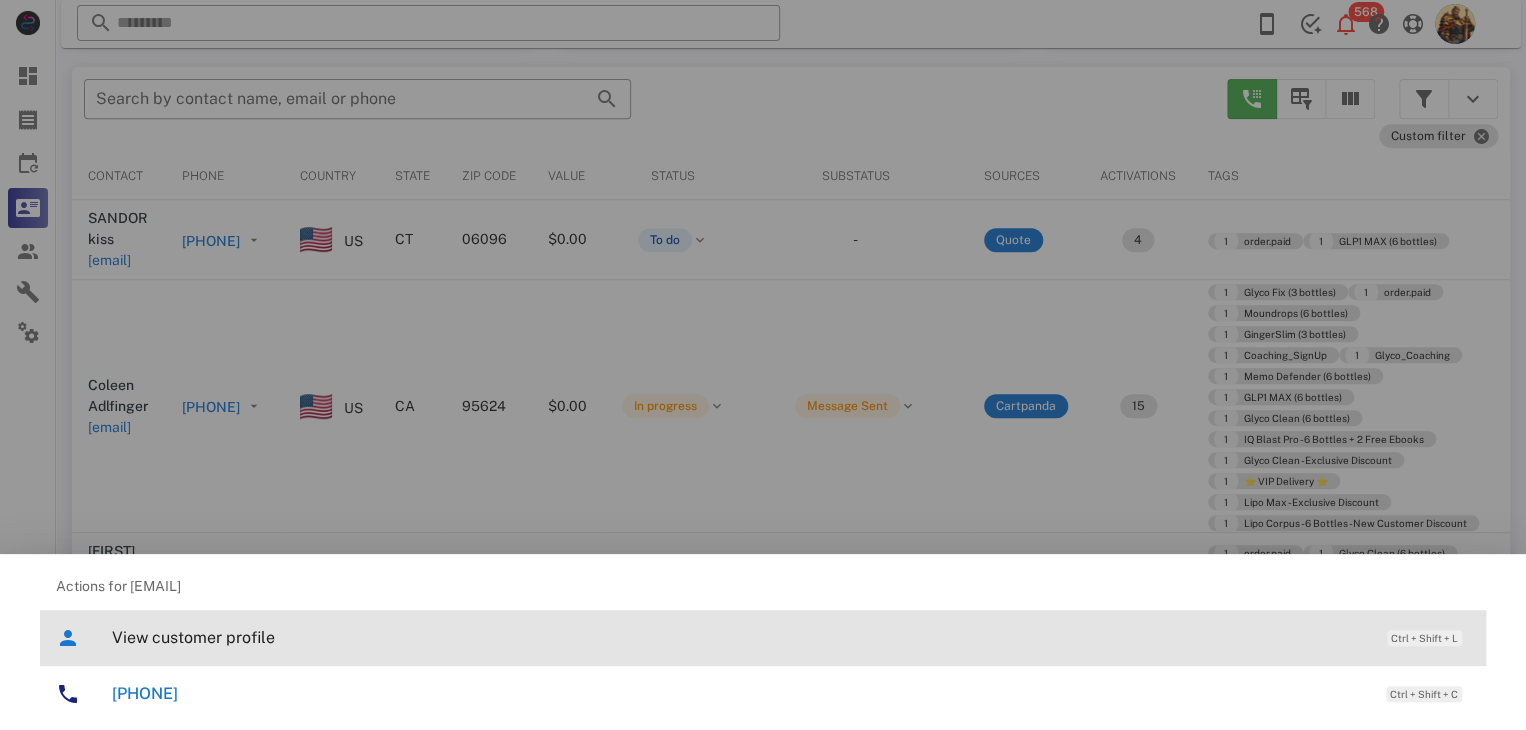 click on "View customer profile" at bounding box center (739, 637) 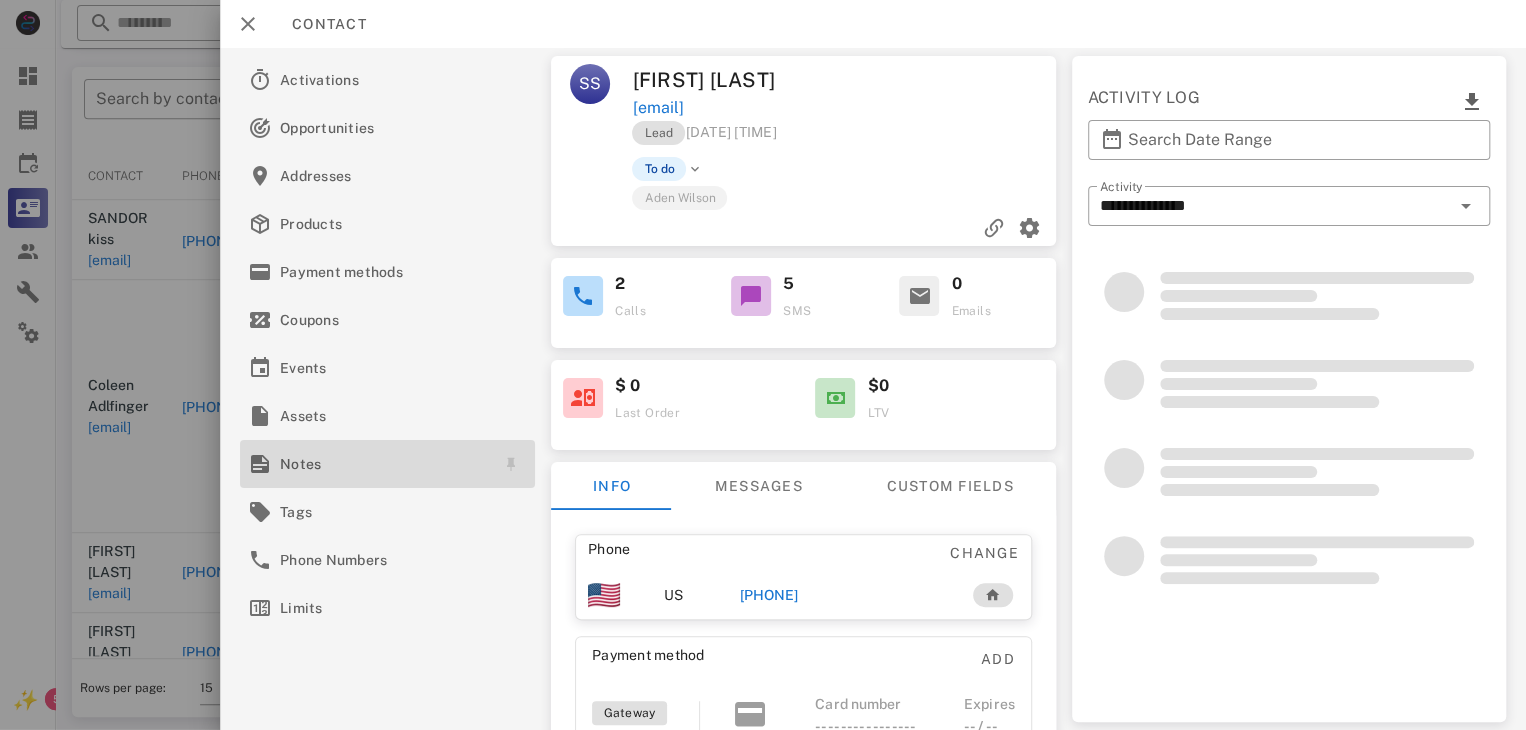 click on "Notes" at bounding box center [383, 464] 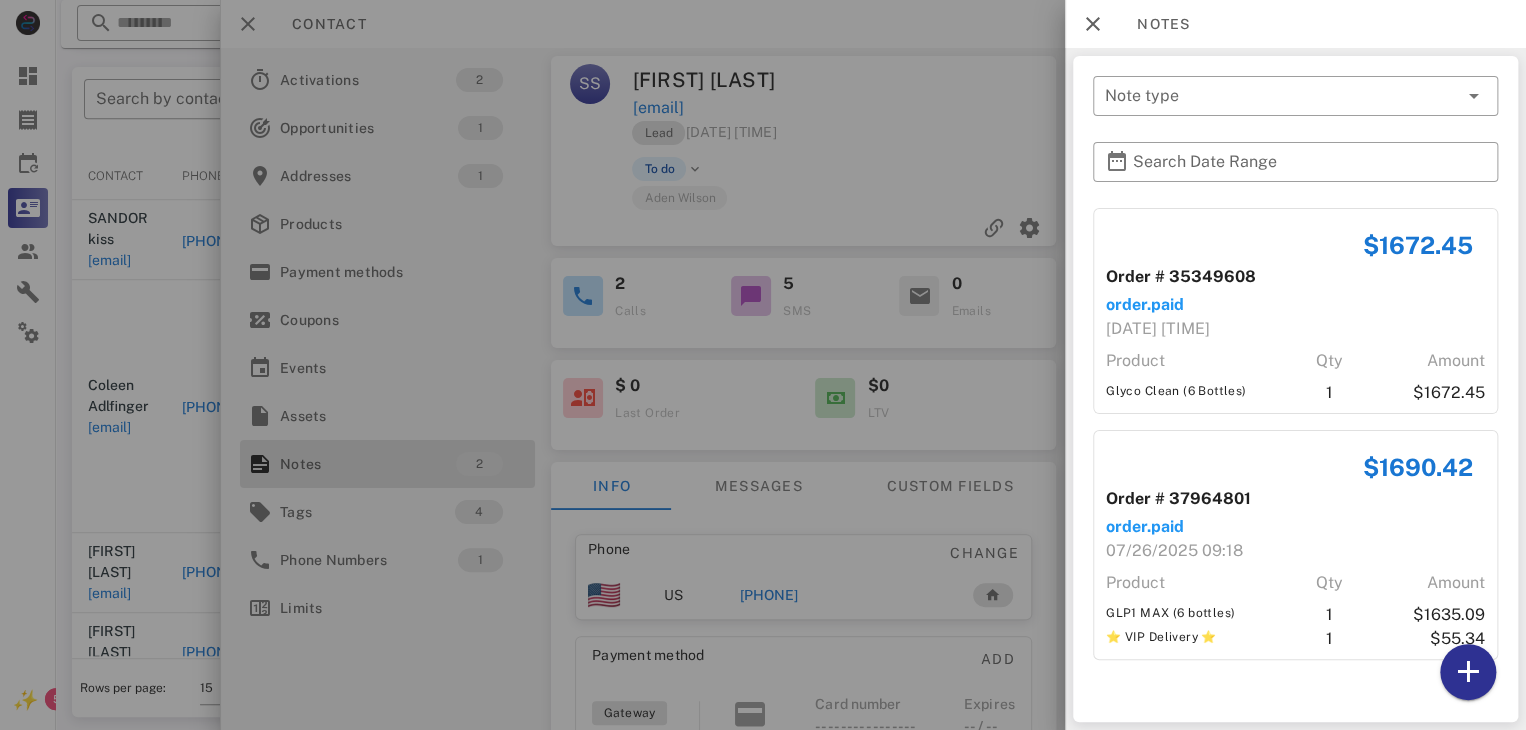 click at bounding box center (763, 365) 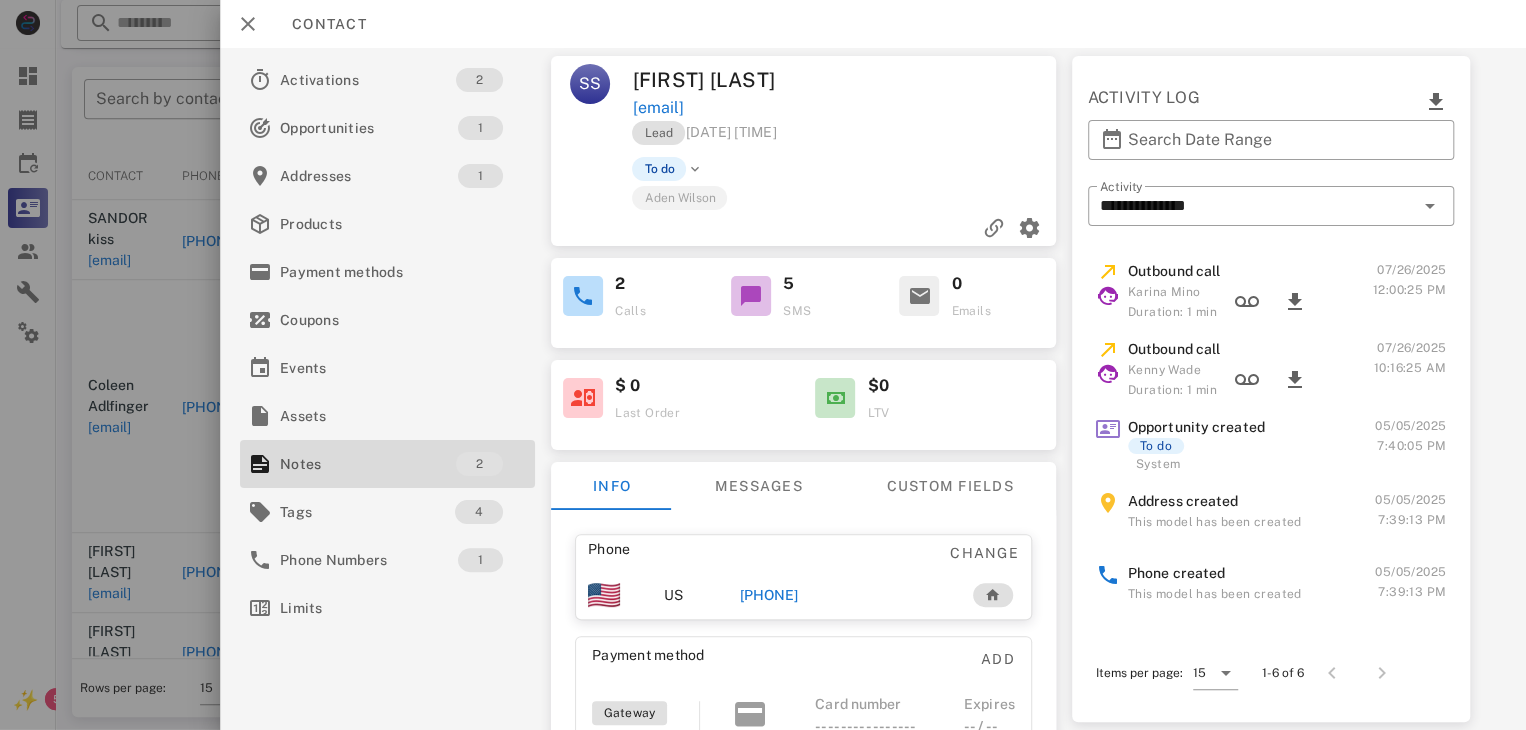 click on "+12535072263" at bounding box center (769, 595) 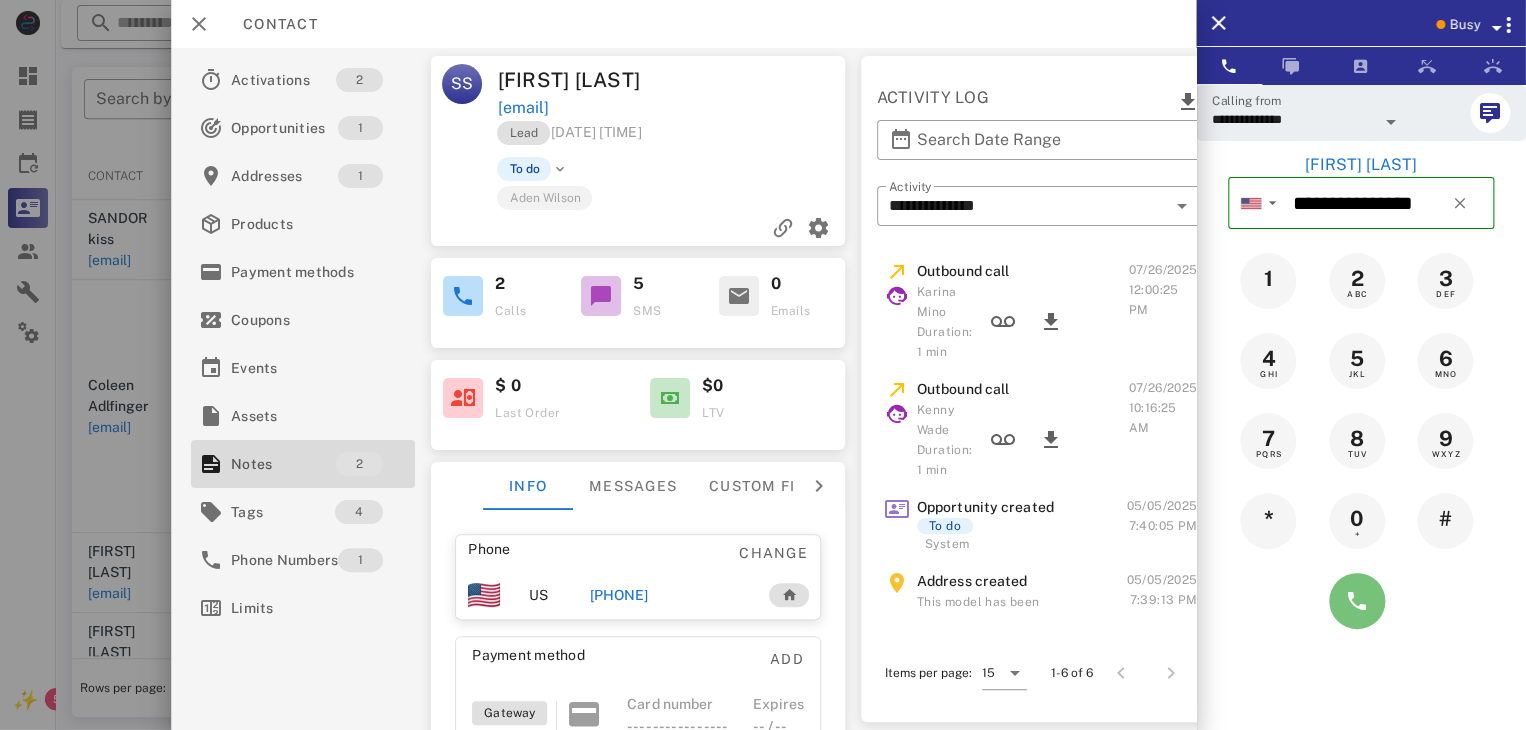 click at bounding box center (1357, 601) 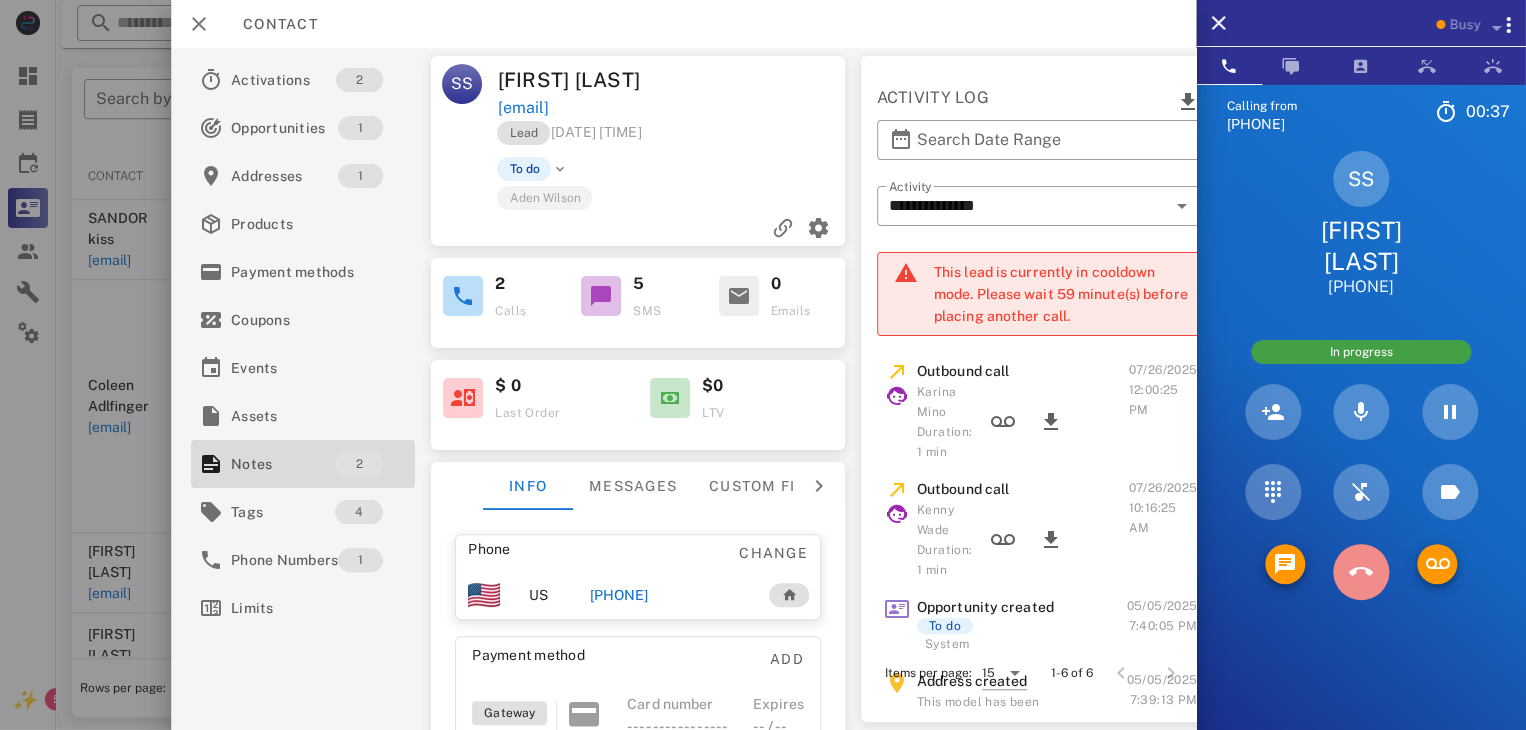 click at bounding box center (1361, 572) 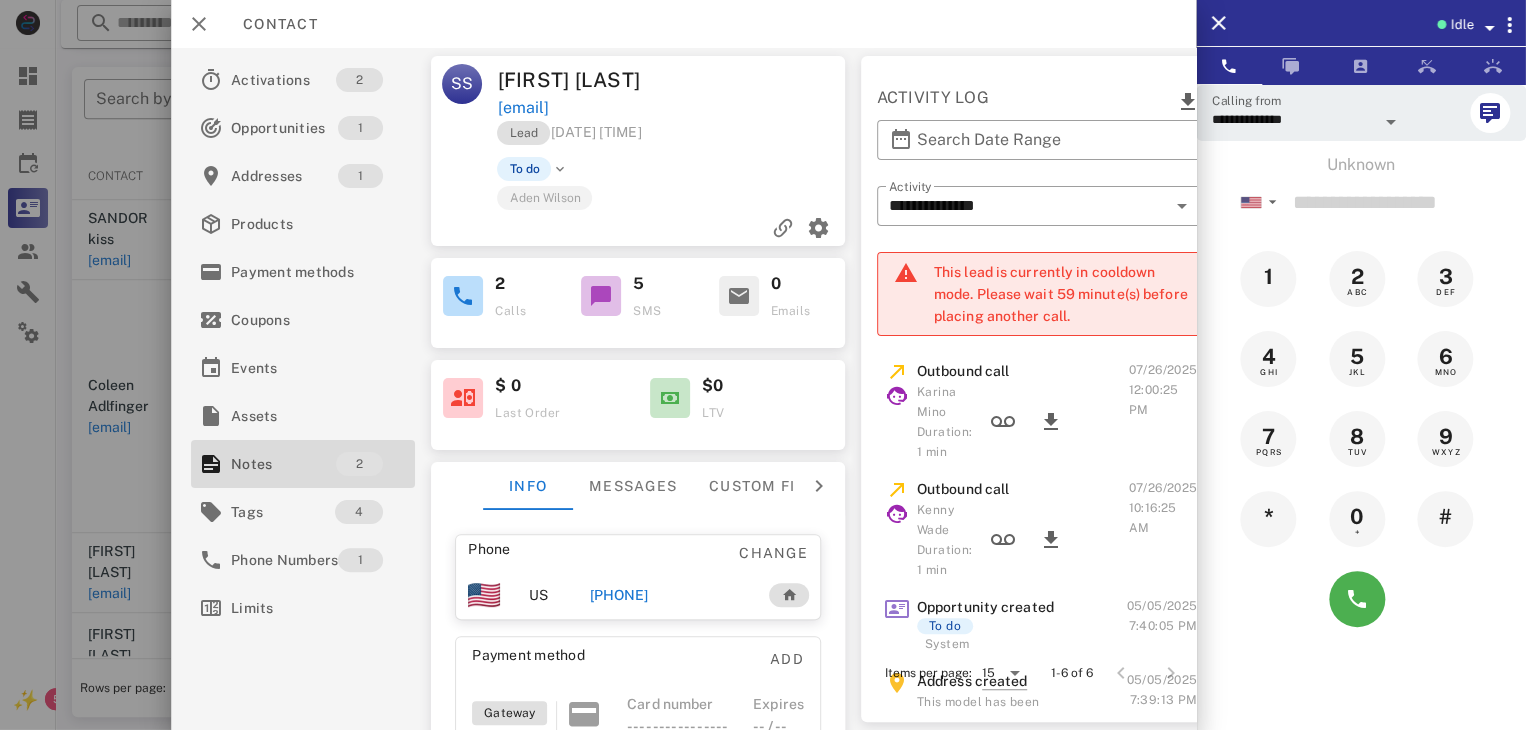 click at bounding box center (763, 365) 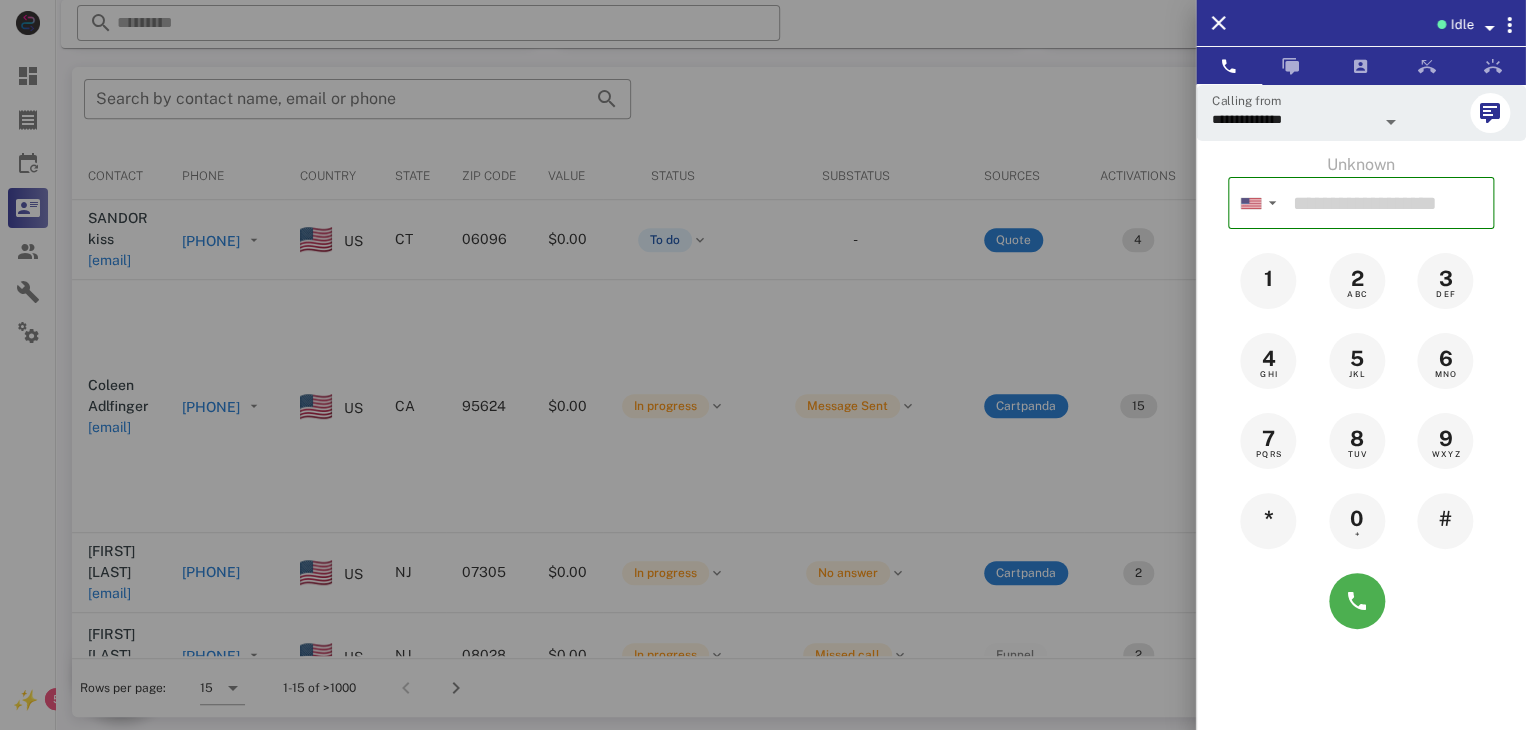 click at bounding box center (763, 365) 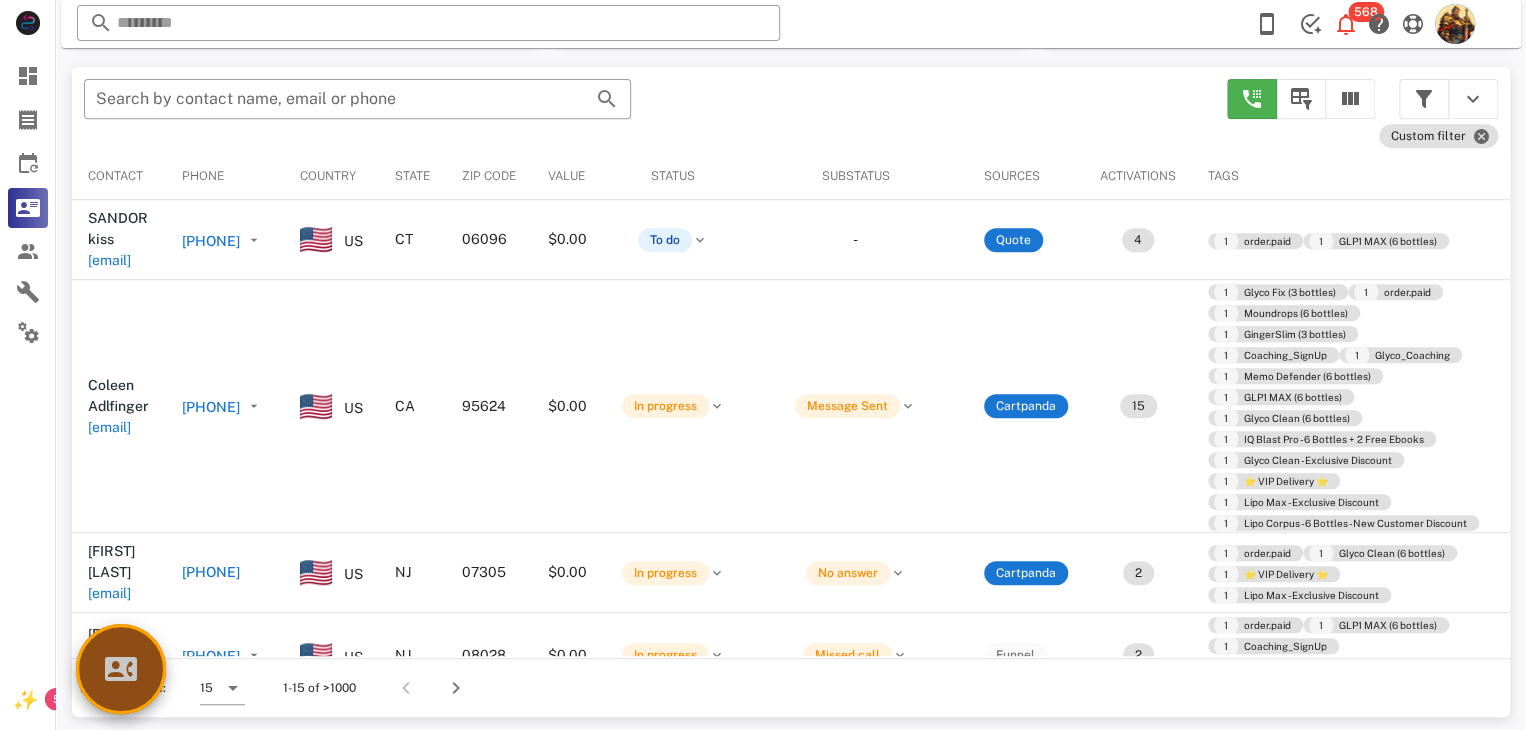 click at bounding box center (121, 669) 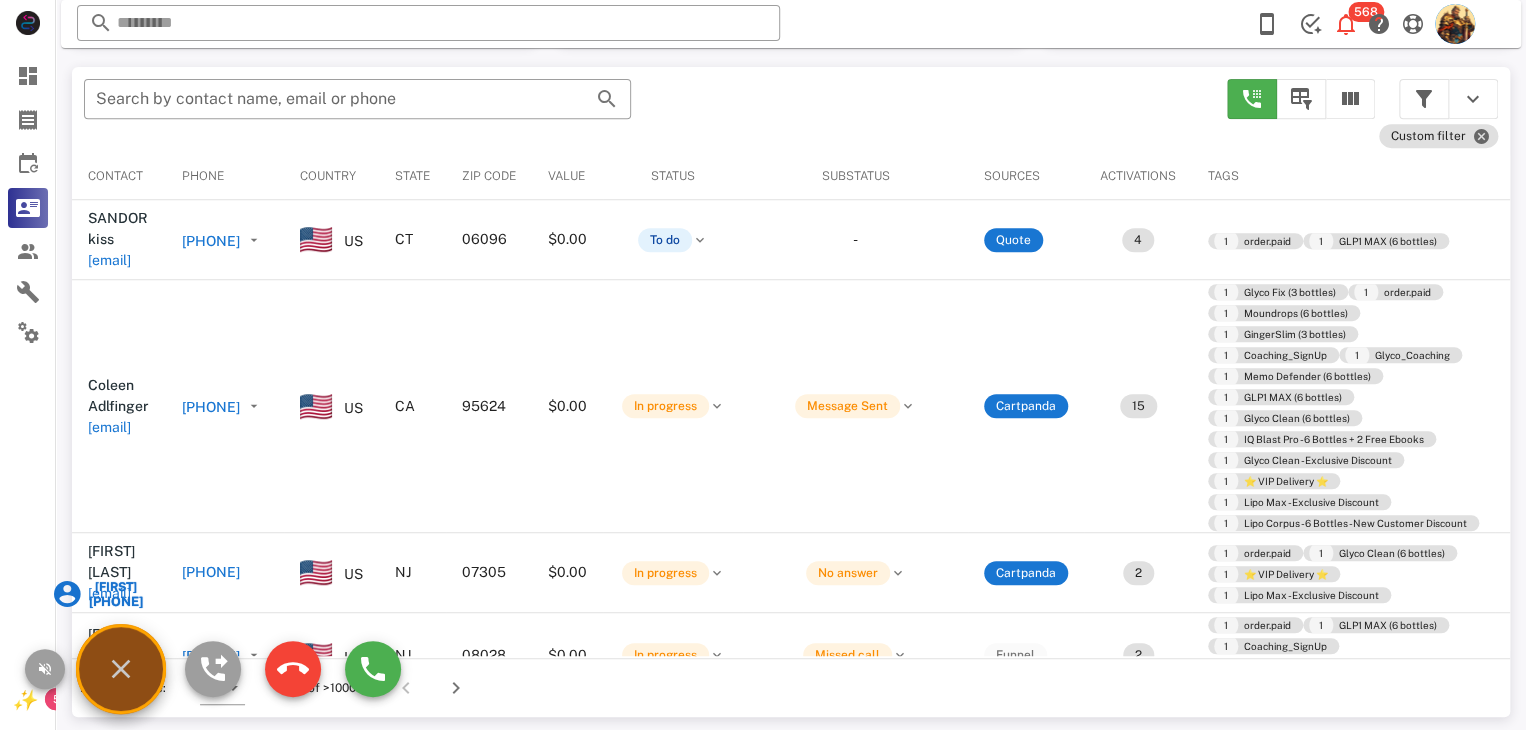 click on "jim" at bounding box center (114, 587) 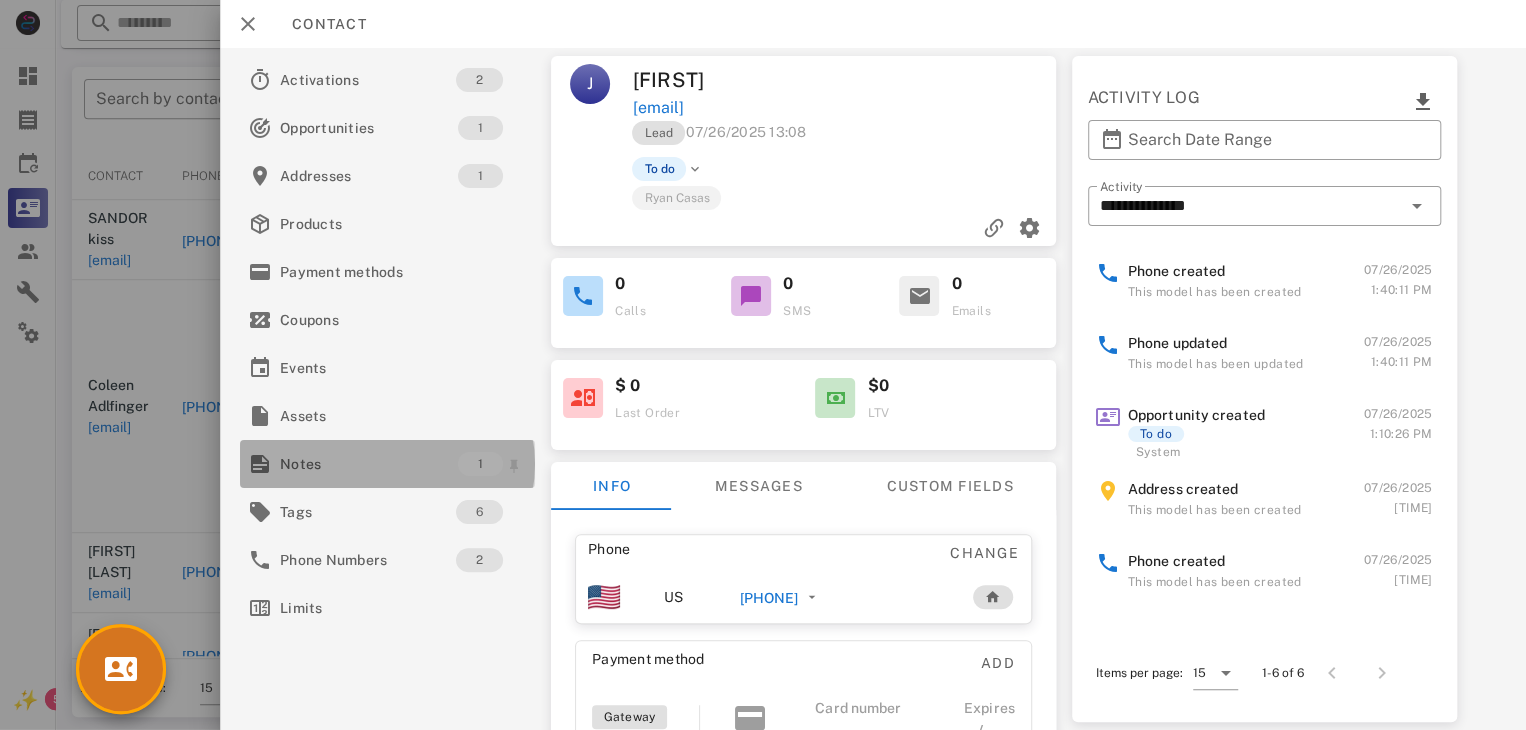 click on "Notes  1" at bounding box center [387, 464] 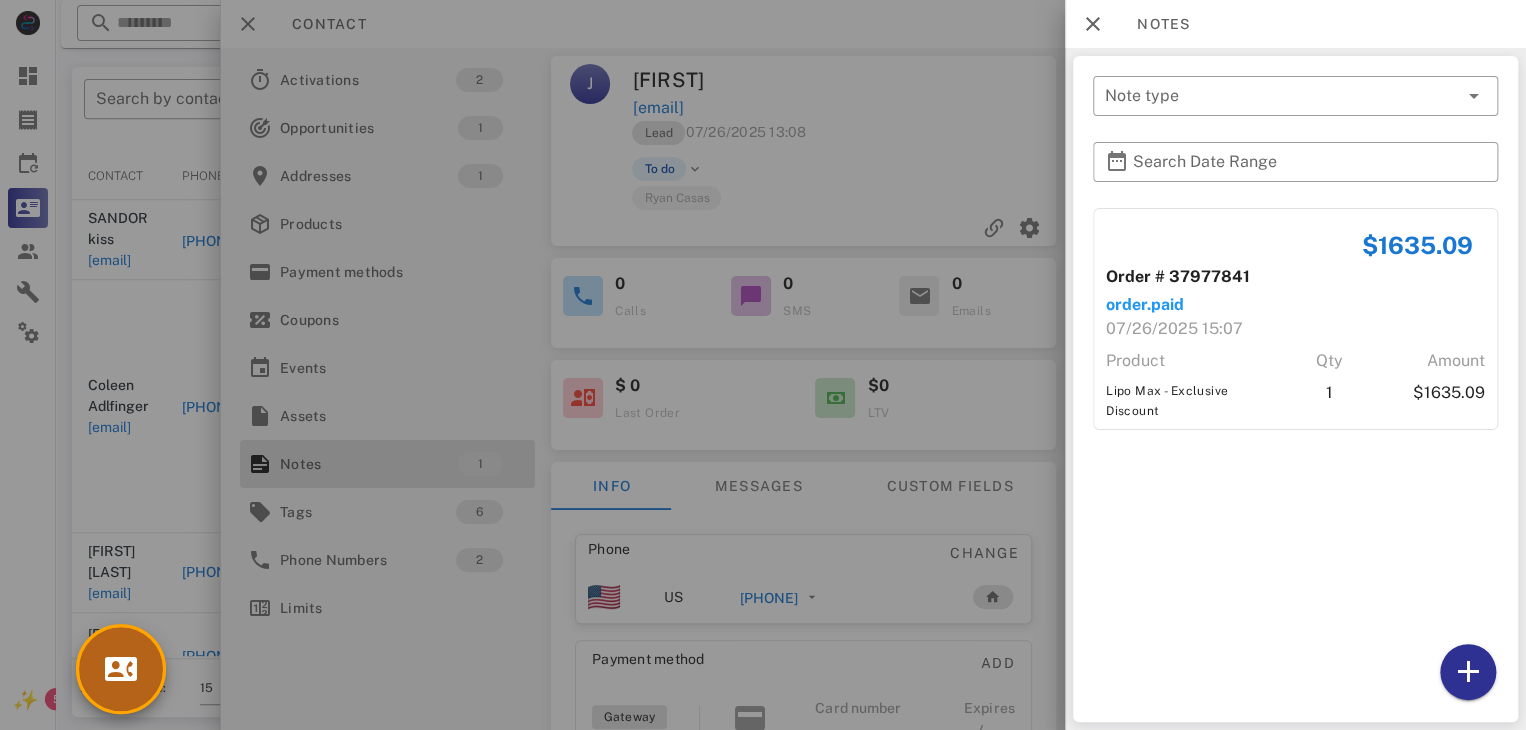 click at bounding box center [121, 669] 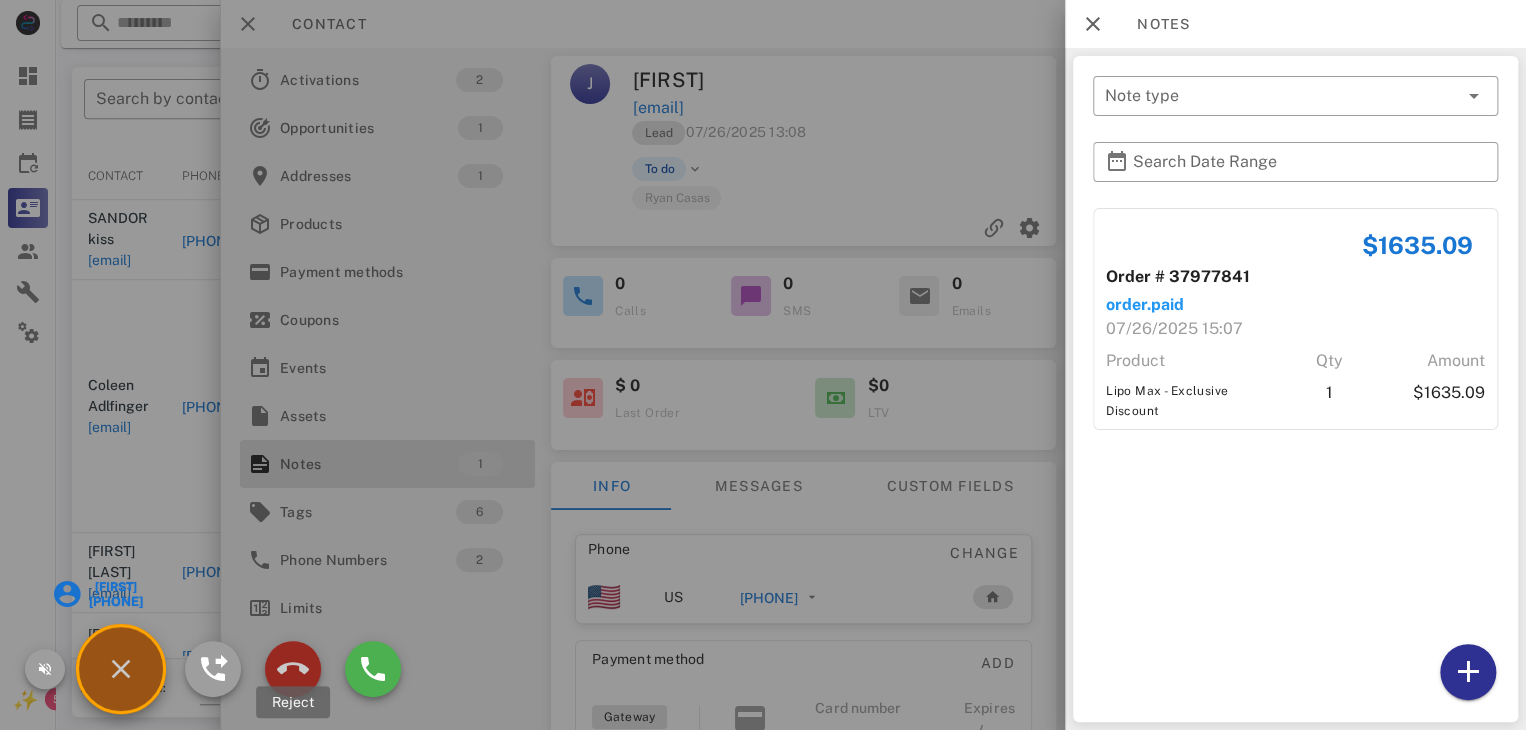 click at bounding box center [293, 669] 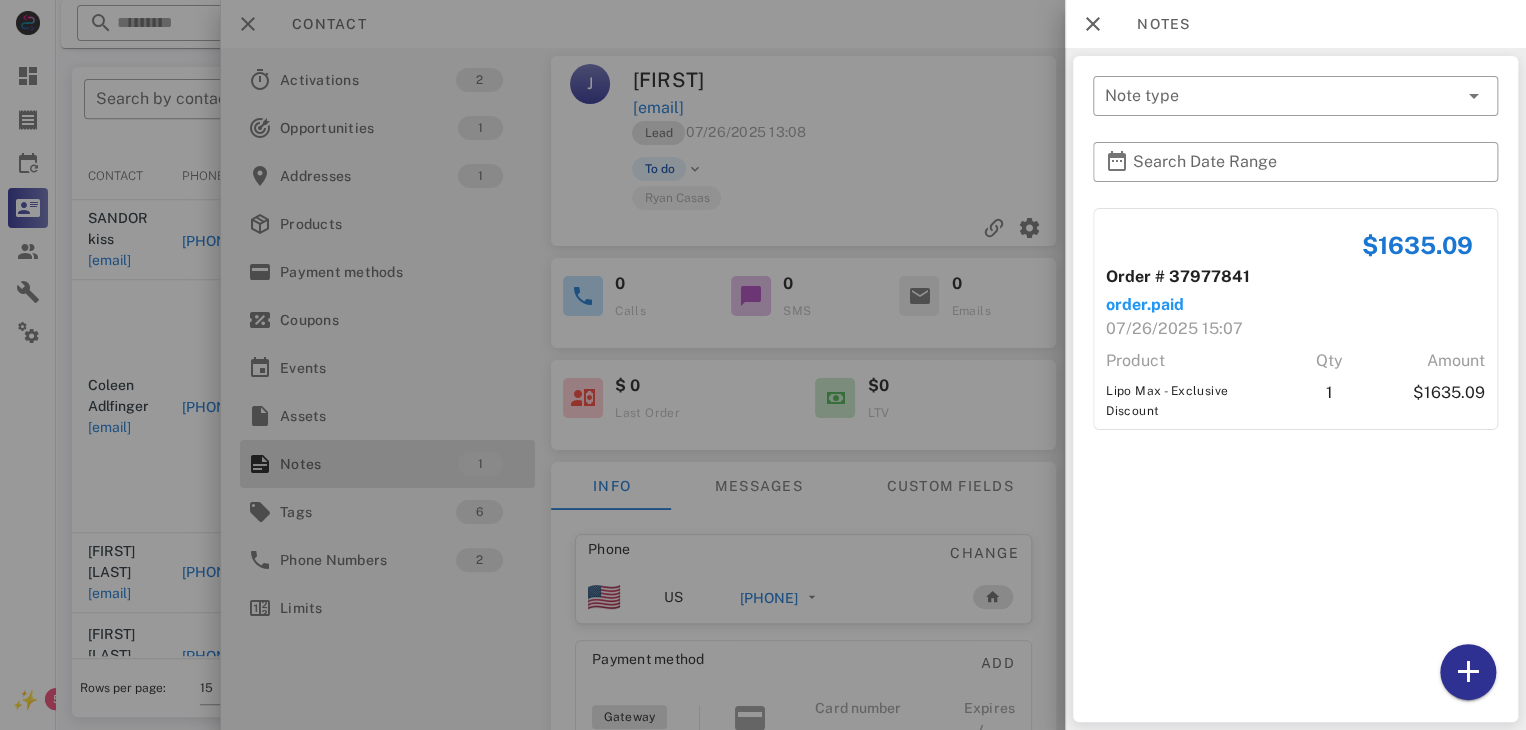 click at bounding box center (763, 365) 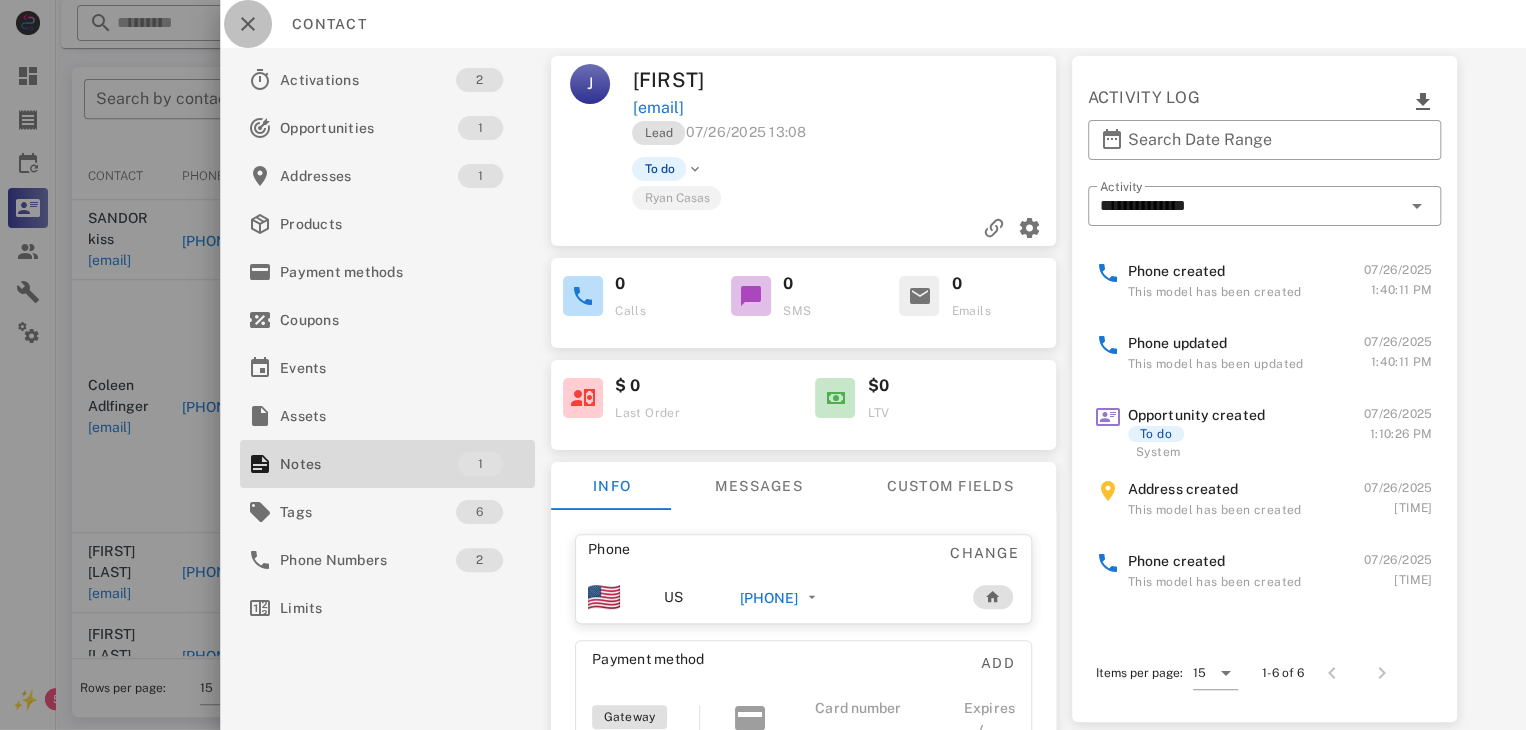 click at bounding box center [248, 24] 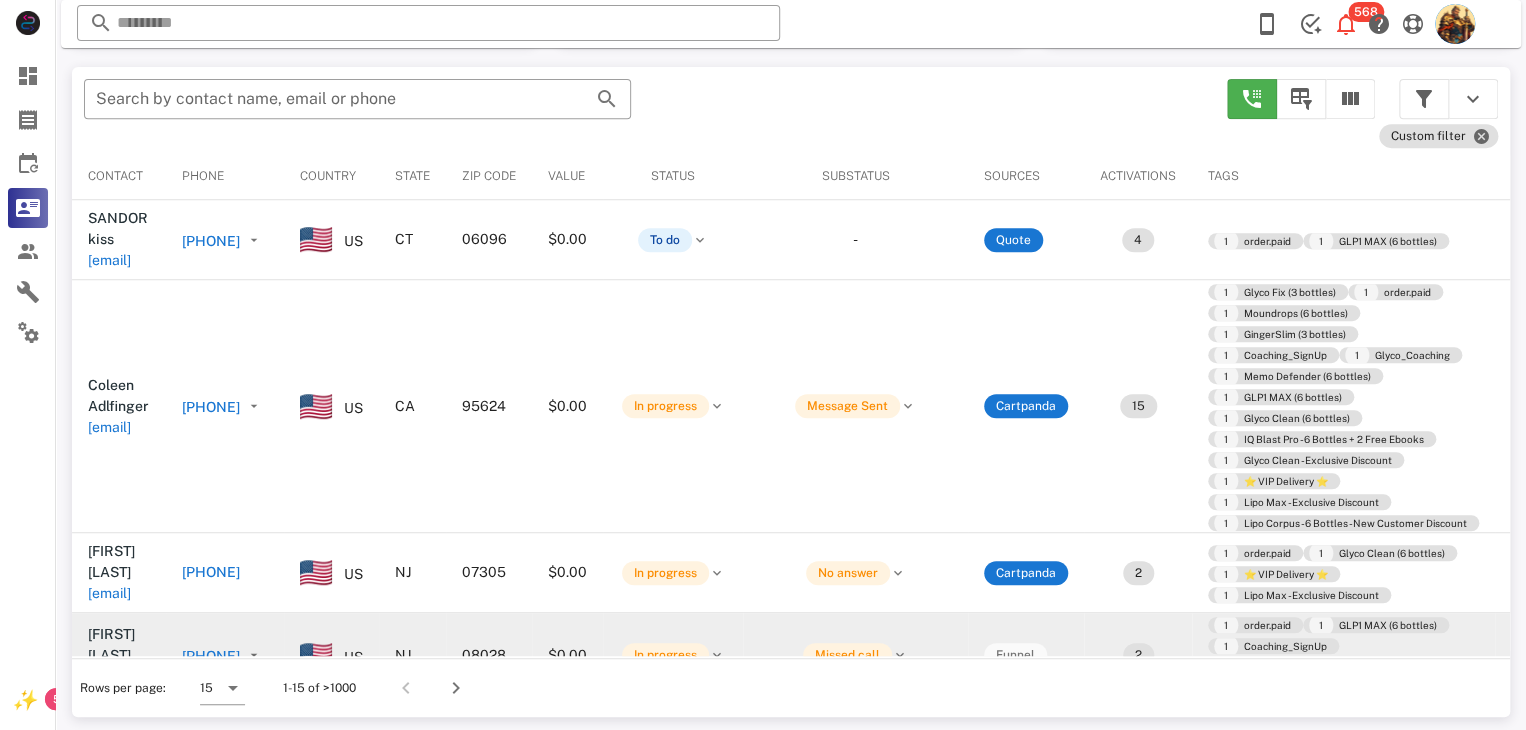 click on "jar720@comcast.net" at bounding box center [109, 676] 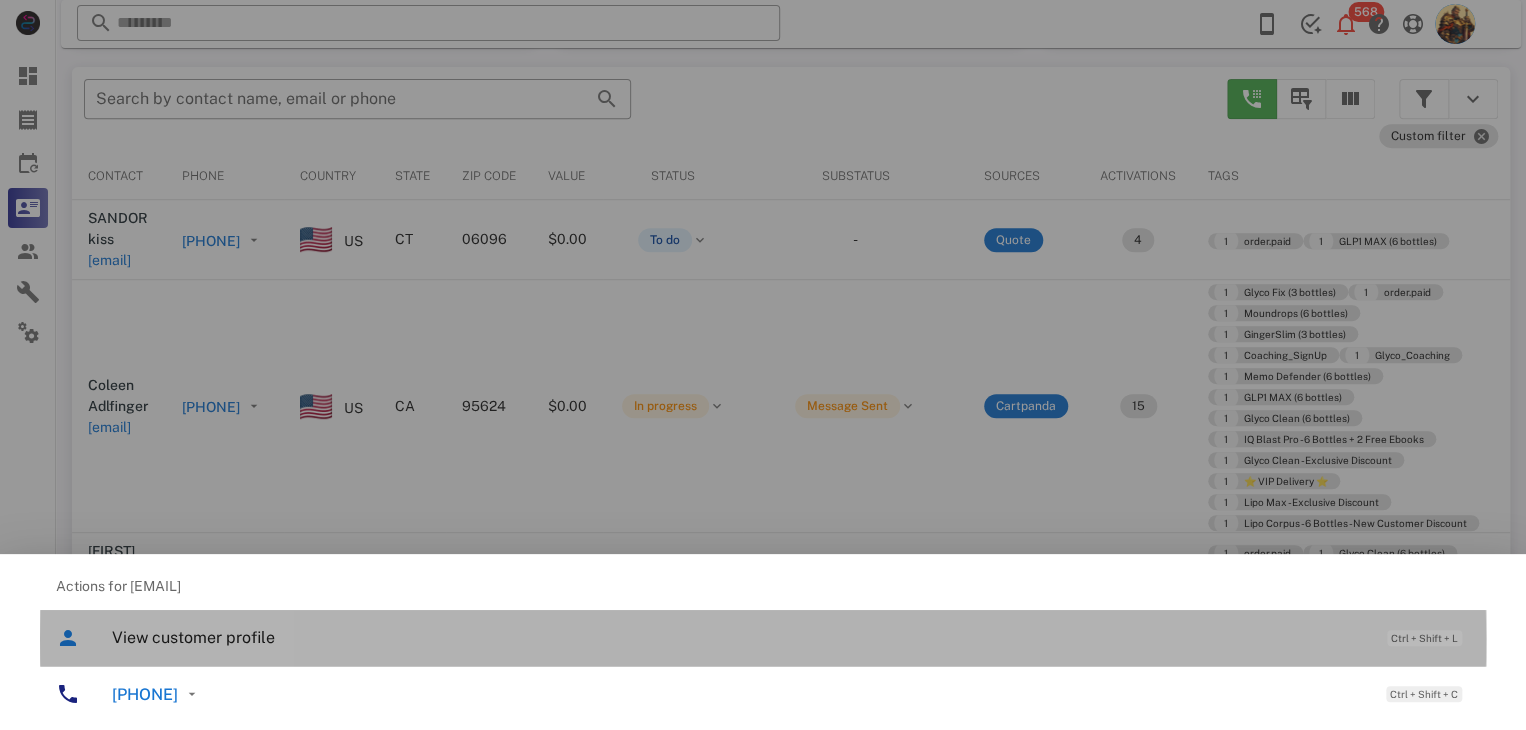 click on "View customer profile" at bounding box center [739, 637] 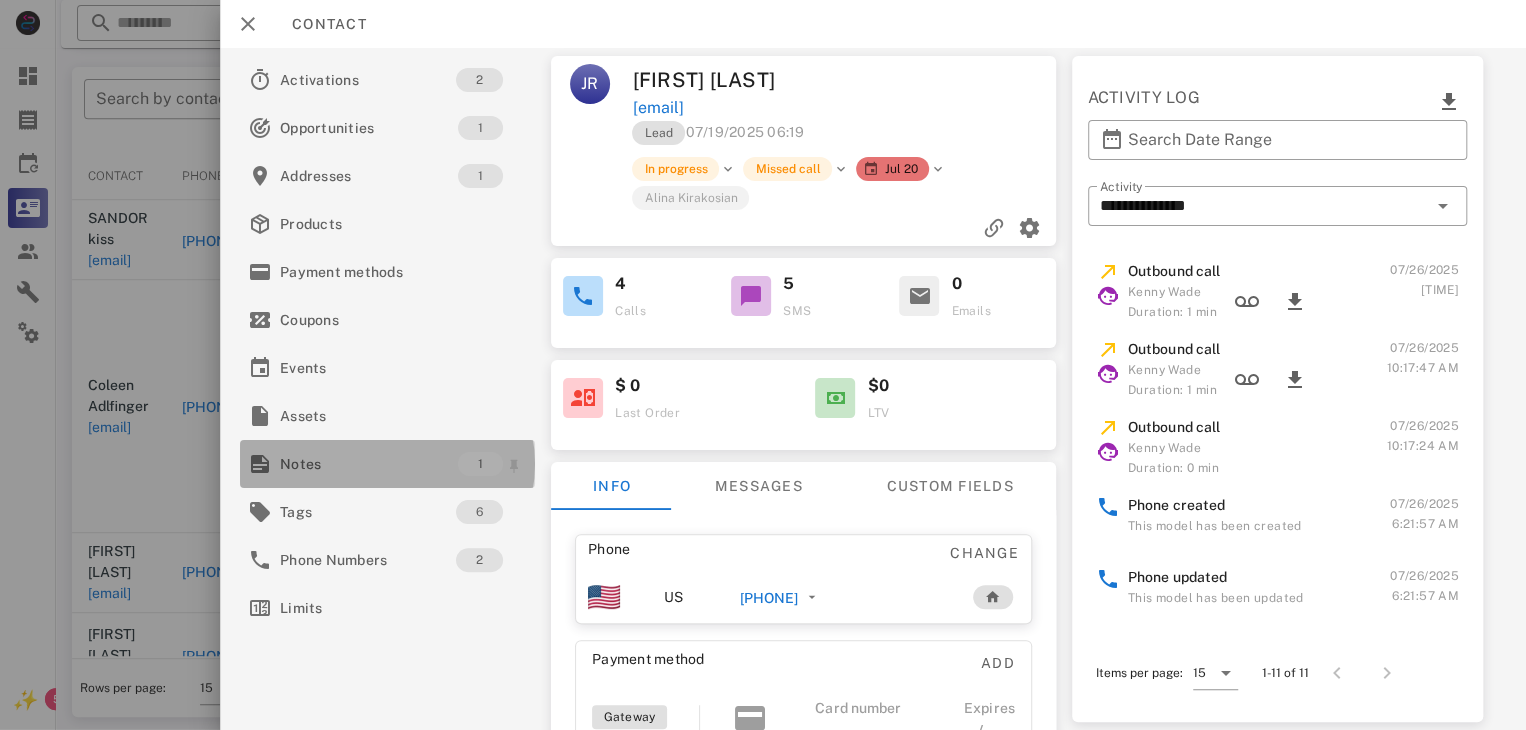 click on "Notes" at bounding box center (369, 464) 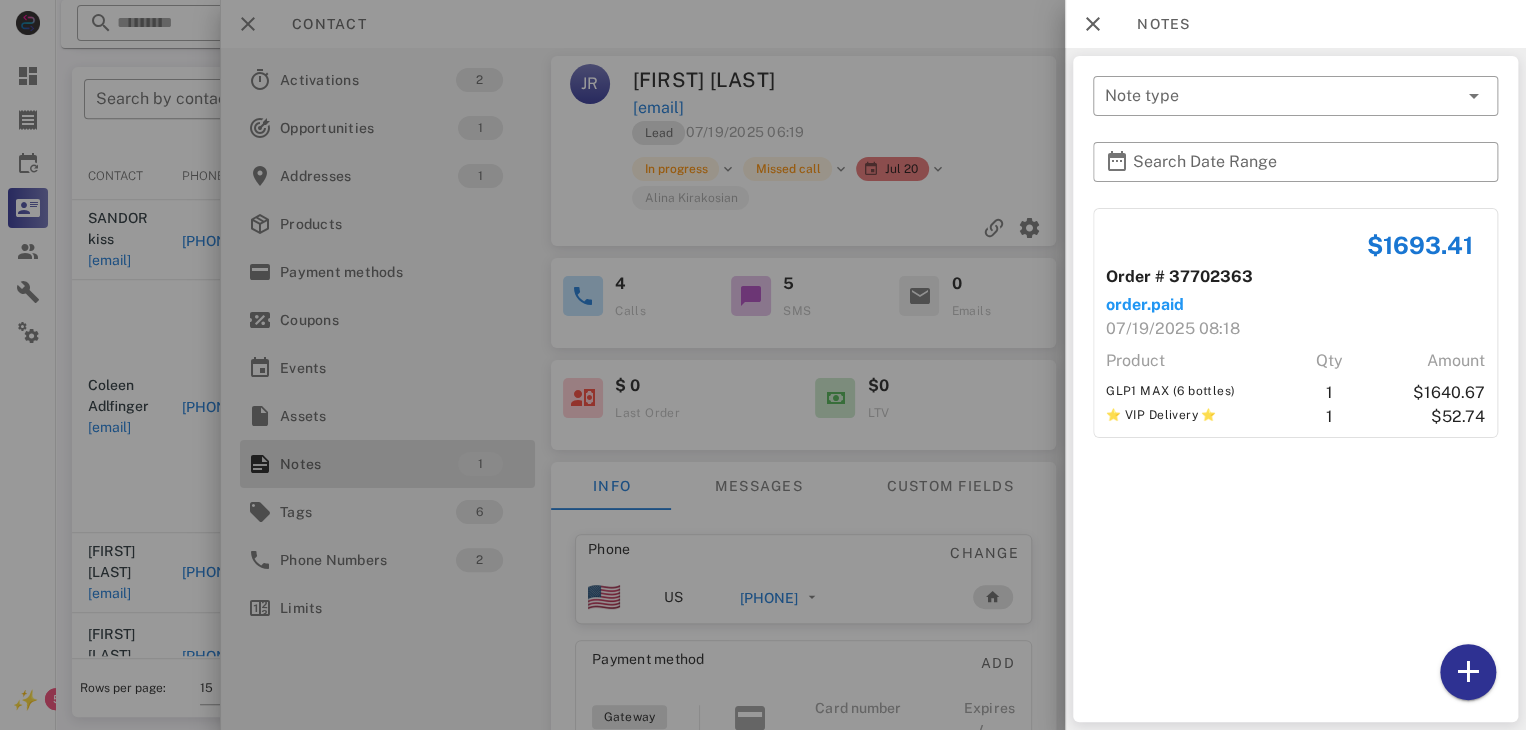 click at bounding box center [763, 365] 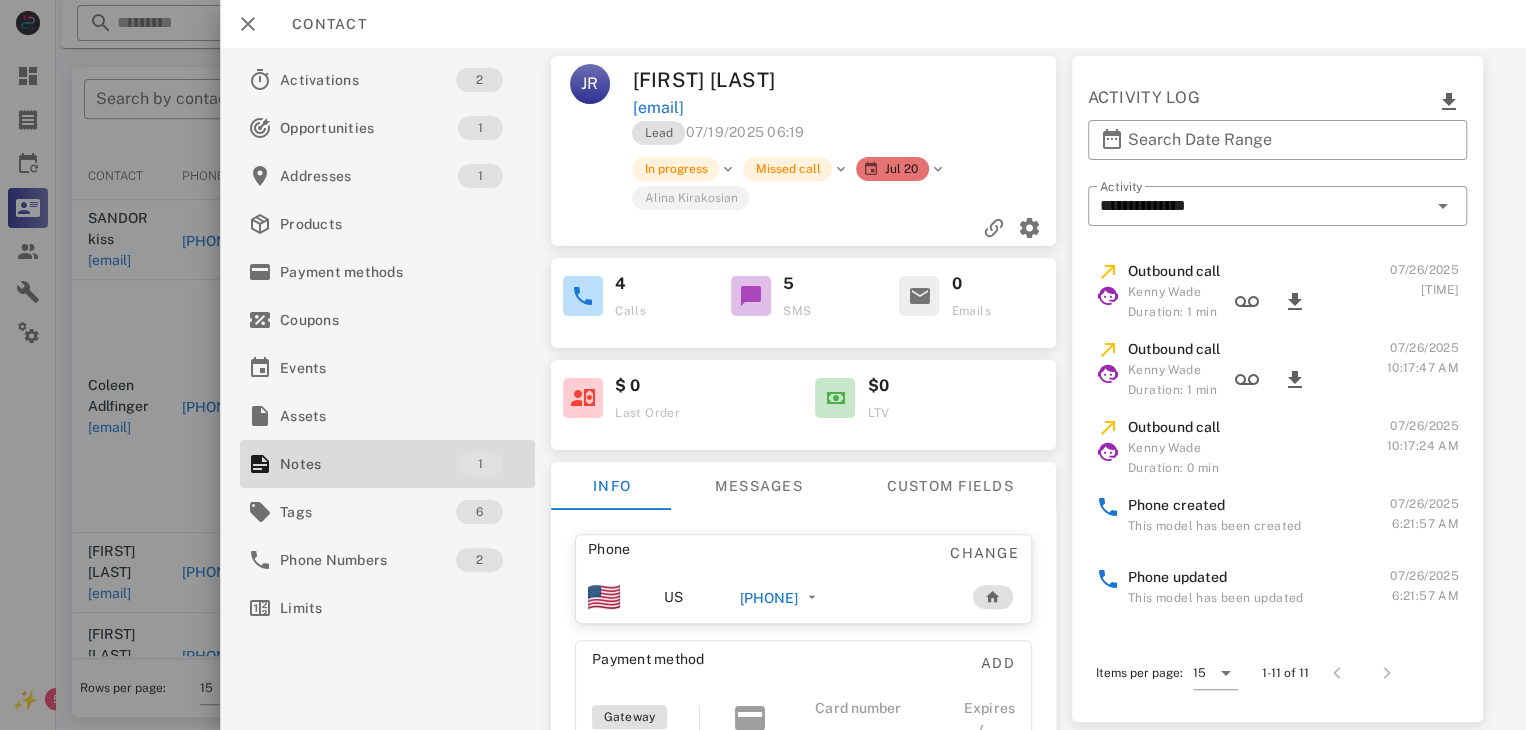 click on "+16097906878" at bounding box center [769, 598] 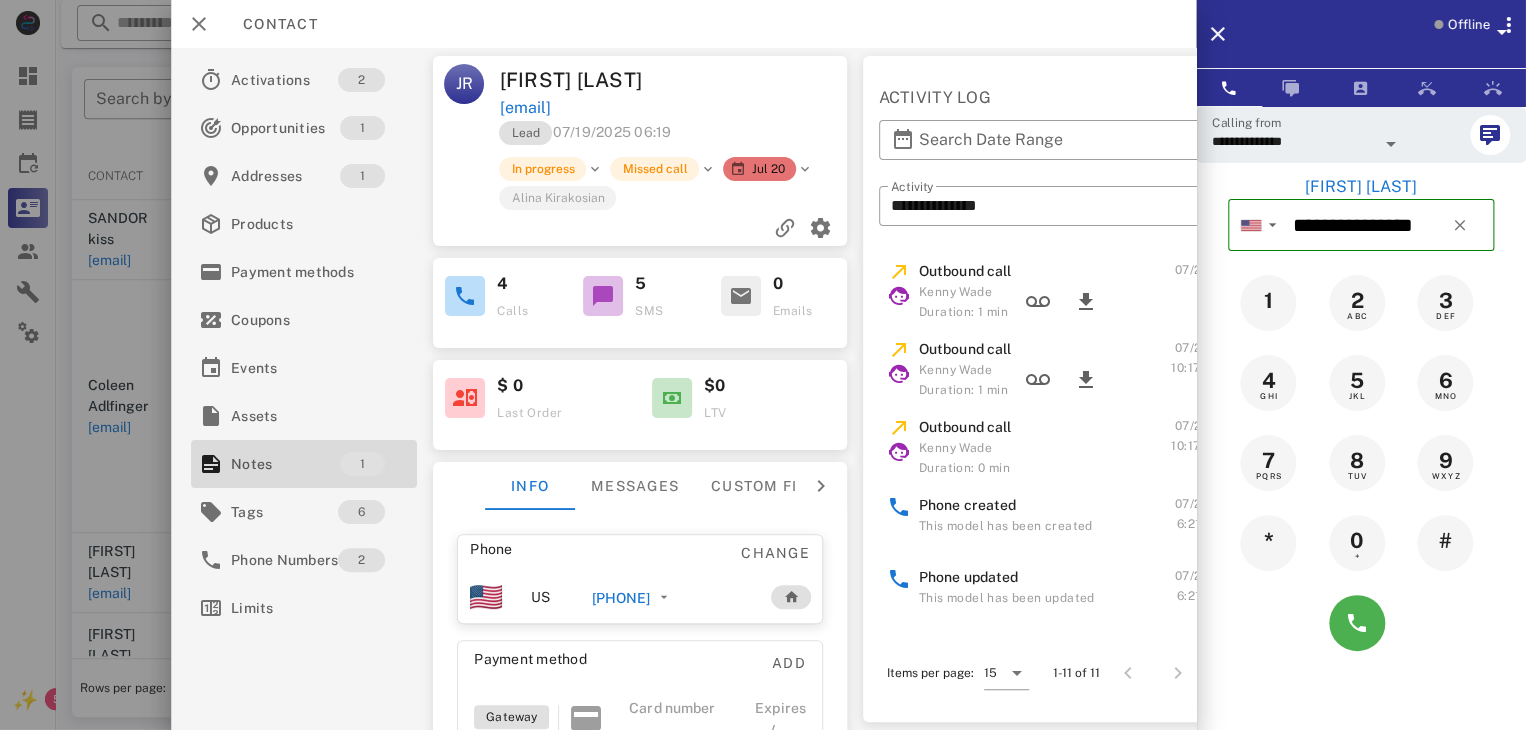 click at bounding box center [1361, 623] 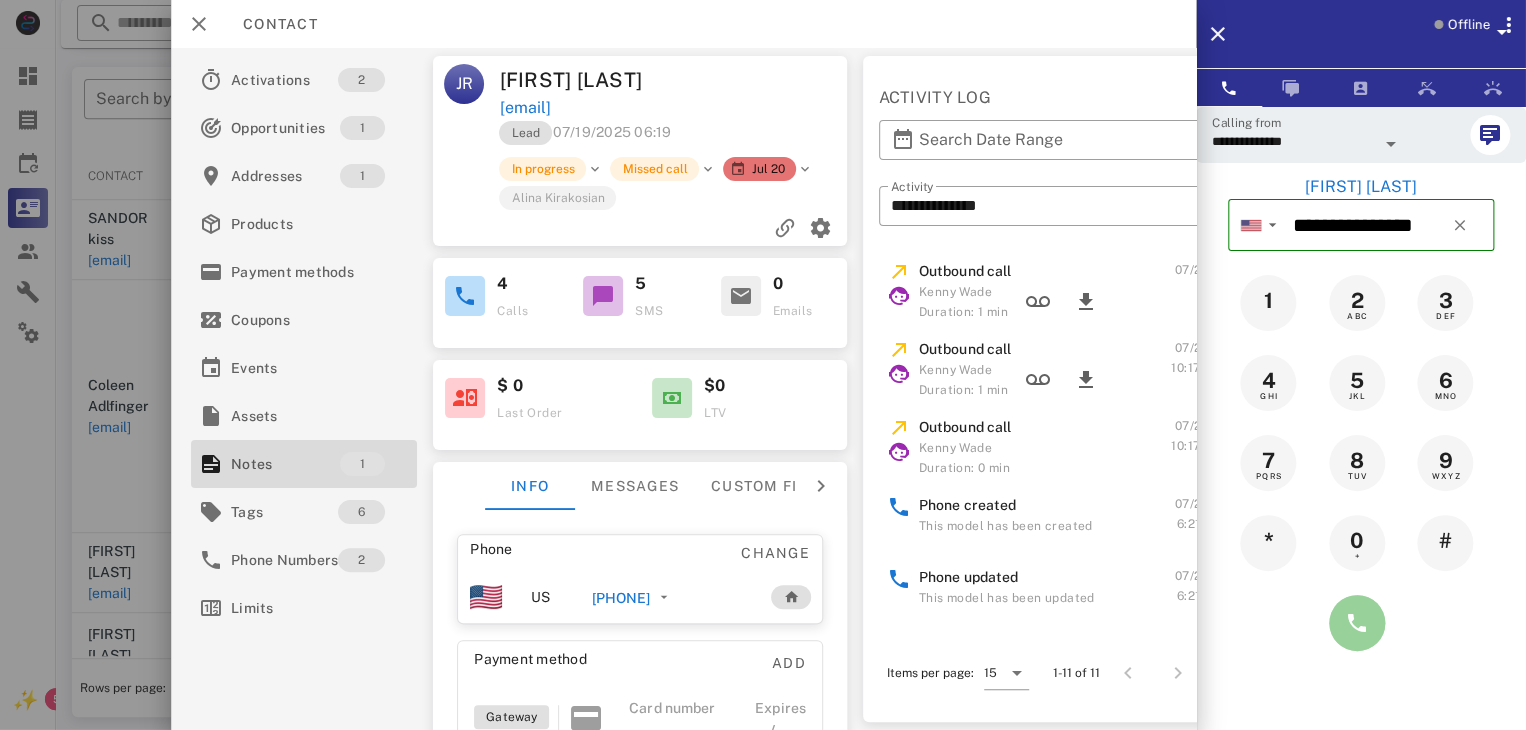 click at bounding box center (1357, 623) 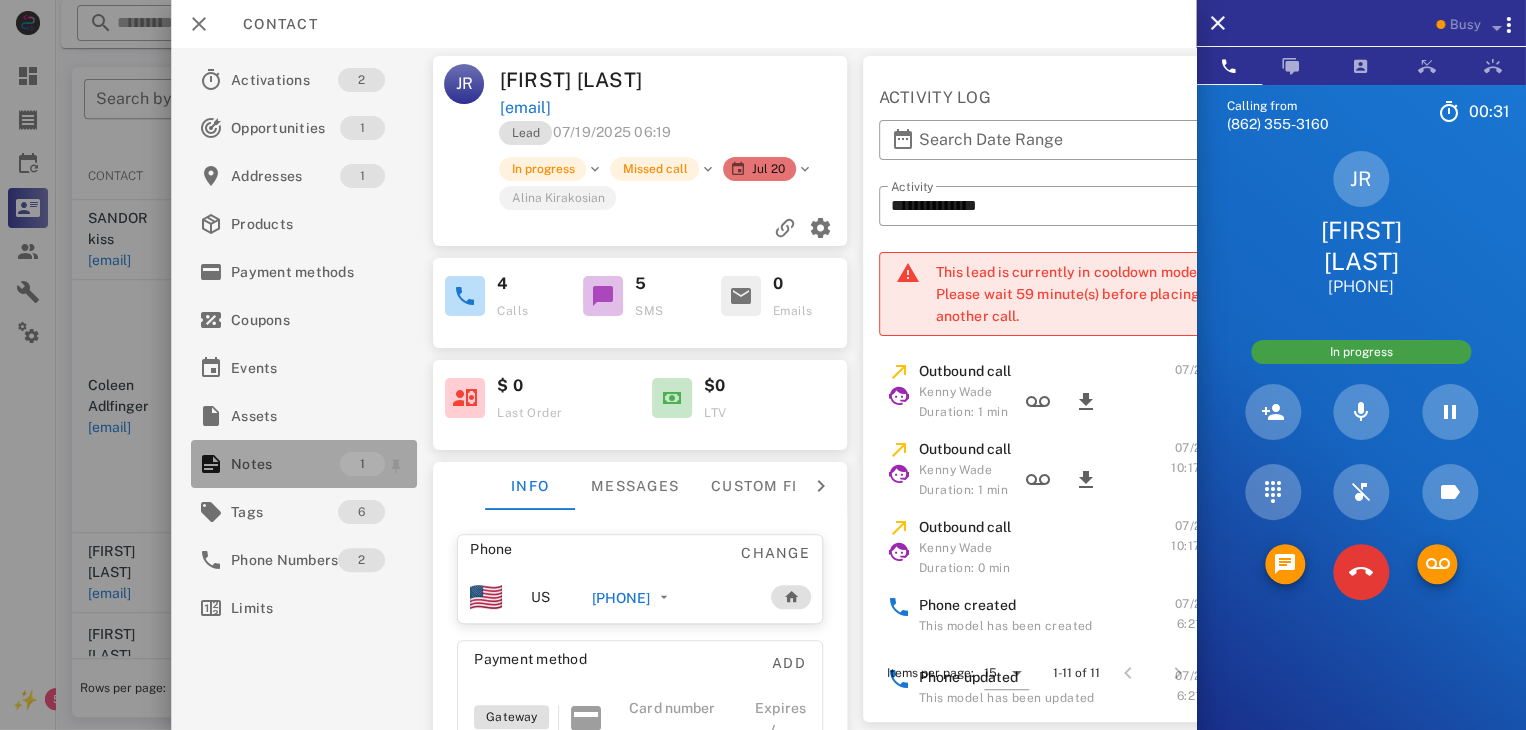 click on "Notes  1" at bounding box center [304, 464] 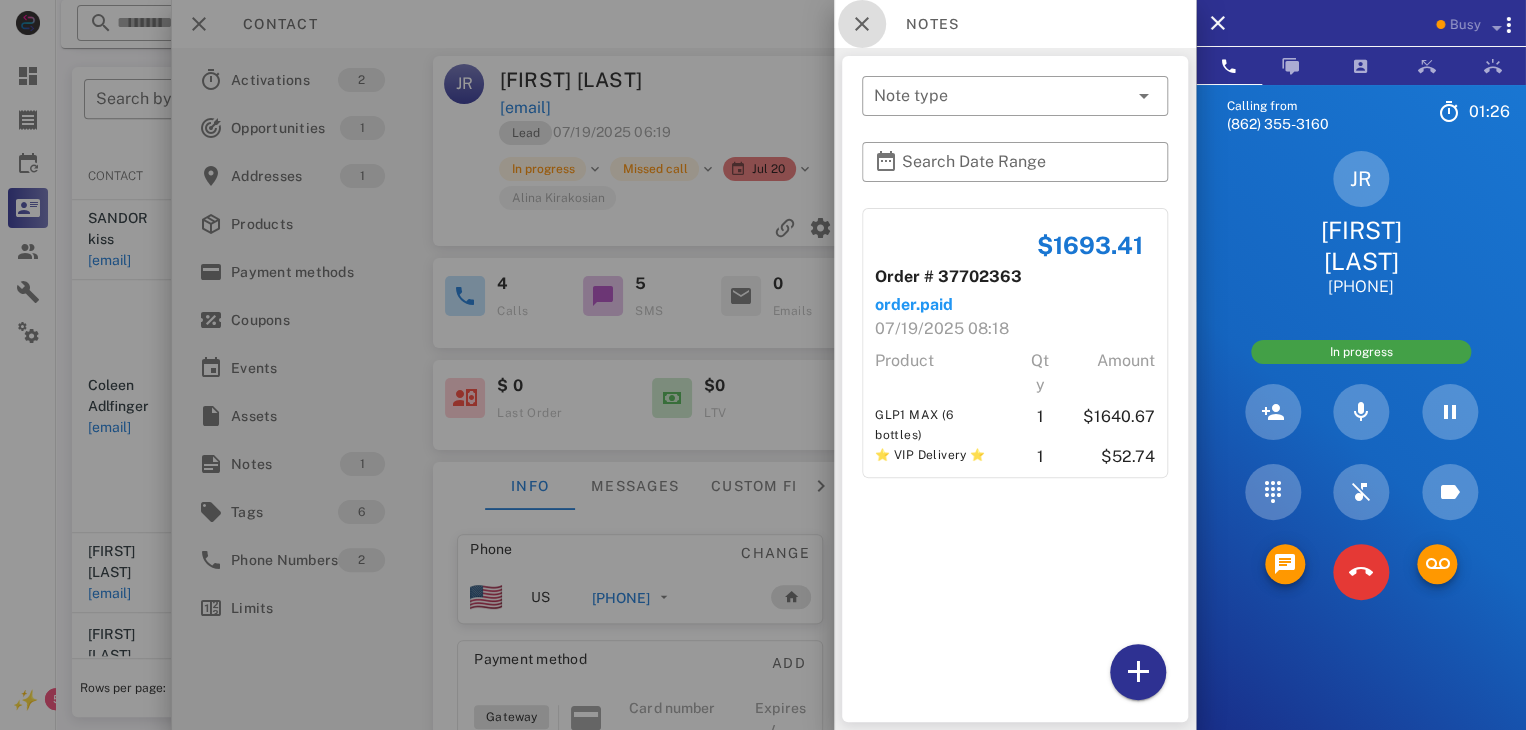 click at bounding box center [862, 24] 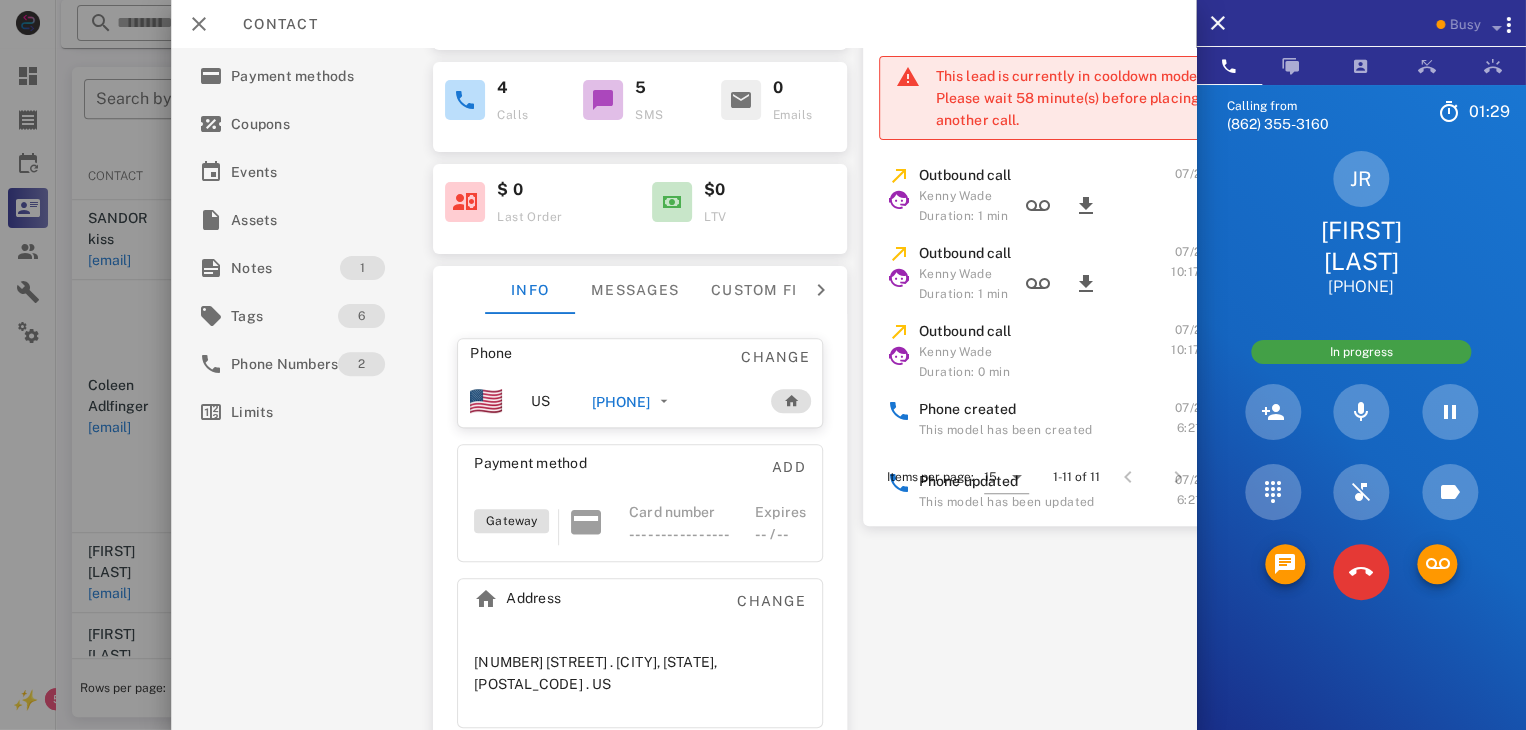 scroll, scrollTop: 198, scrollLeft: 0, axis: vertical 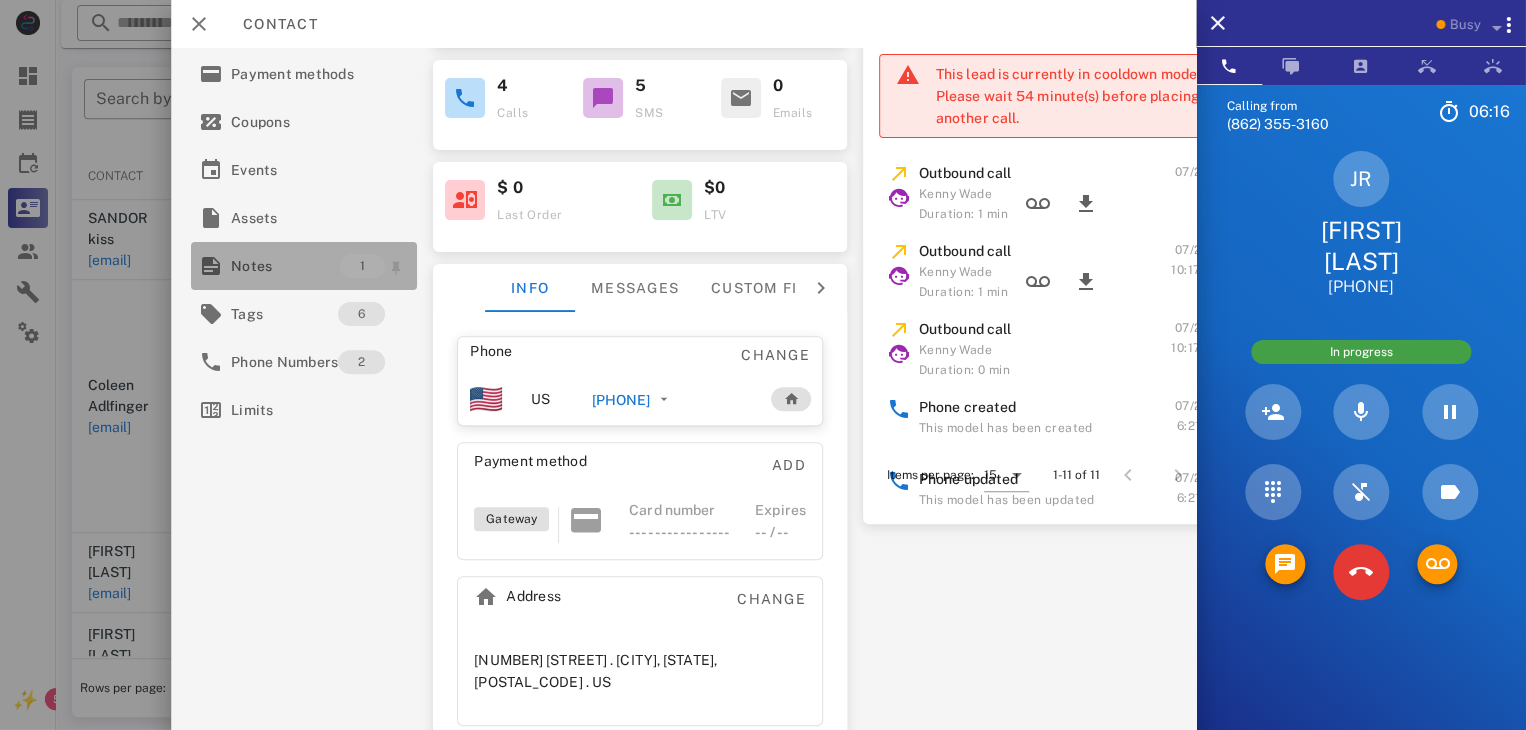 click on "Notes" at bounding box center [285, 266] 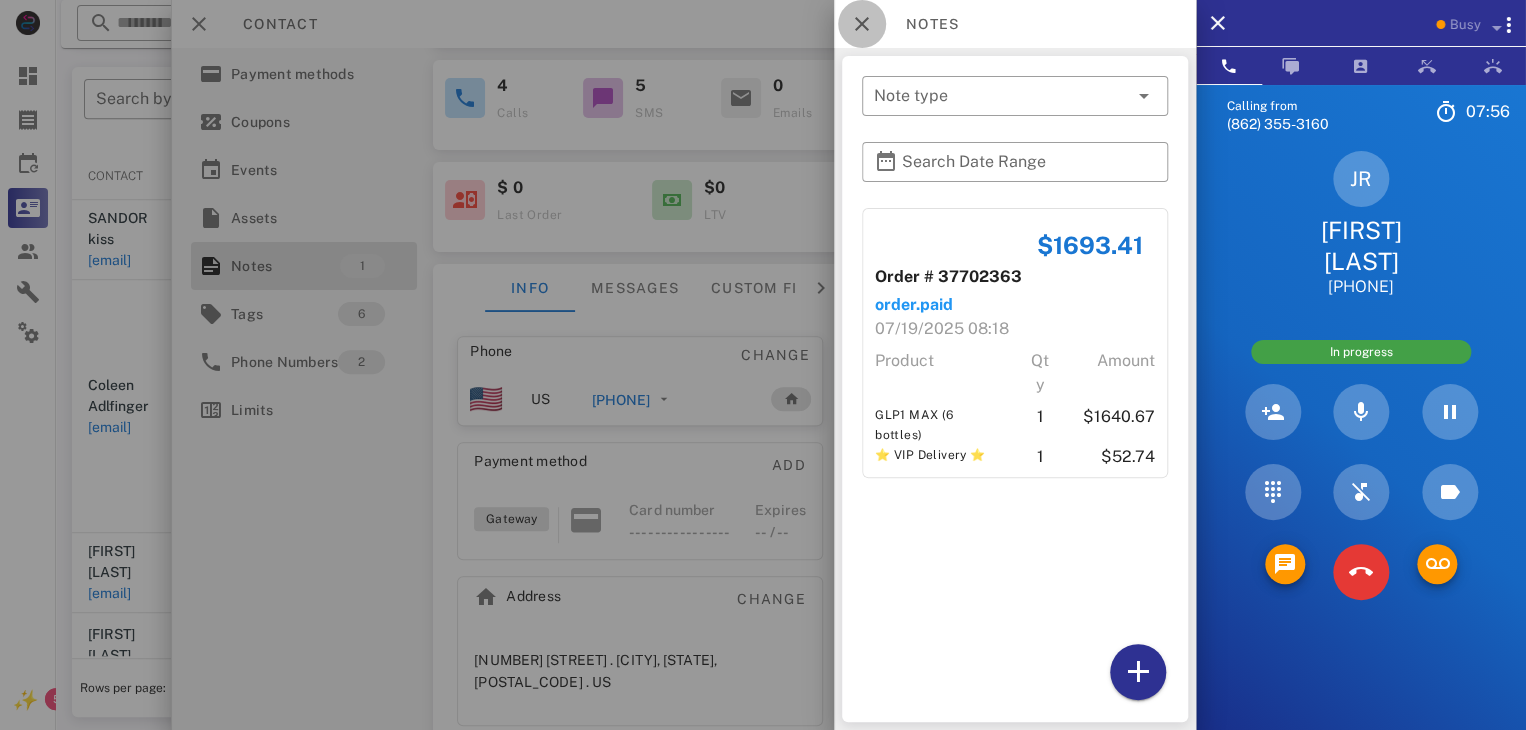 click at bounding box center [862, 24] 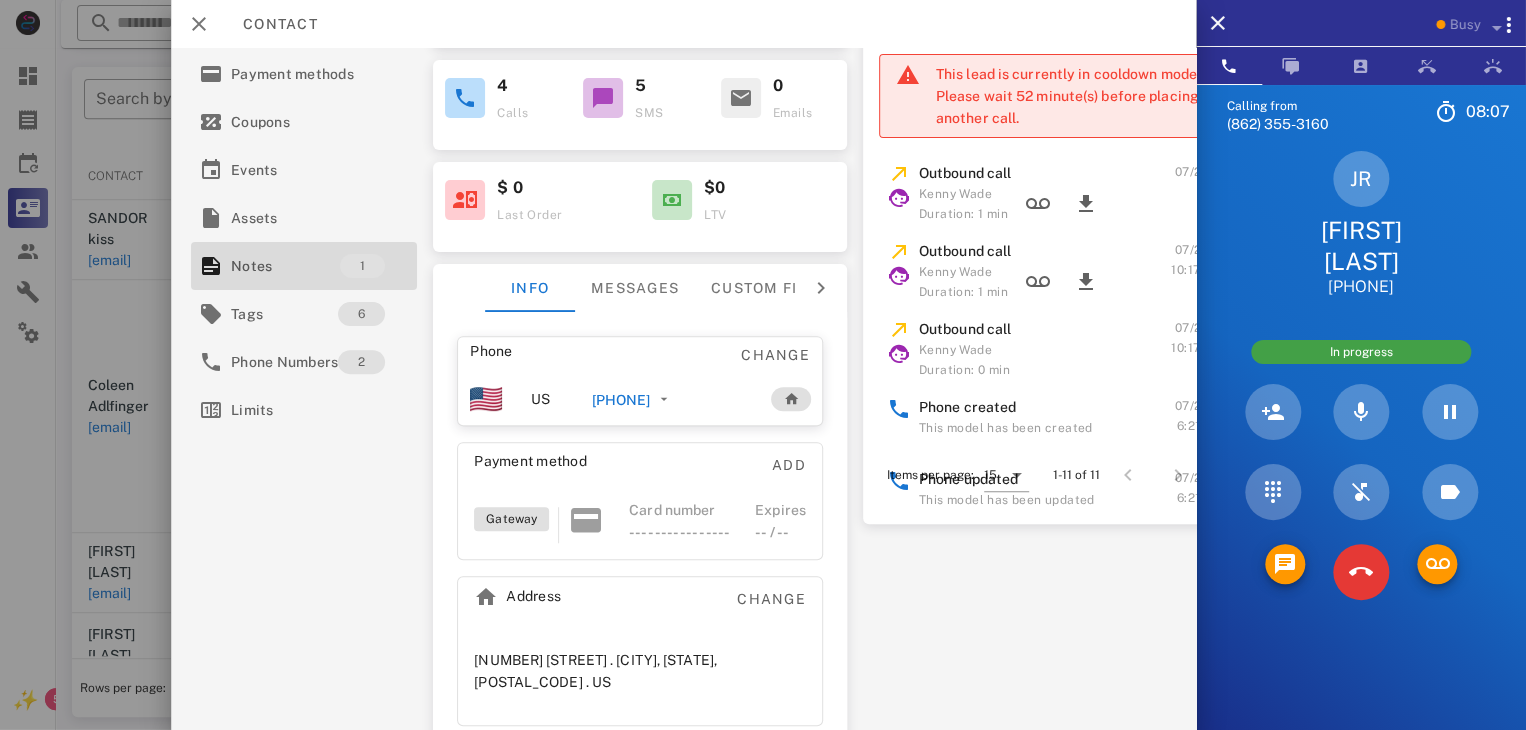scroll, scrollTop: 0, scrollLeft: 0, axis: both 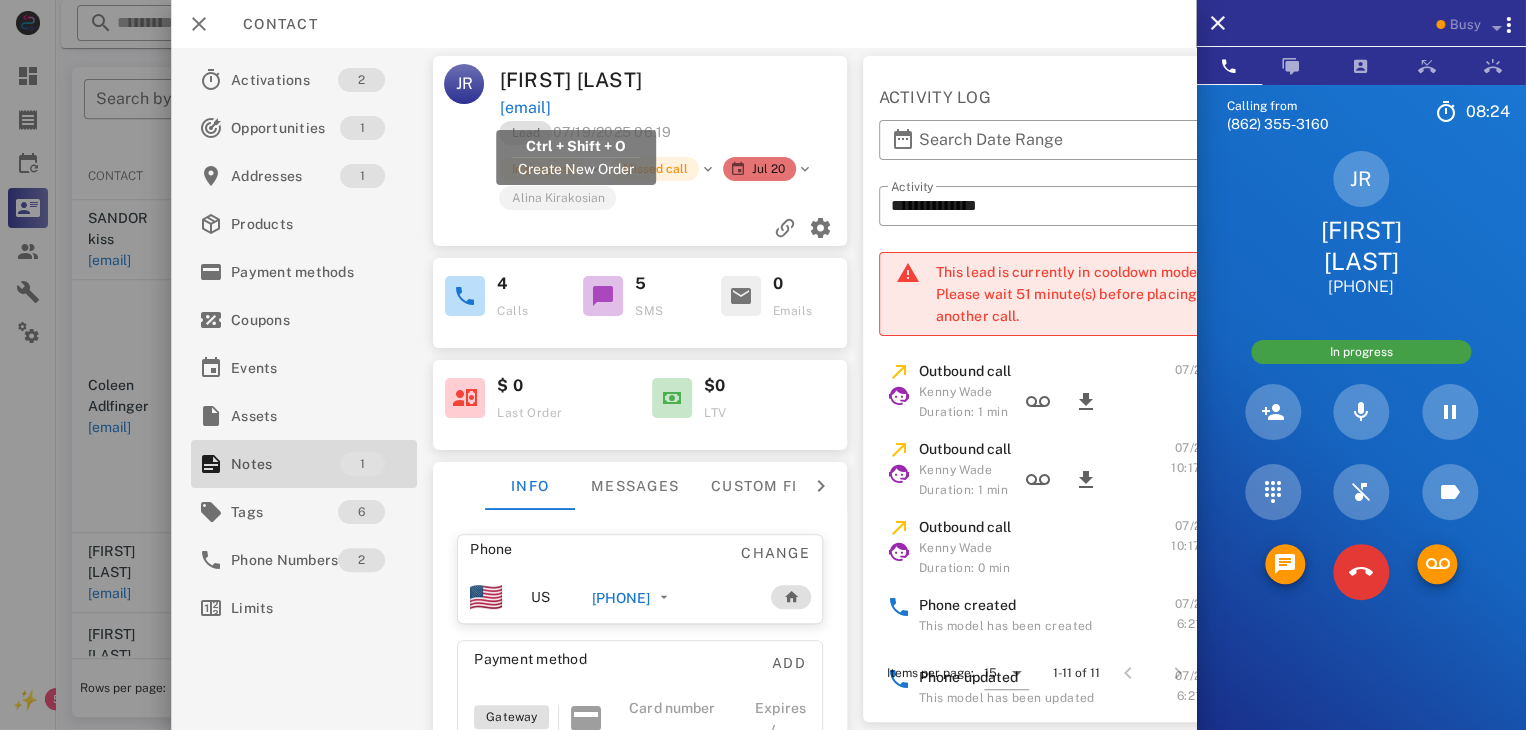 click on "jar720@comcast.net" at bounding box center [524, 108] 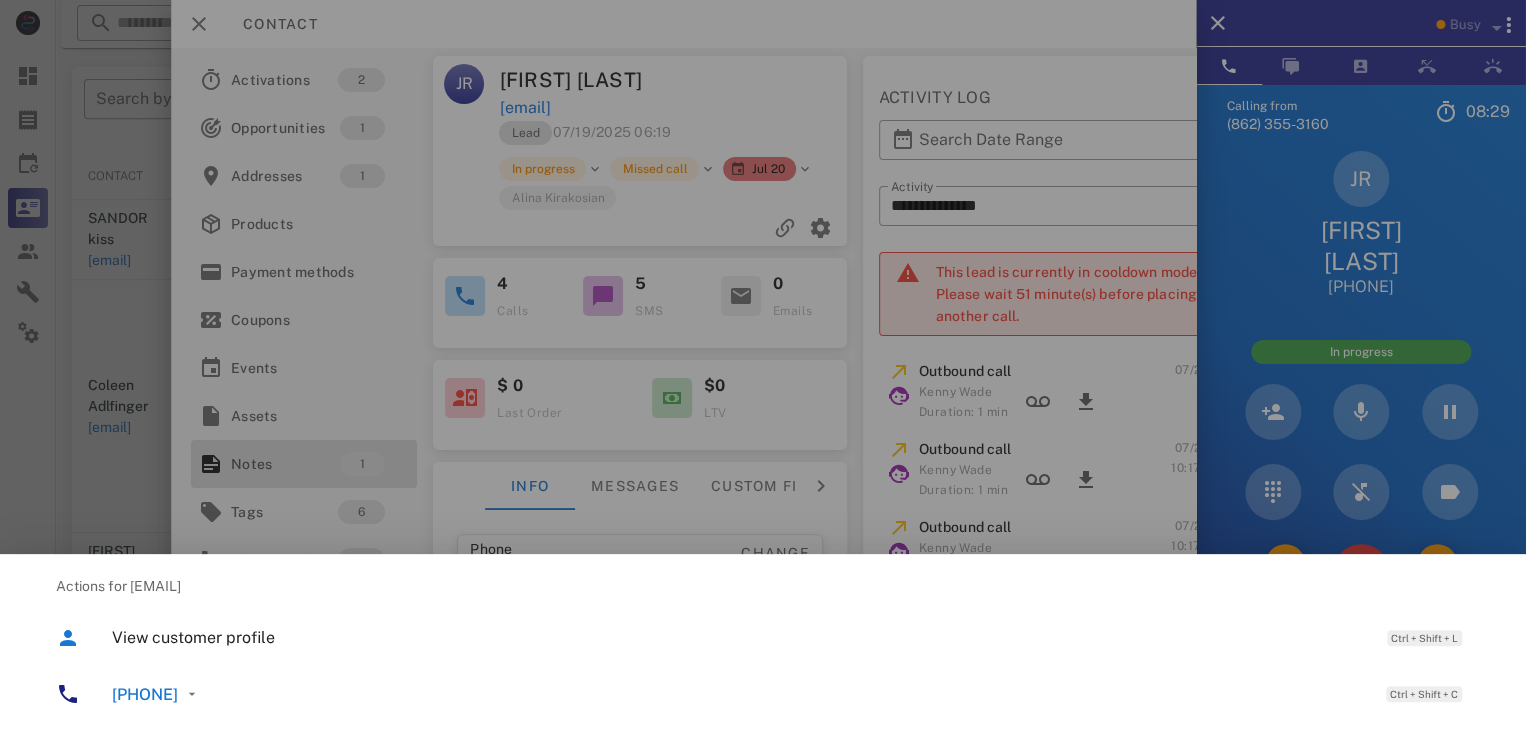click on "Actions for jar720@comcast.net" at bounding box center [763, 586] 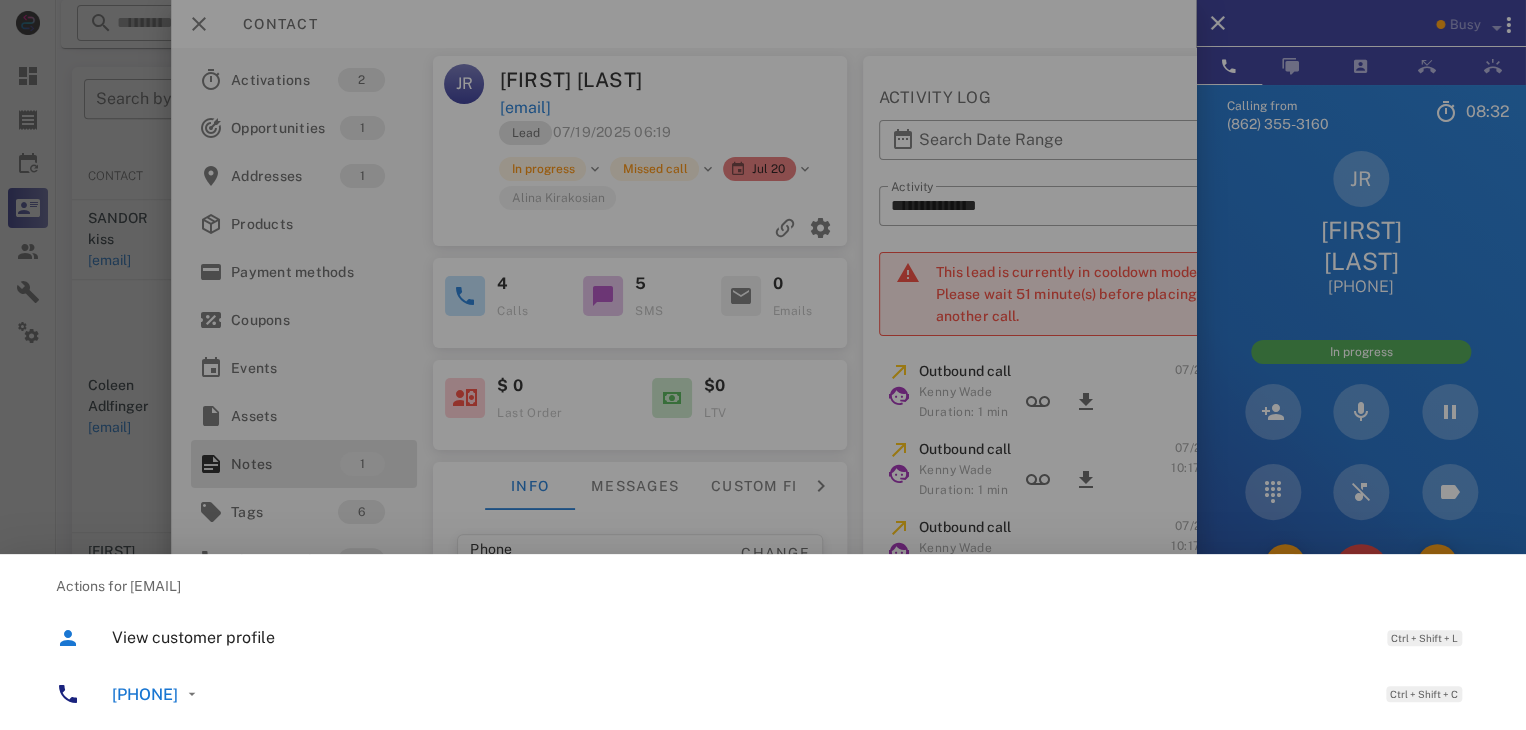 scroll, scrollTop: 380, scrollLeft: 0, axis: vertical 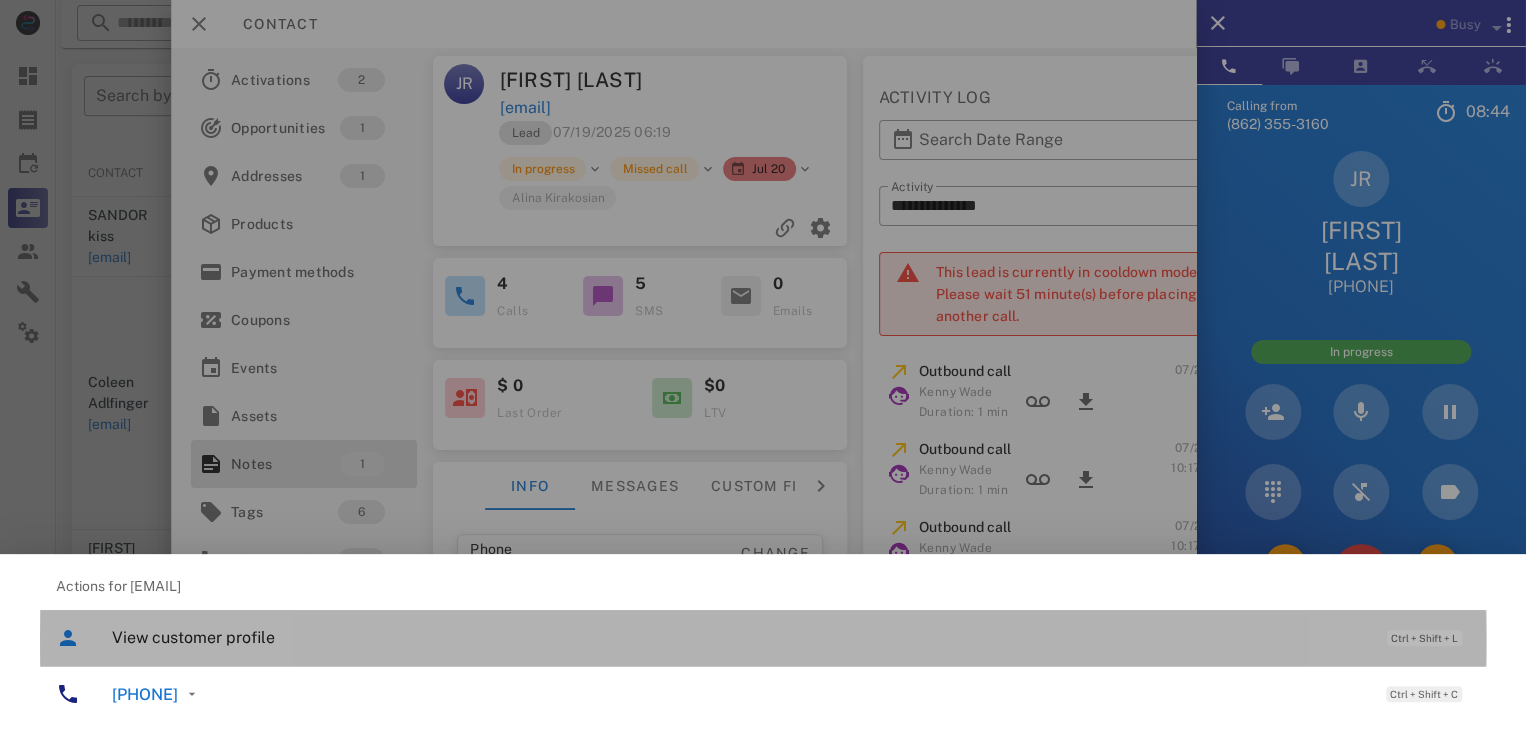 click on "View customer profile" at bounding box center (739, 637) 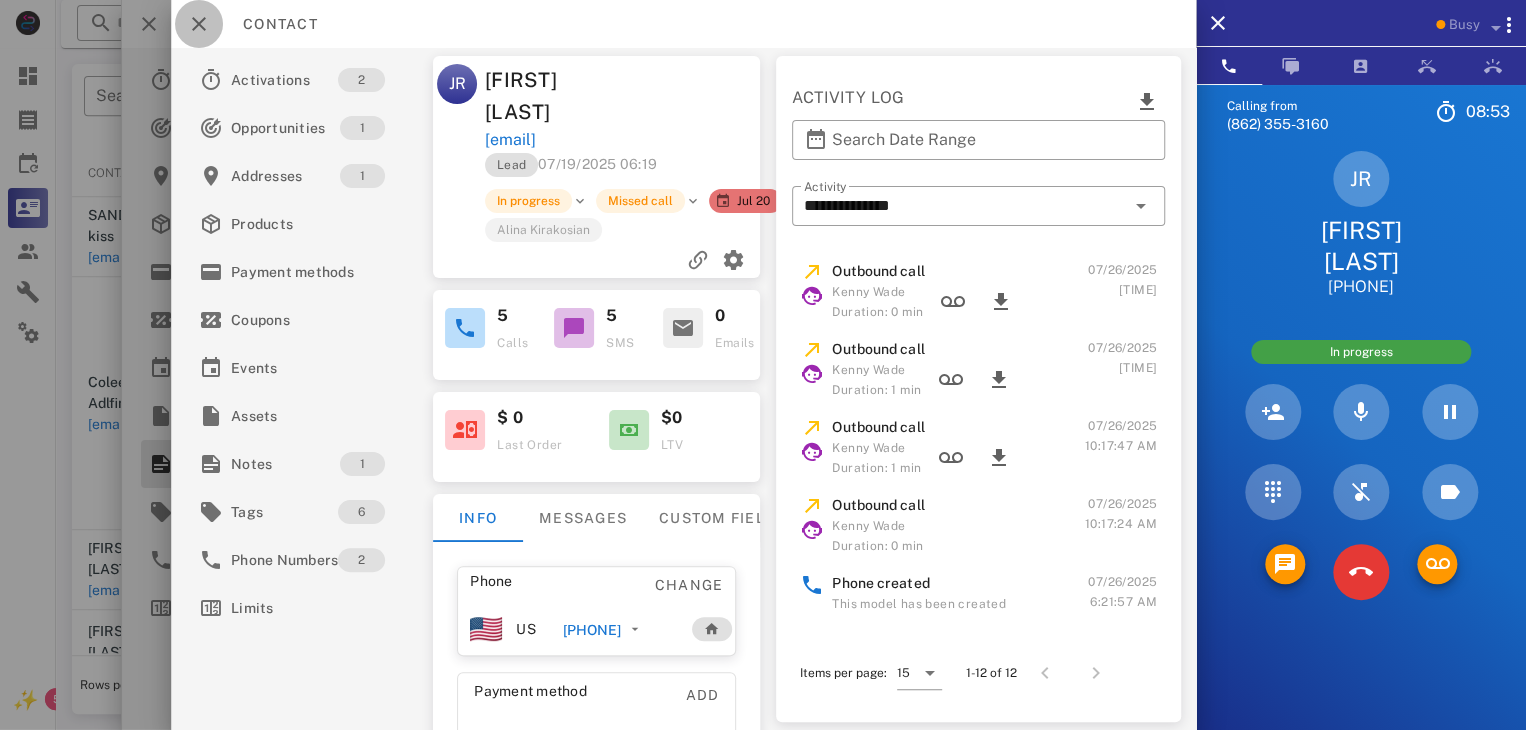click at bounding box center [199, 24] 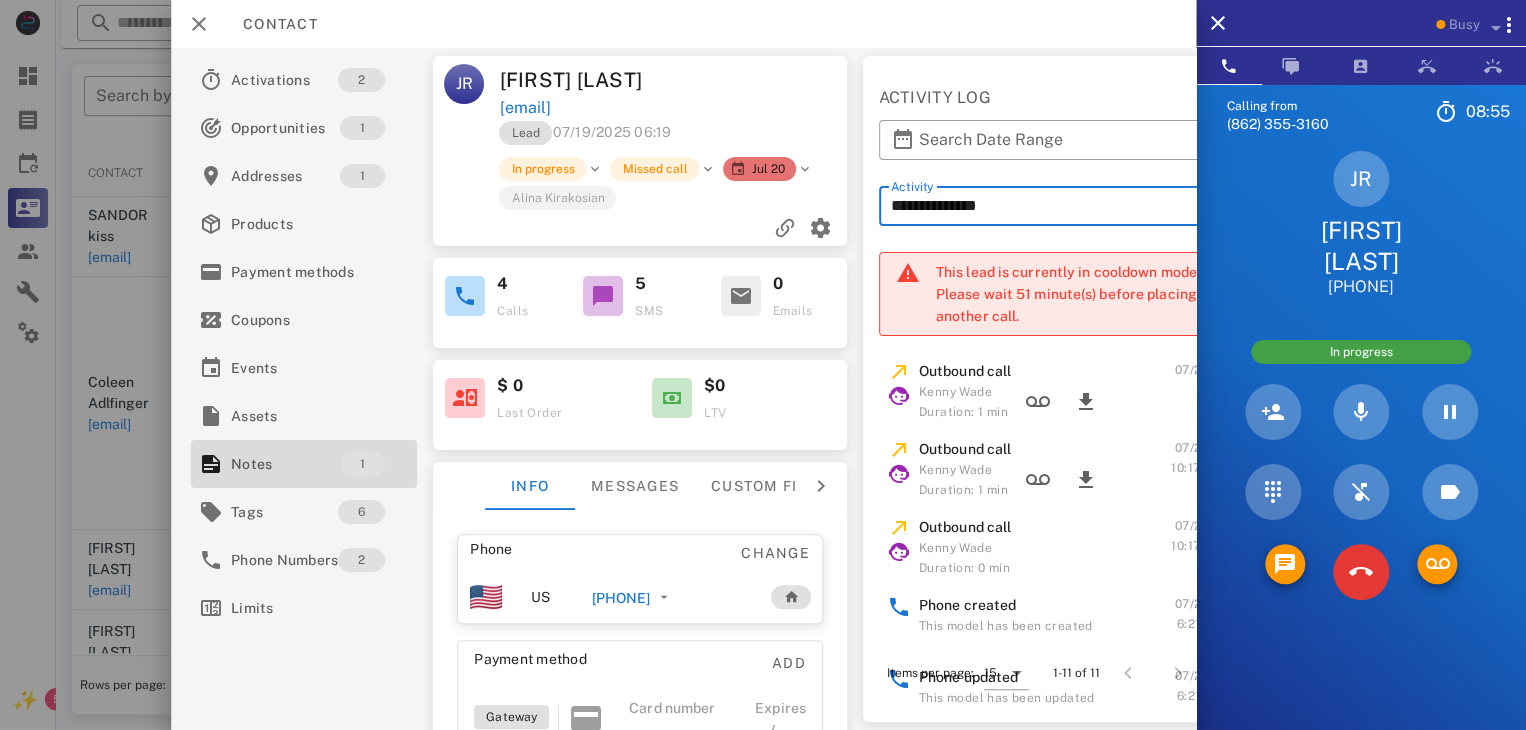 click on "**********" at bounding box center (1051, 206) 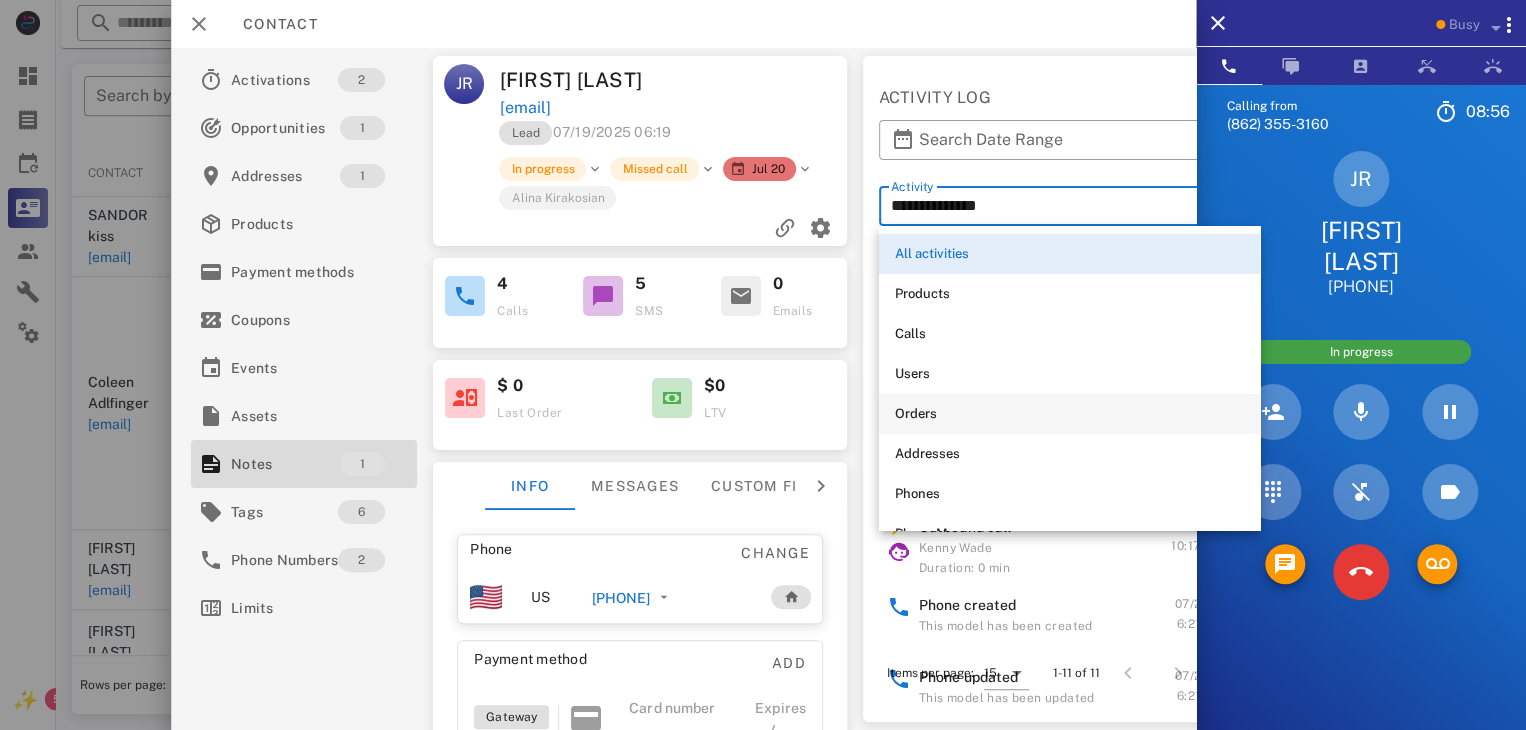 click on "Orders" at bounding box center (1069, 414) 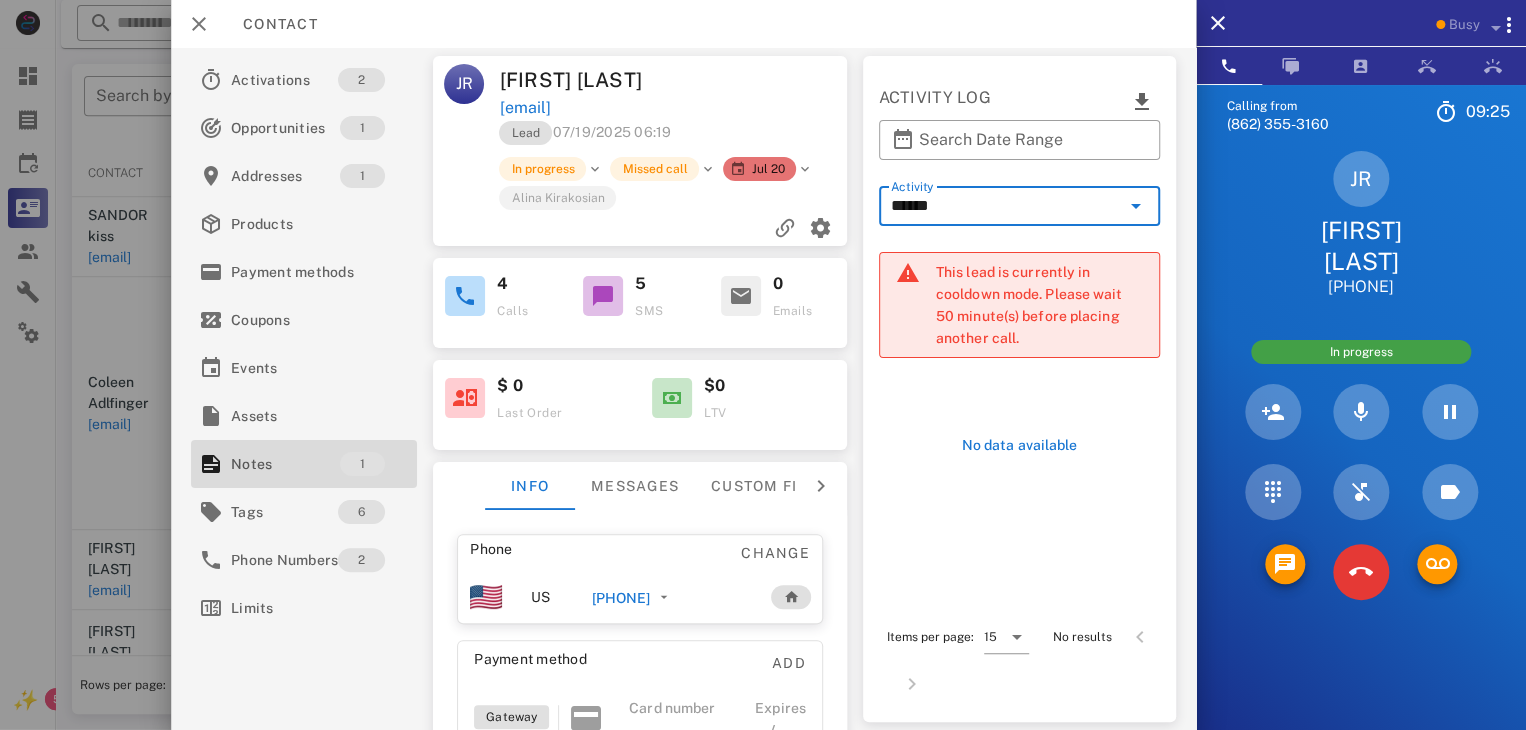 click on "jar720@comcast.net" at bounding box center (524, 108) 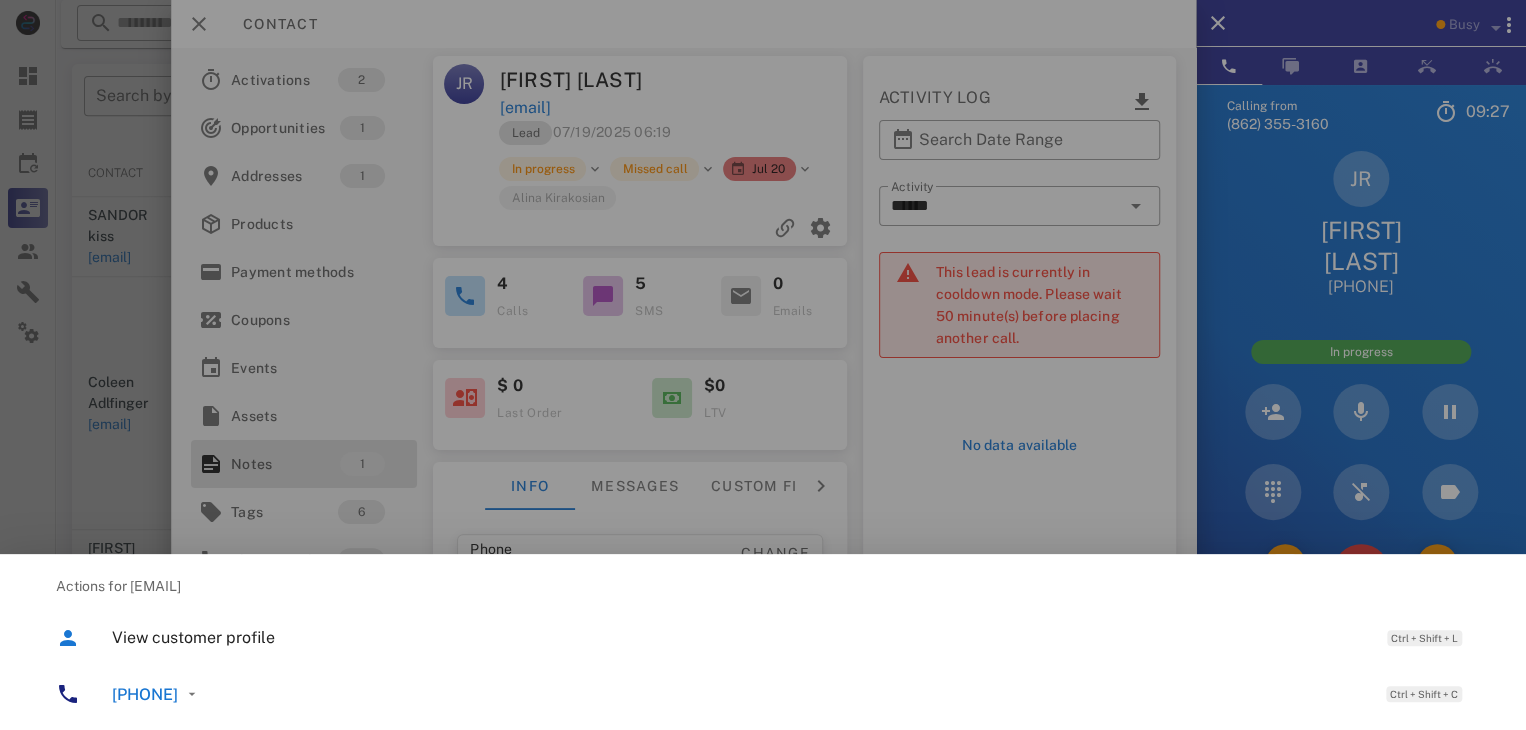 click on "Actions for jar720@comcast.net" at bounding box center (763, 586) 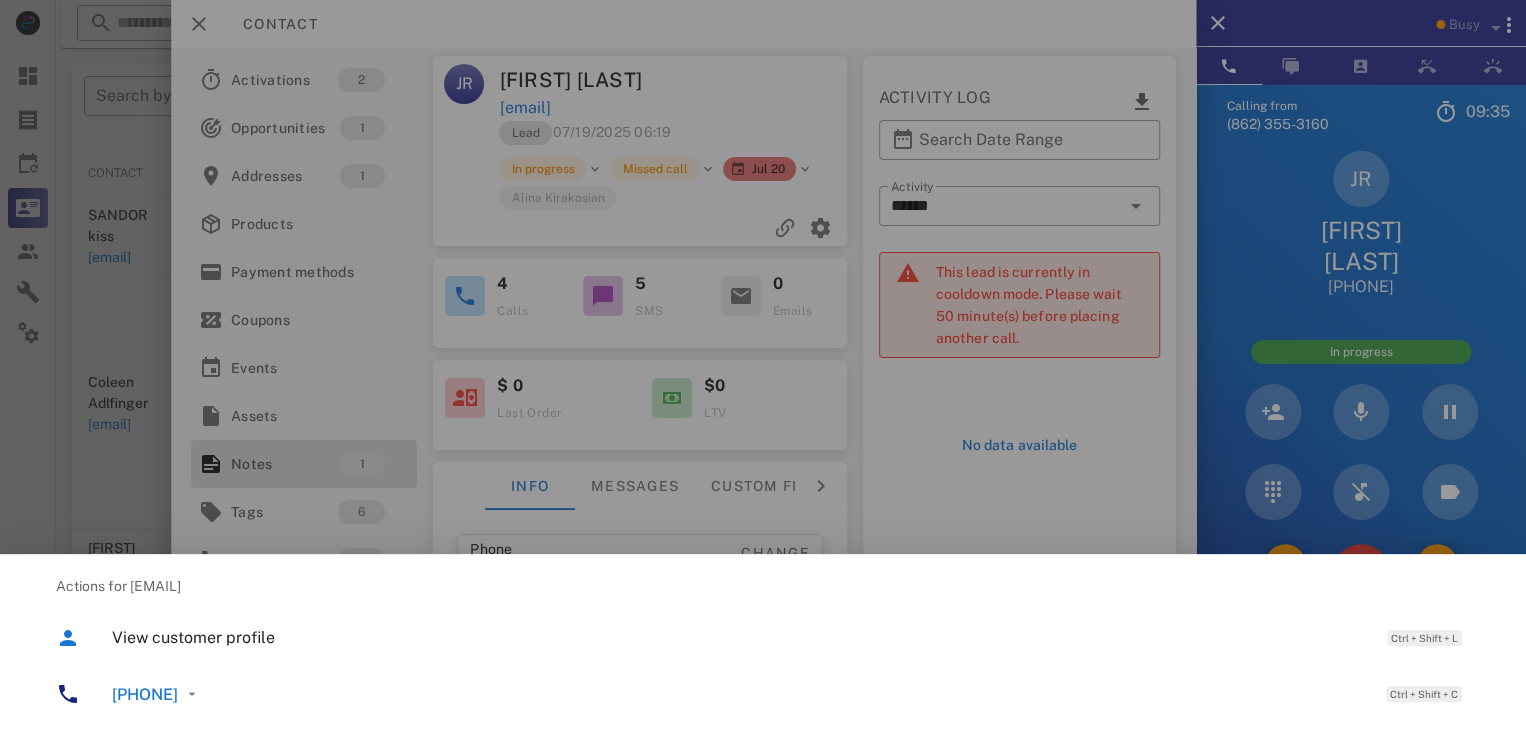 click at bounding box center (763, 365) 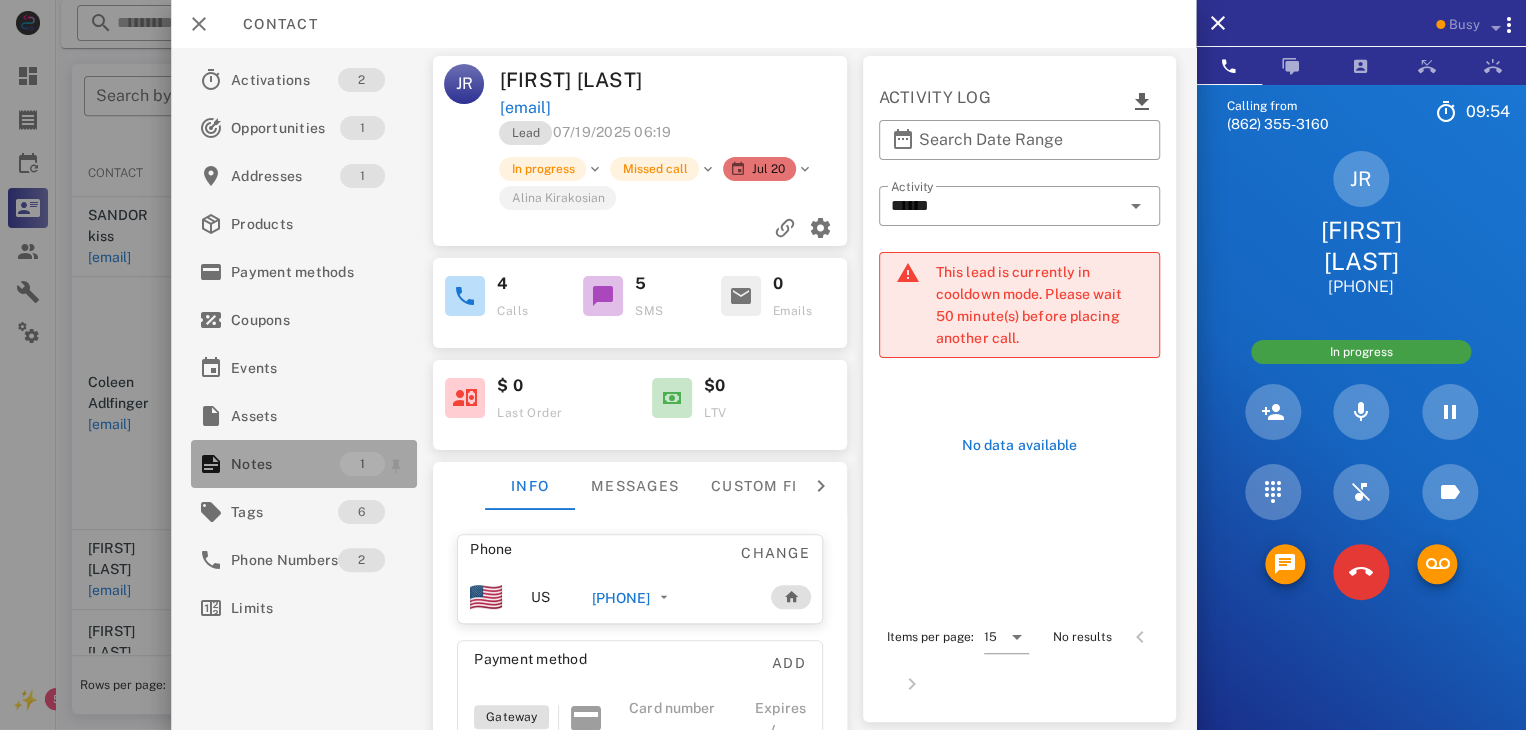 click on "Notes" at bounding box center [285, 464] 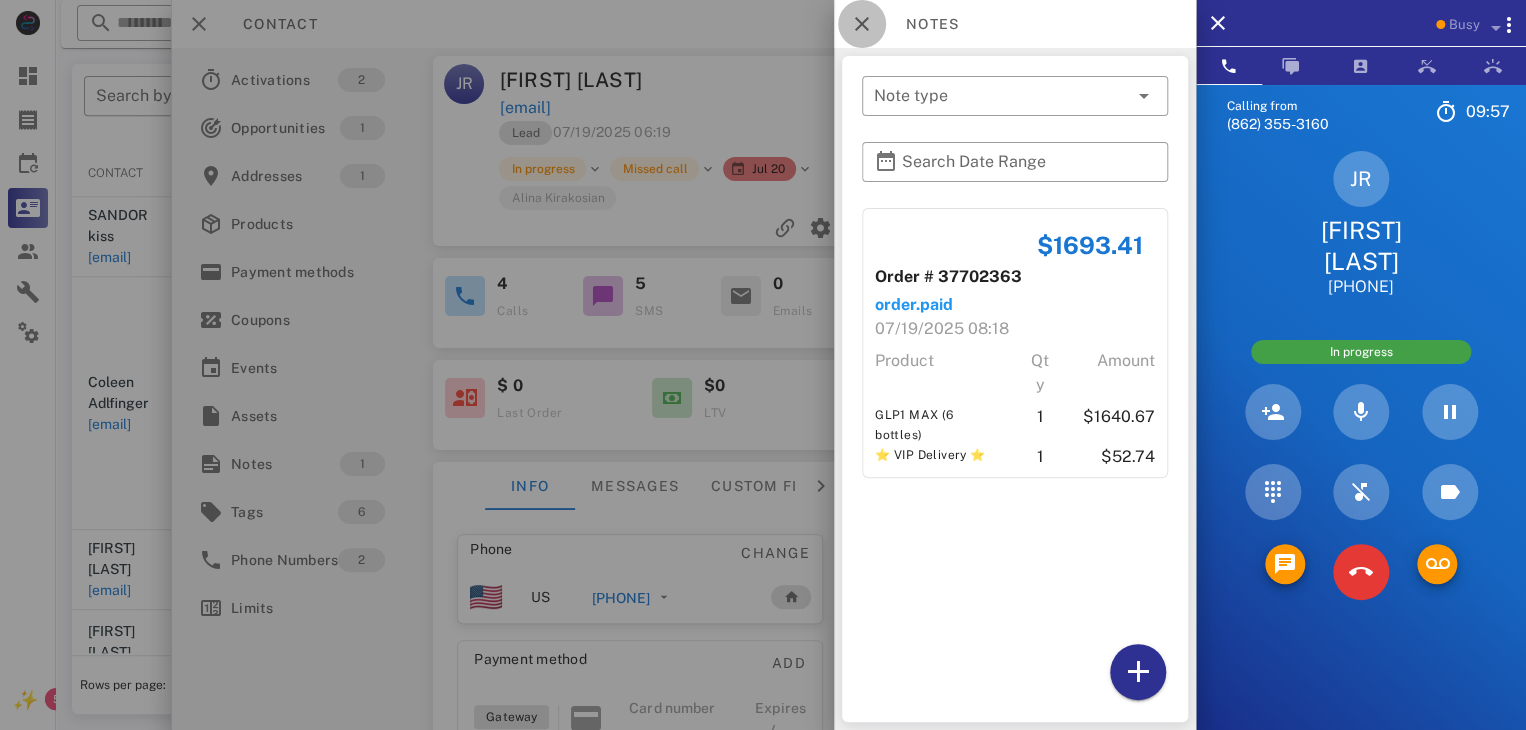 click at bounding box center (862, 24) 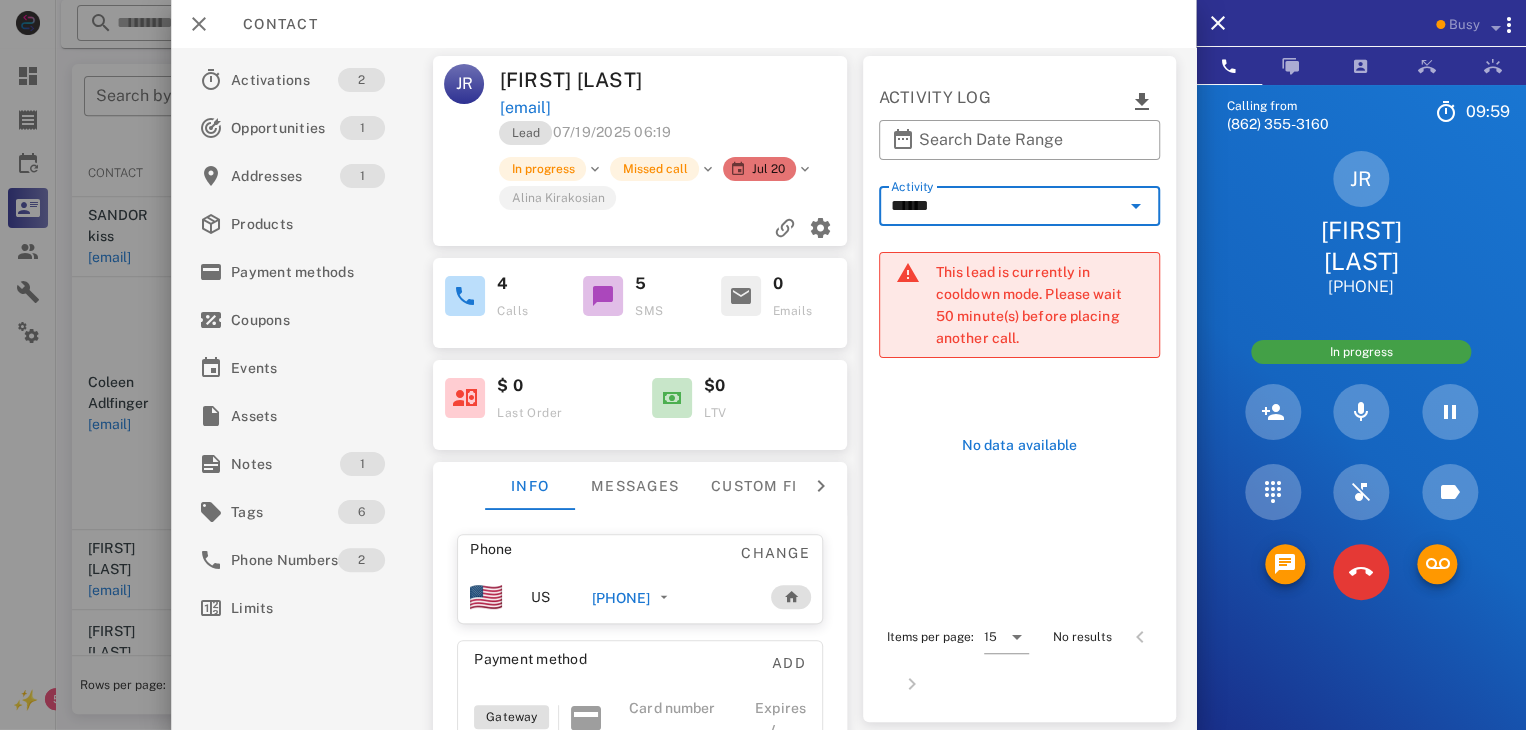 click on "******" at bounding box center [1005, 206] 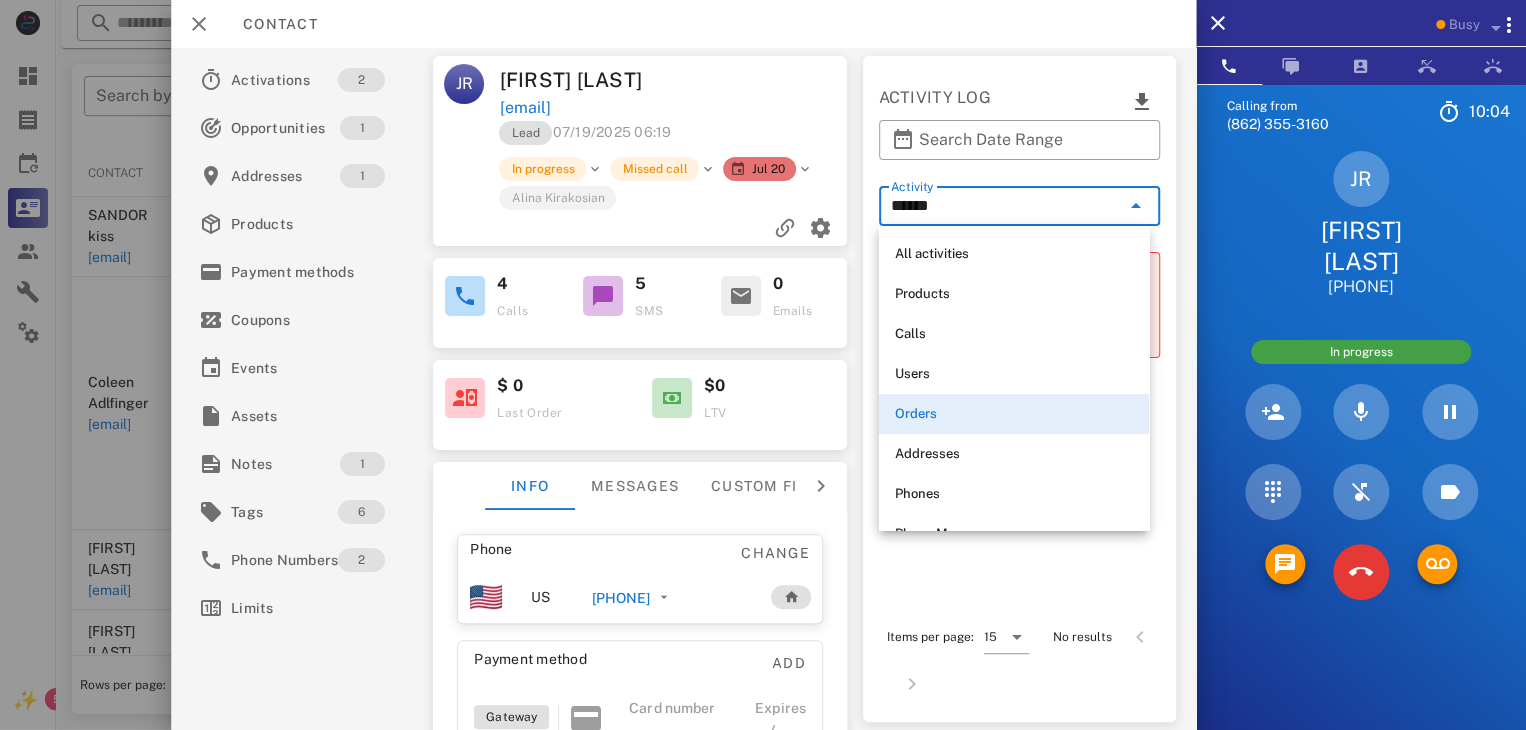 scroll, scrollTop: 72, scrollLeft: 0, axis: vertical 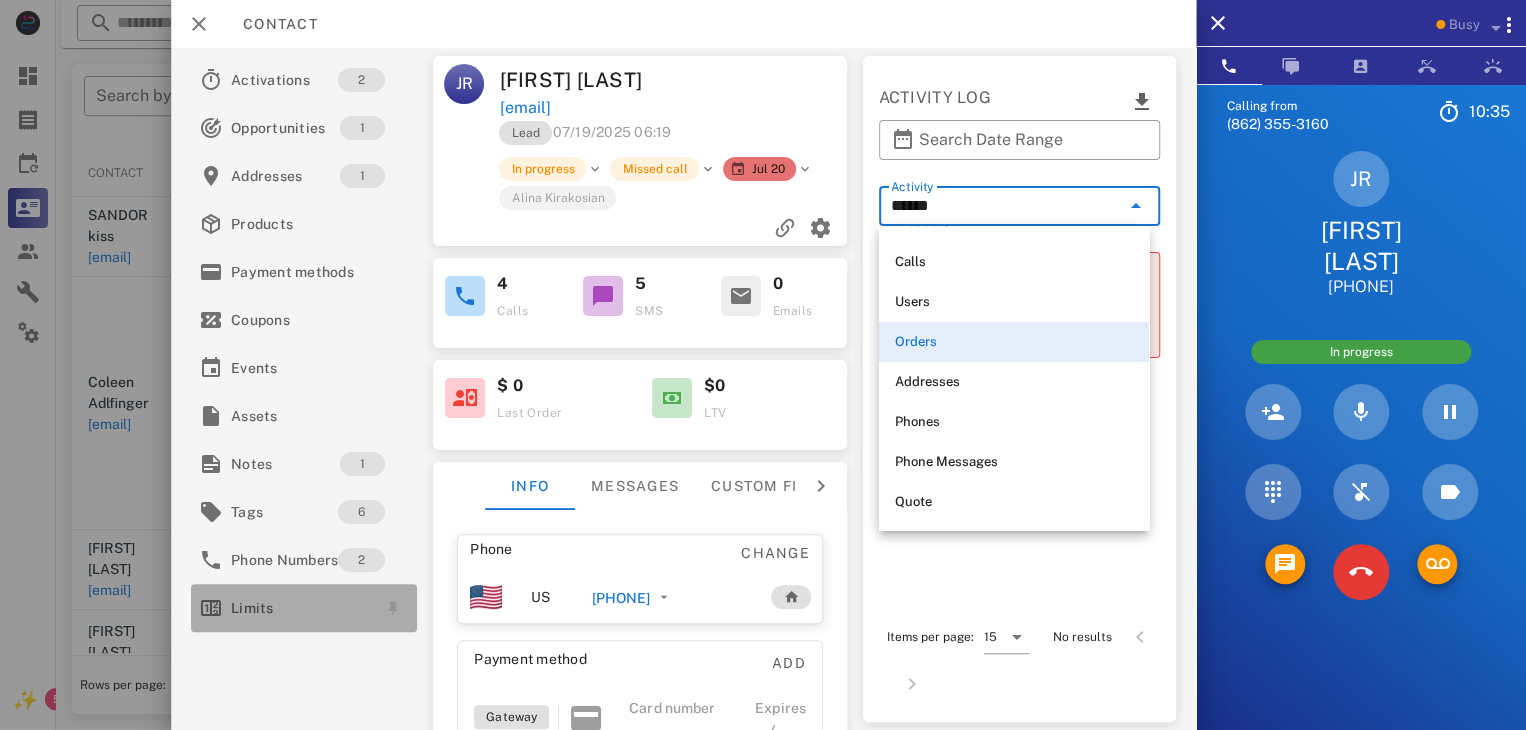 click on "Limits" at bounding box center (300, 608) 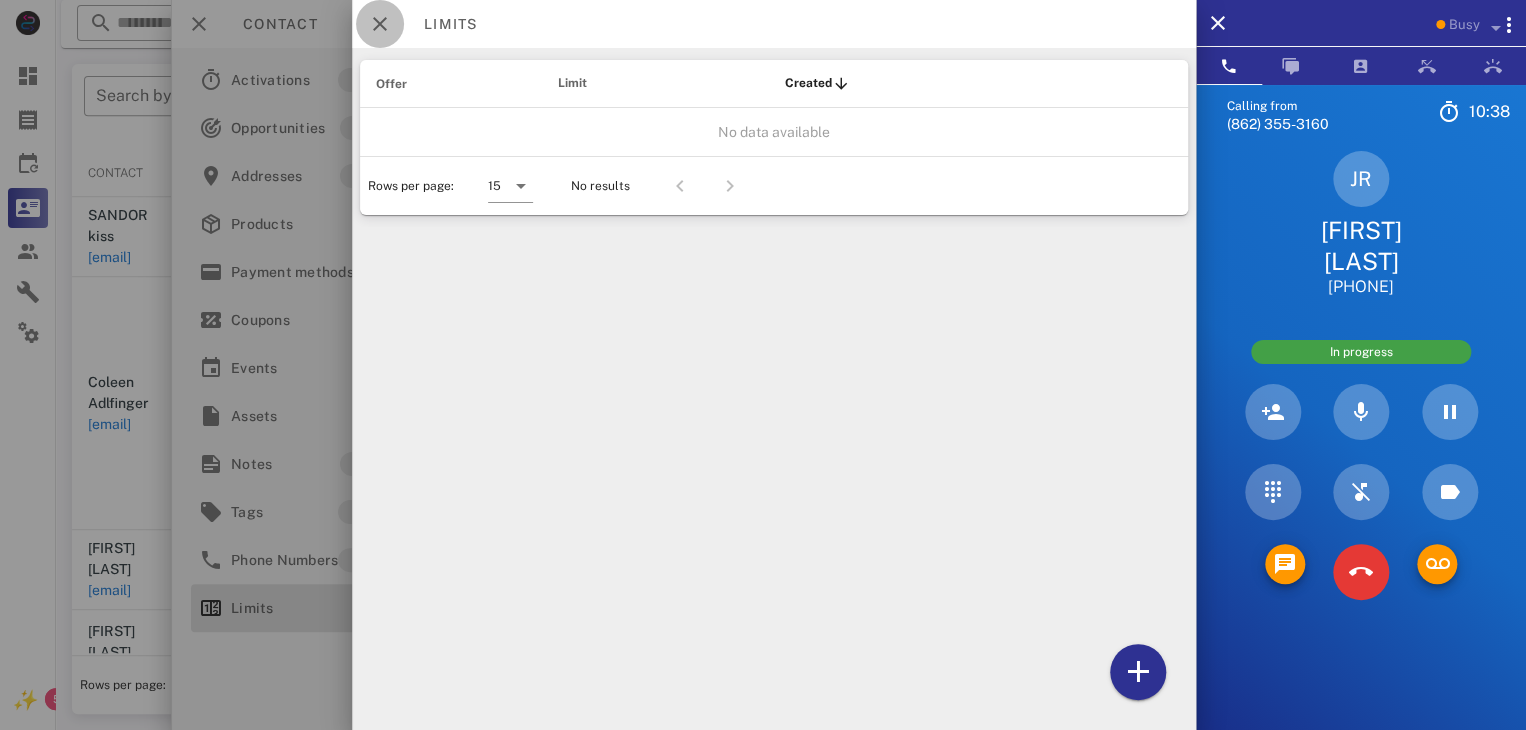 click at bounding box center [380, 24] 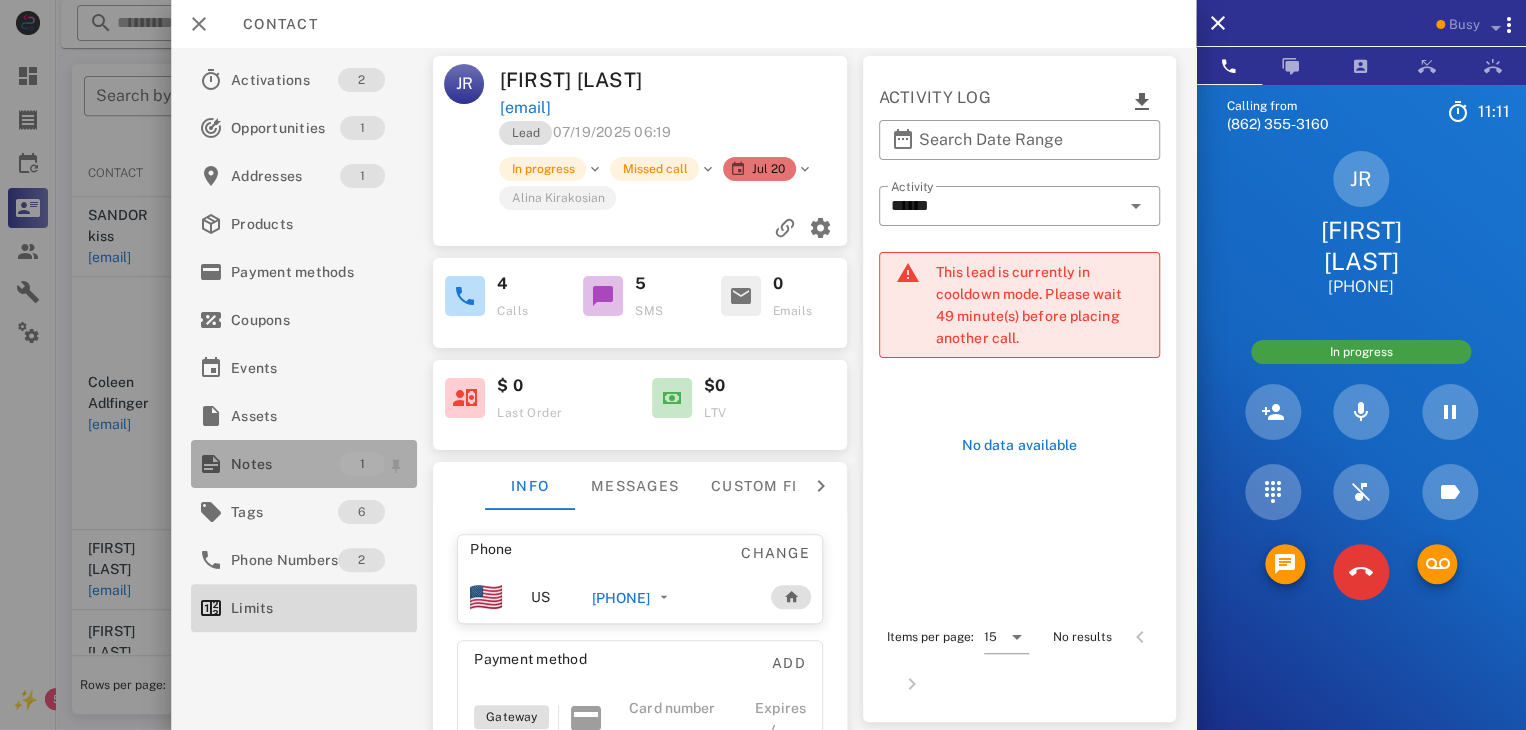 click on "Notes" at bounding box center [285, 464] 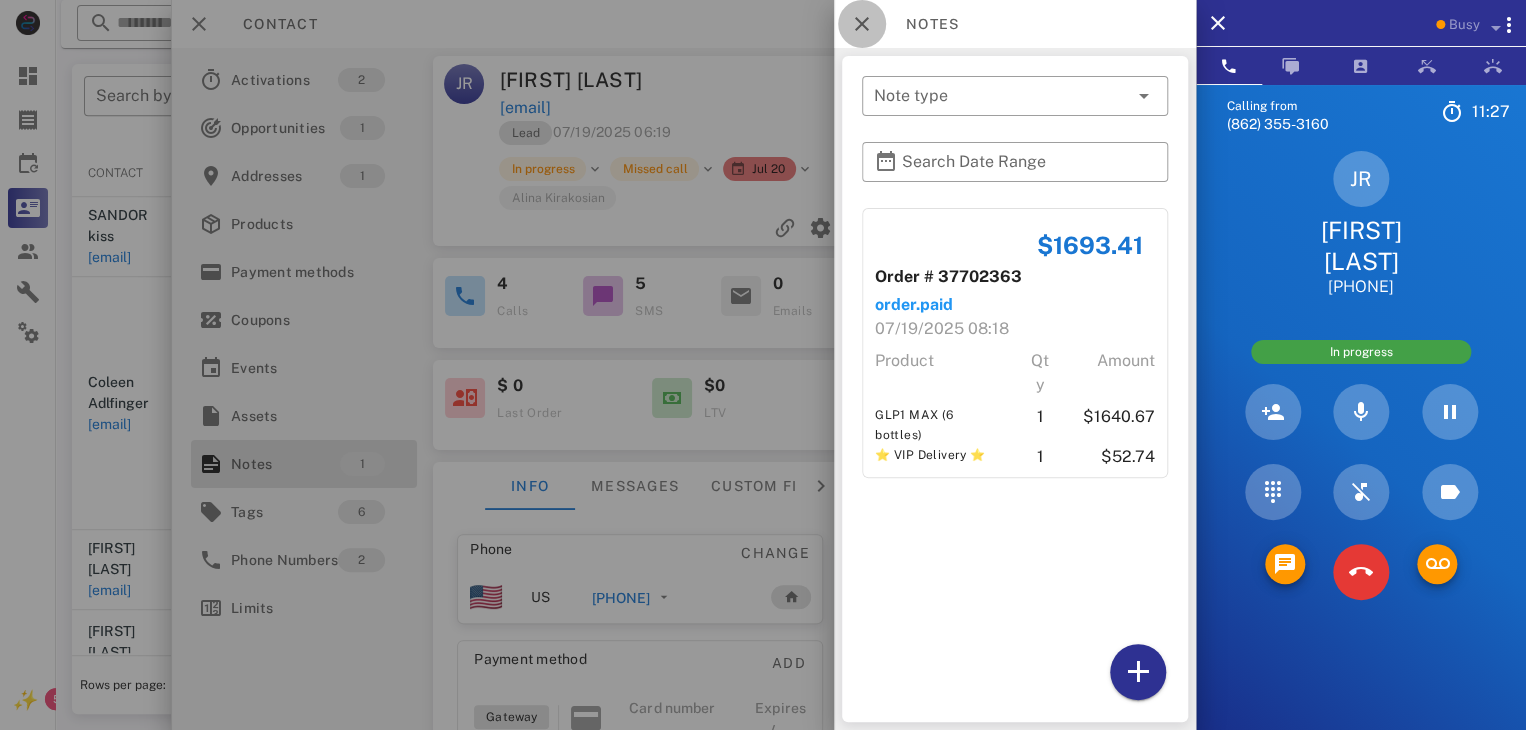 click at bounding box center (862, 24) 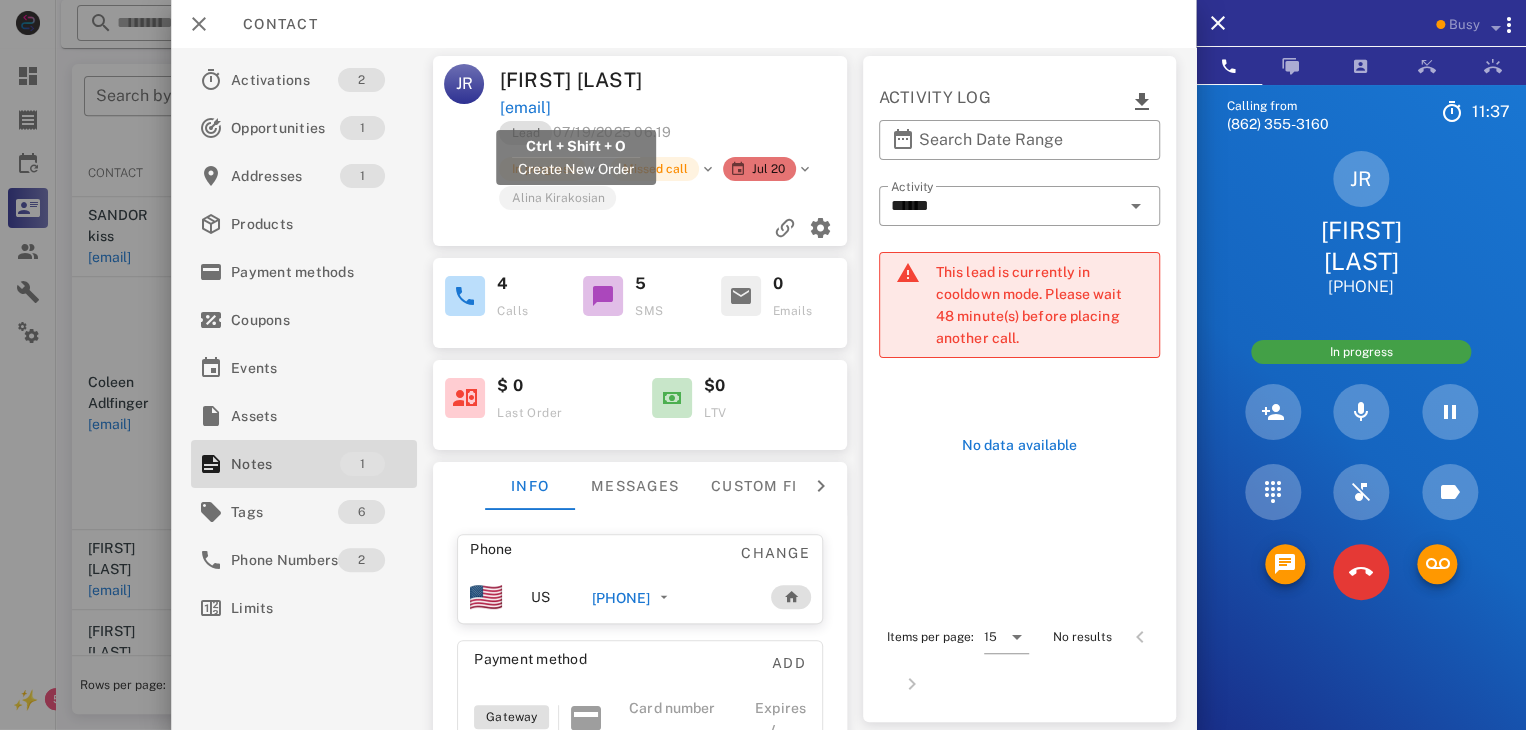 click on "jar720@comcast.net" at bounding box center (524, 108) 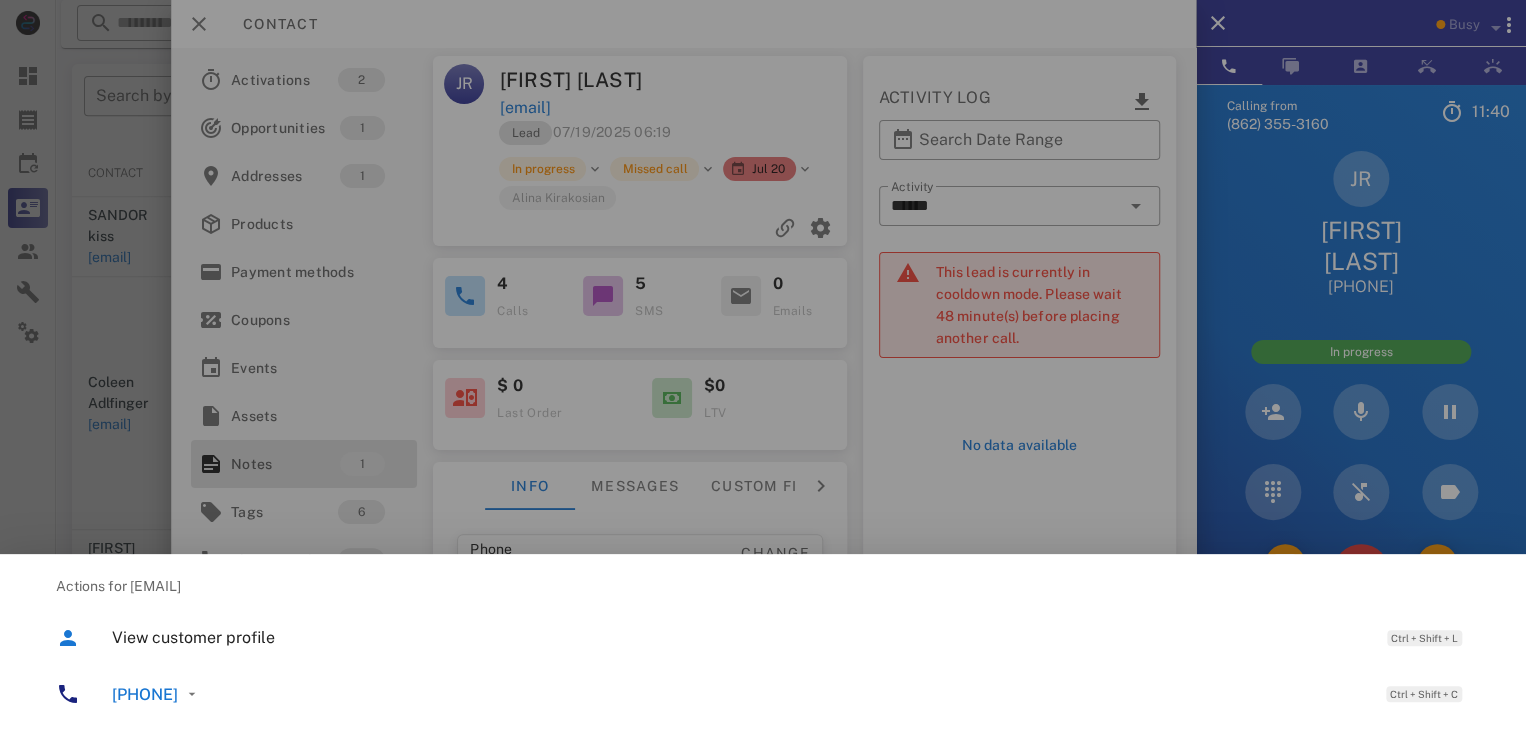 click on "Actions for jar720@comcast.net" at bounding box center [763, 586] 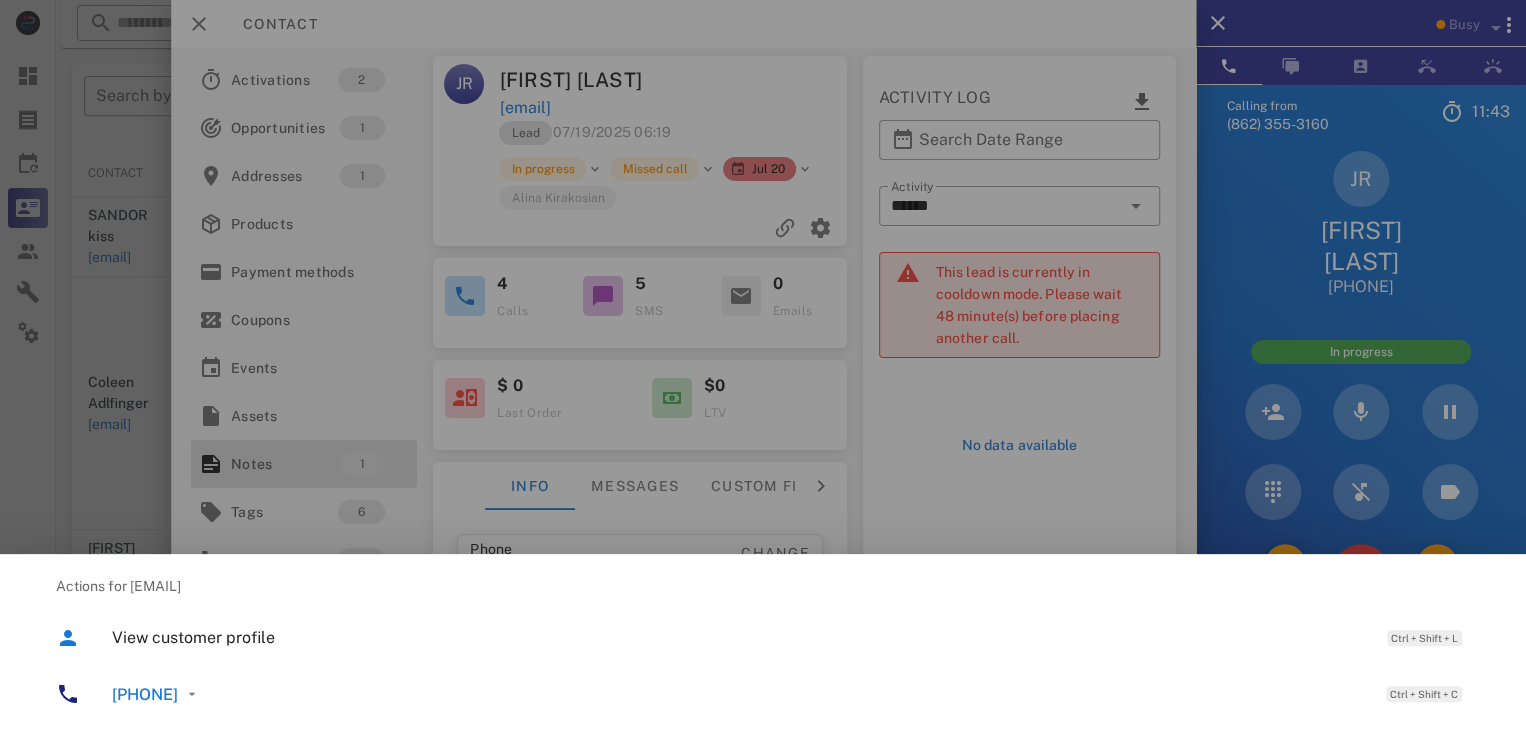 click on "+16097906878" at bounding box center [145, 694] 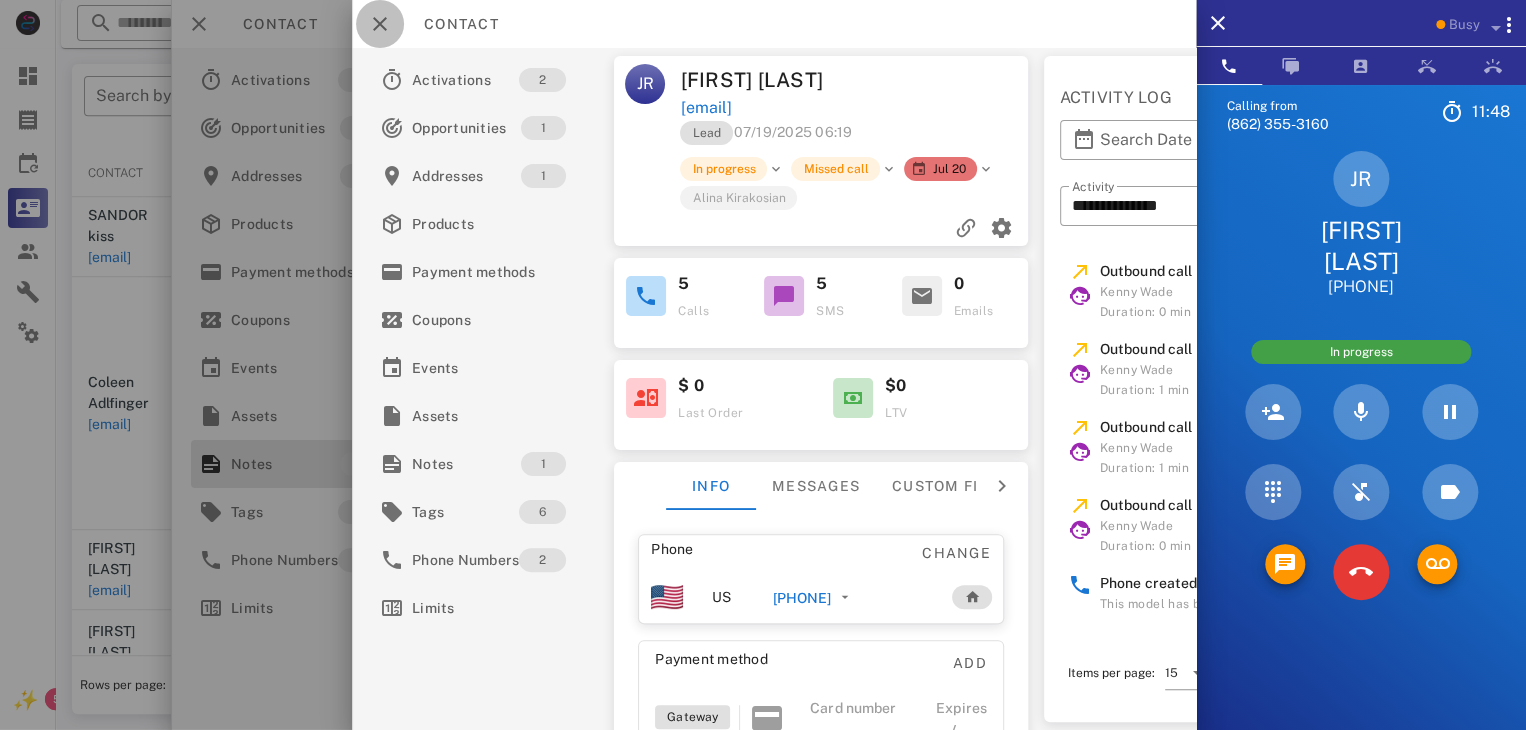 click at bounding box center [380, 24] 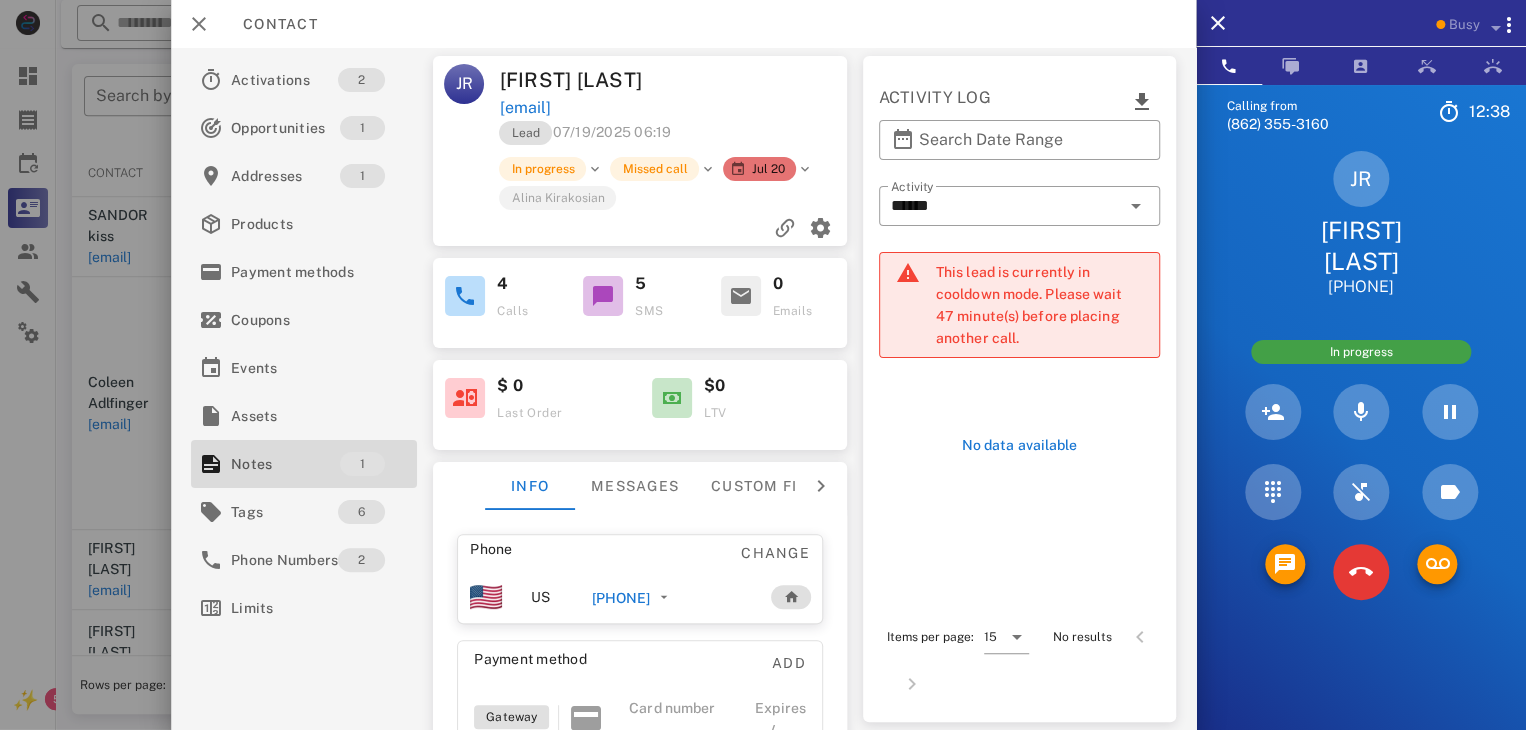 click at bounding box center [465, 398] 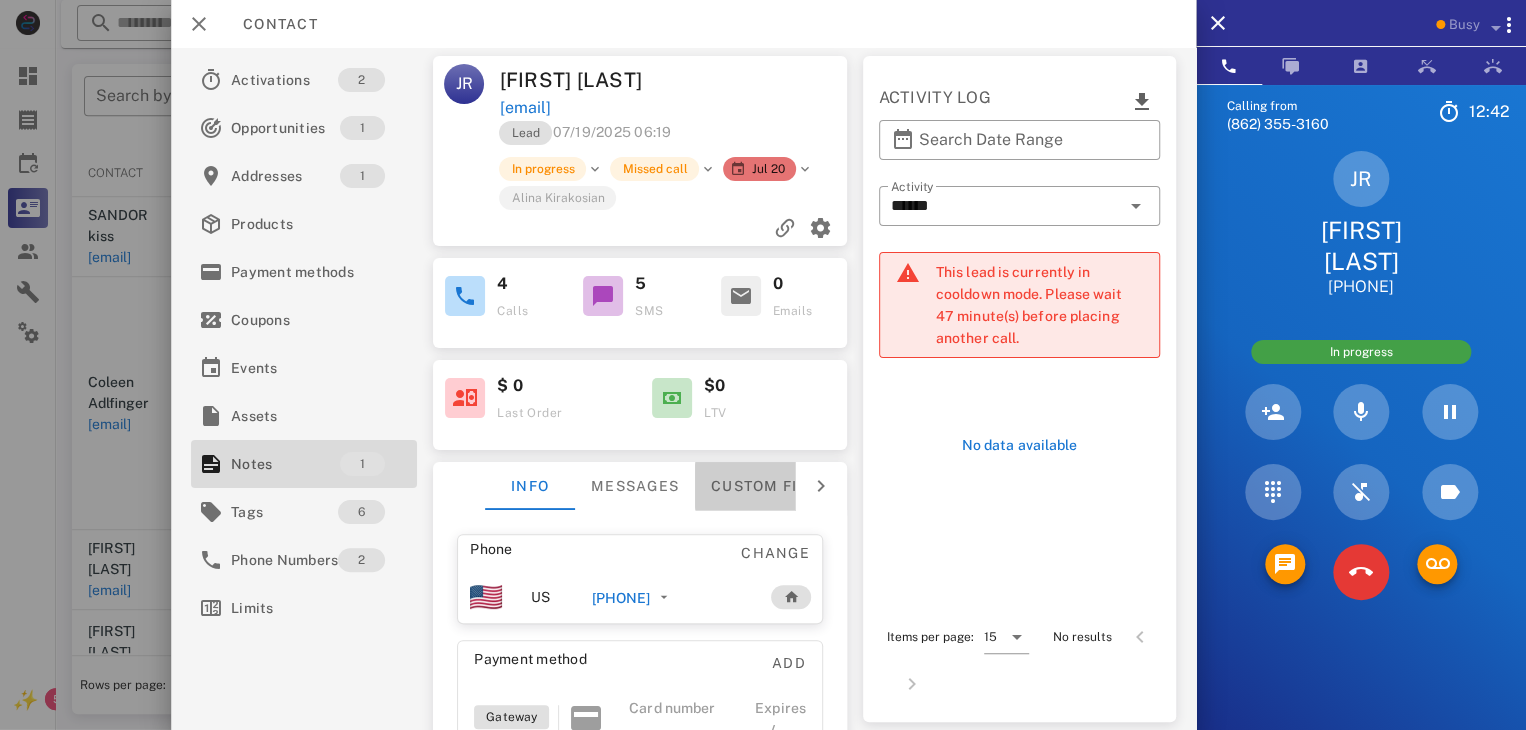 click on "Custom fields" at bounding box center [774, 486] 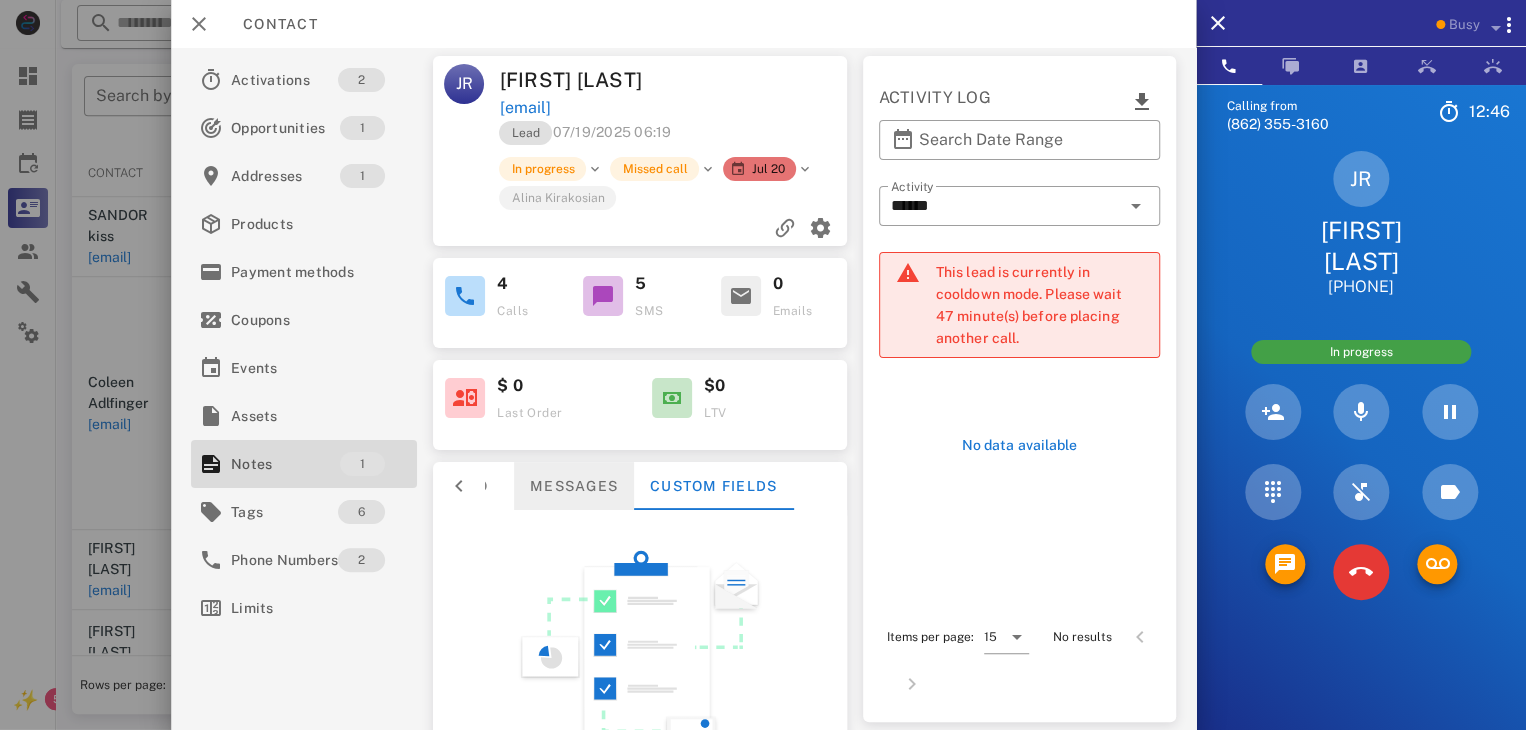 click on "Messages" at bounding box center (574, 486) 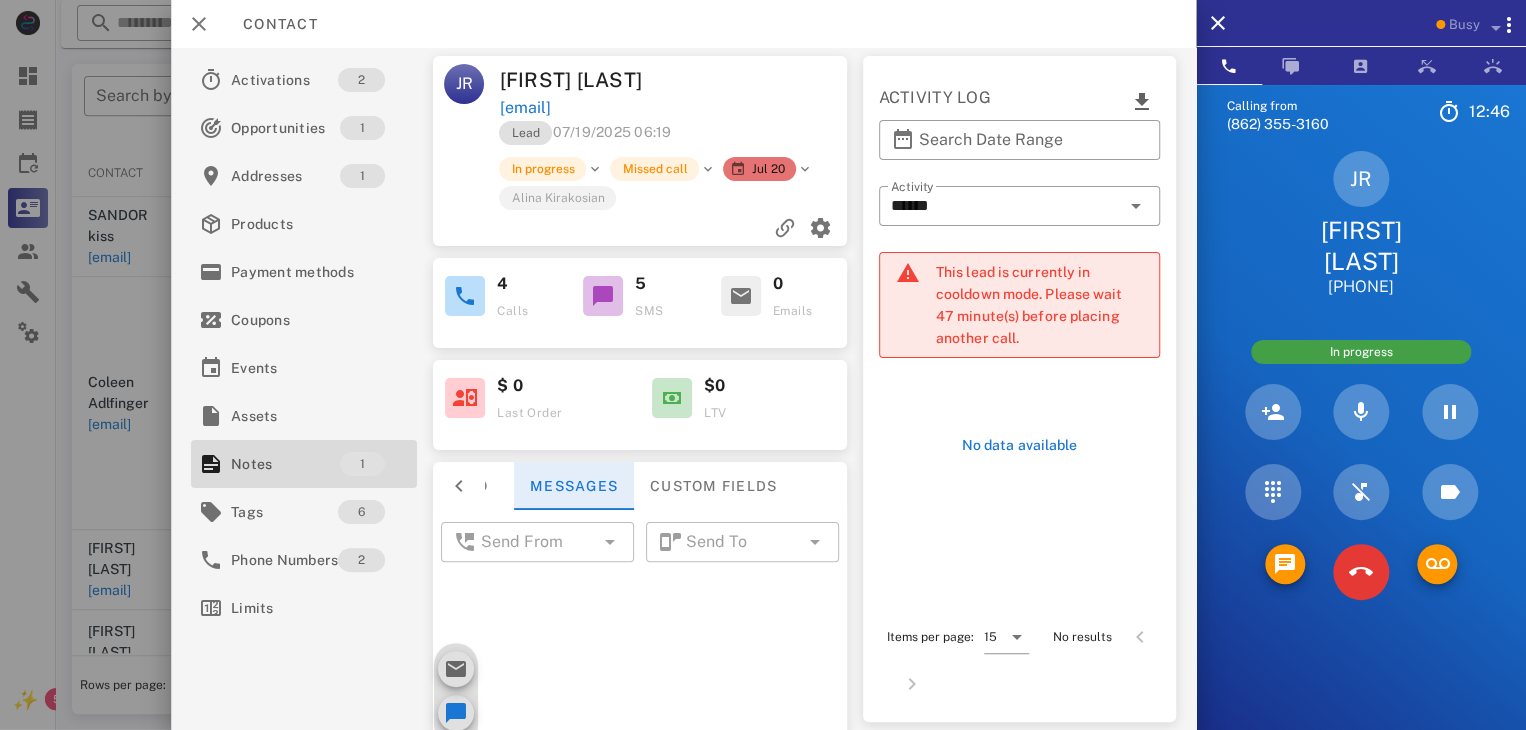 scroll, scrollTop: 648, scrollLeft: 0, axis: vertical 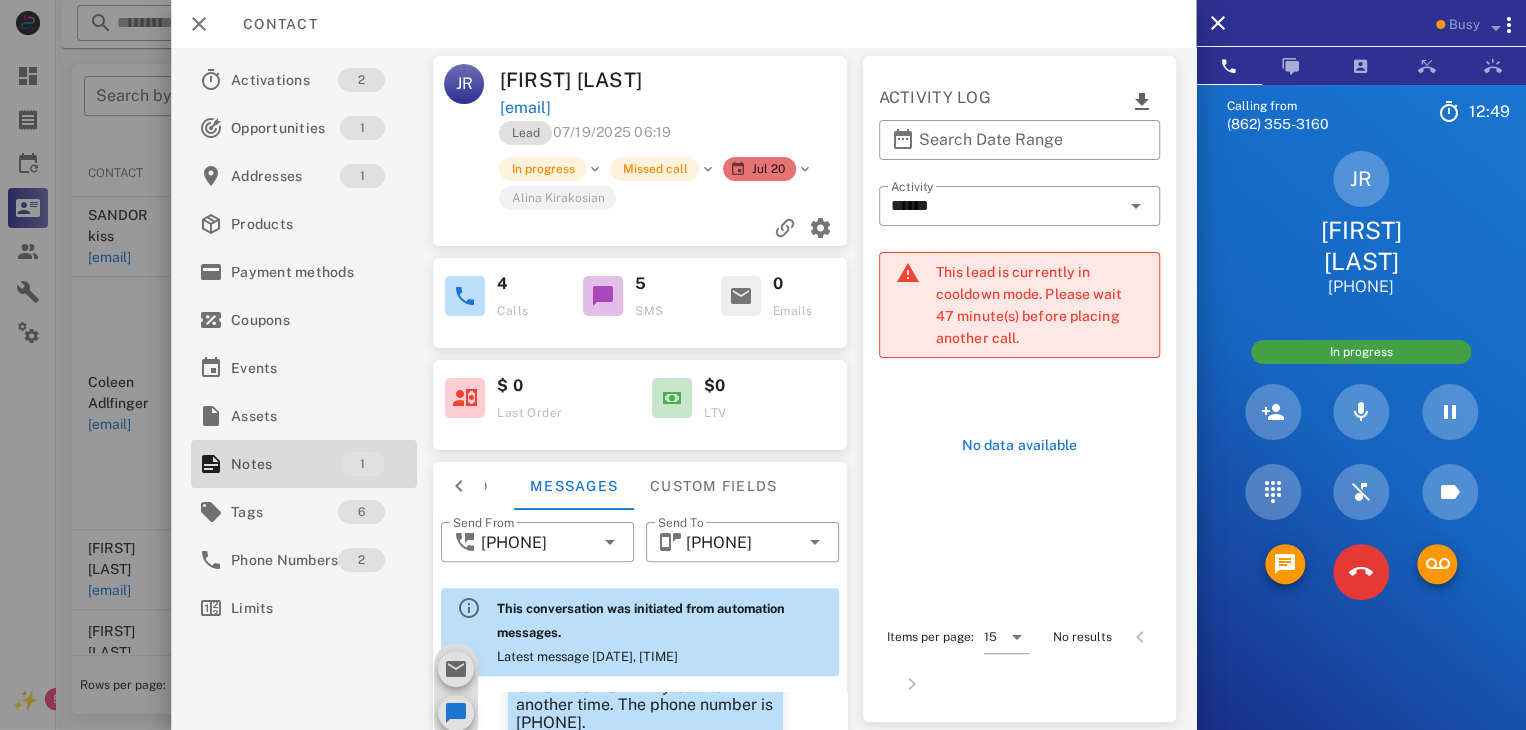click at bounding box center (459, 486) 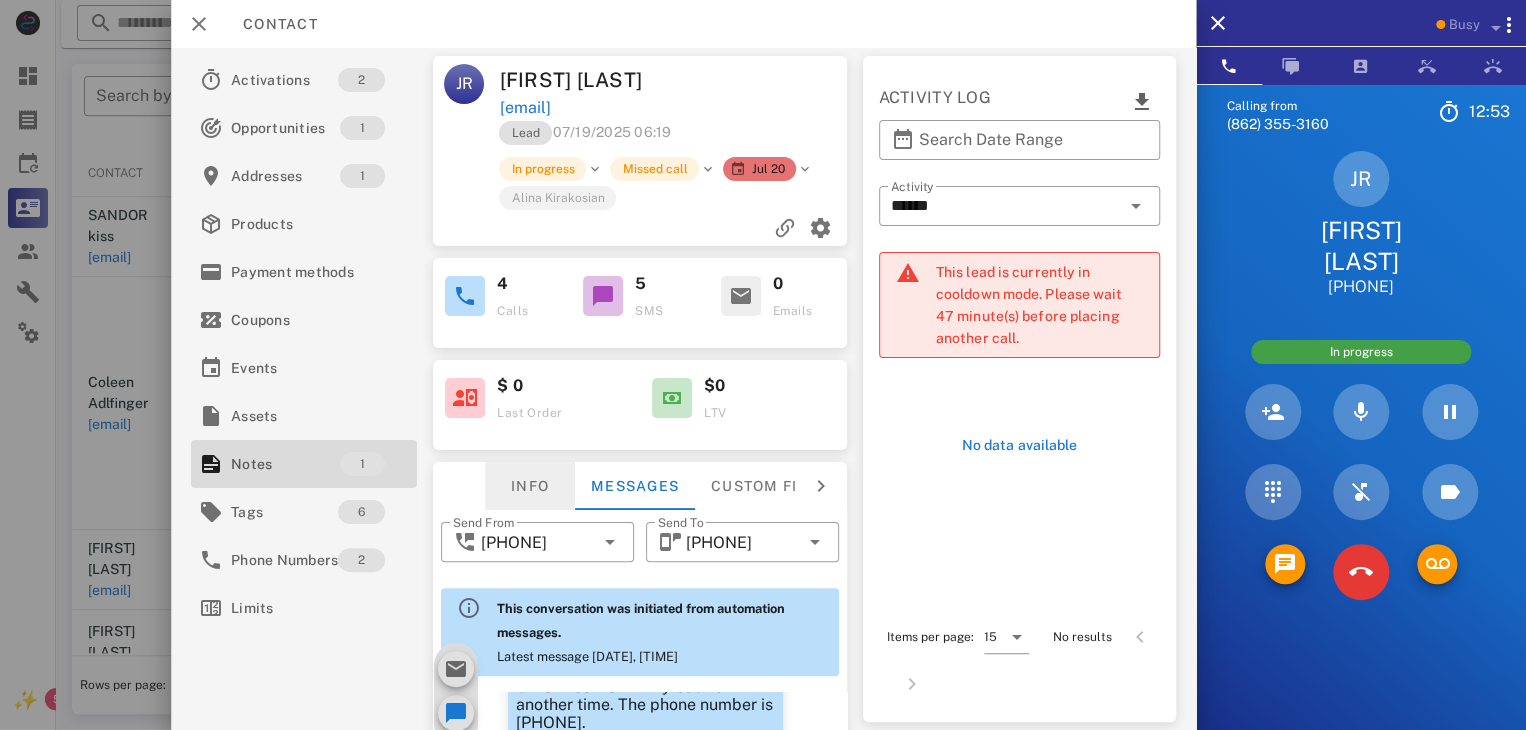 click on "Info" at bounding box center [530, 486] 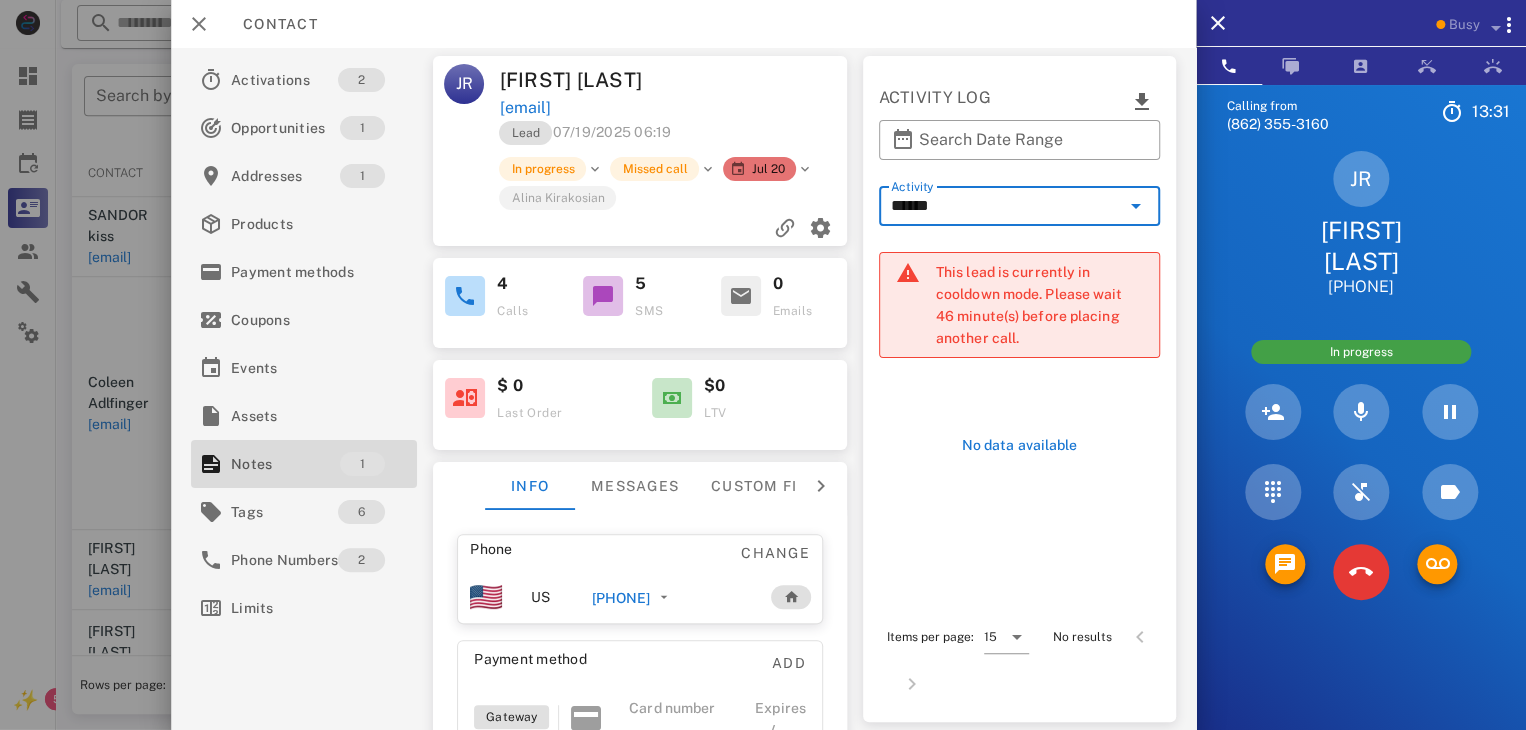 click on "******" at bounding box center (1005, 206) 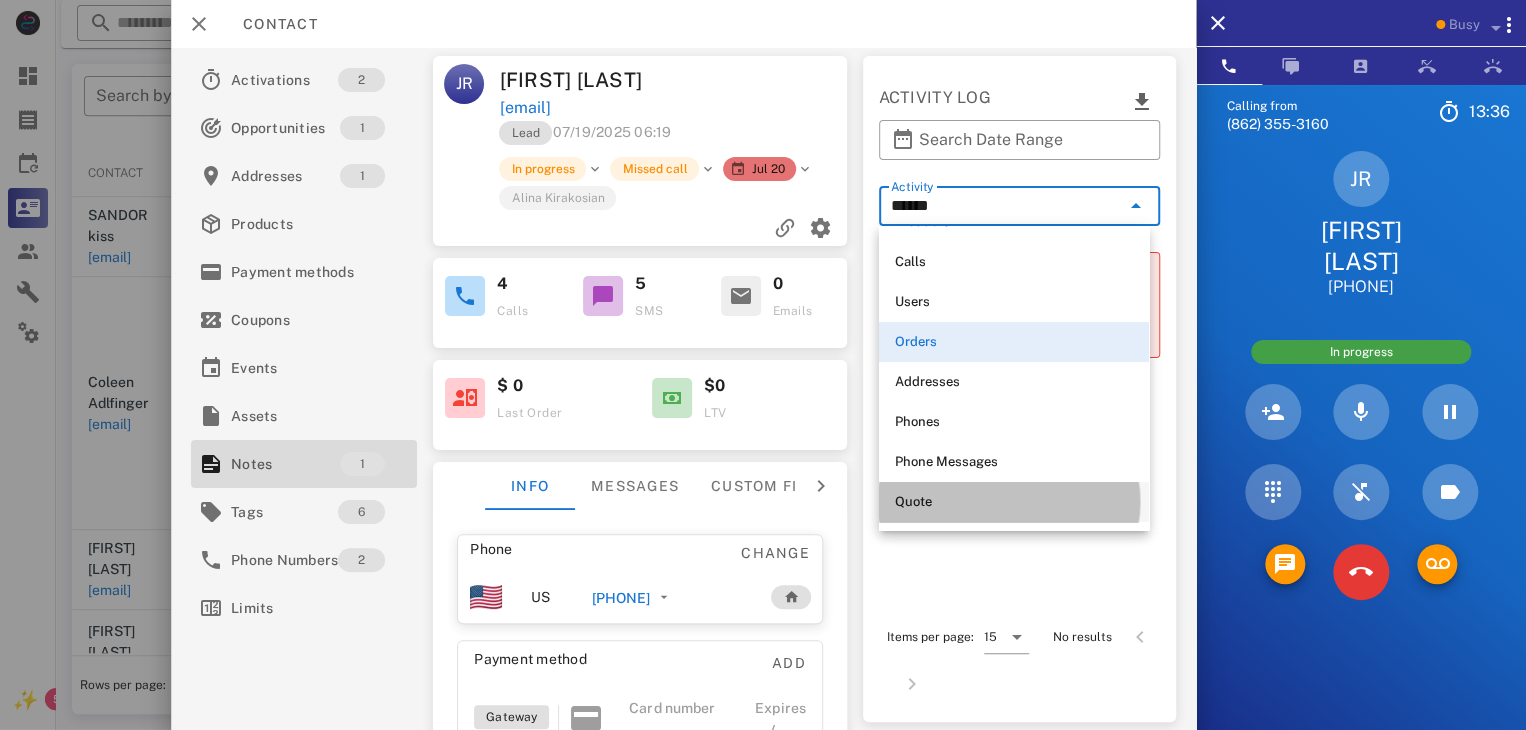 click on "Quote" at bounding box center [1014, 502] 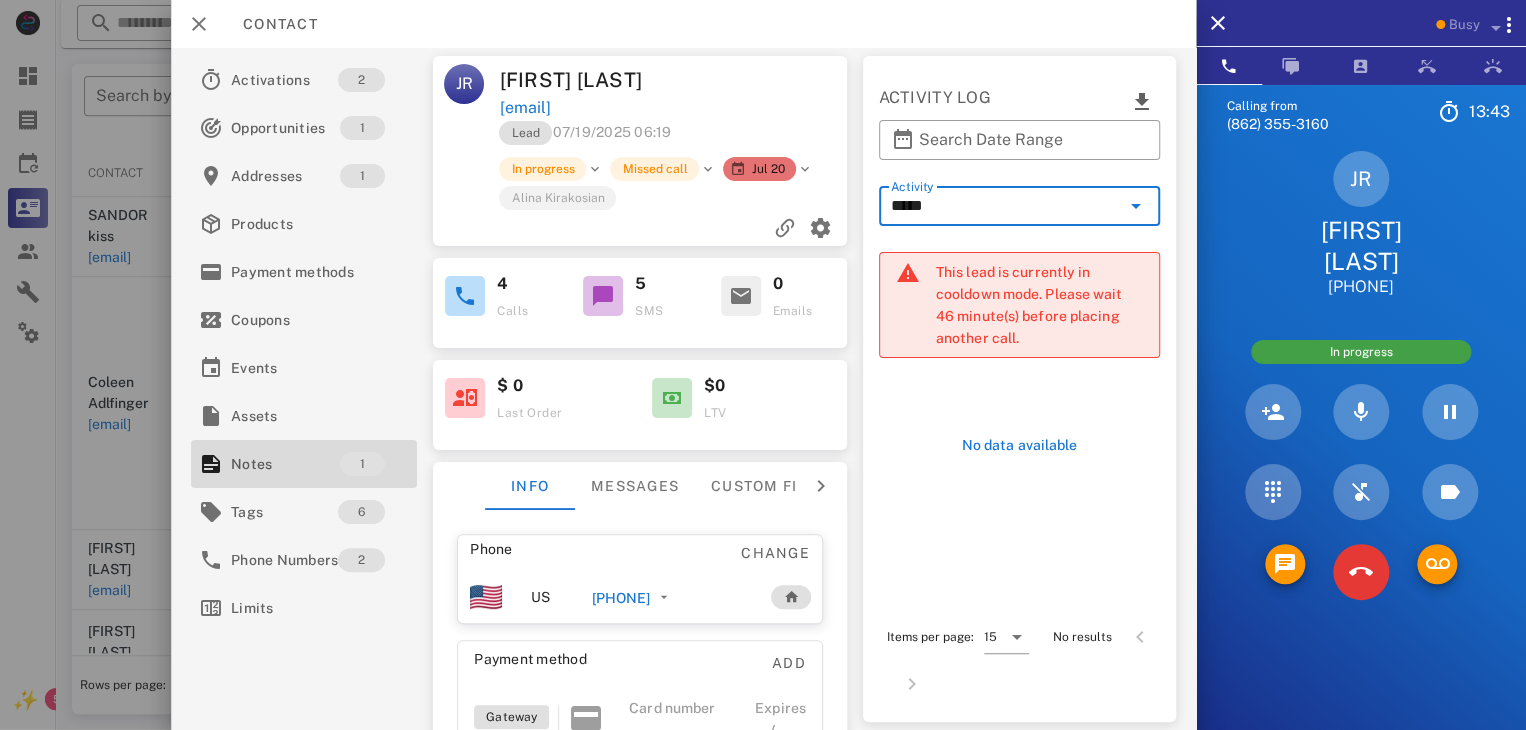 click at bounding box center [1136, 206] 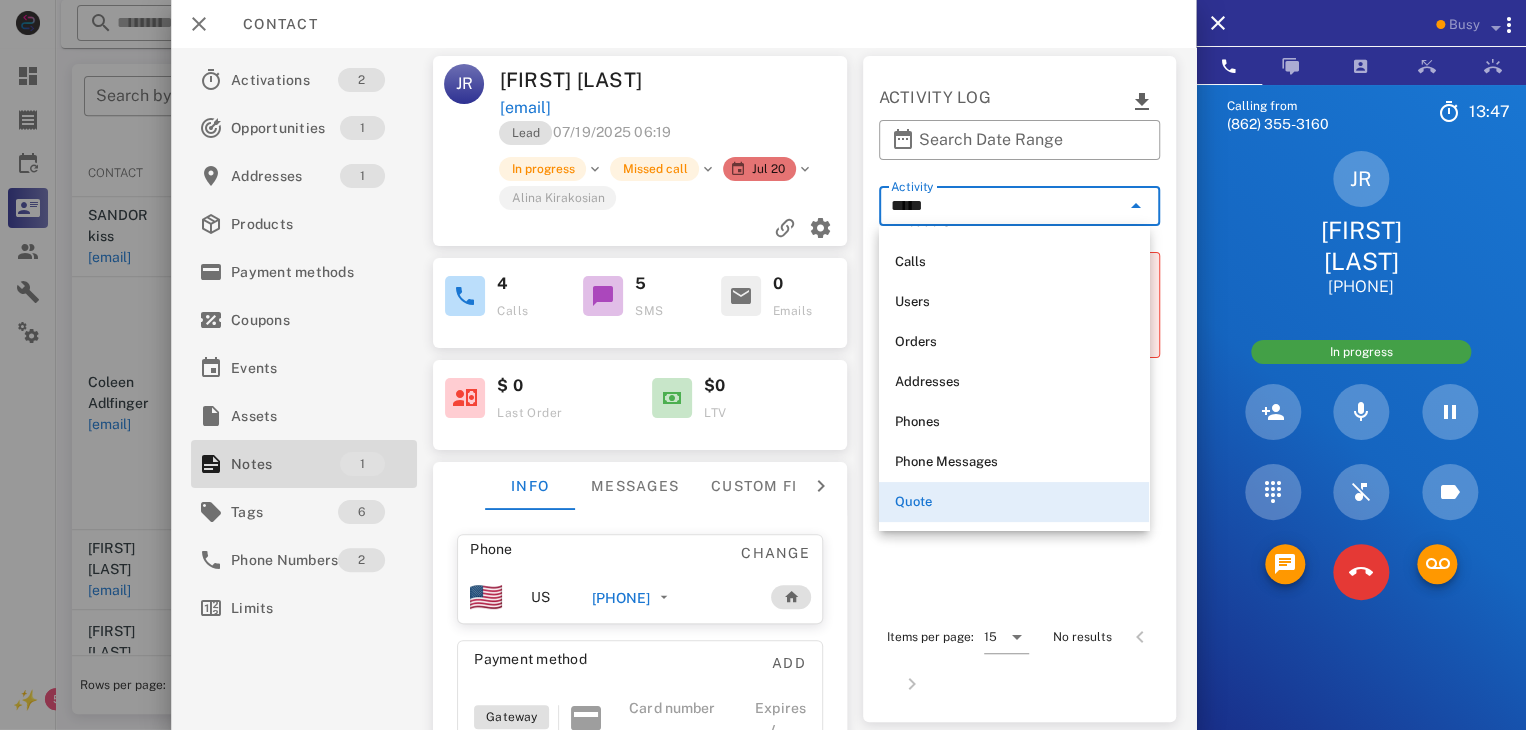 click on "No data available" at bounding box center (1019, 556) 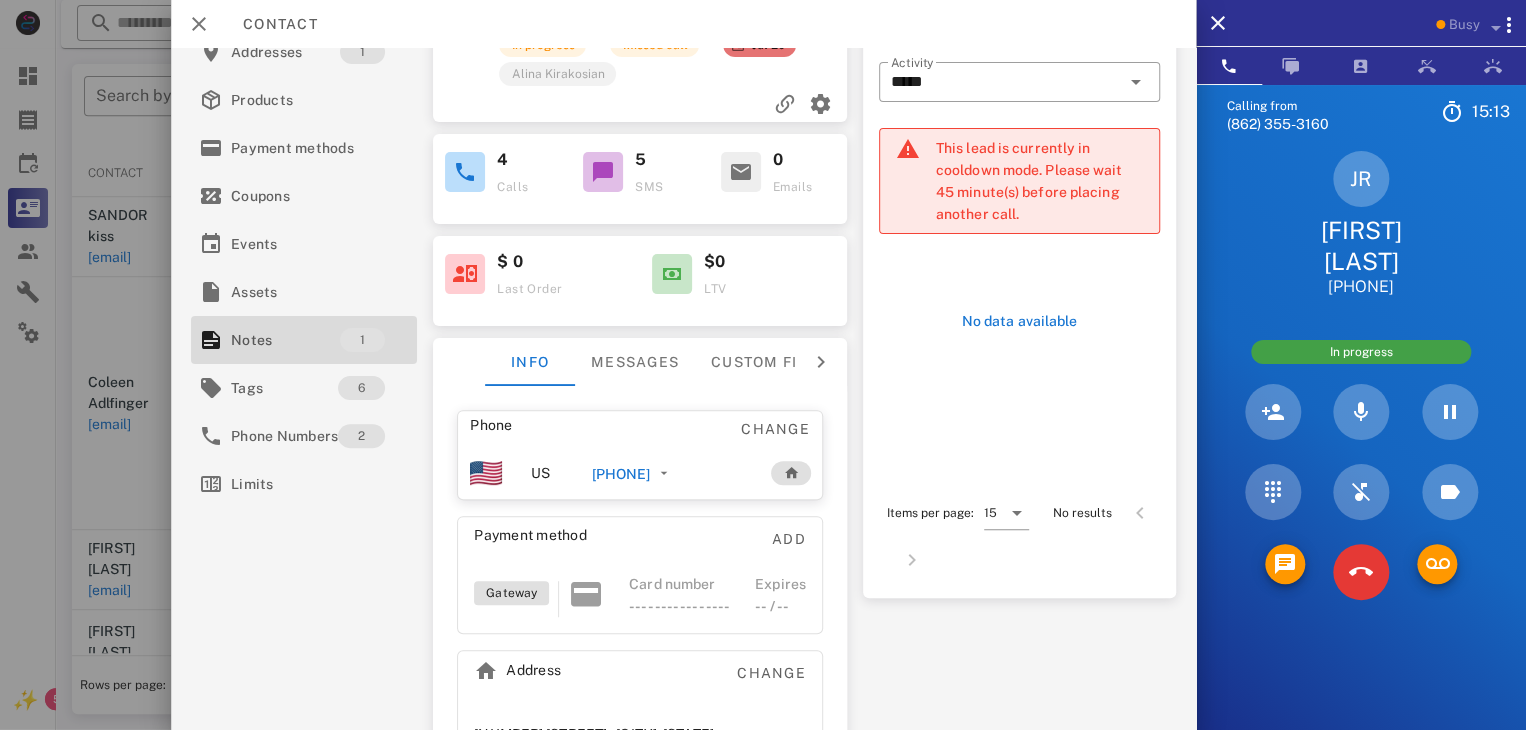 scroll, scrollTop: 196, scrollLeft: 0, axis: vertical 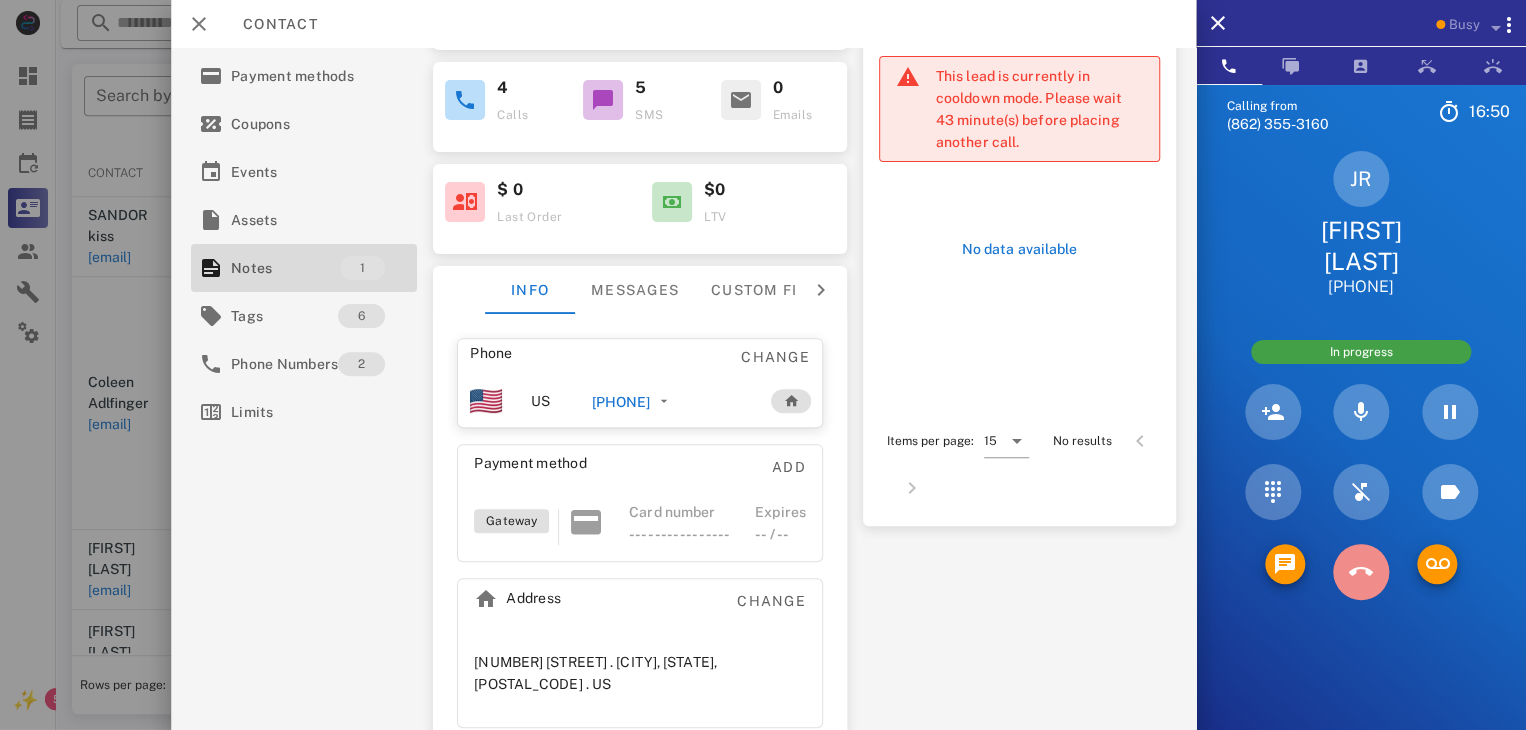 click at bounding box center [1361, 572] 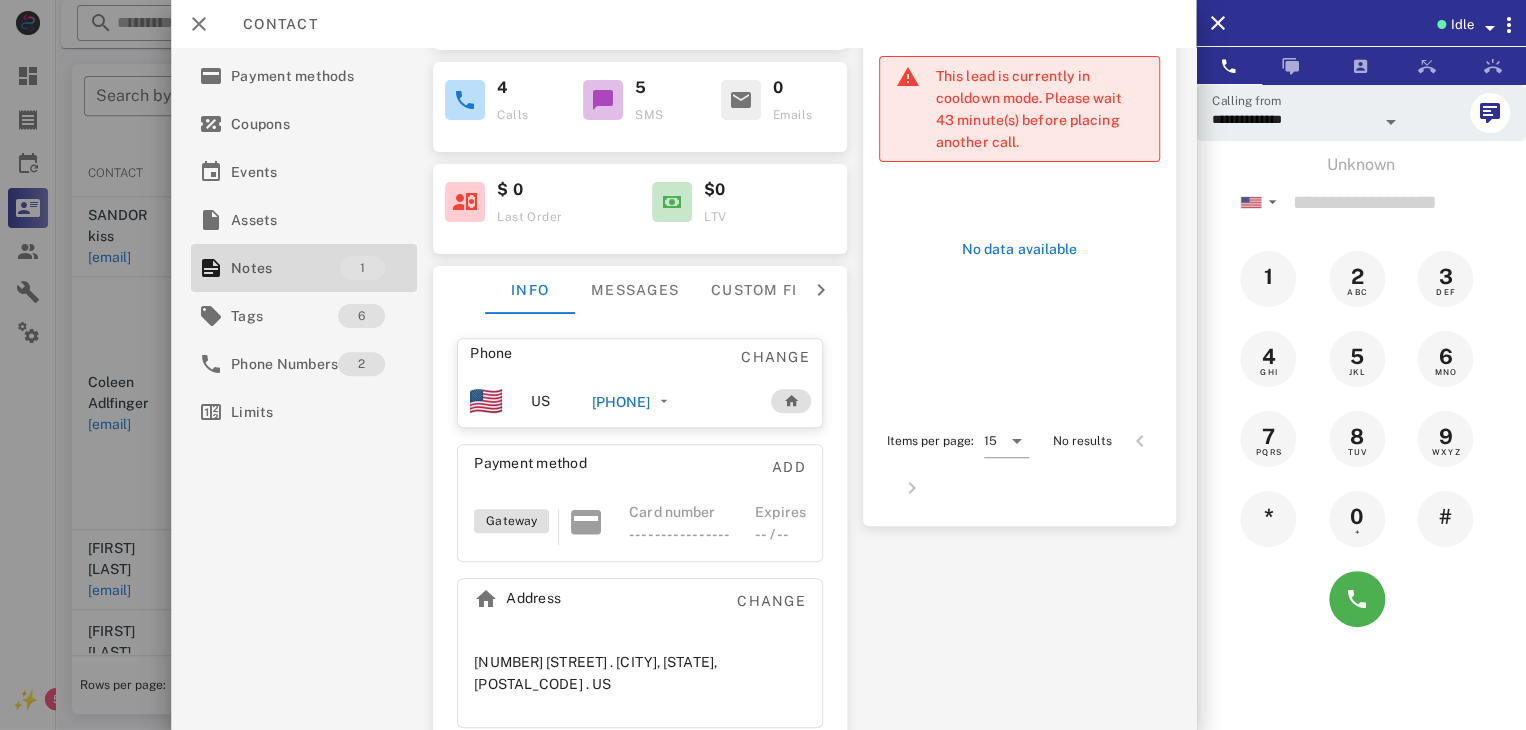 click at bounding box center (763, 365) 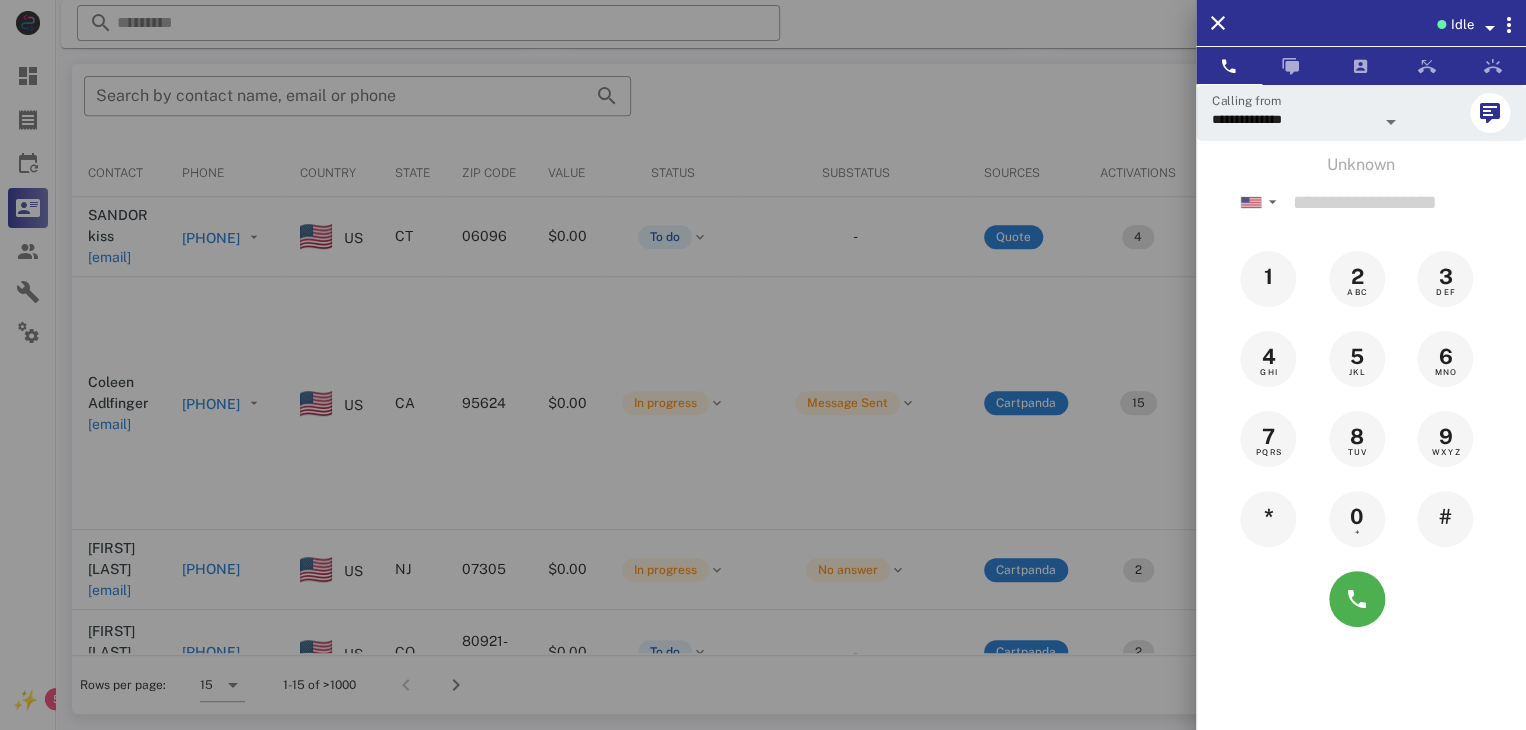 click at bounding box center [763, 365] 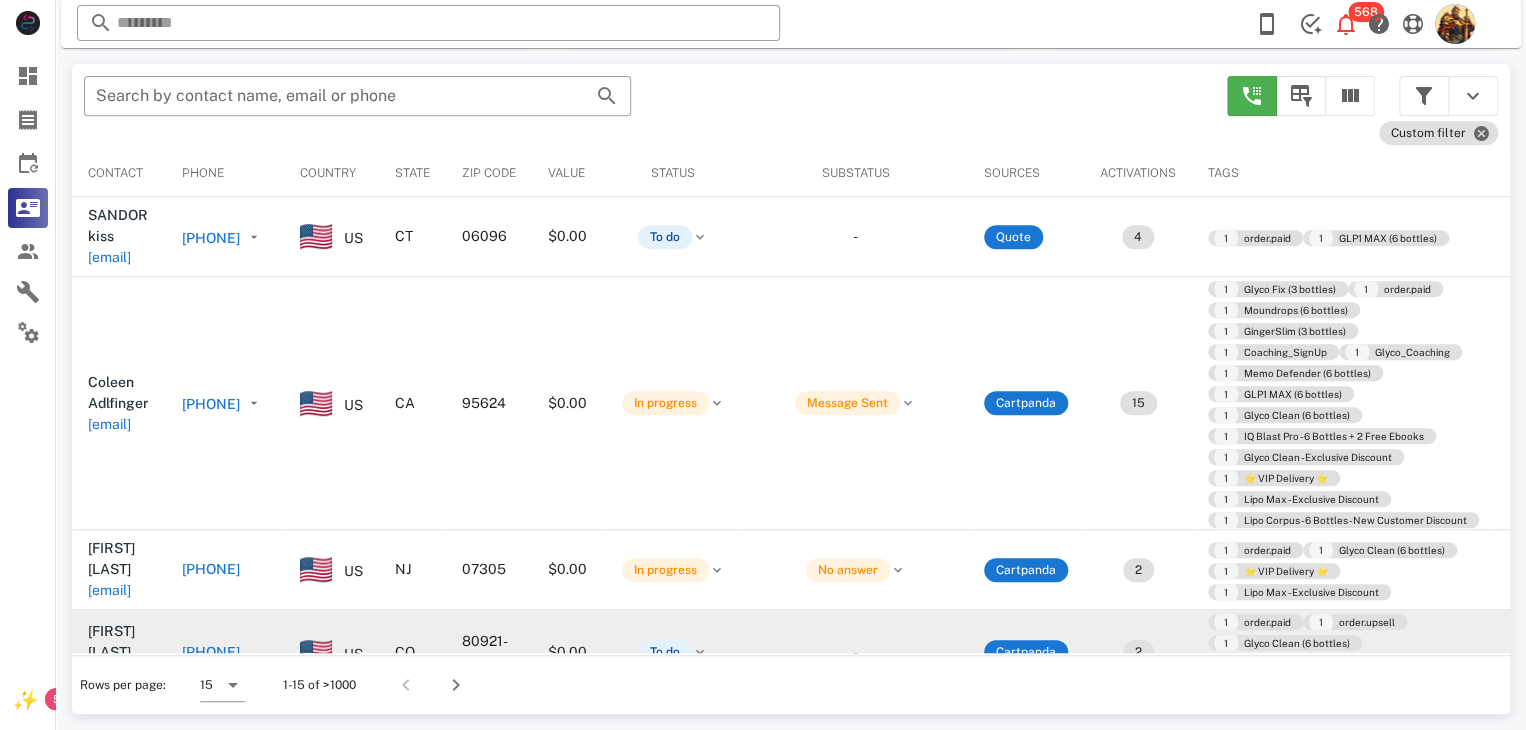 click on "junebaby48@comcast.net" at bounding box center [109, 673] 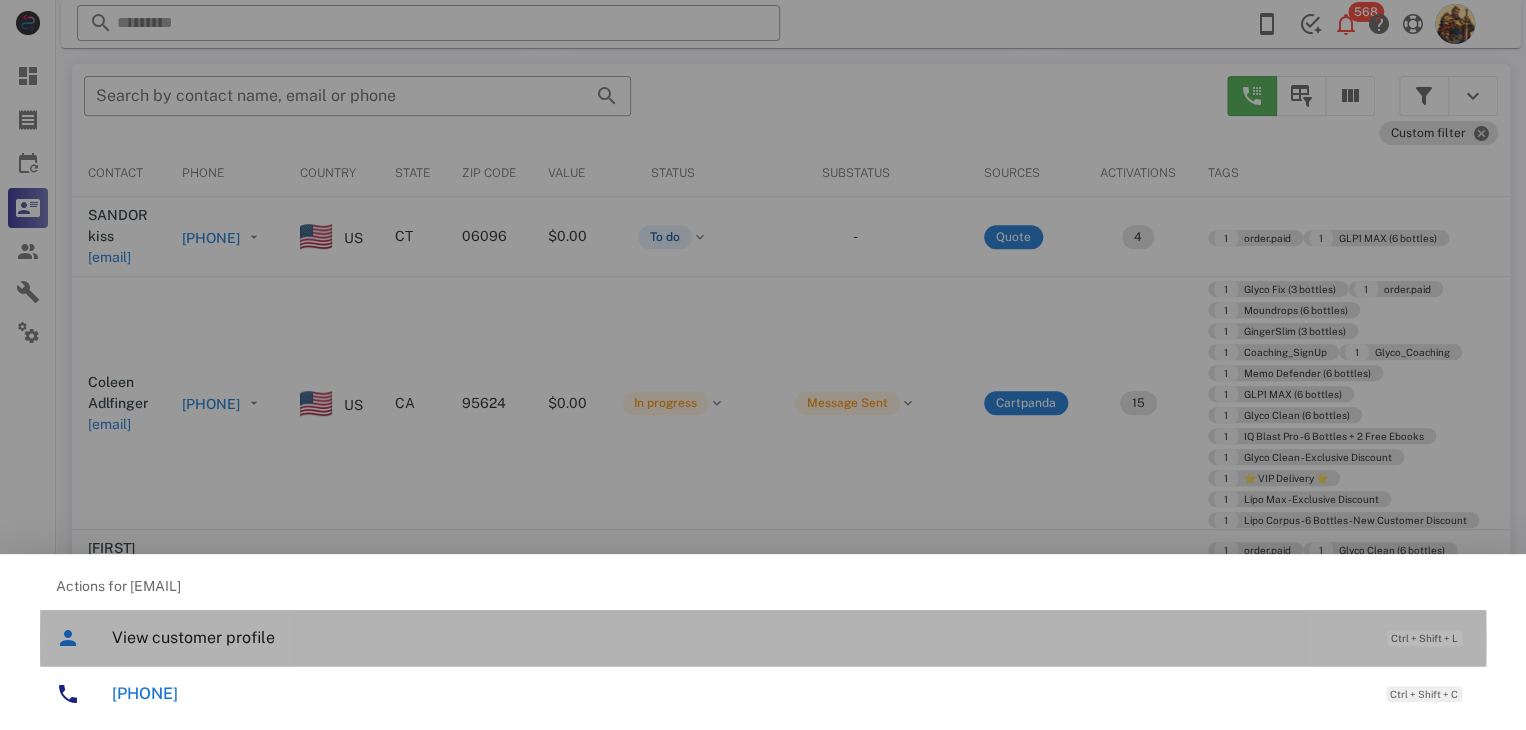 click on "View customer profile" at bounding box center [739, 637] 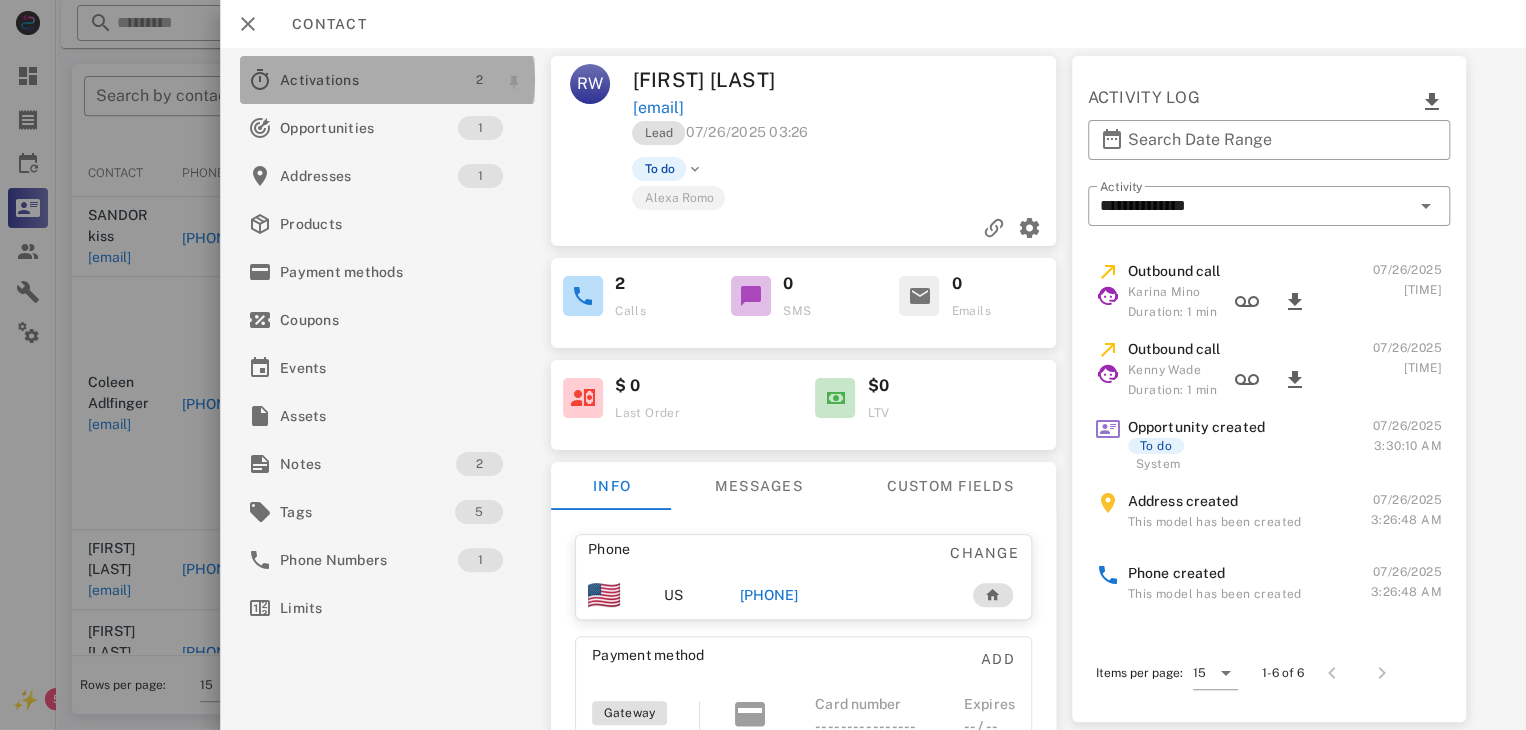 click on "2" at bounding box center [479, 80] 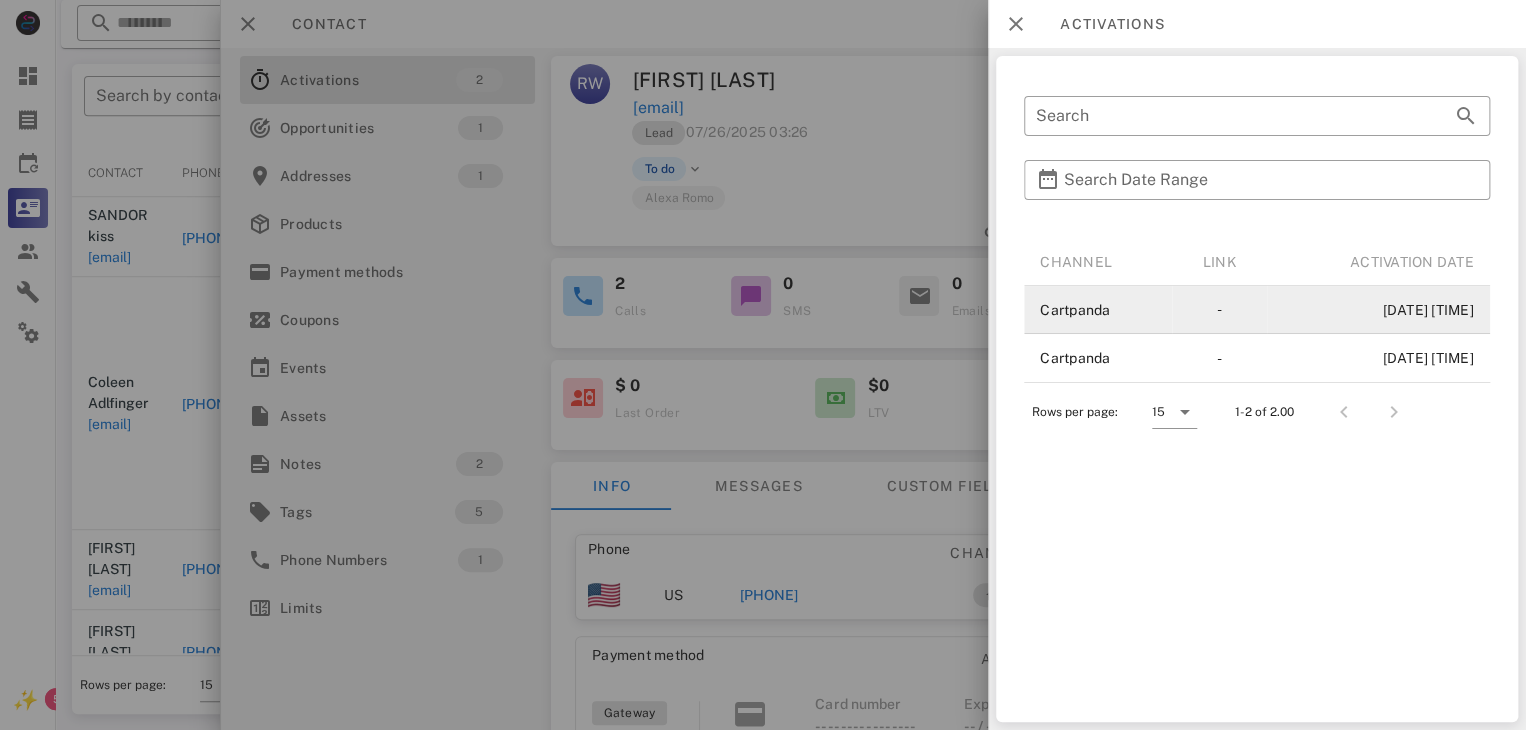 click on "cartpanda" at bounding box center [1098, 310] 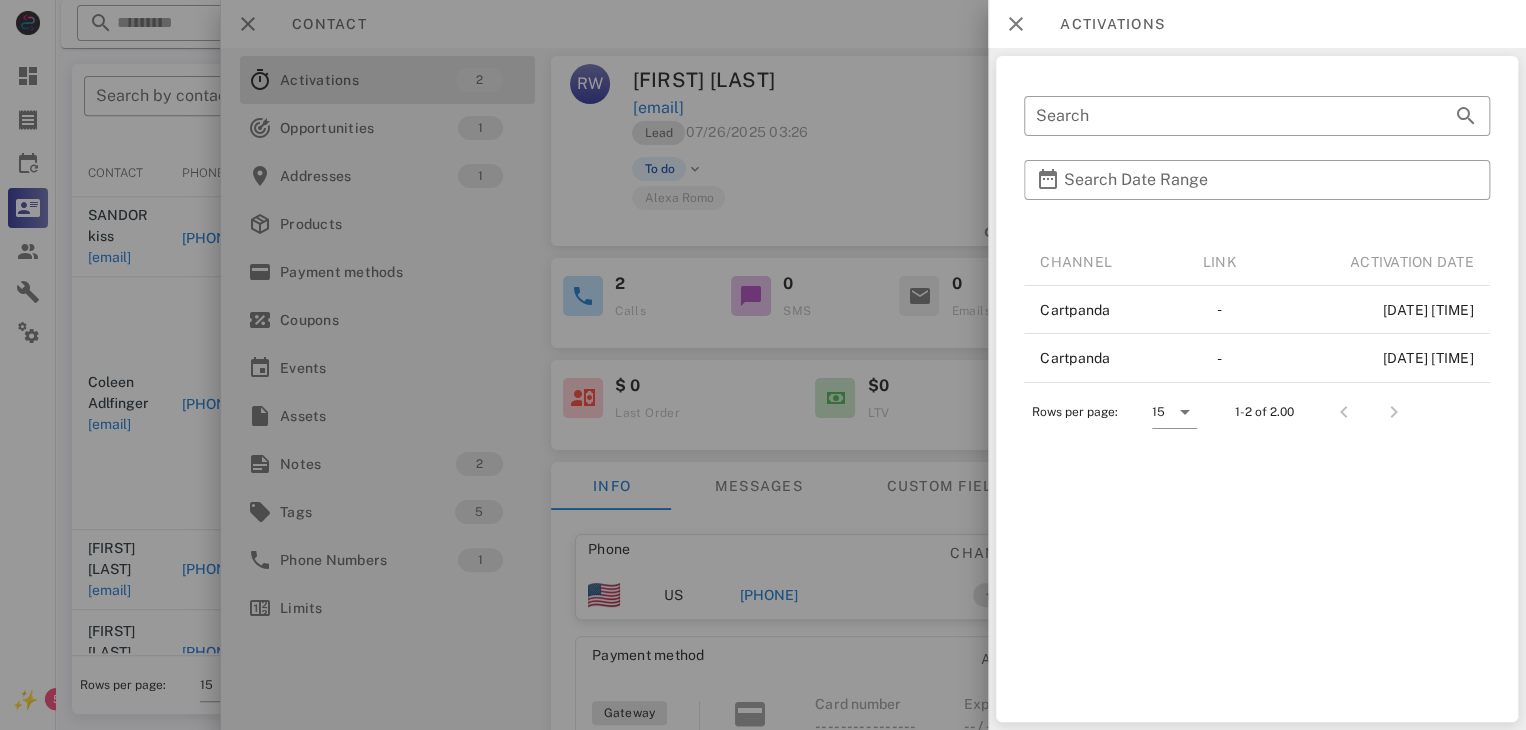 click on "Activation date" at bounding box center [1412, 262] 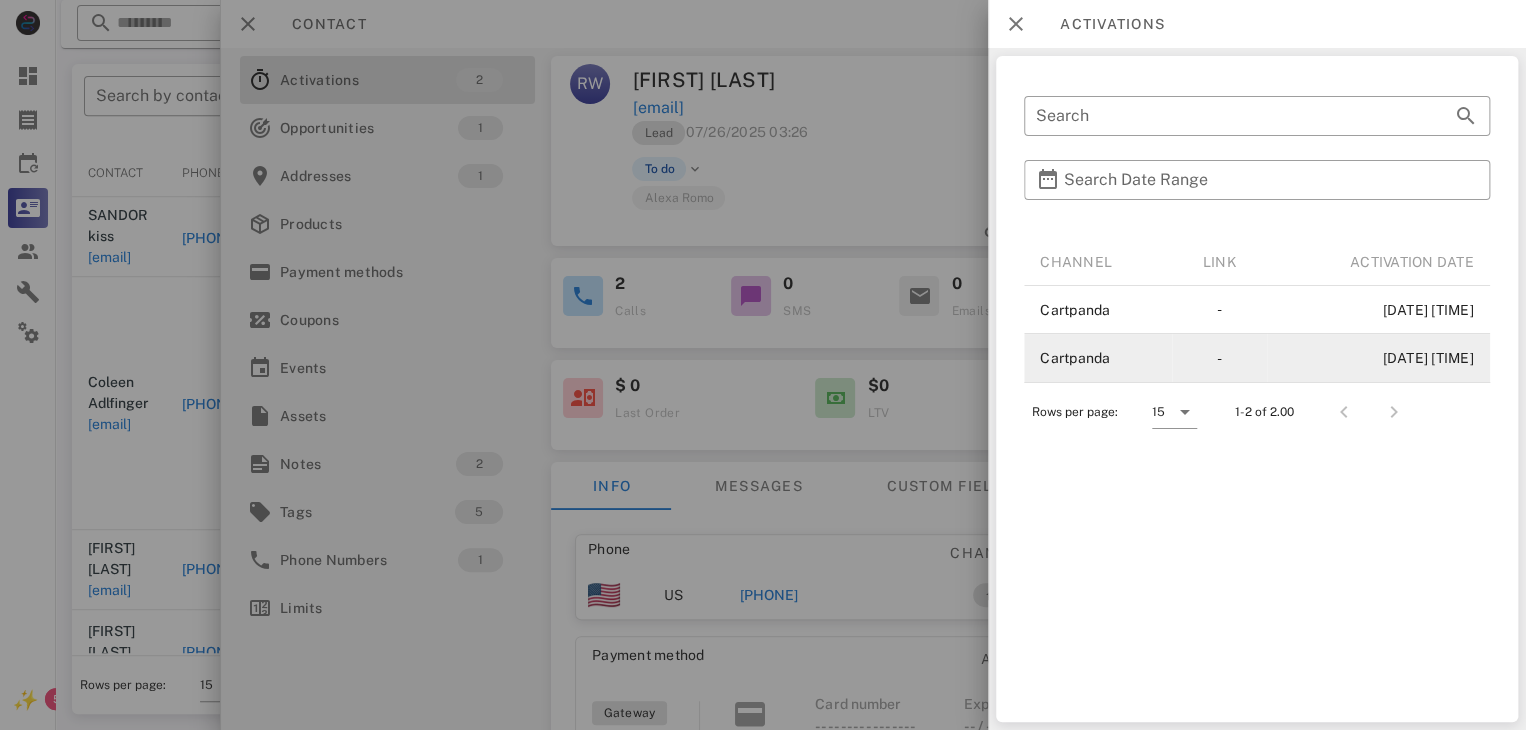 click on "cartpanda" at bounding box center (1098, 358) 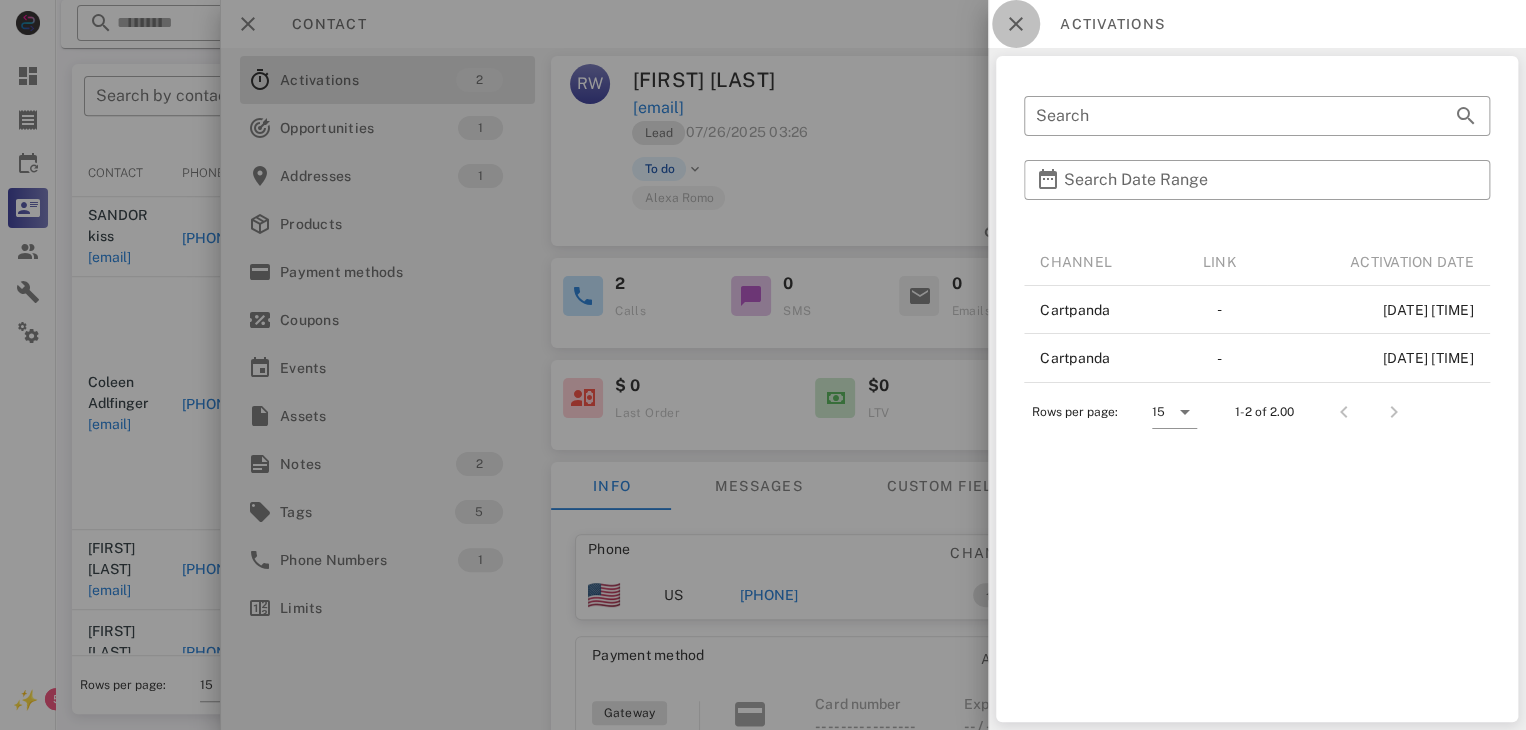 click at bounding box center [1016, 24] 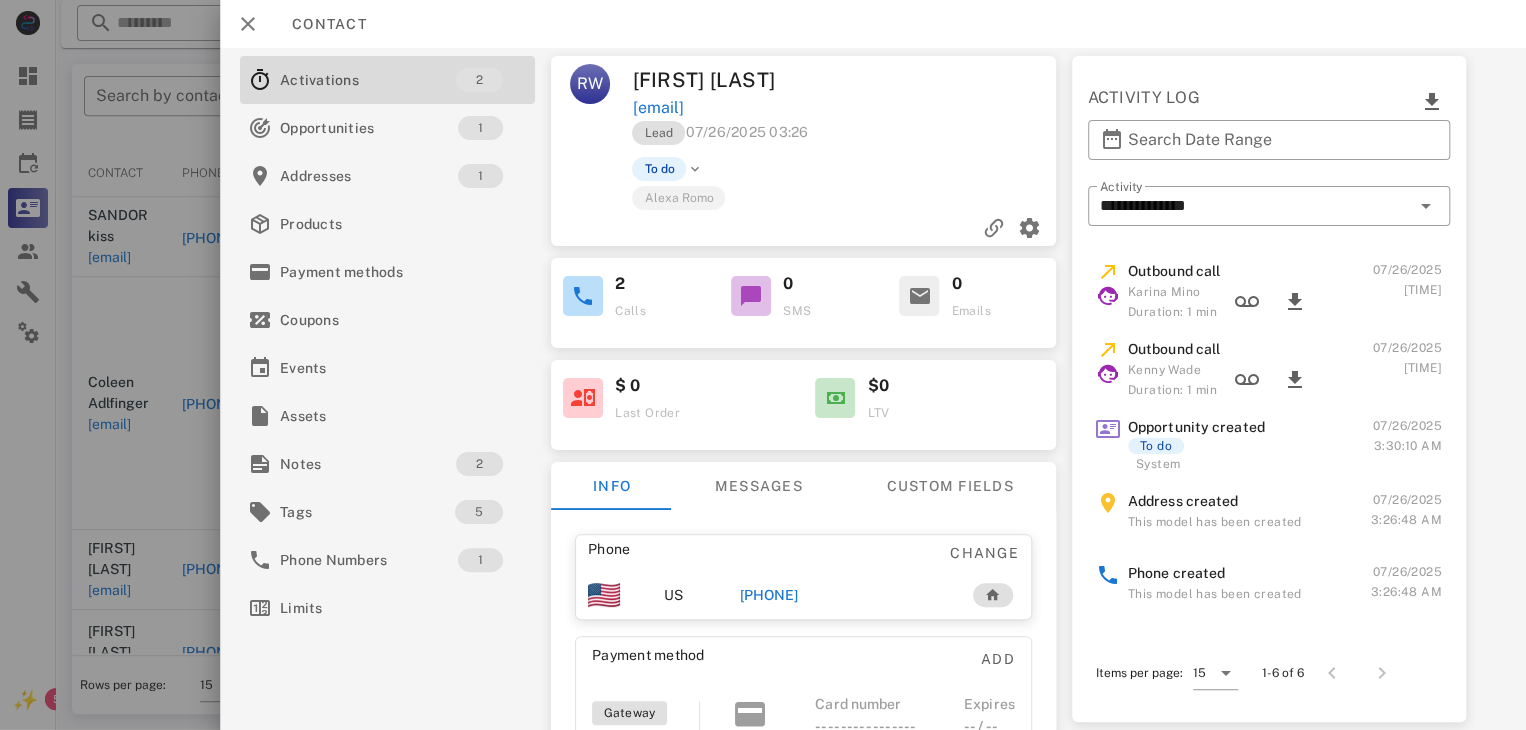 scroll, scrollTop: 0, scrollLeft: 0, axis: both 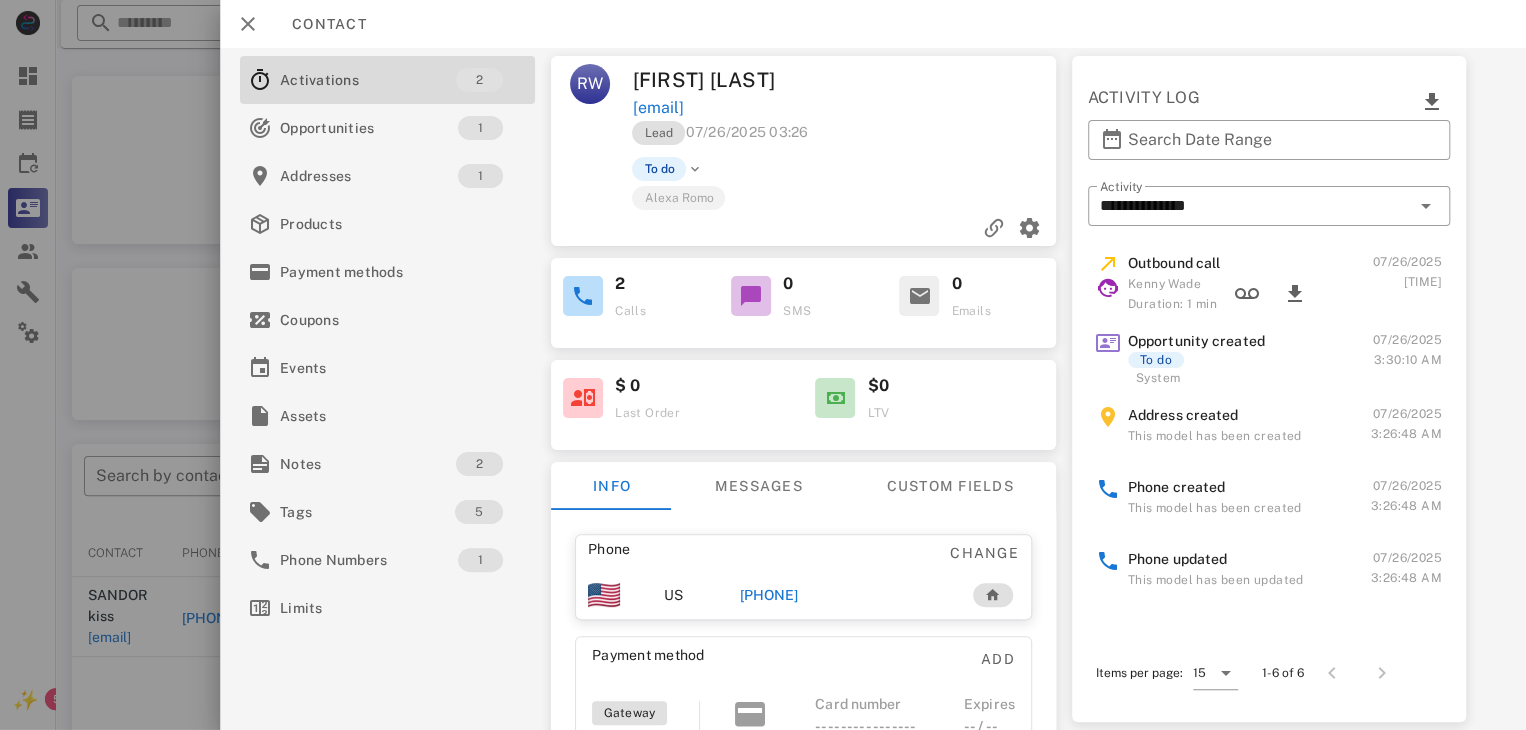 click on "+17193449163" at bounding box center [769, 595] 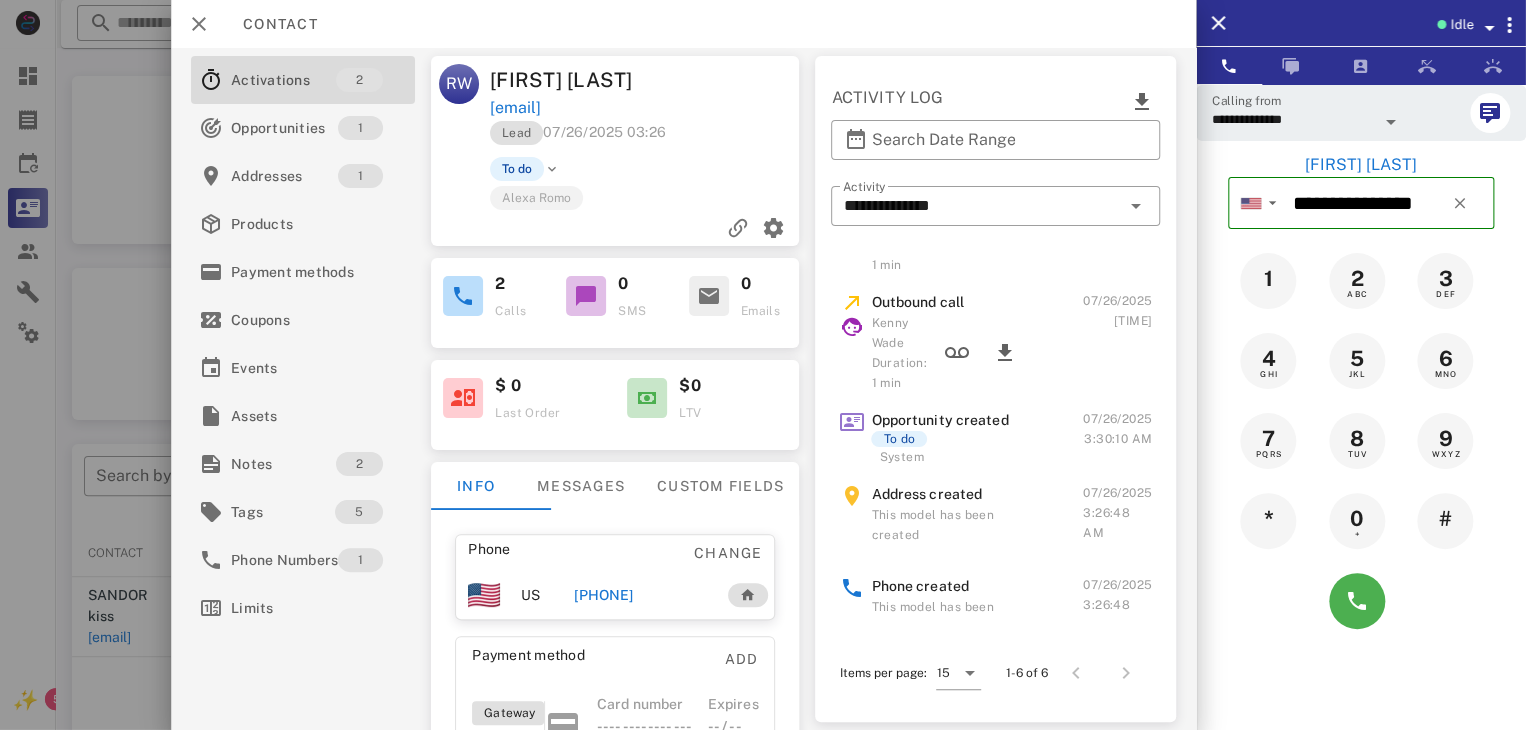 scroll, scrollTop: 127, scrollLeft: 0, axis: vertical 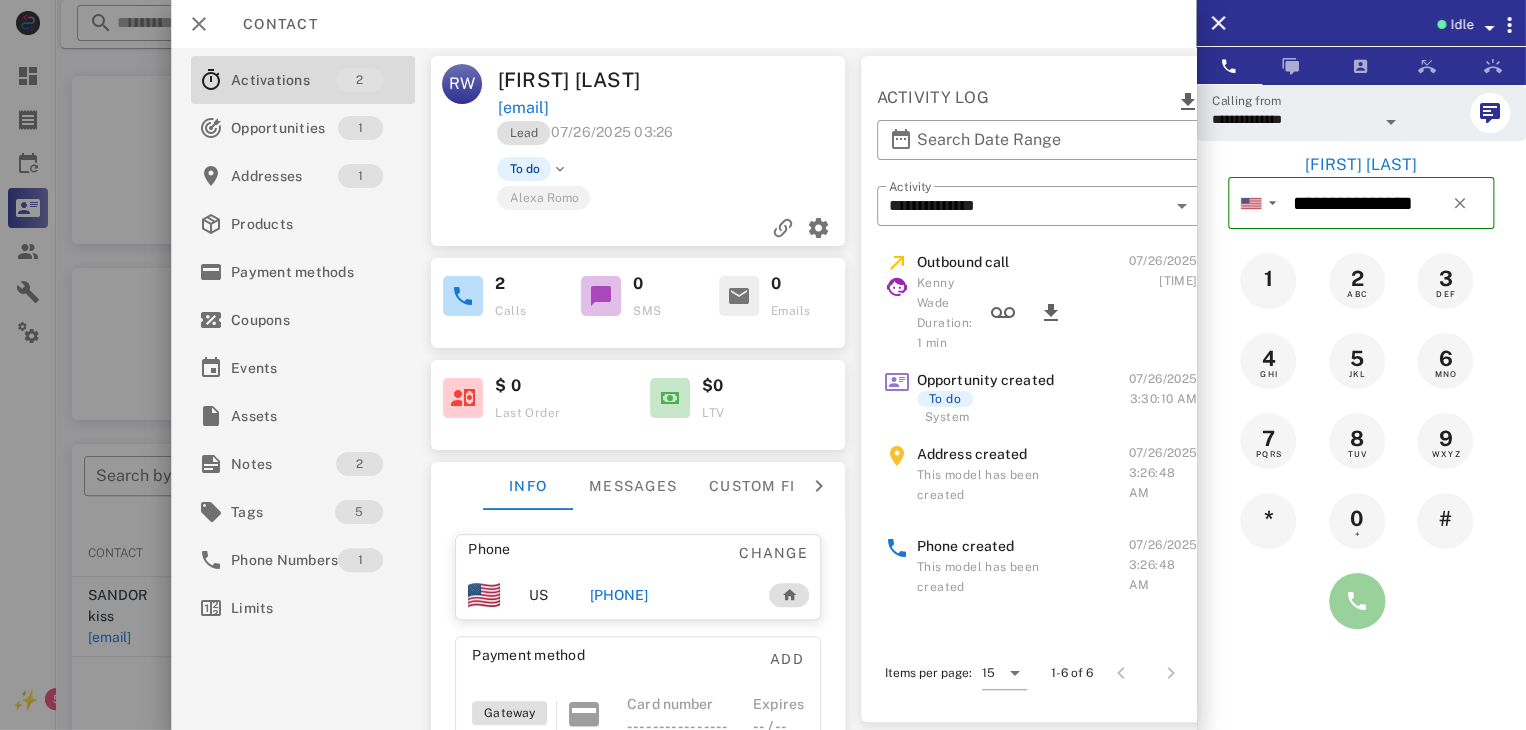 click at bounding box center (1357, 601) 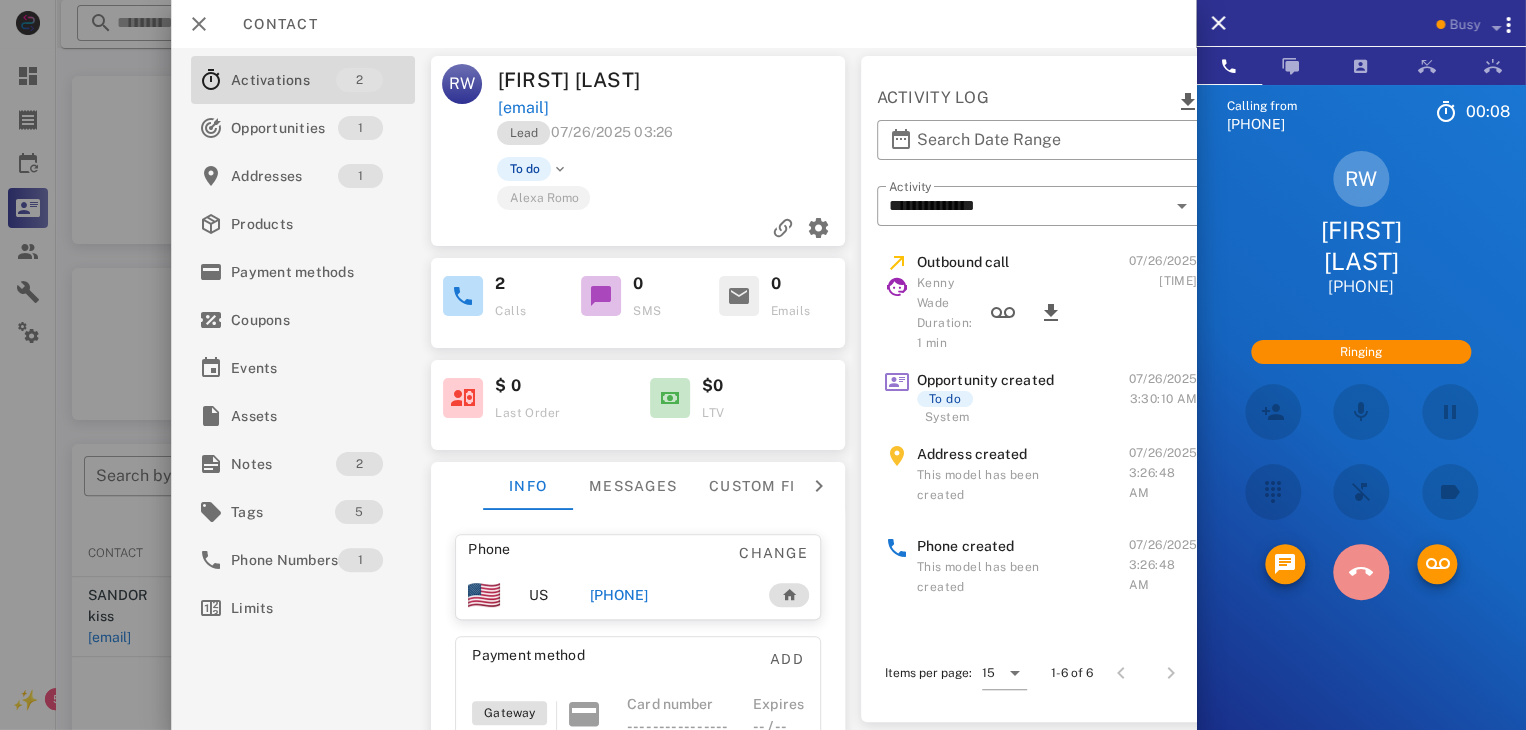 click at bounding box center [1361, 572] 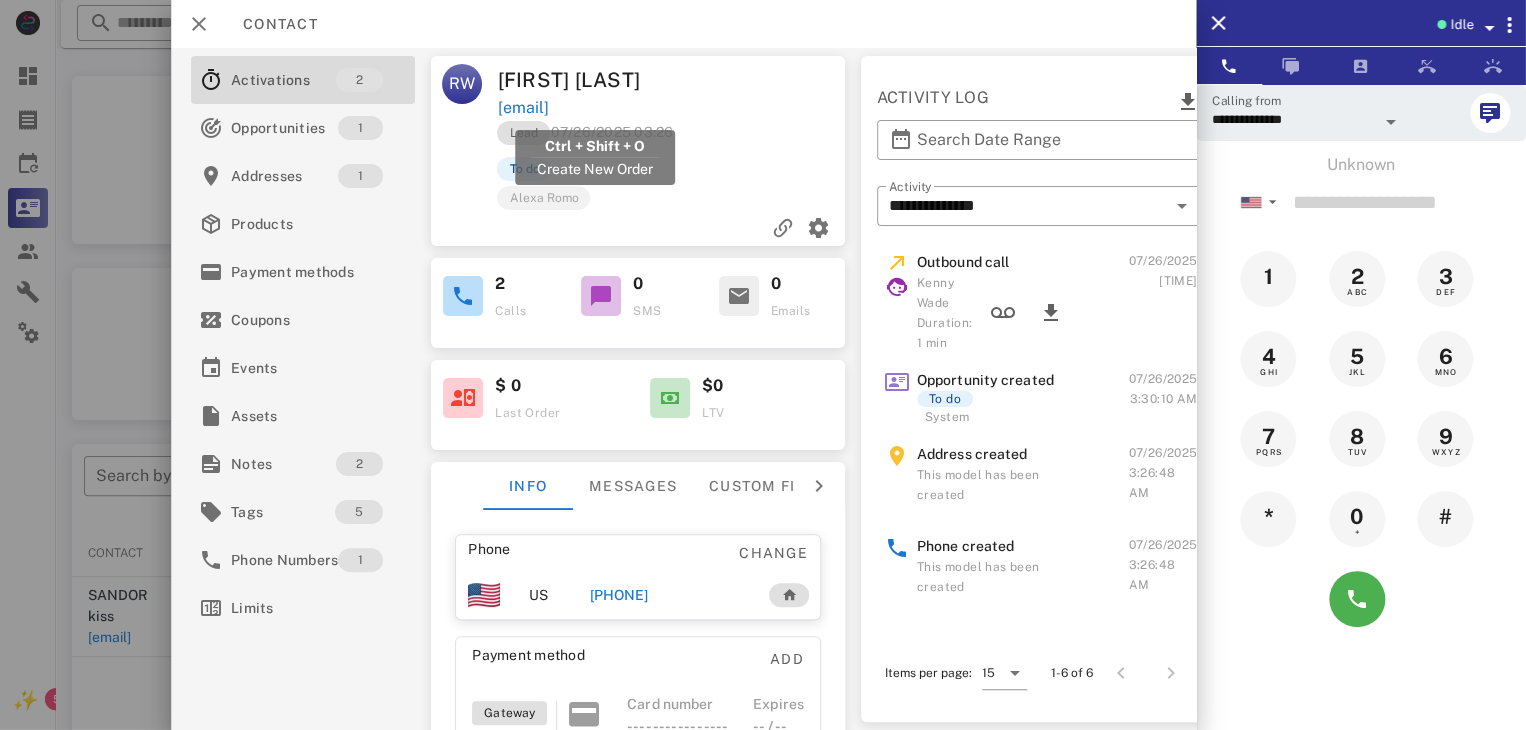click on "junebaby48@comcast.net" at bounding box center (522, 108) 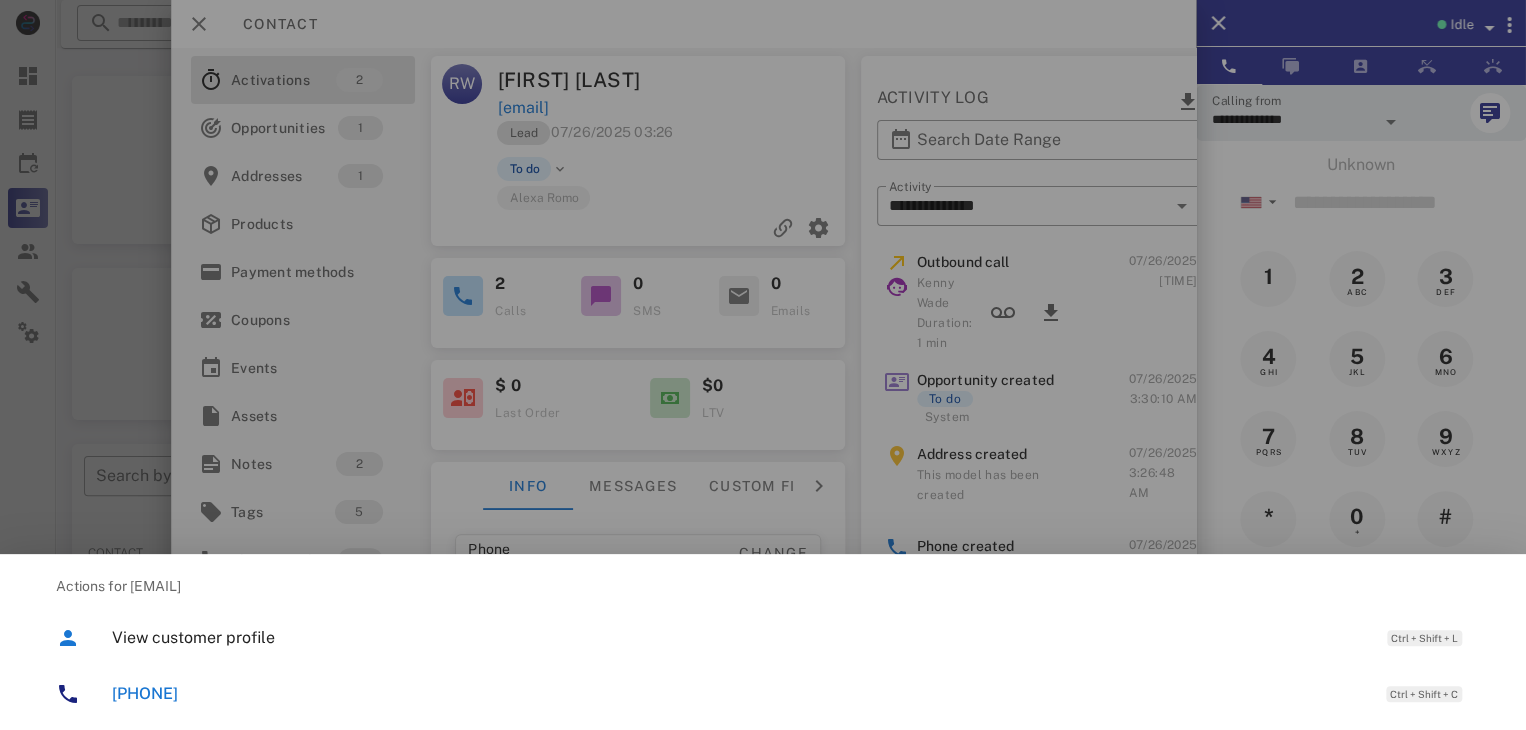 click on "+17193449163" at bounding box center (145, 693) 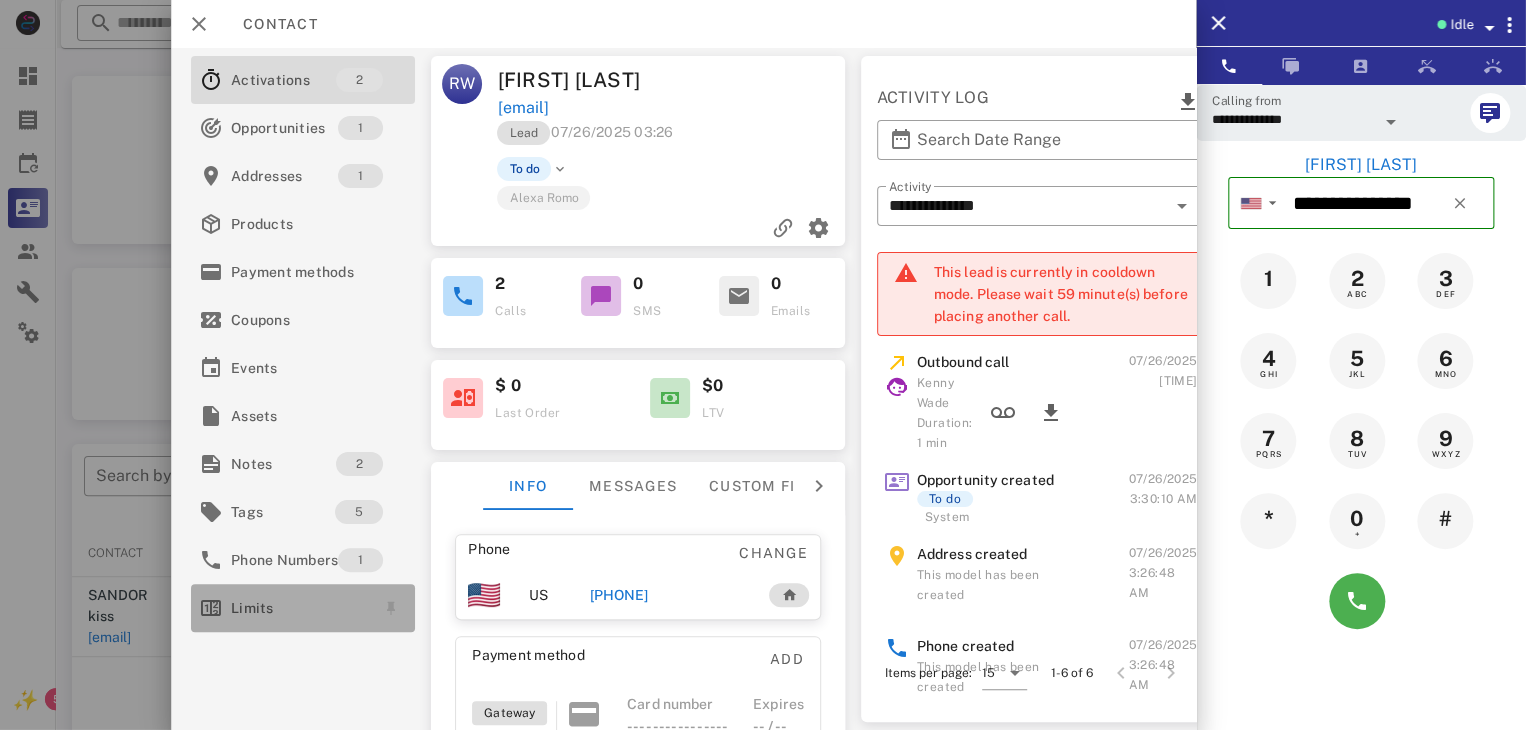 click at bounding box center [211, 608] 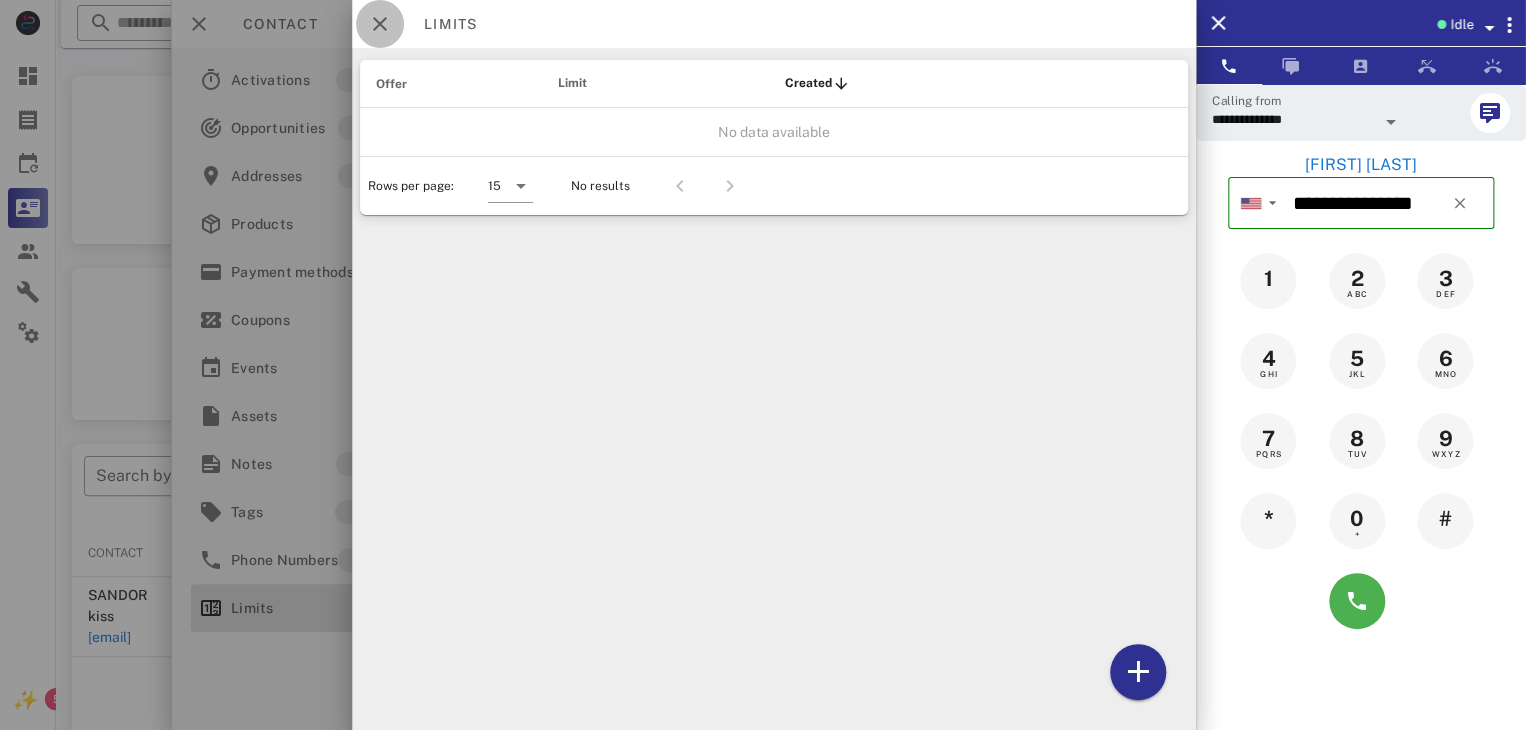 click at bounding box center [380, 24] 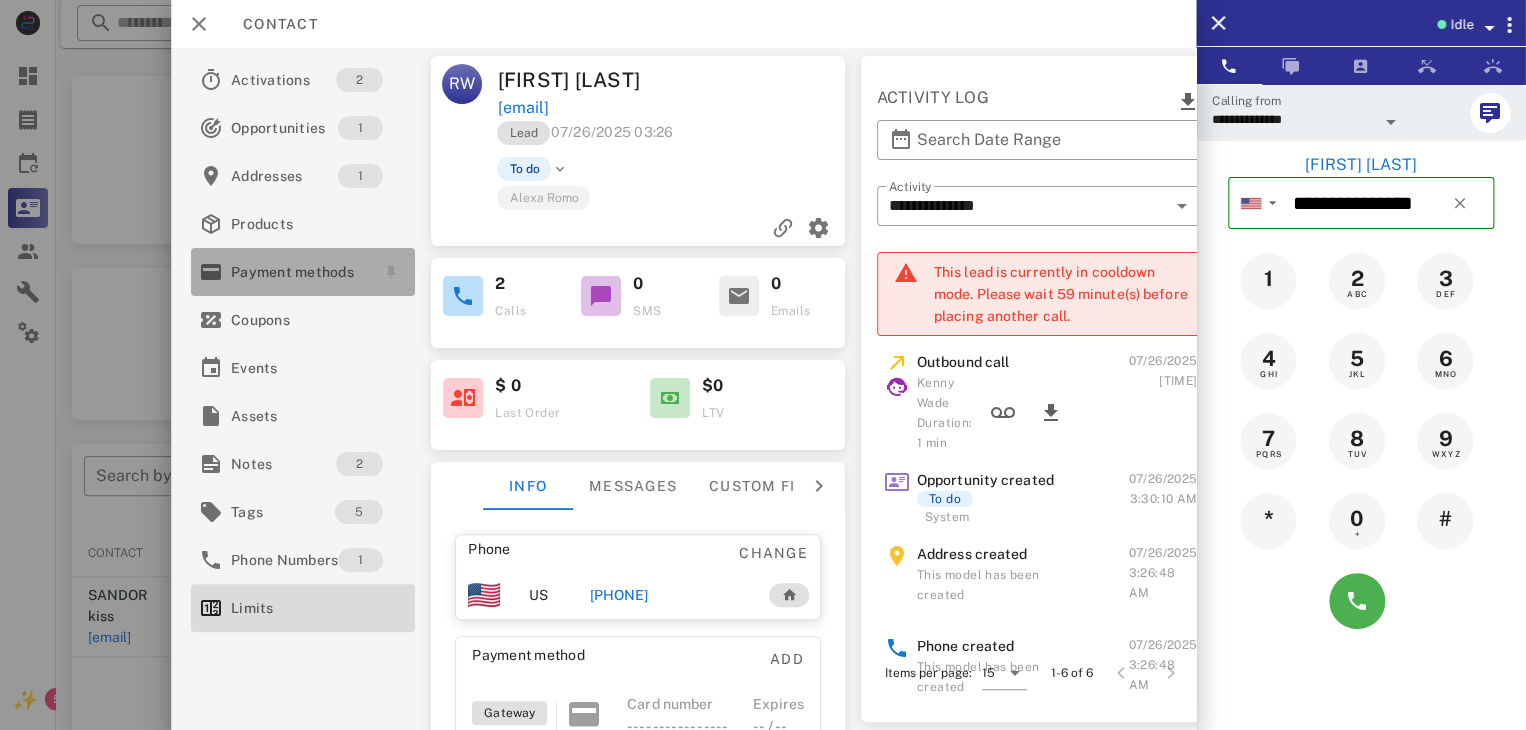 click on "Payment methods" at bounding box center (299, 272) 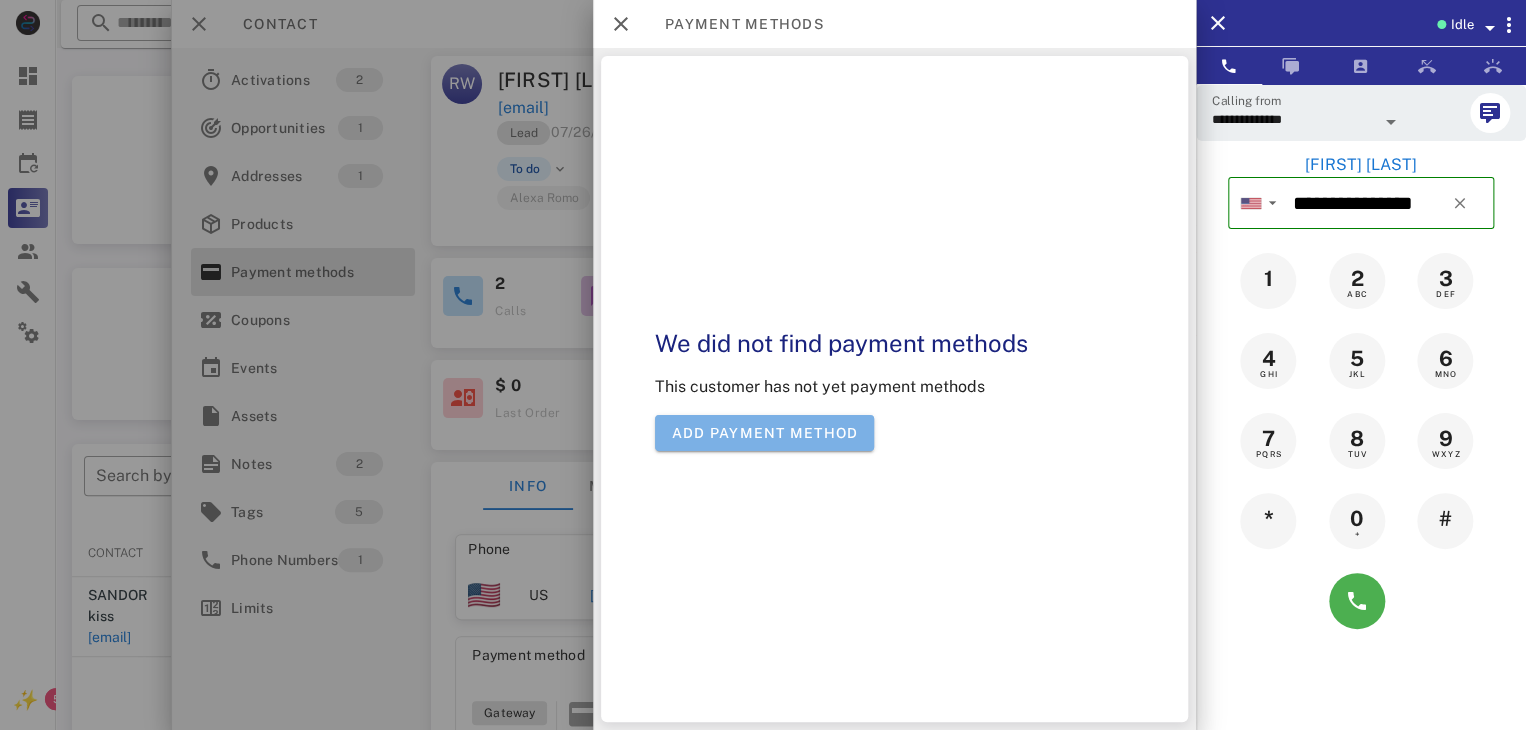 click on "Add payment method" at bounding box center (765, 433) 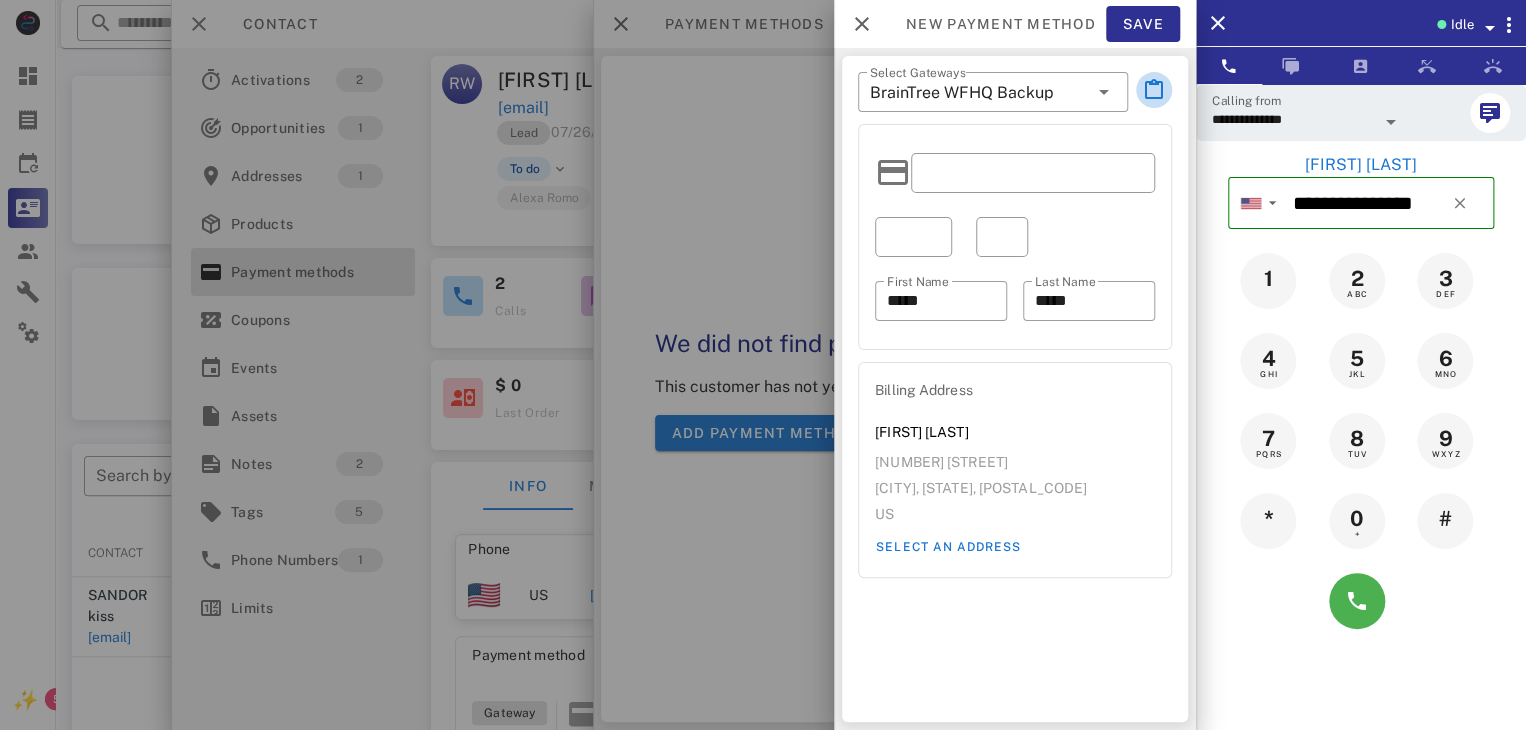click at bounding box center [1154, 90] 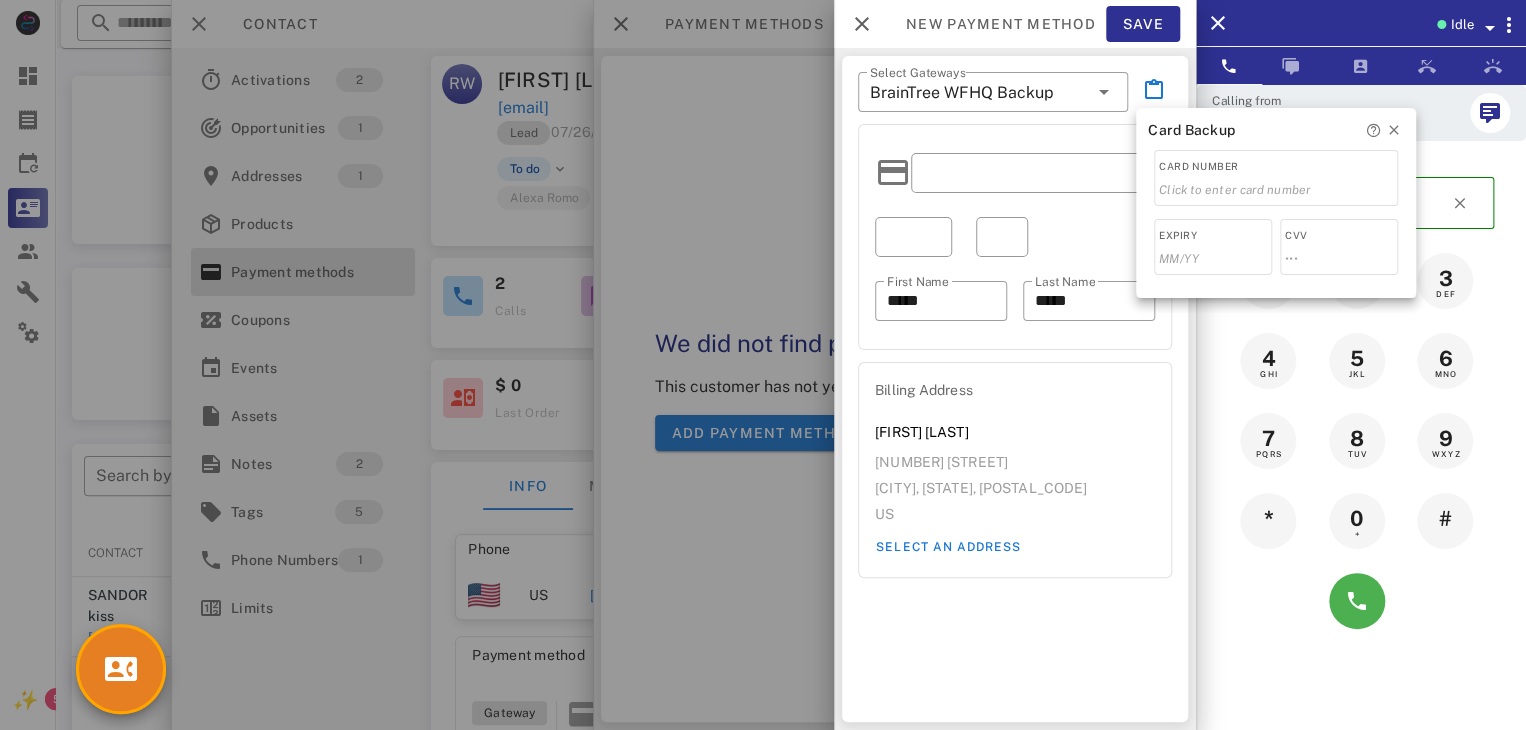 click at bounding box center (763, 365) 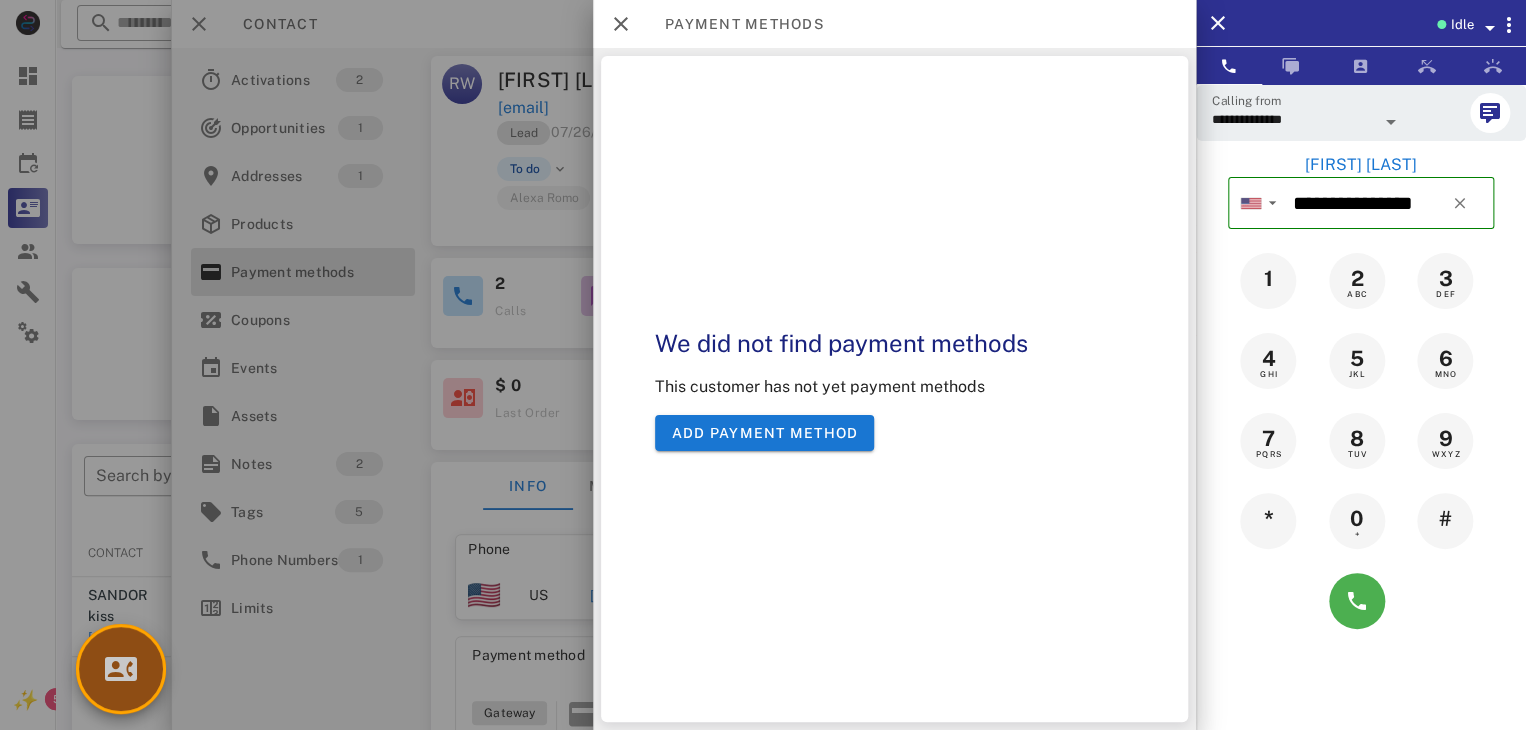 click at bounding box center [121, 669] 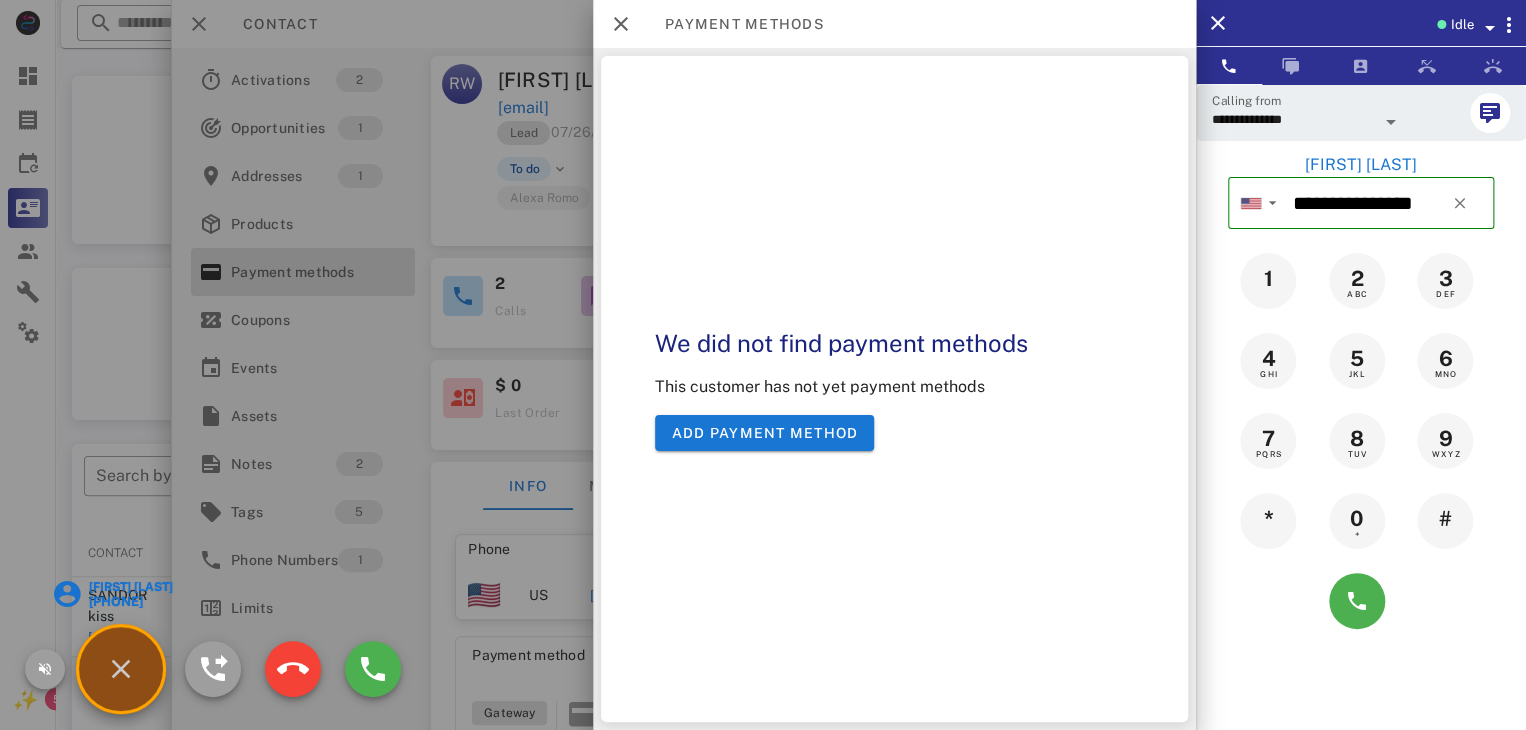 click on "Roni Goodman" at bounding box center [129, 587] 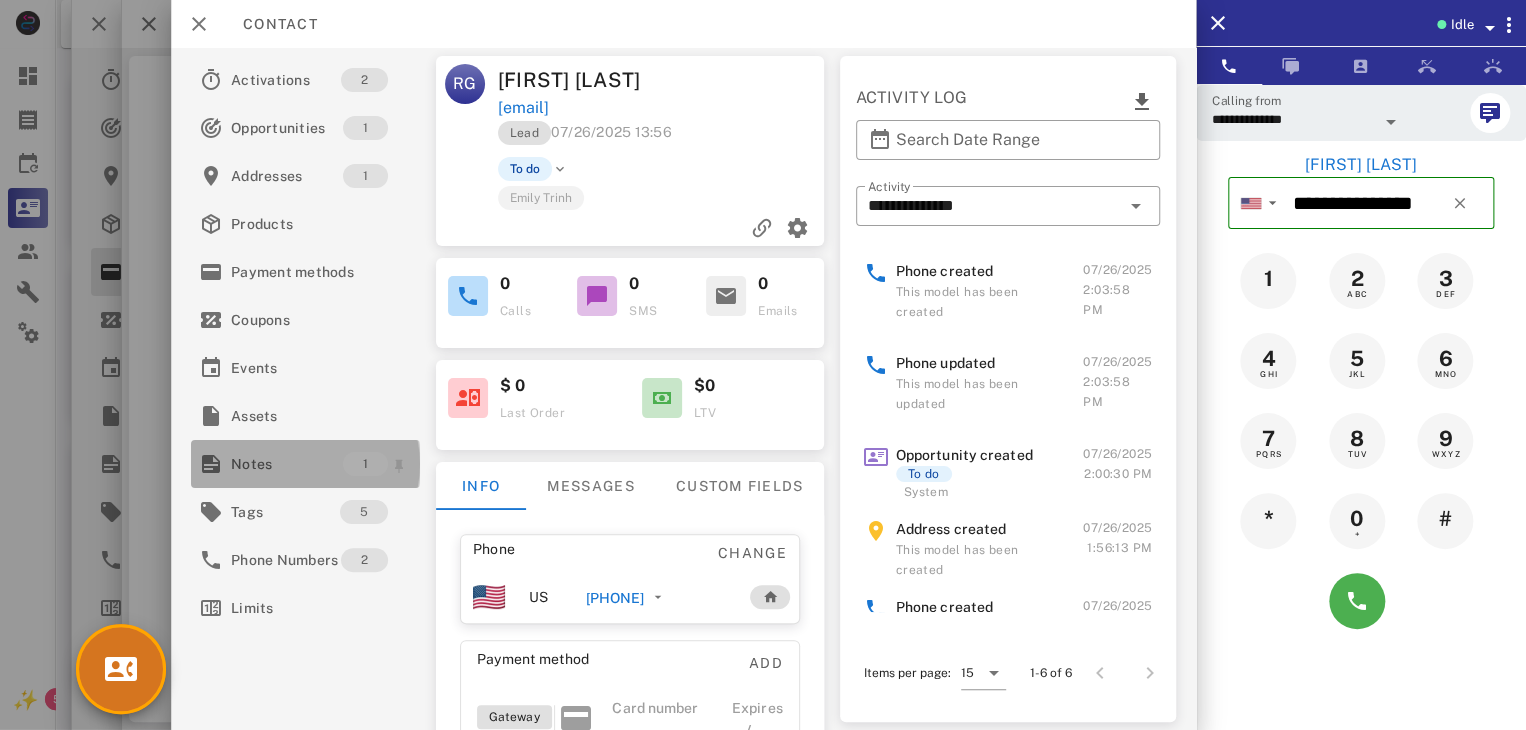 click on "Notes" at bounding box center [287, 464] 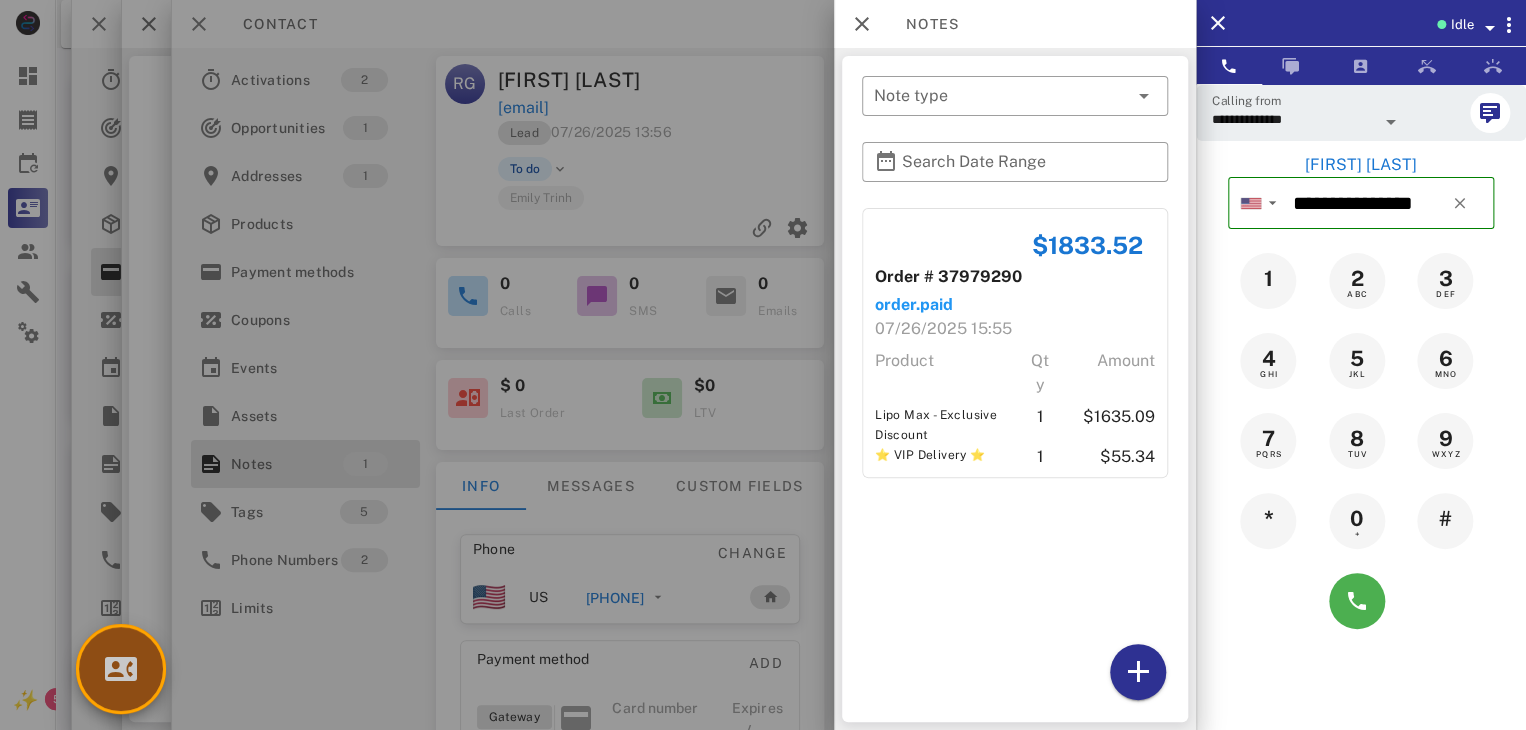 click at bounding box center (121, 669) 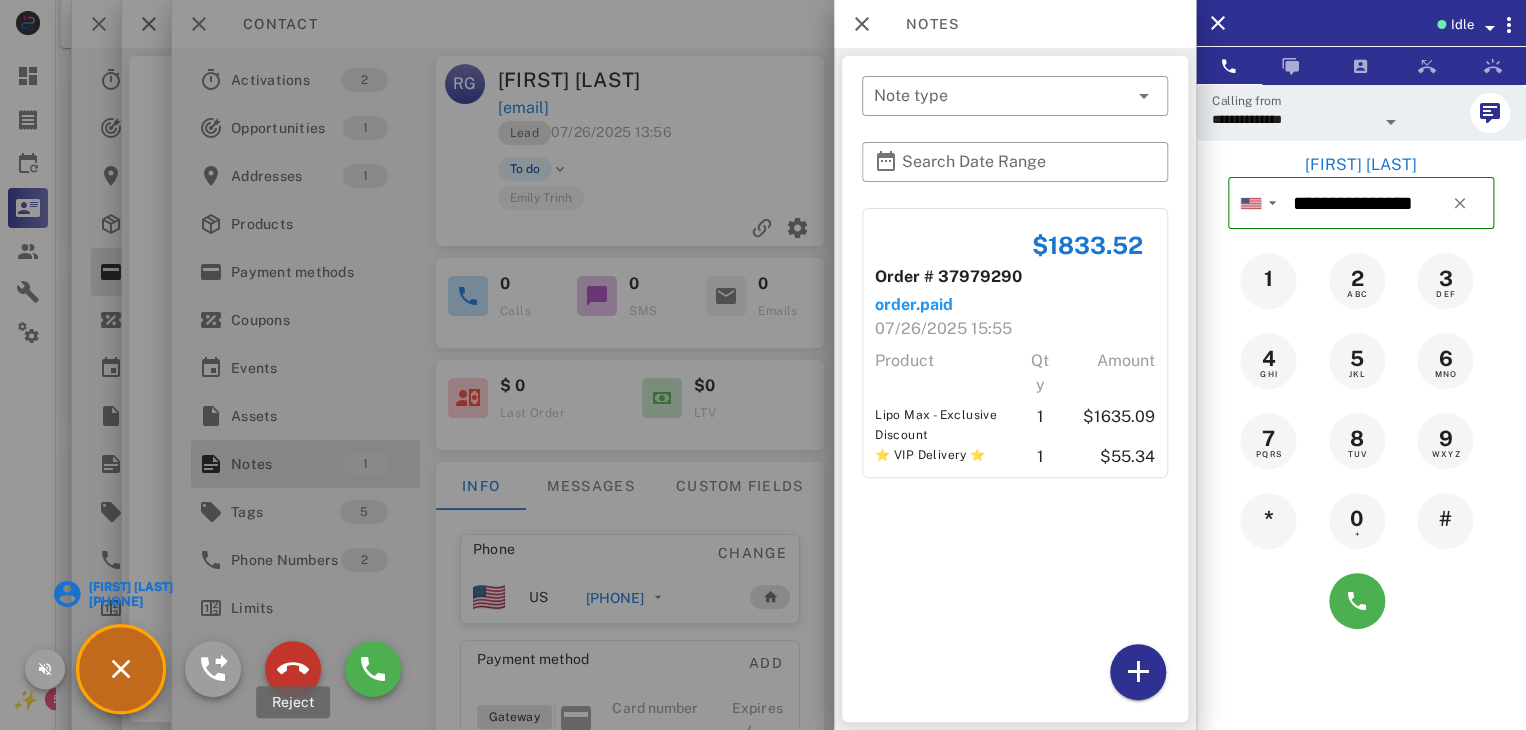 click at bounding box center [293, 669] 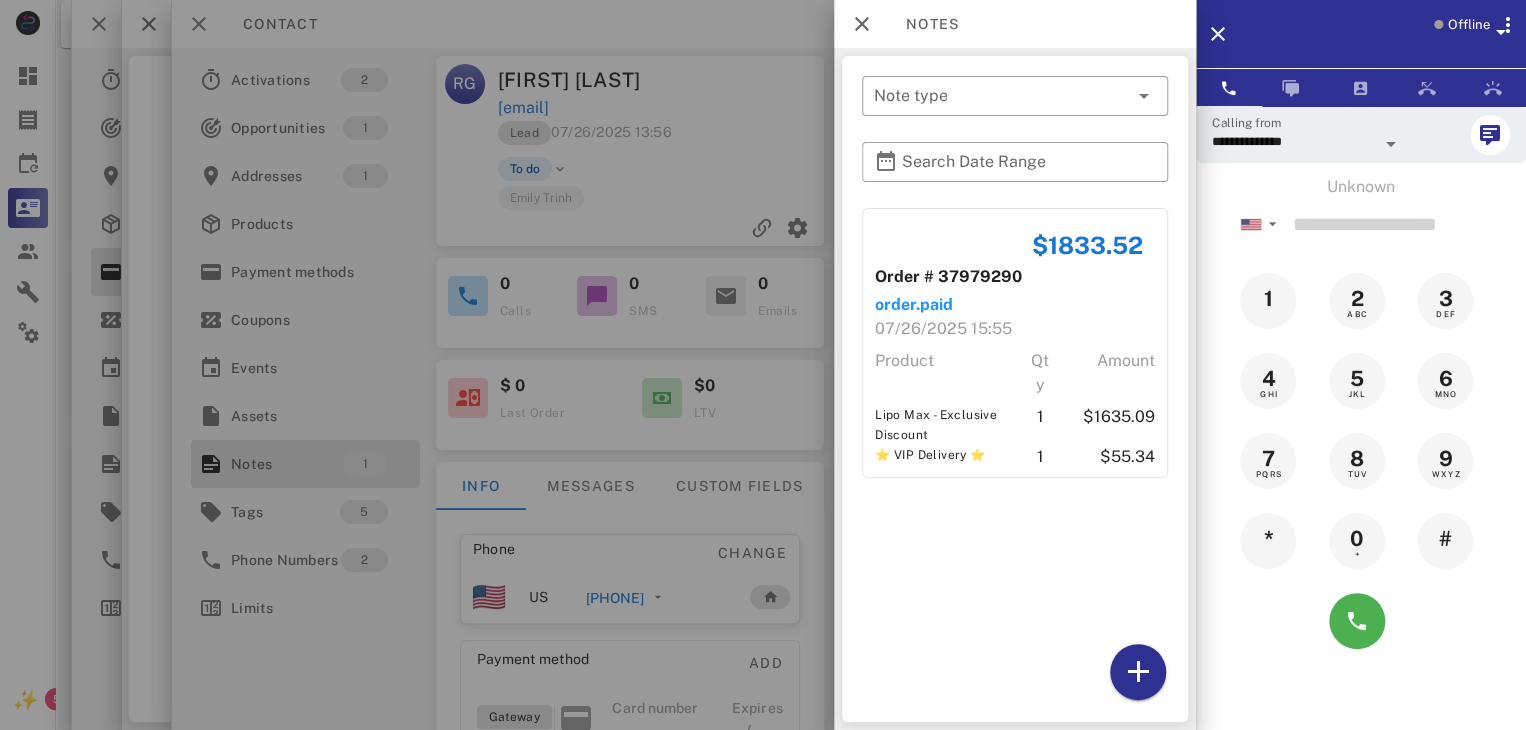 click at bounding box center (763, 365) 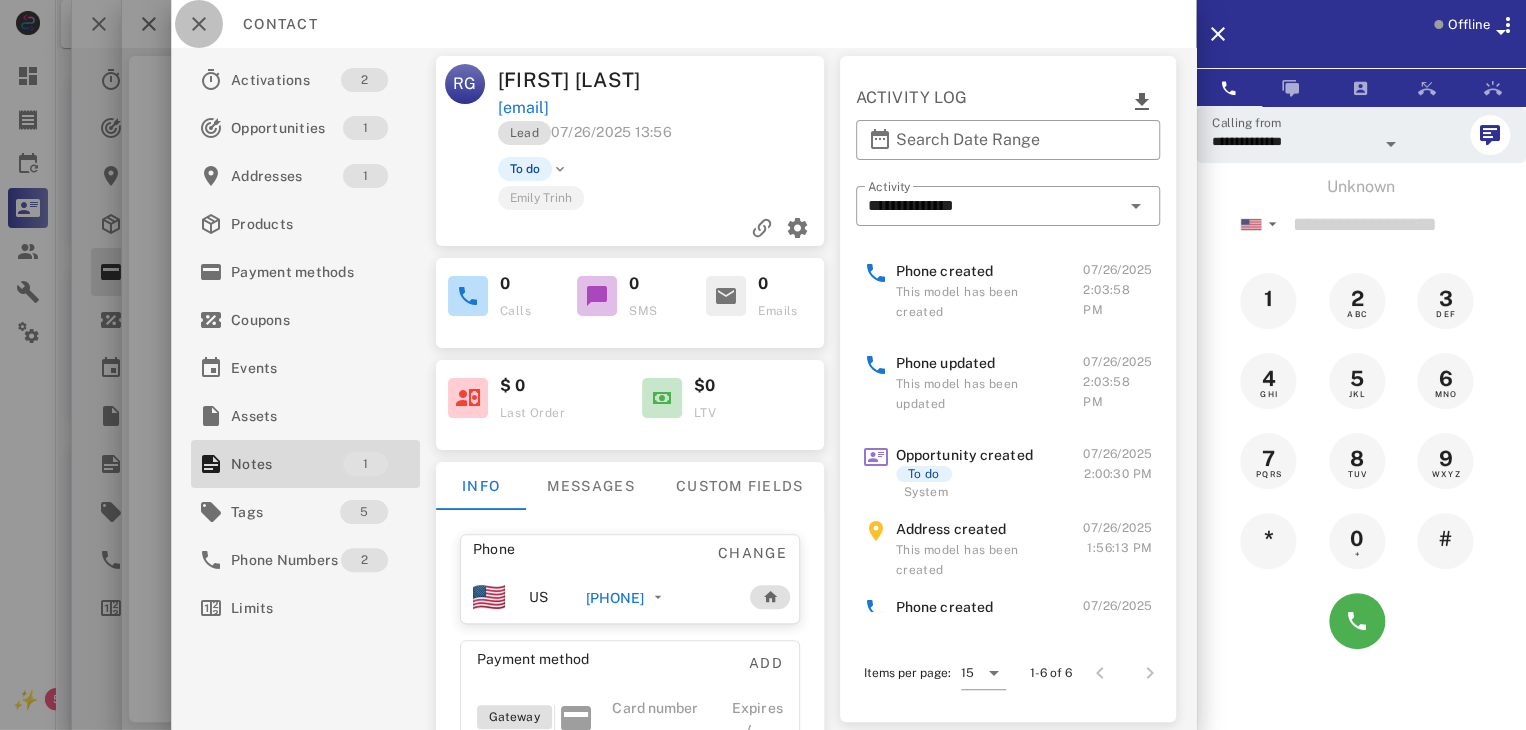 click at bounding box center [199, 24] 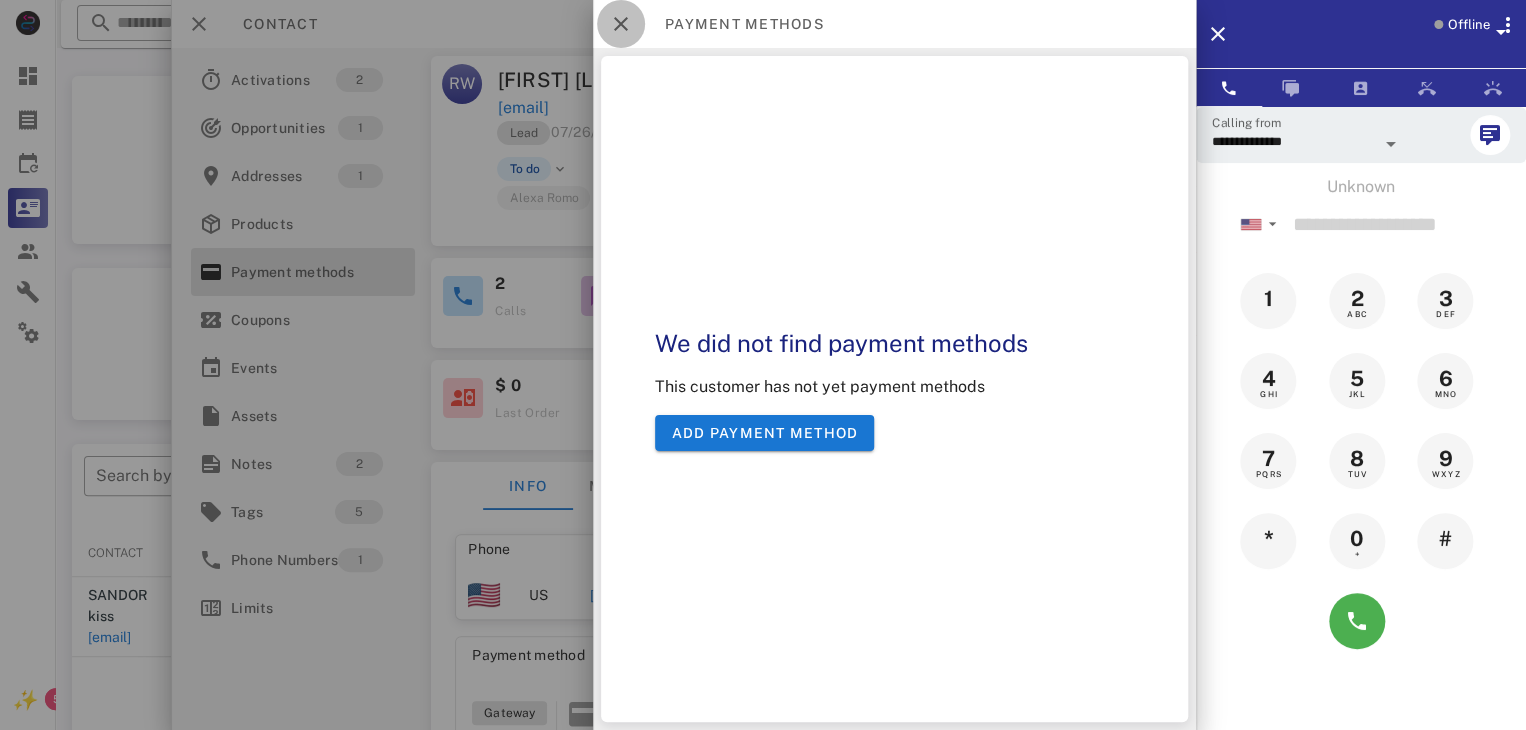 click at bounding box center (621, 24) 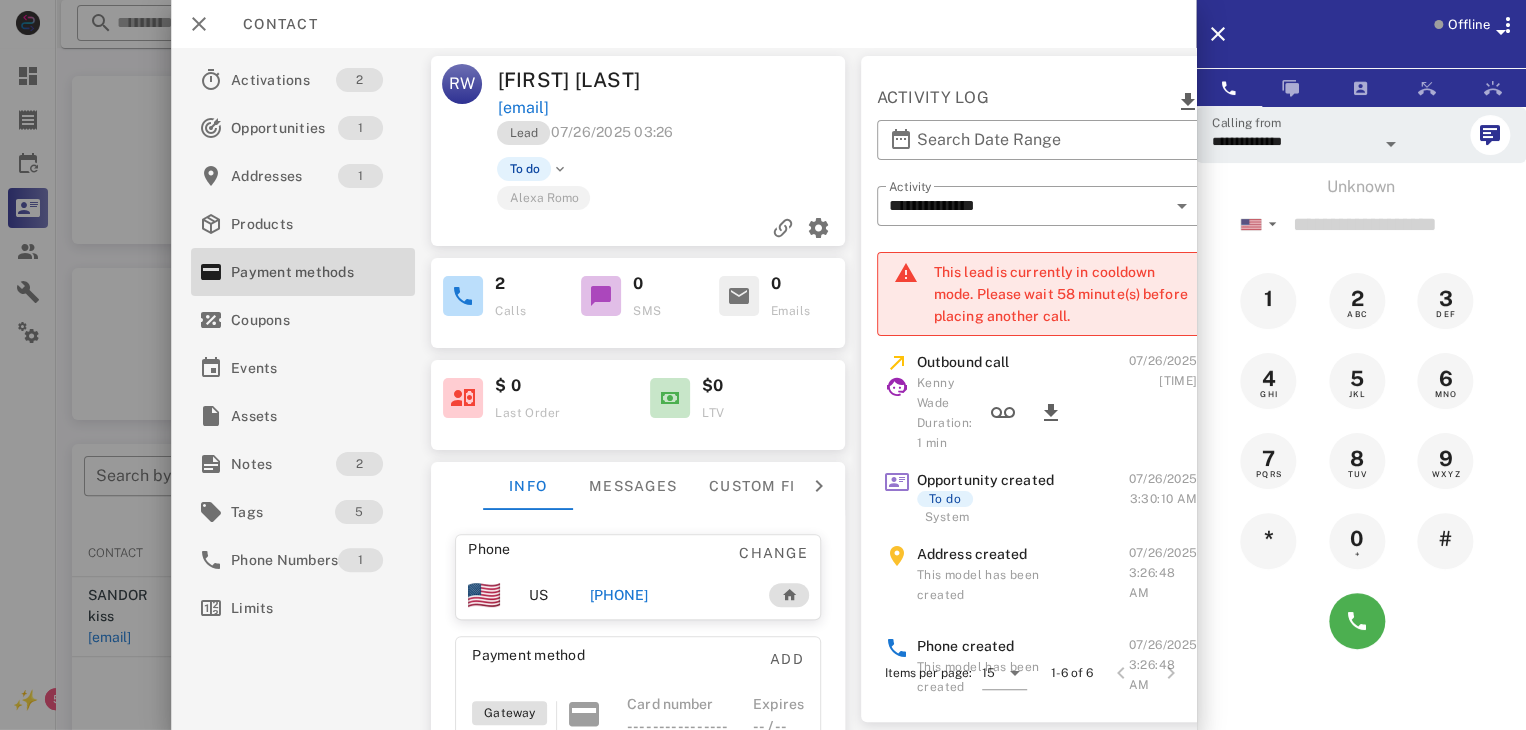 click on "+17193449163" at bounding box center [618, 595] 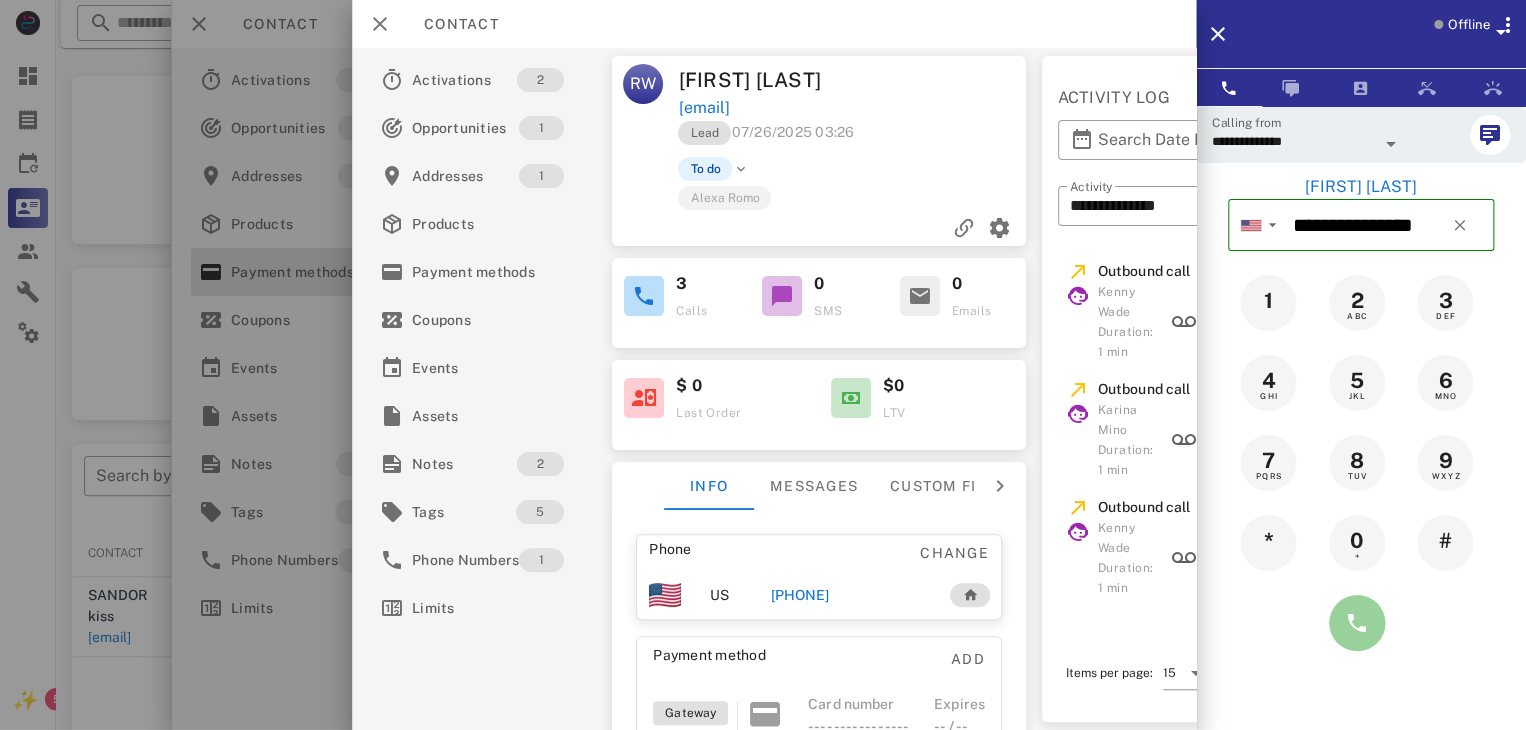 click at bounding box center [1357, 623] 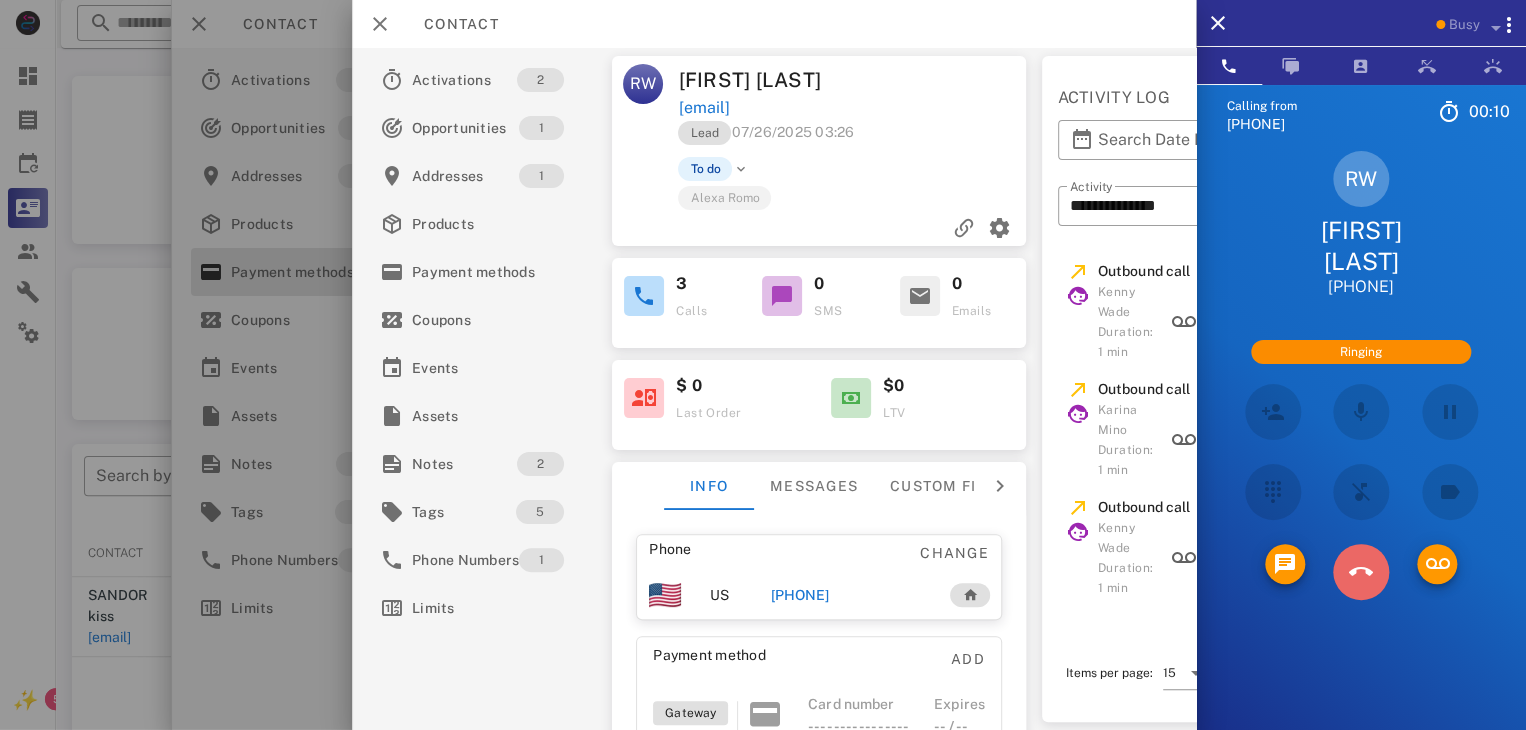 click at bounding box center (1361, 572) 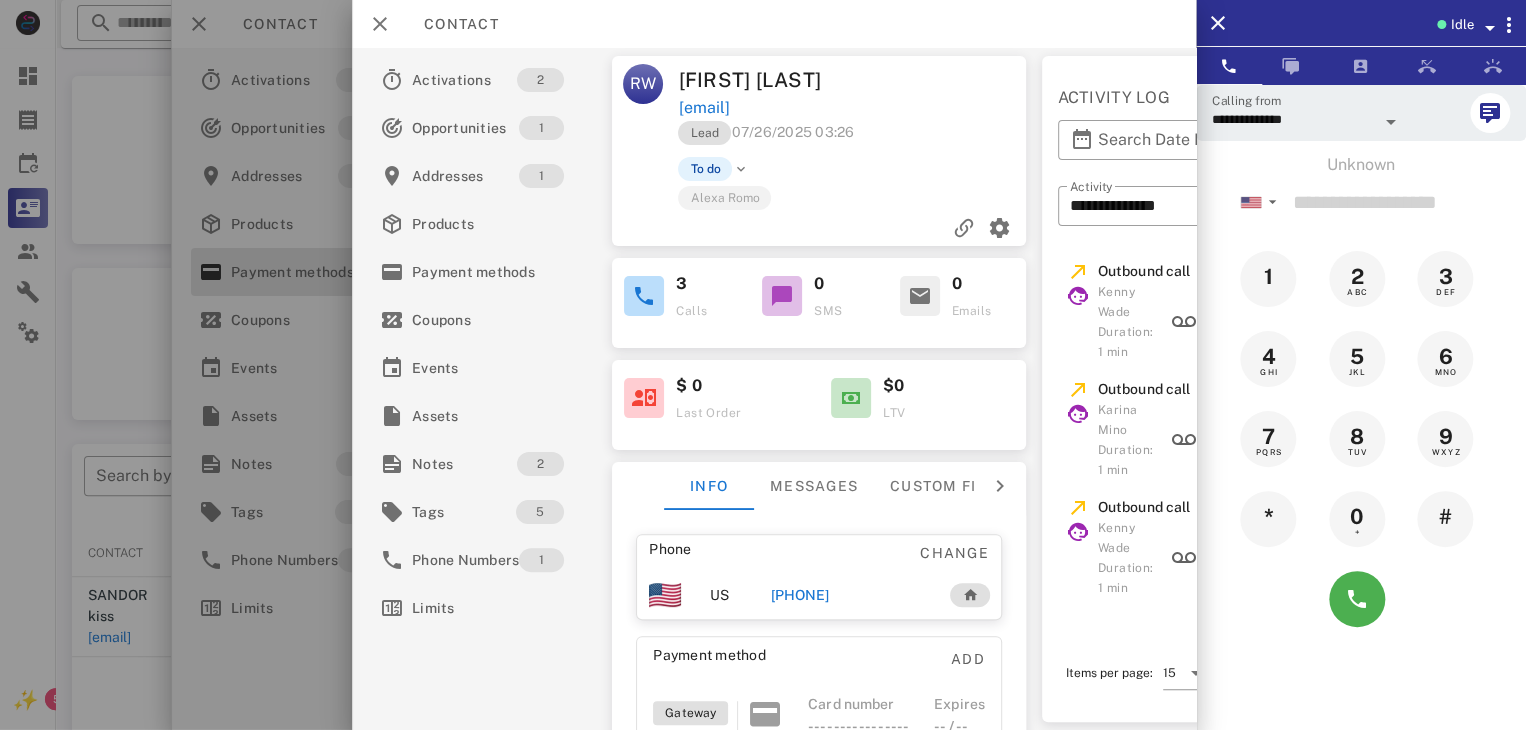click at bounding box center [763, 365] 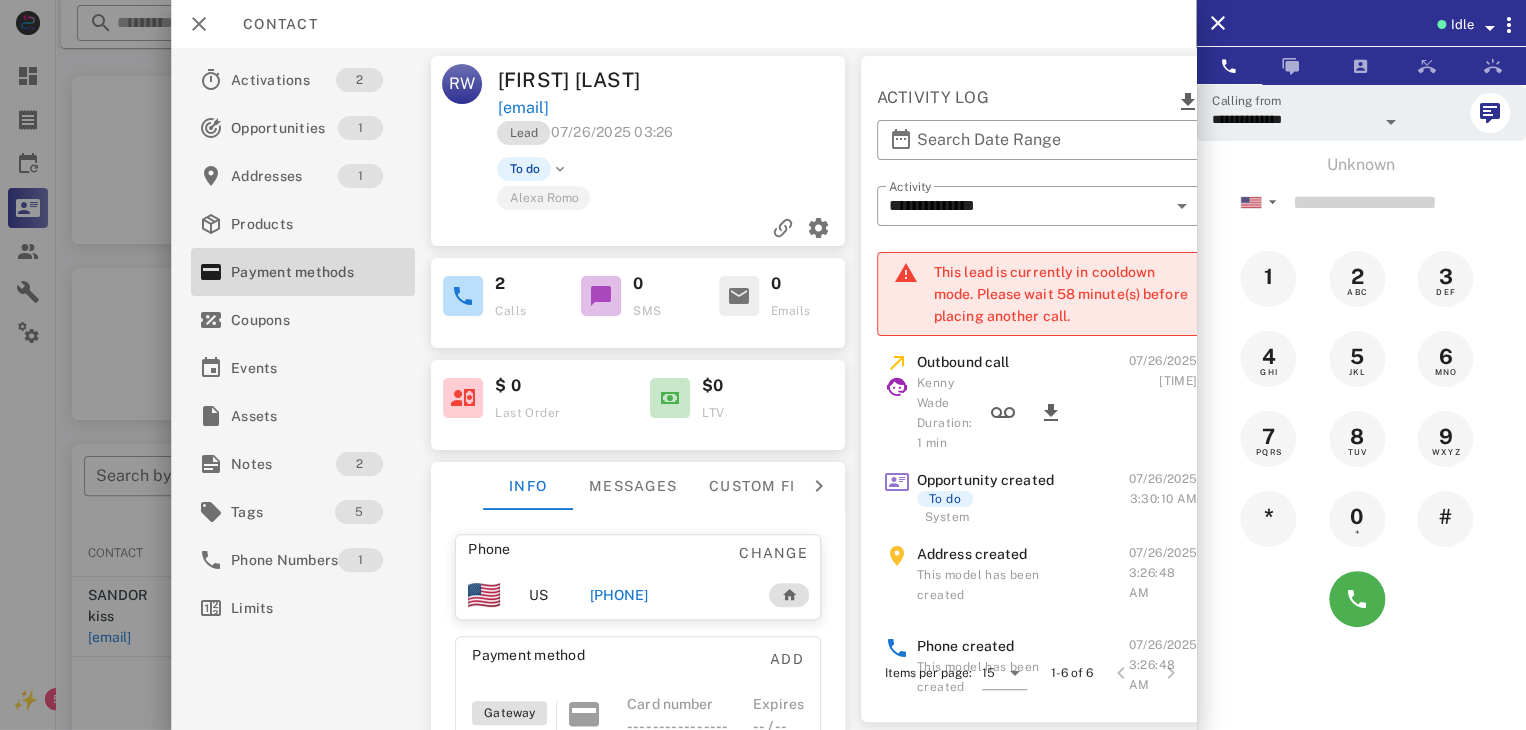 drag, startPoint x: 144, startPoint y: 618, endPoint x: 98, endPoint y: 664, distance: 65.053825 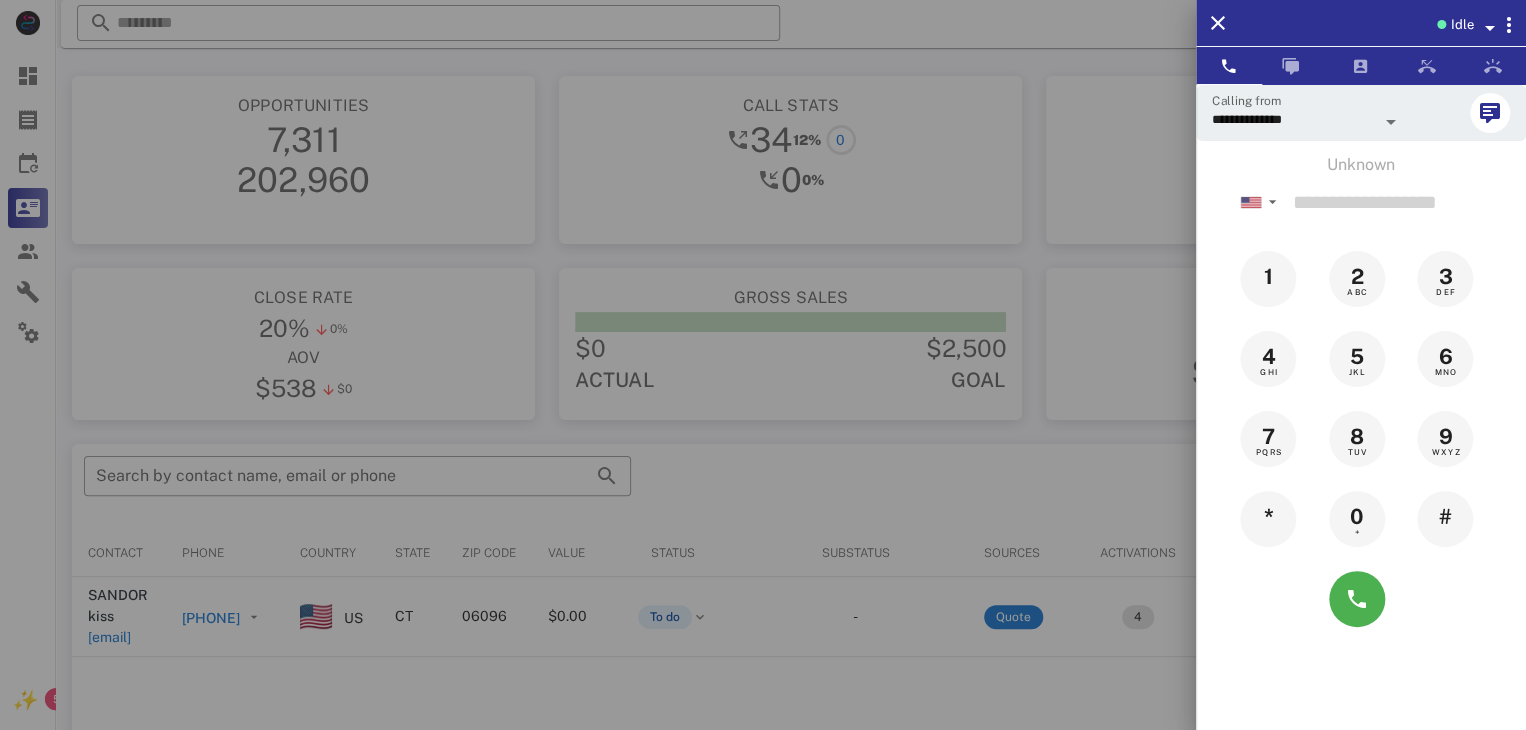 click at bounding box center (763, 365) 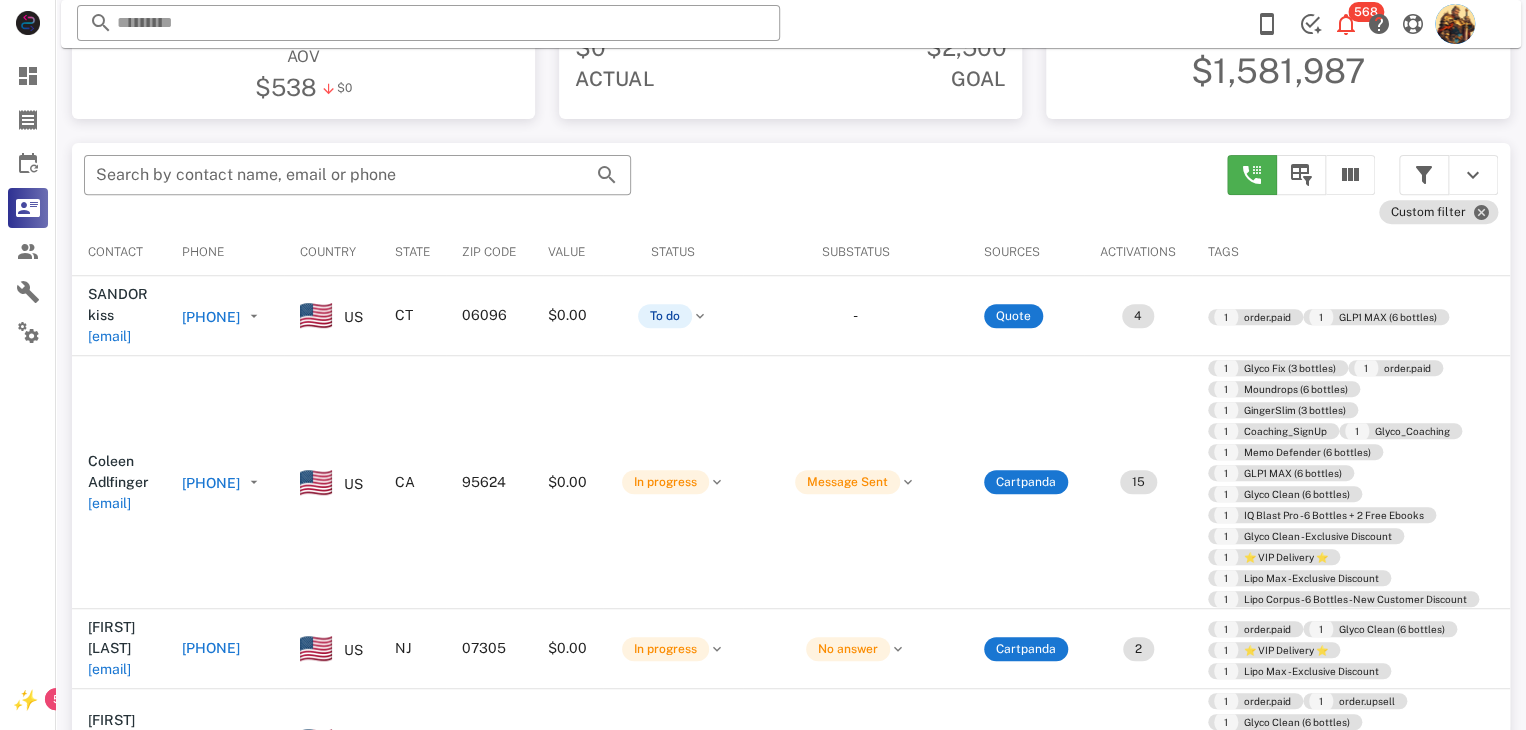 scroll, scrollTop: 380, scrollLeft: 0, axis: vertical 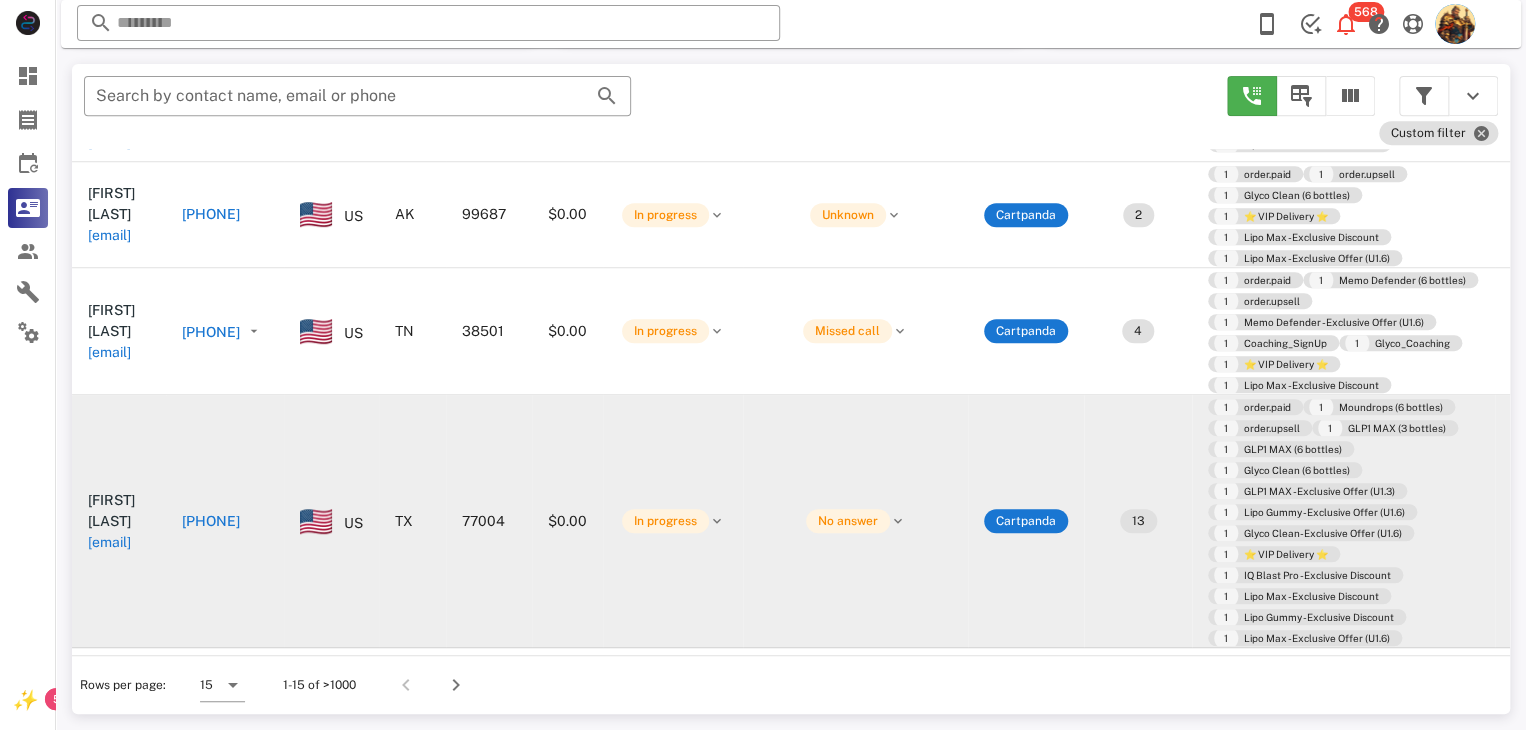 click on "st_dallas@hotmail.com" at bounding box center [109, 542] 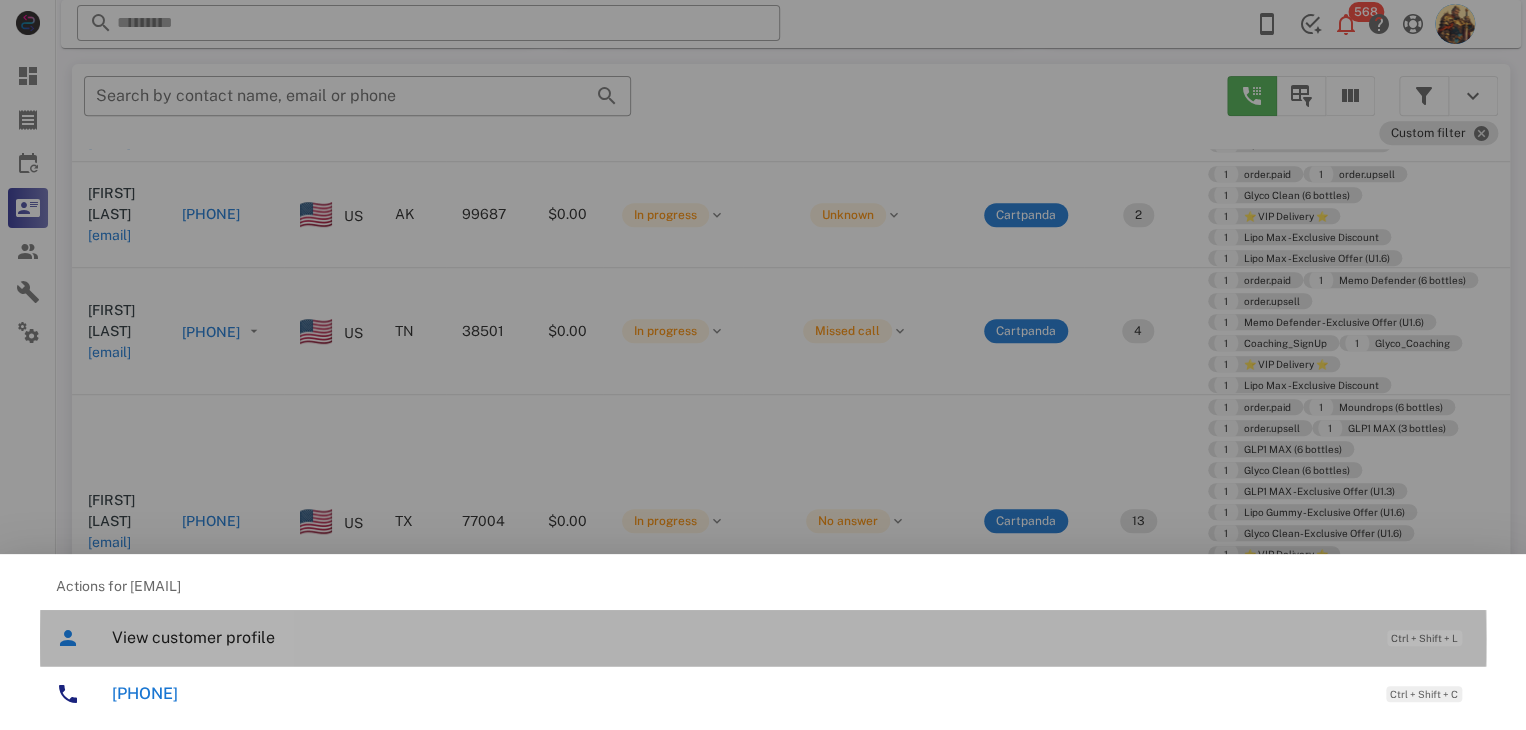 click on "View customer profile" at bounding box center [739, 637] 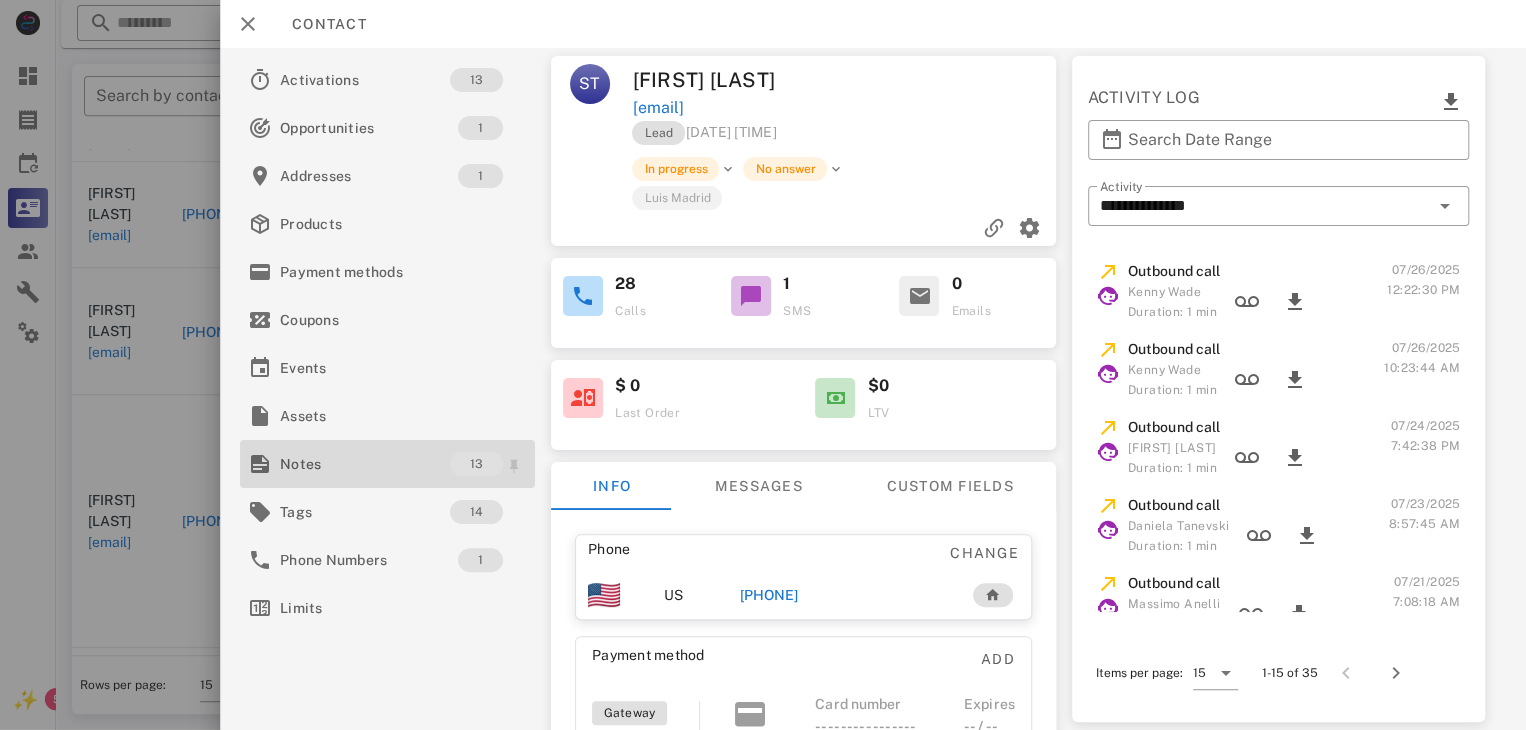 click on "Notes" at bounding box center (365, 464) 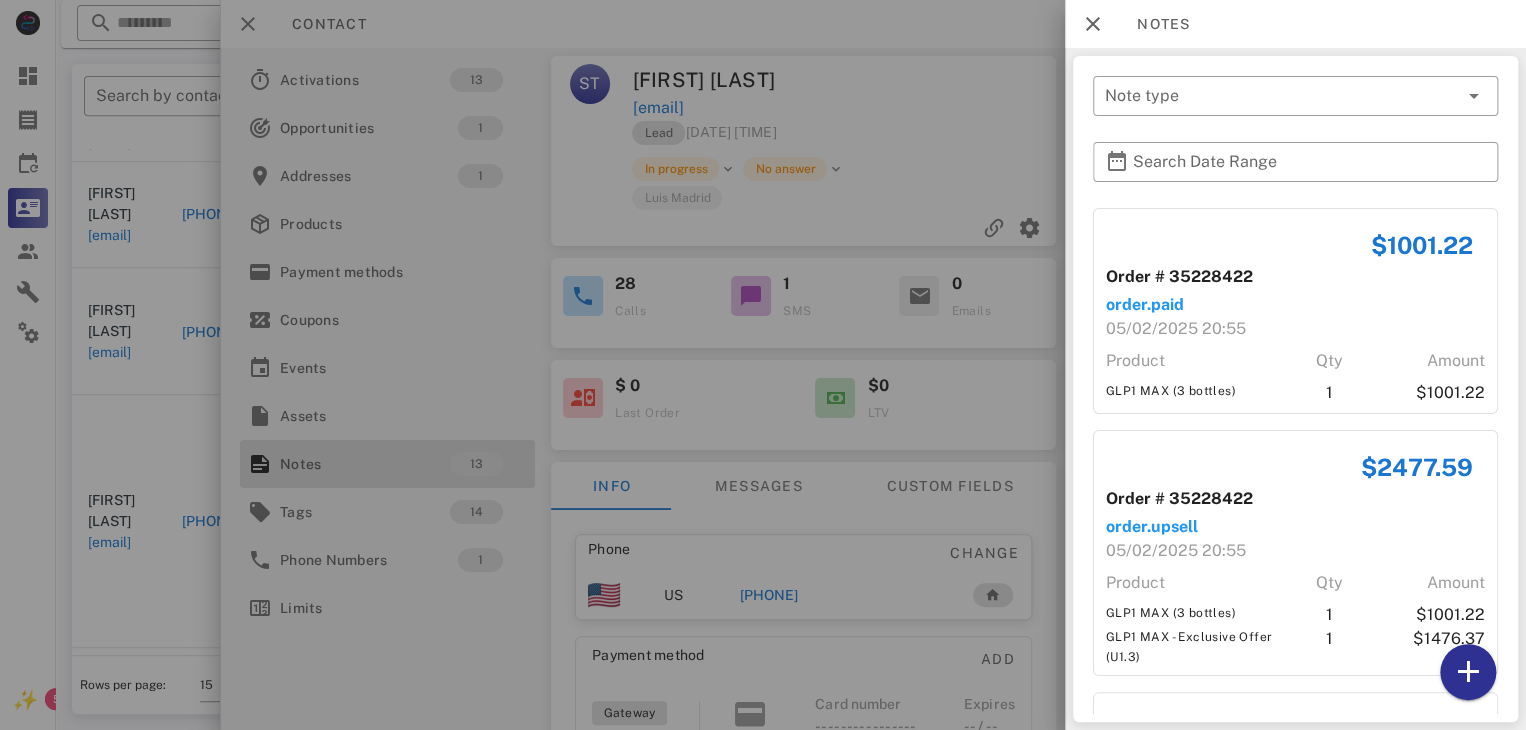 click at bounding box center (763, 365) 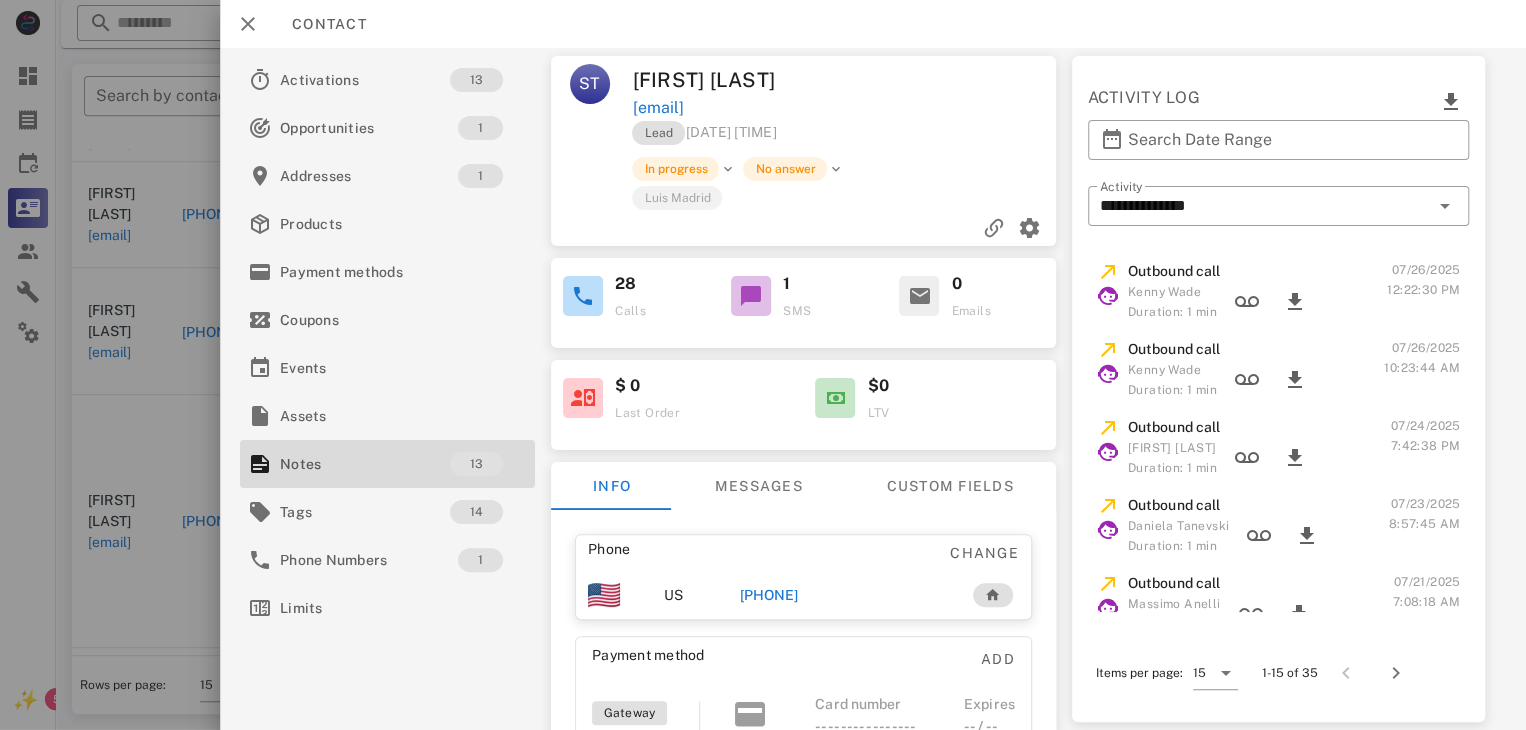 click on "+17135232113" at bounding box center (769, 595) 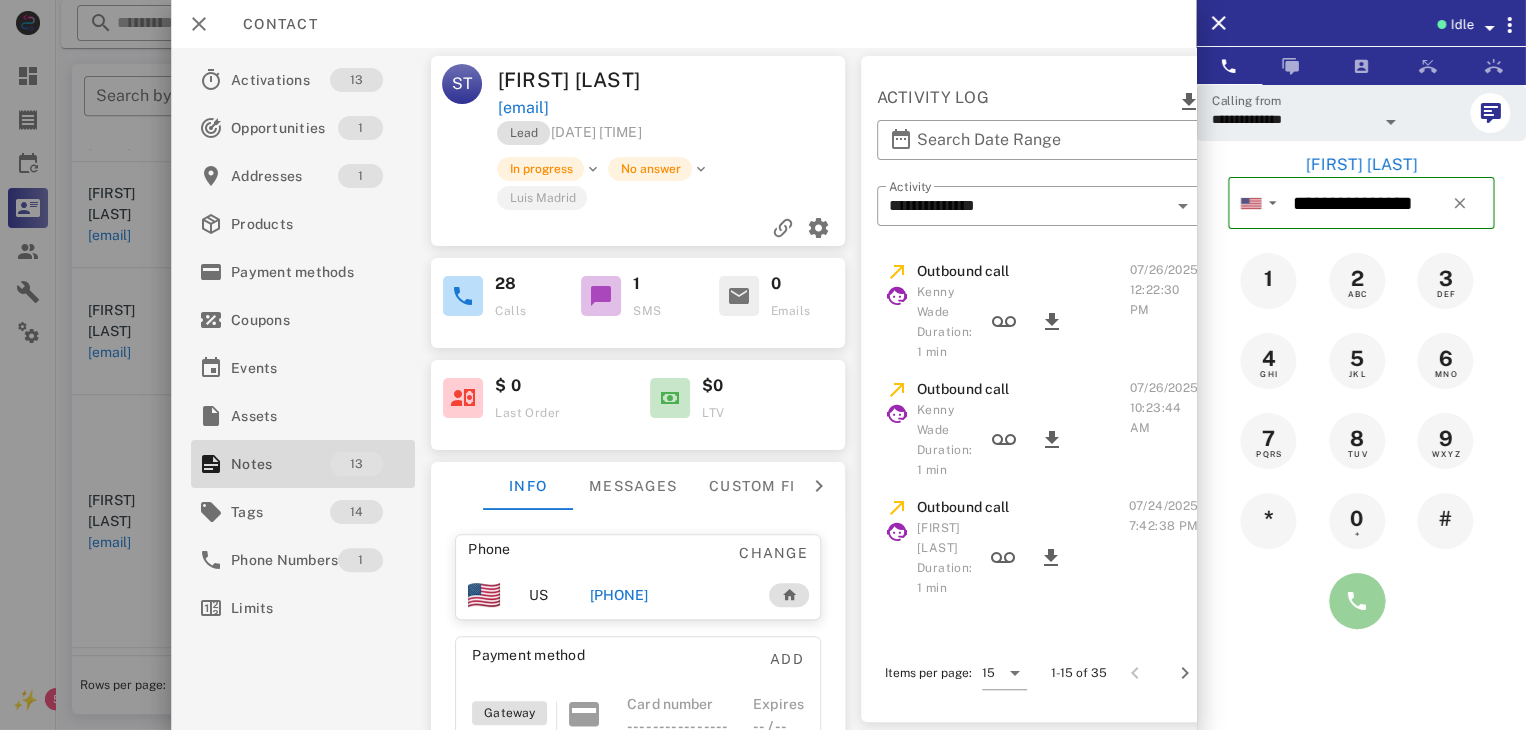 click at bounding box center [1357, 601] 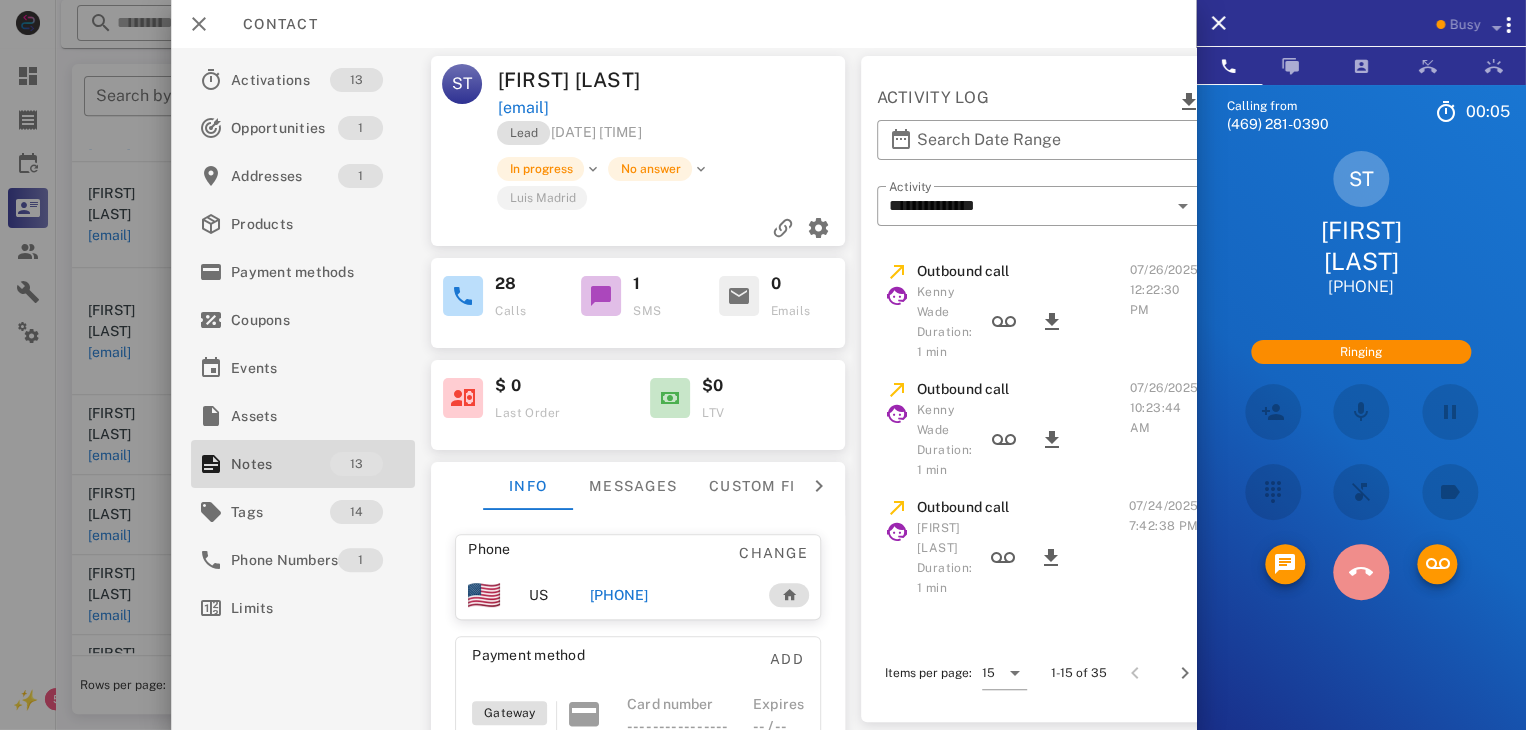 click at bounding box center (1361, 572) 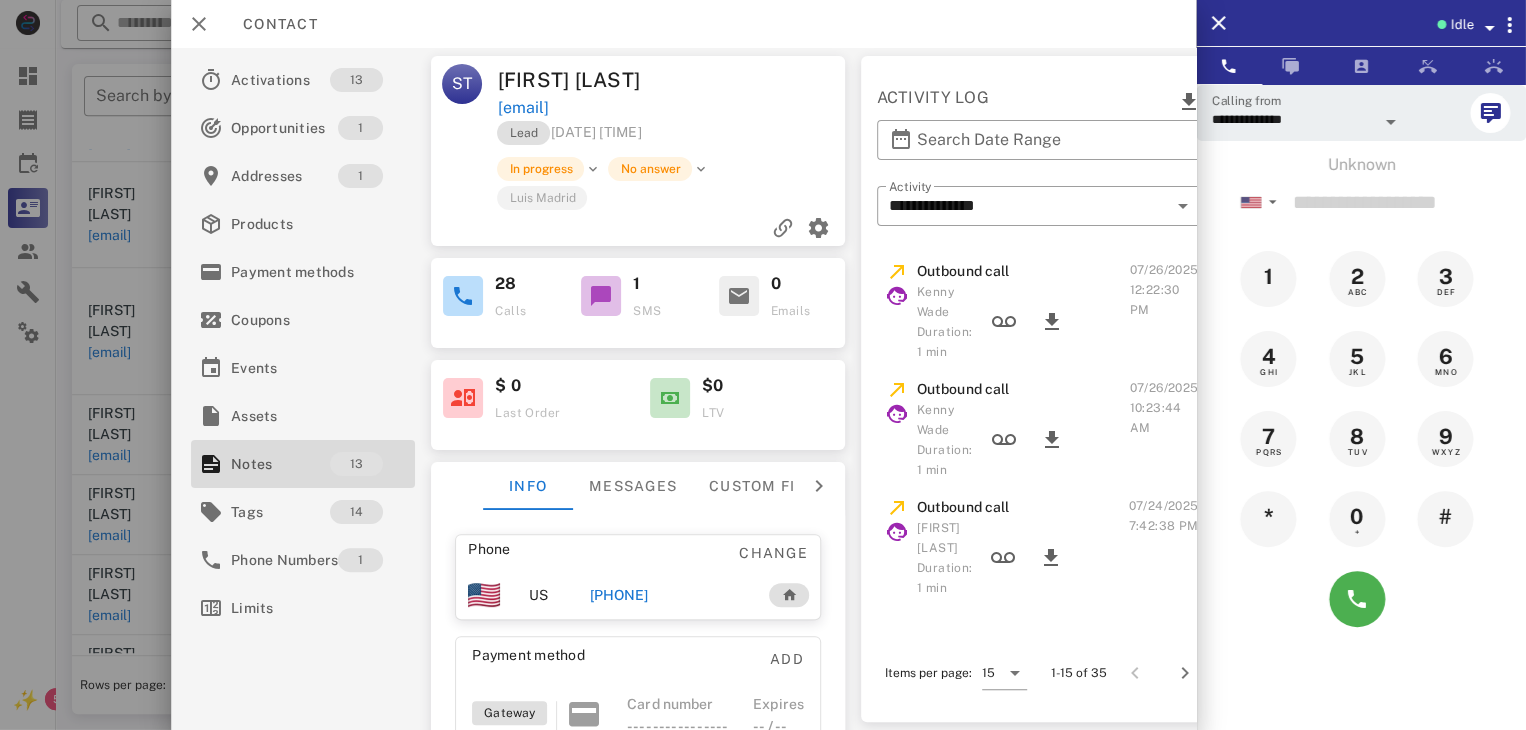 click at bounding box center (763, 365) 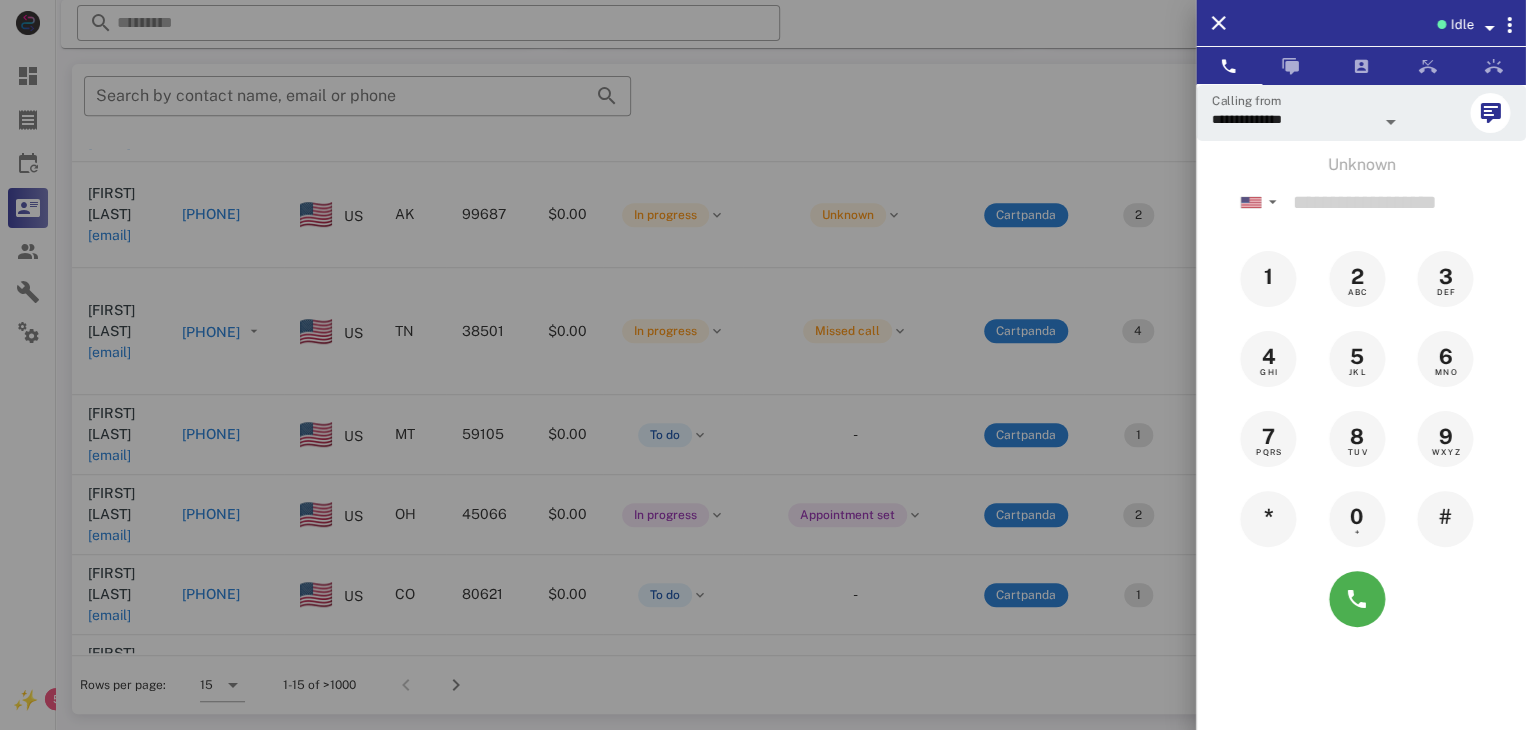 click at bounding box center (763, 365) 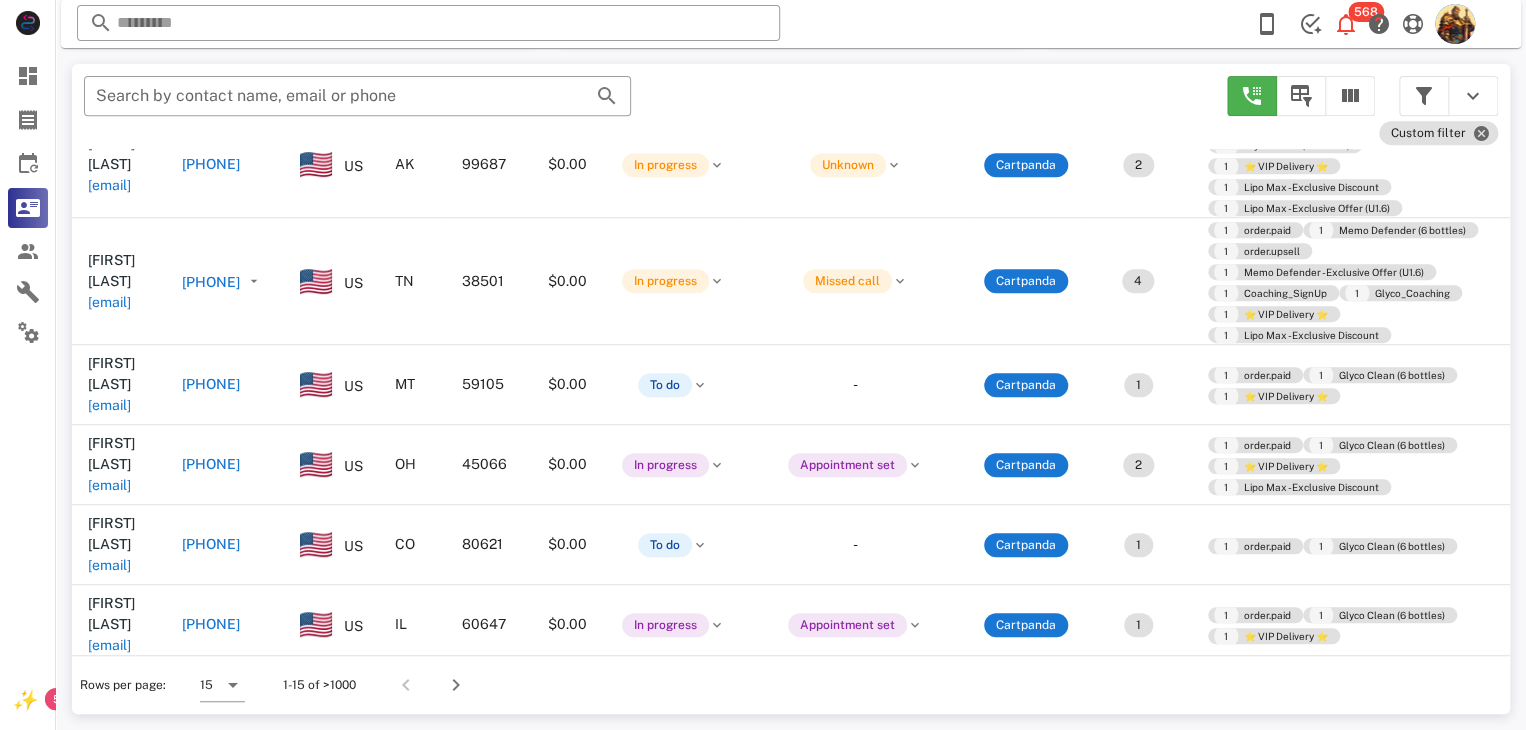 scroll, scrollTop: 519, scrollLeft: 0, axis: vertical 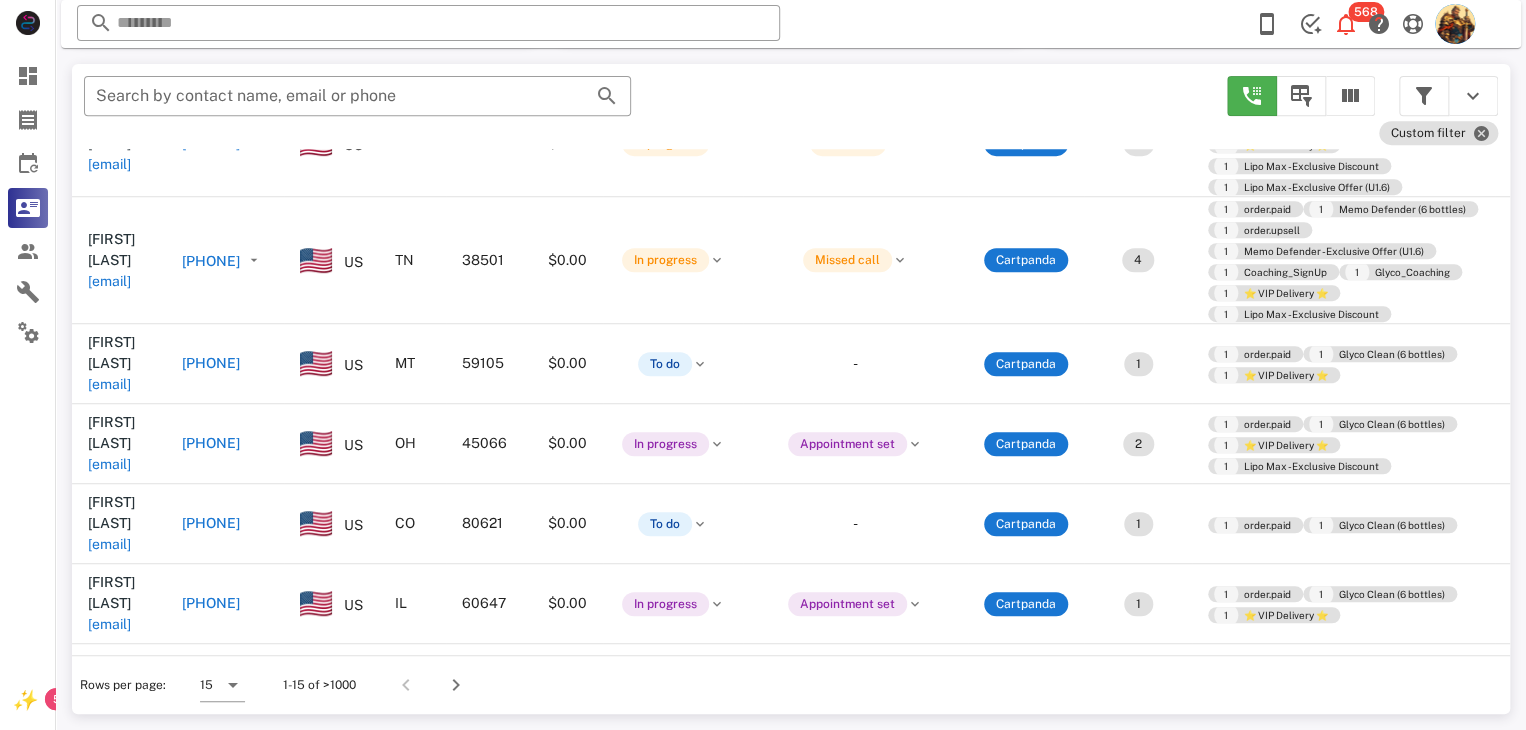 click on "blazerfarms4@yahoo.com" at bounding box center [109, 805] 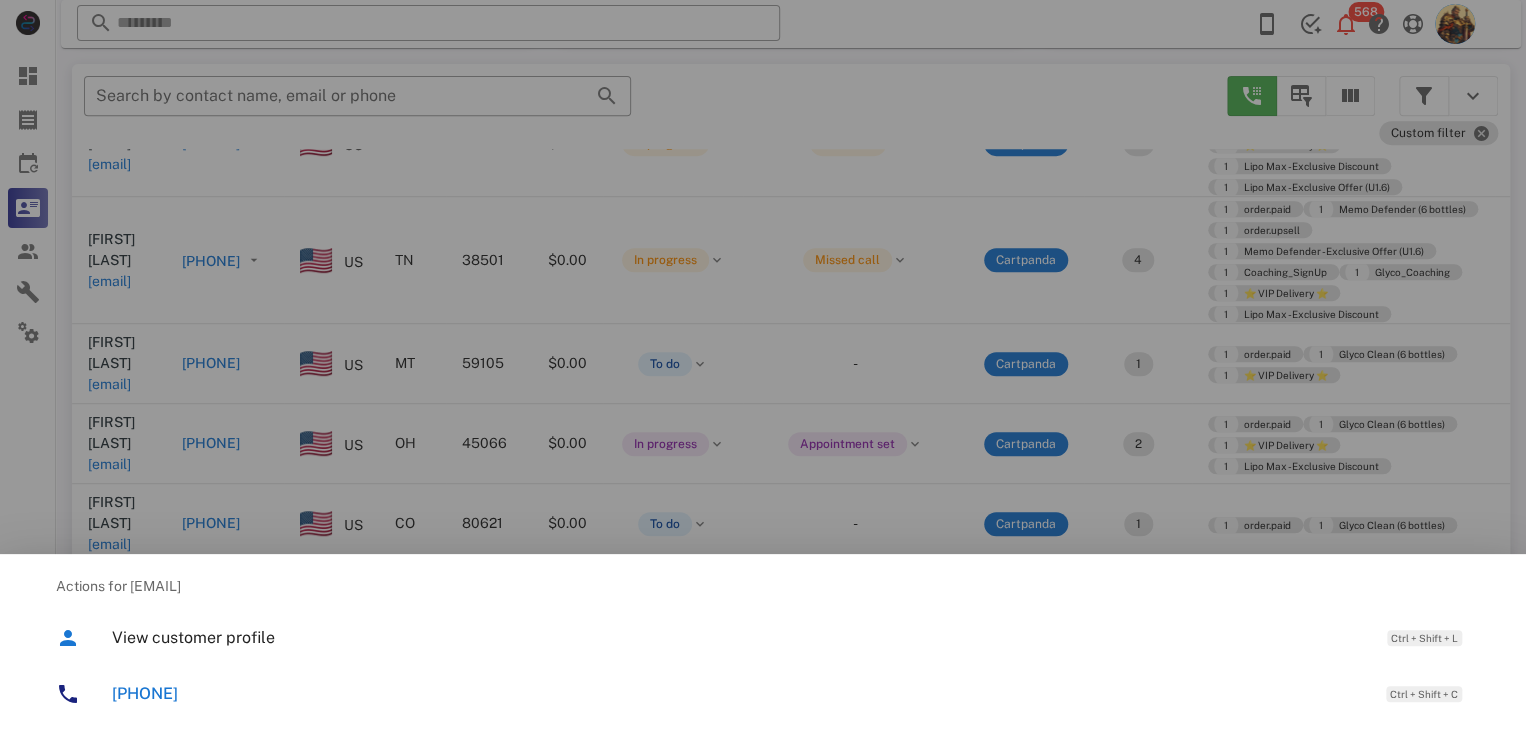 click at bounding box center (763, 365) 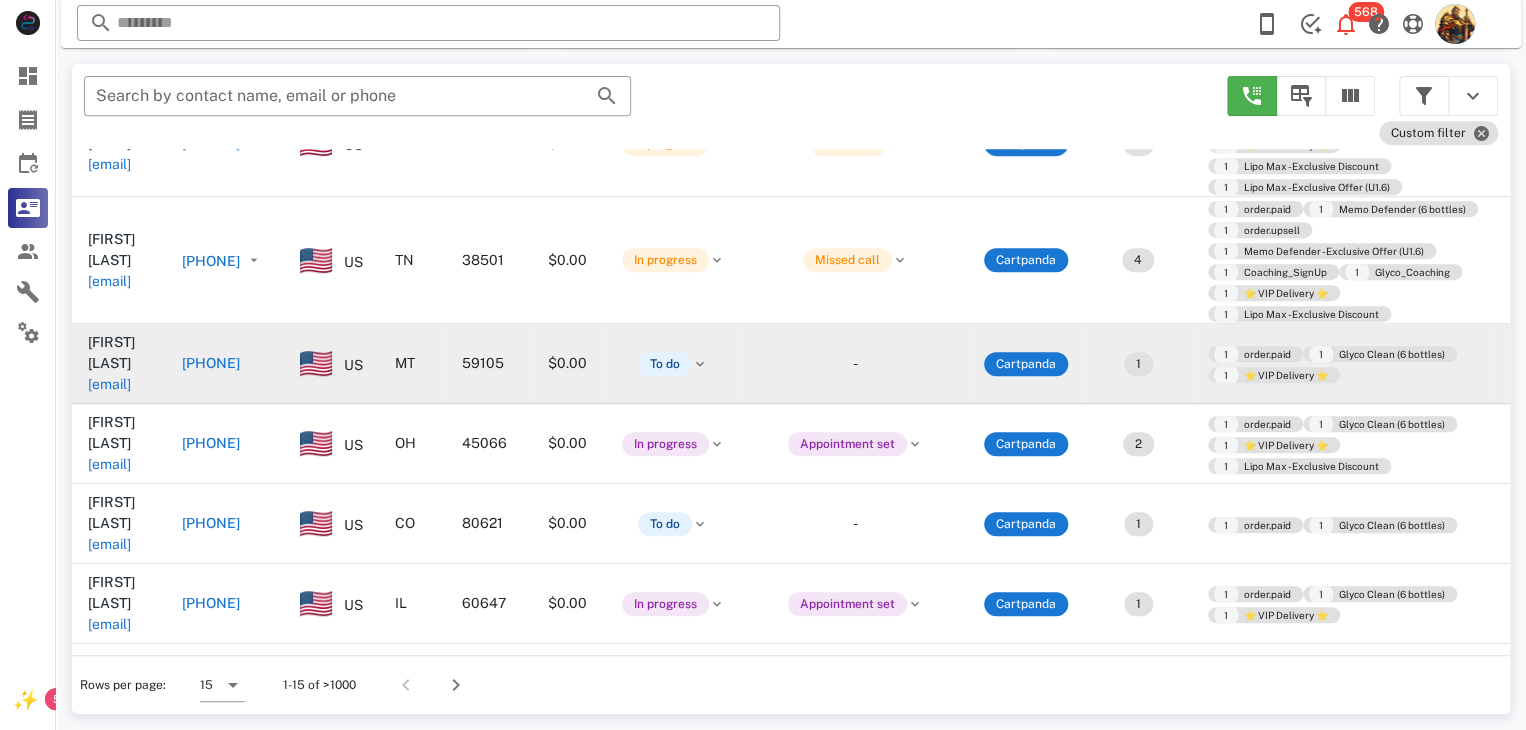 click on "tmesz@aol.com" at bounding box center (109, 384) 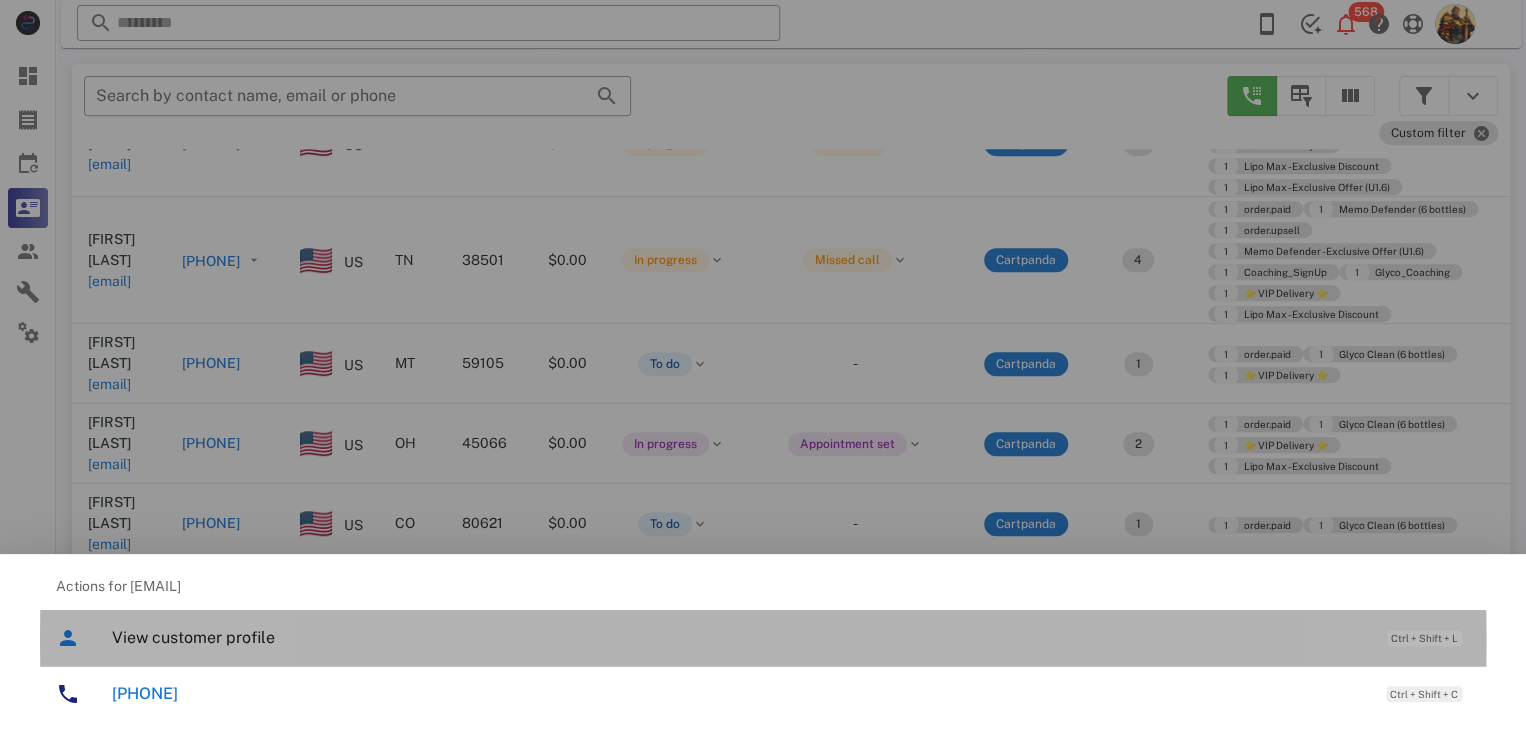 click on "View customer profile" at bounding box center (739, 637) 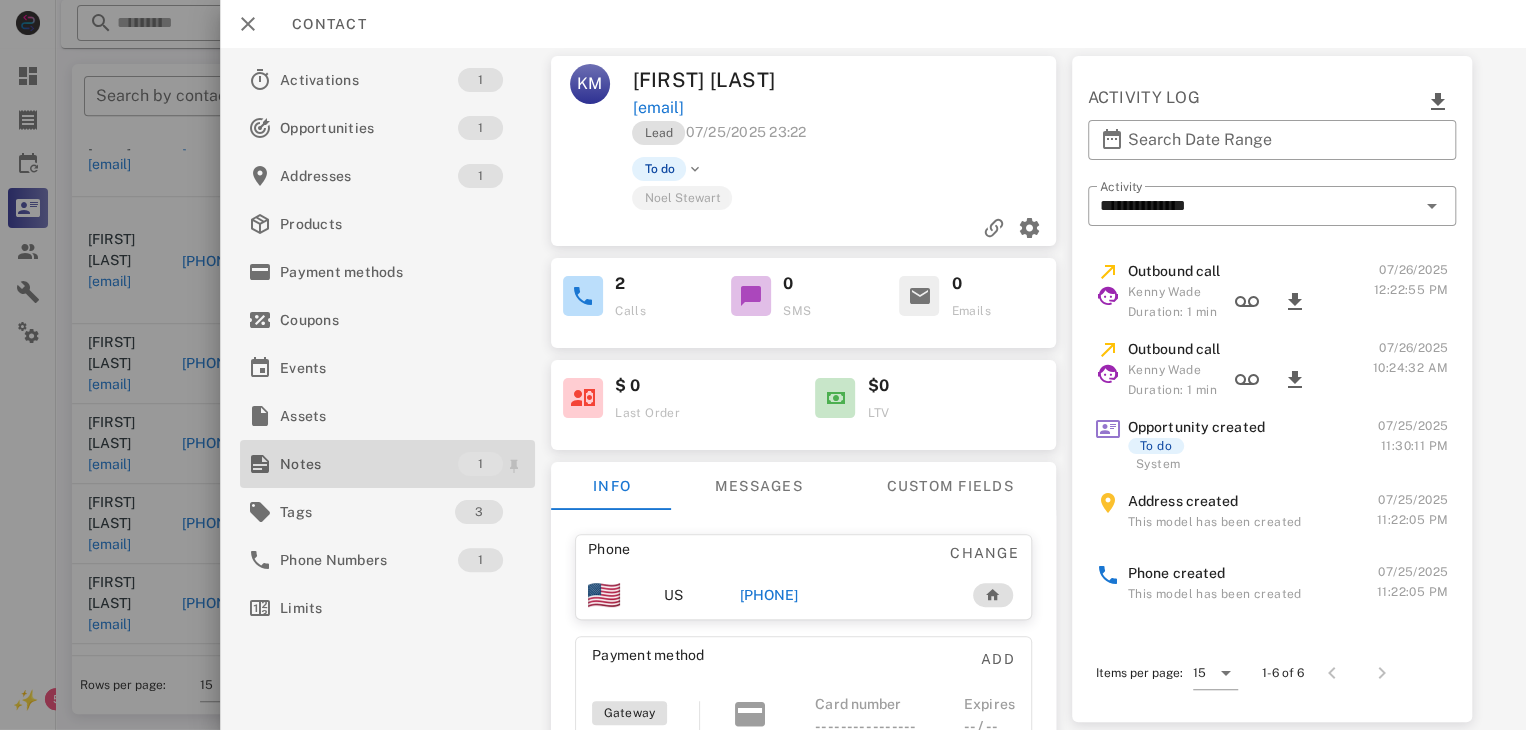 click on "Notes" at bounding box center [369, 464] 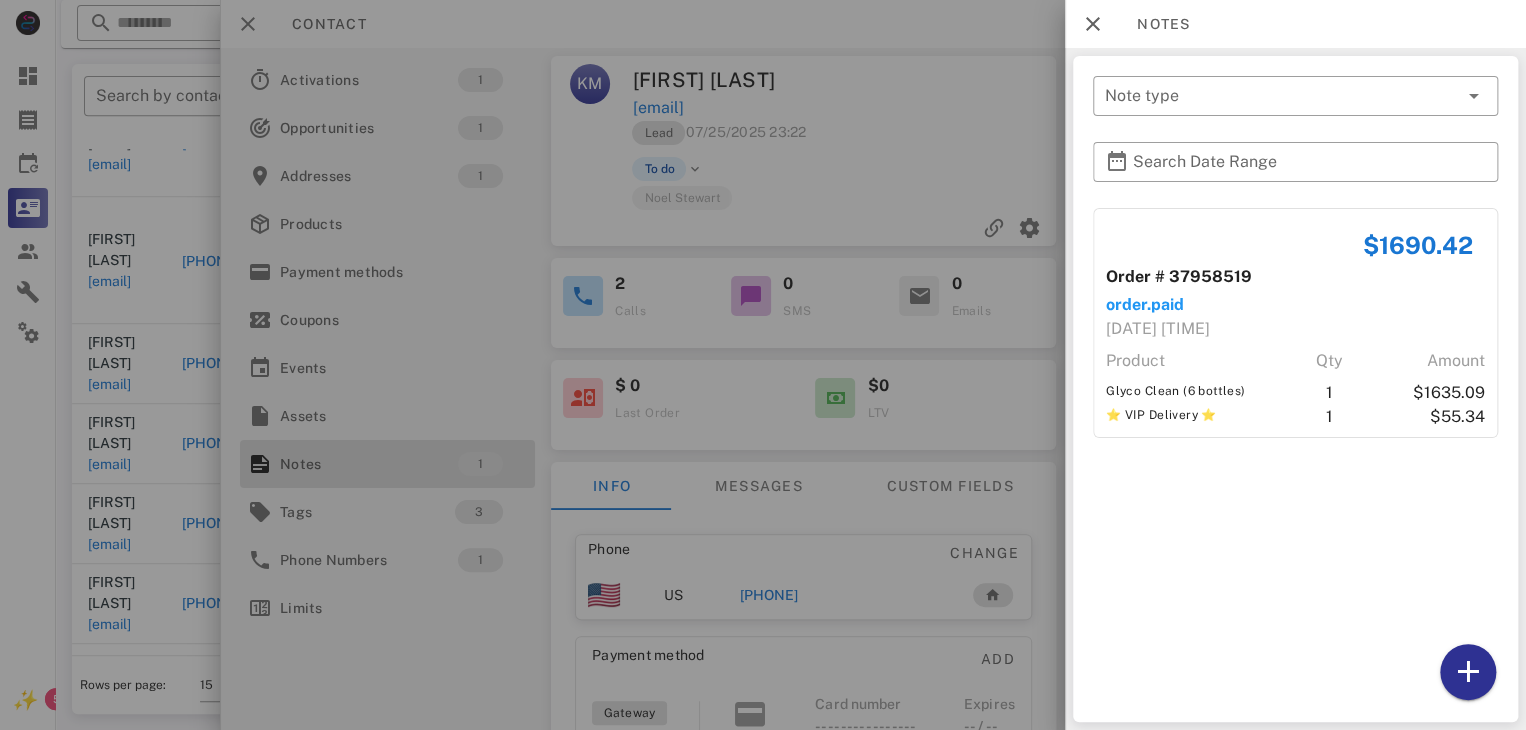 click at bounding box center (763, 365) 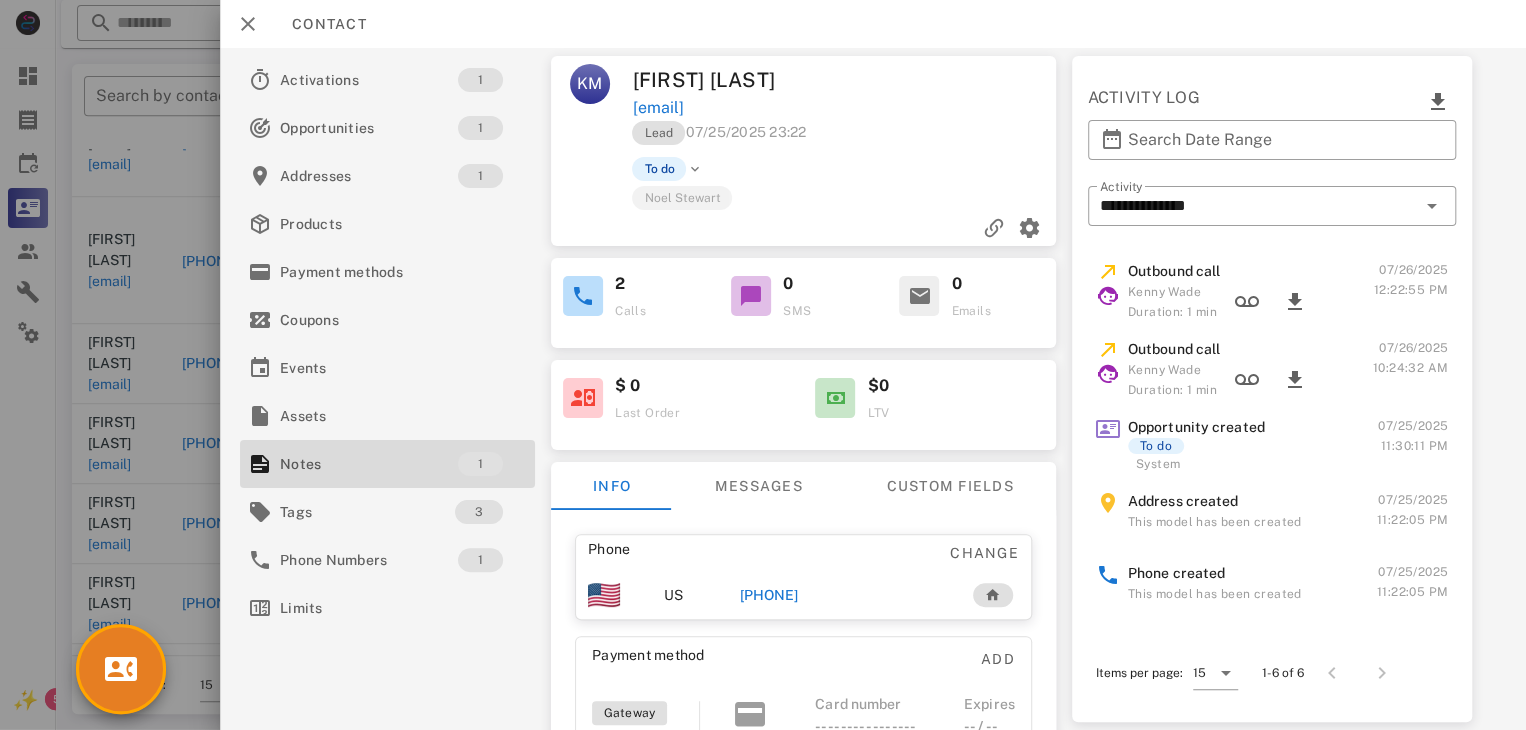 click on "+14062597327" at bounding box center [769, 595] 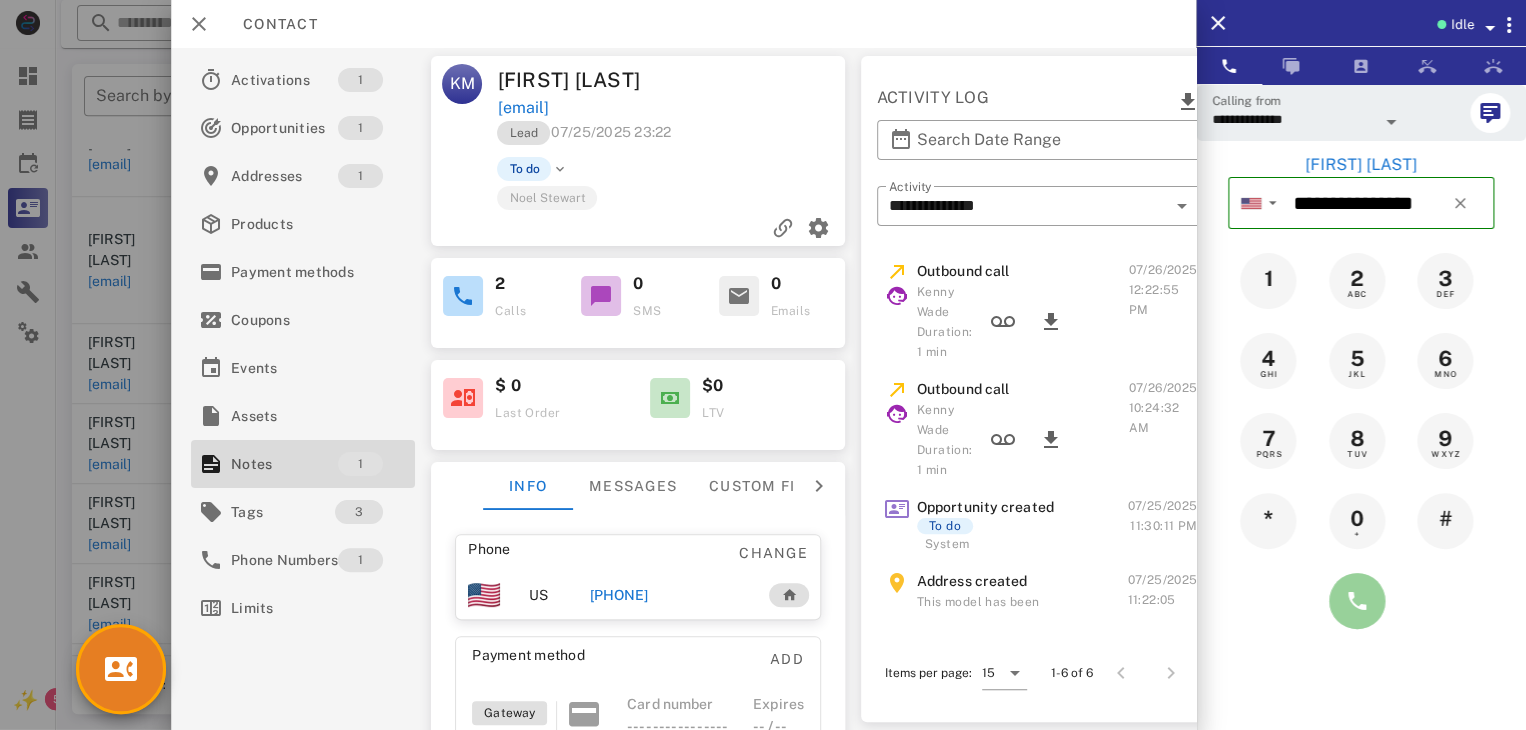 click at bounding box center [1357, 601] 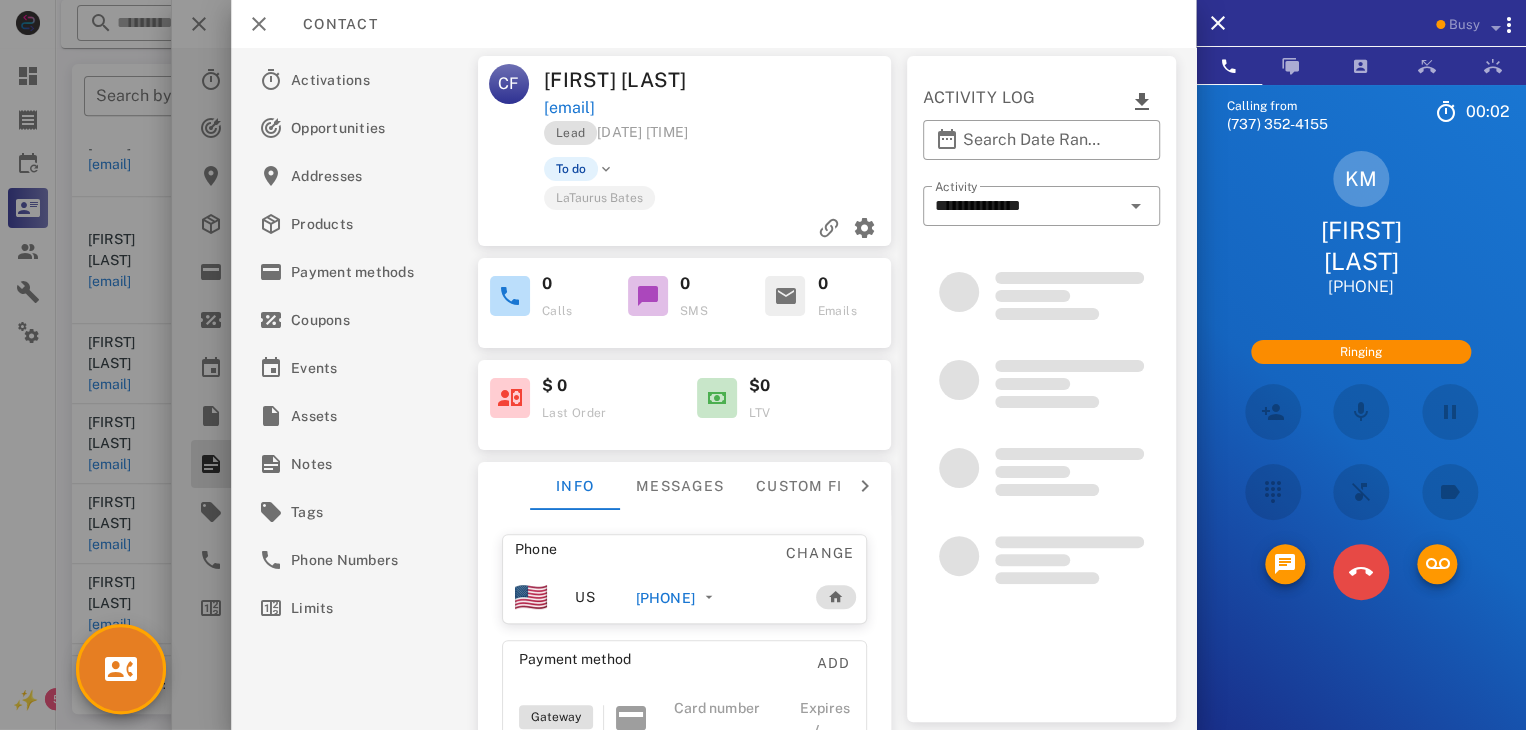 scroll, scrollTop: 460, scrollLeft: 0, axis: vertical 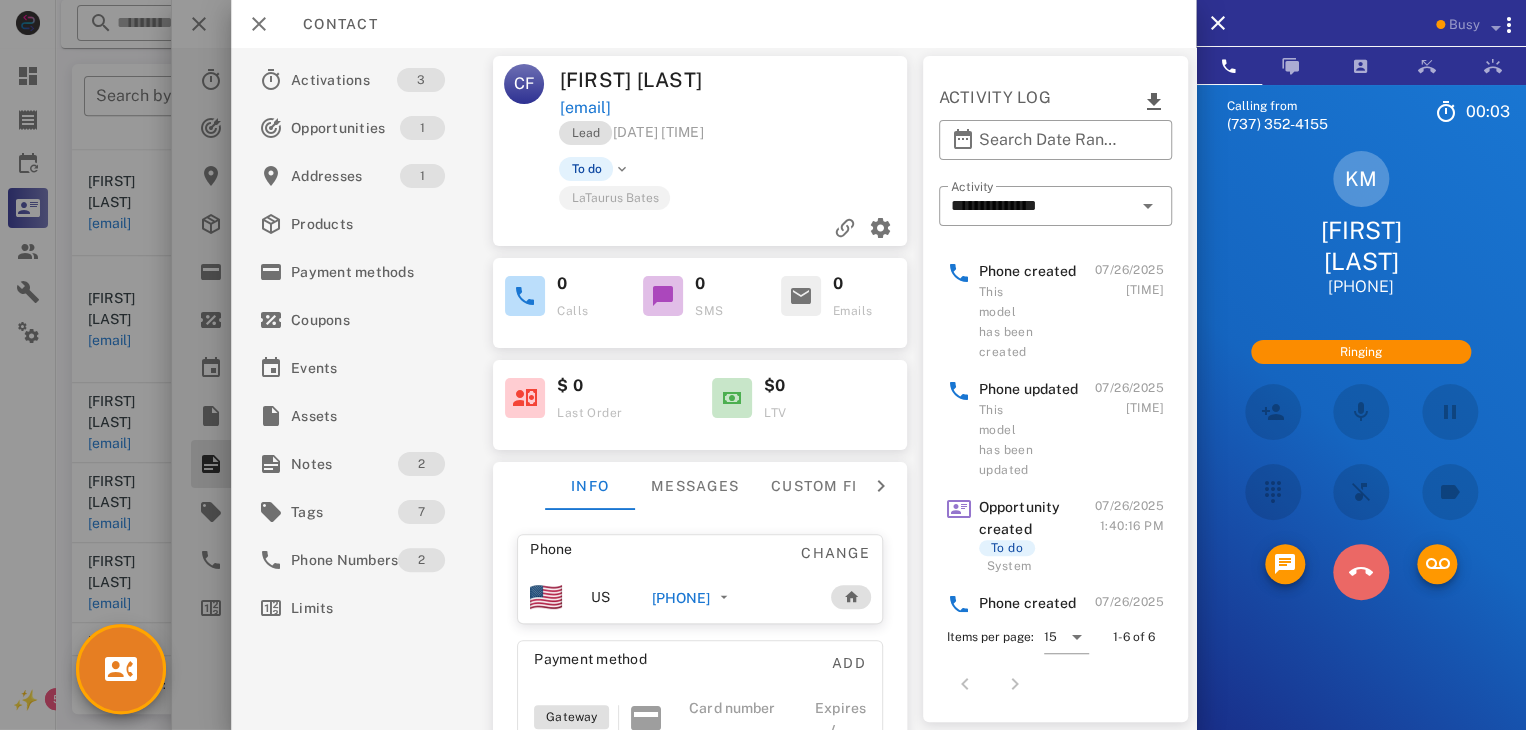 click at bounding box center (1361, 572) 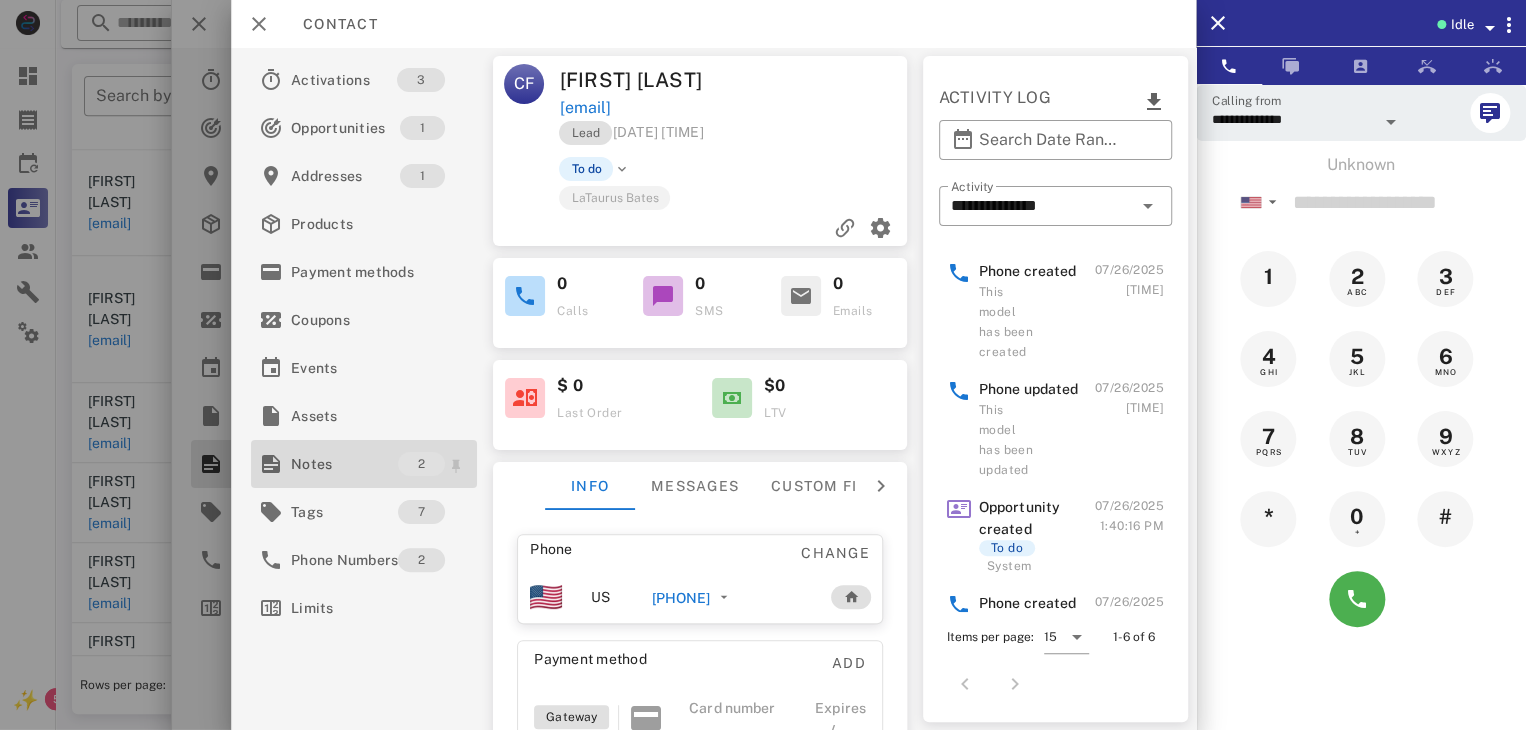 click on "Notes" at bounding box center (344, 464) 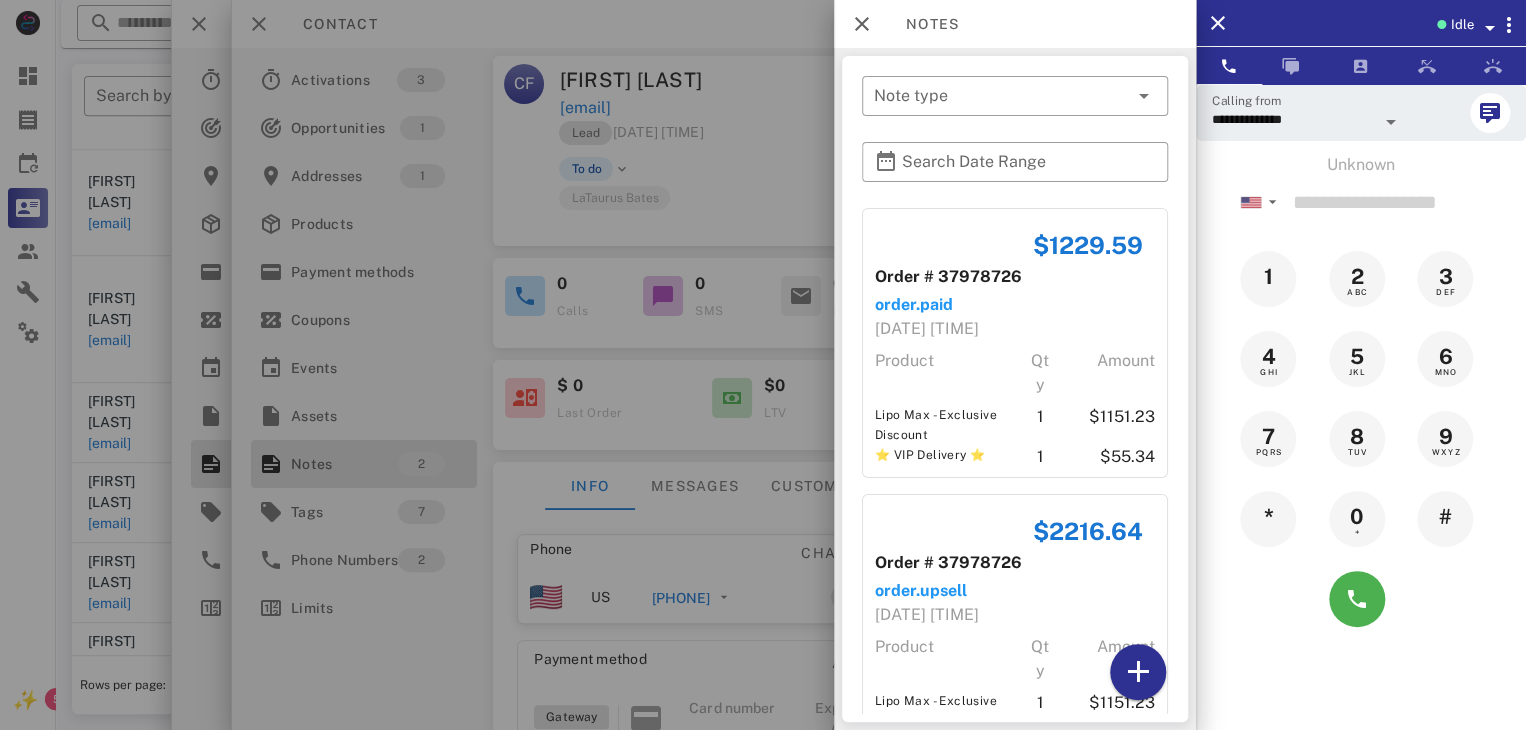 scroll, scrollTop: 118, scrollLeft: 0, axis: vertical 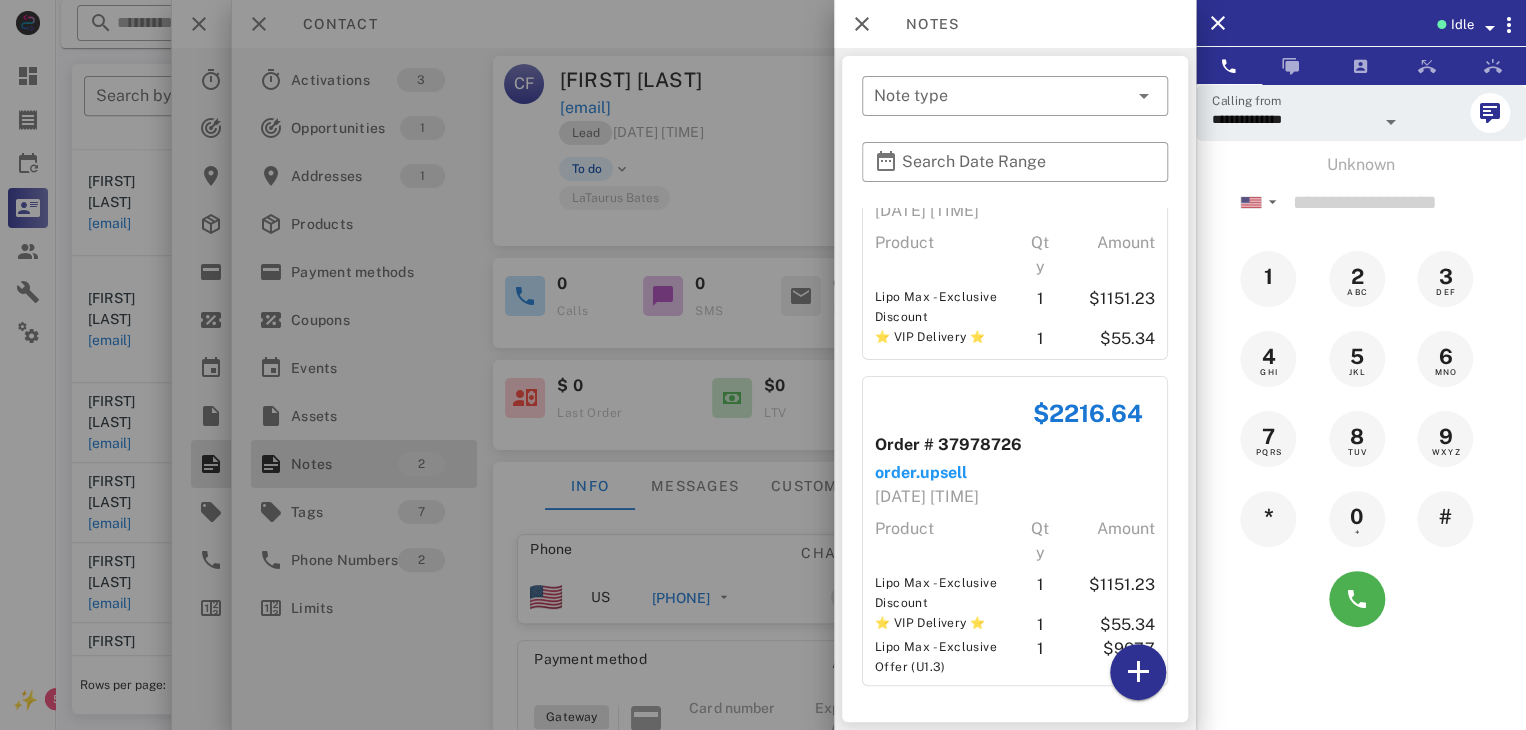 click at bounding box center [763, 365] 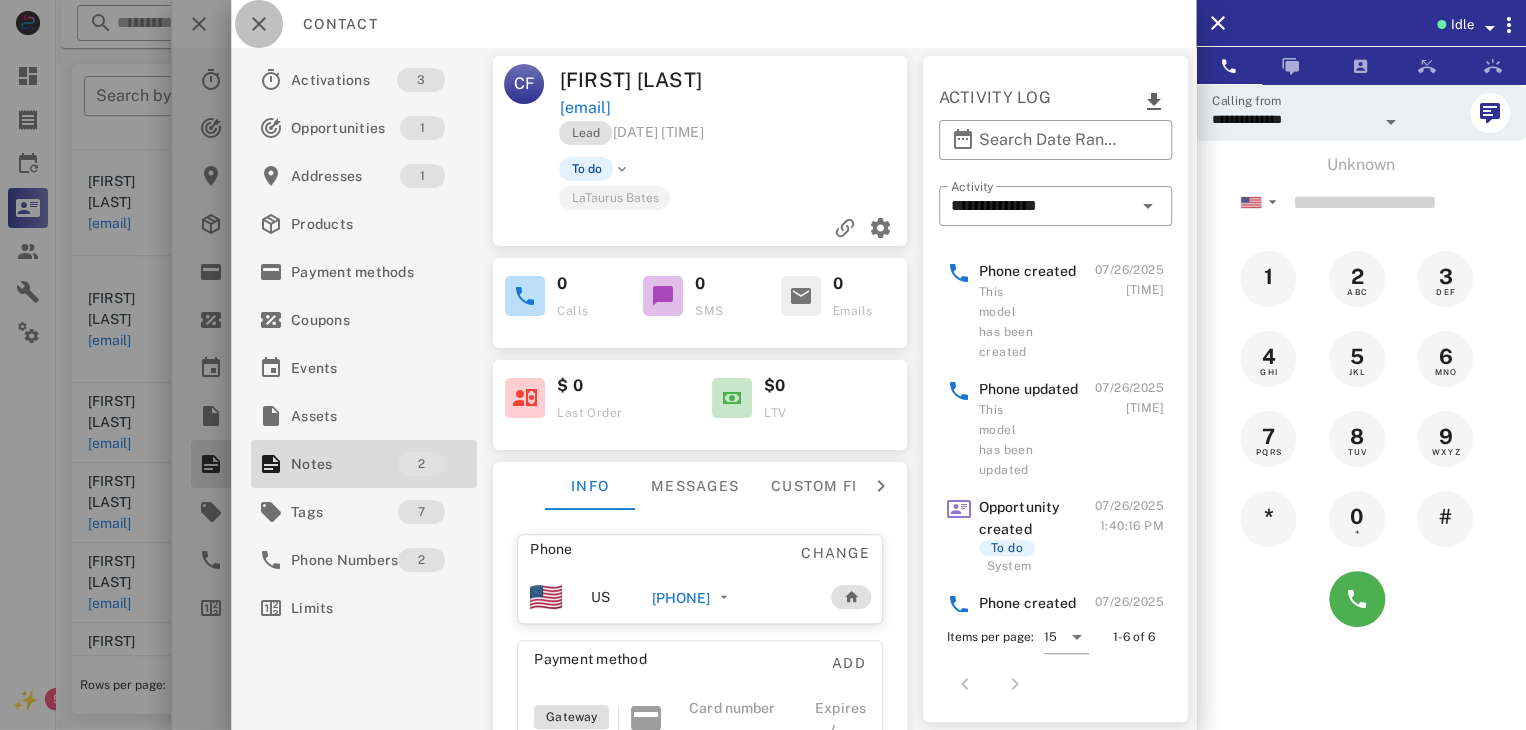 click at bounding box center [259, 24] 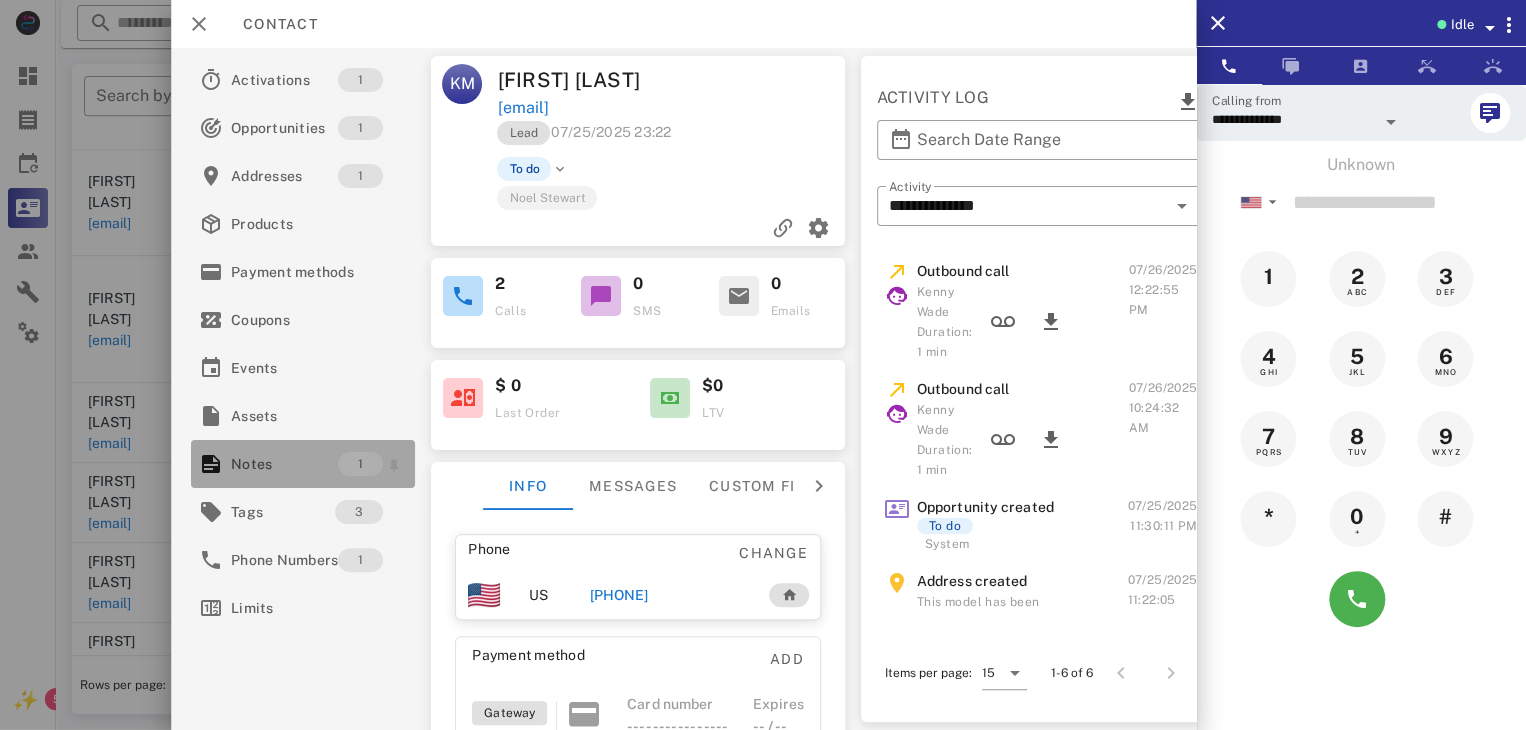 click on "Notes" at bounding box center [284, 464] 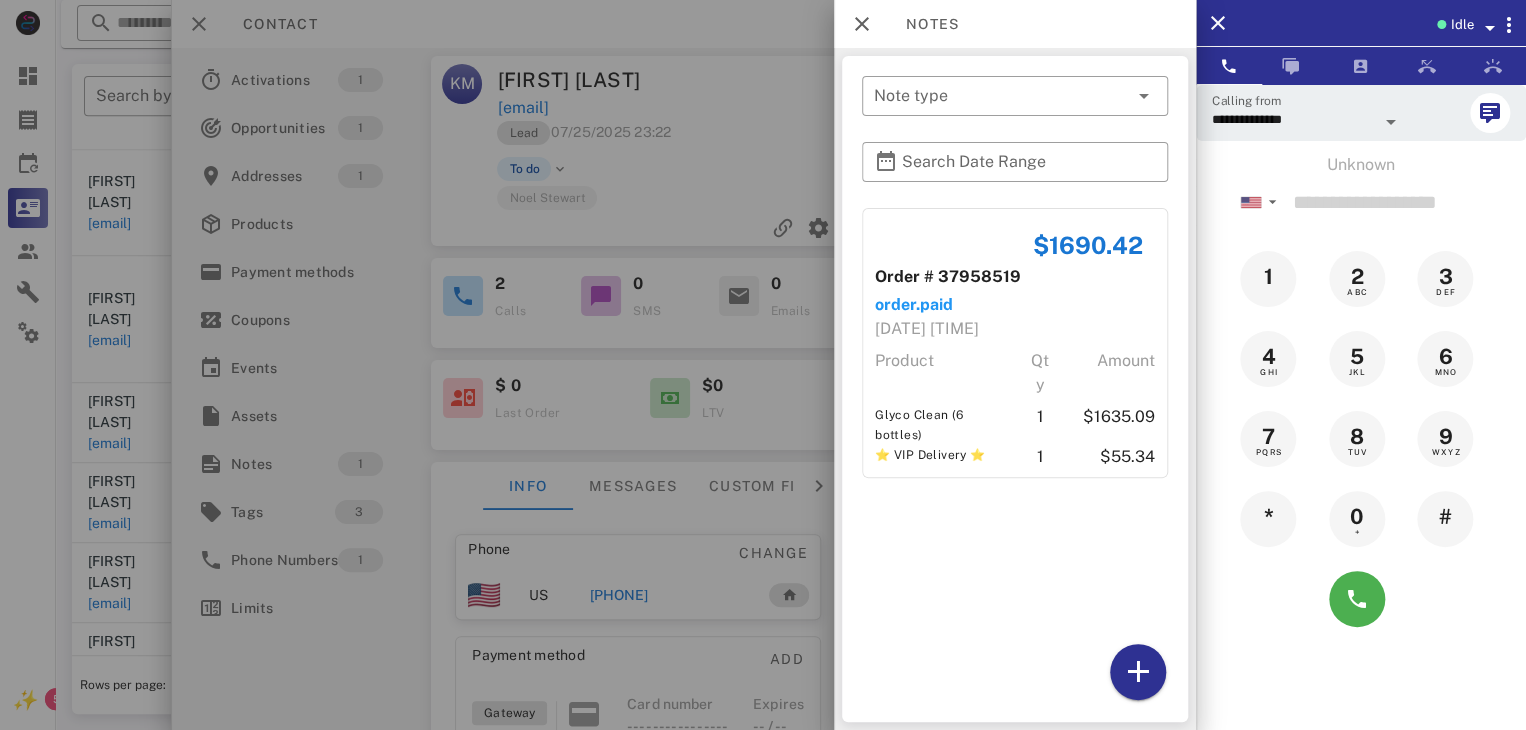 click at bounding box center (763, 365) 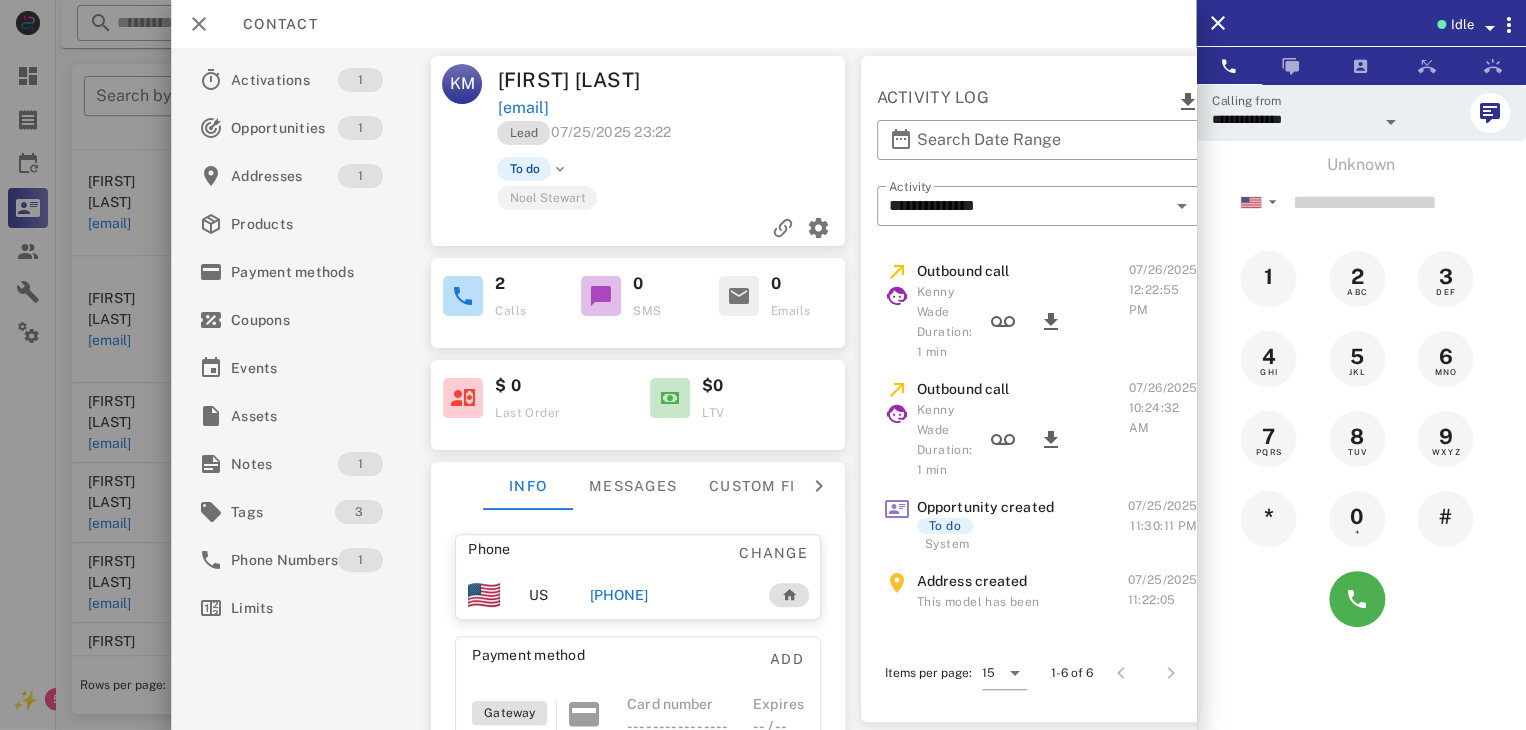 click on "+14062597327" at bounding box center [618, 595] 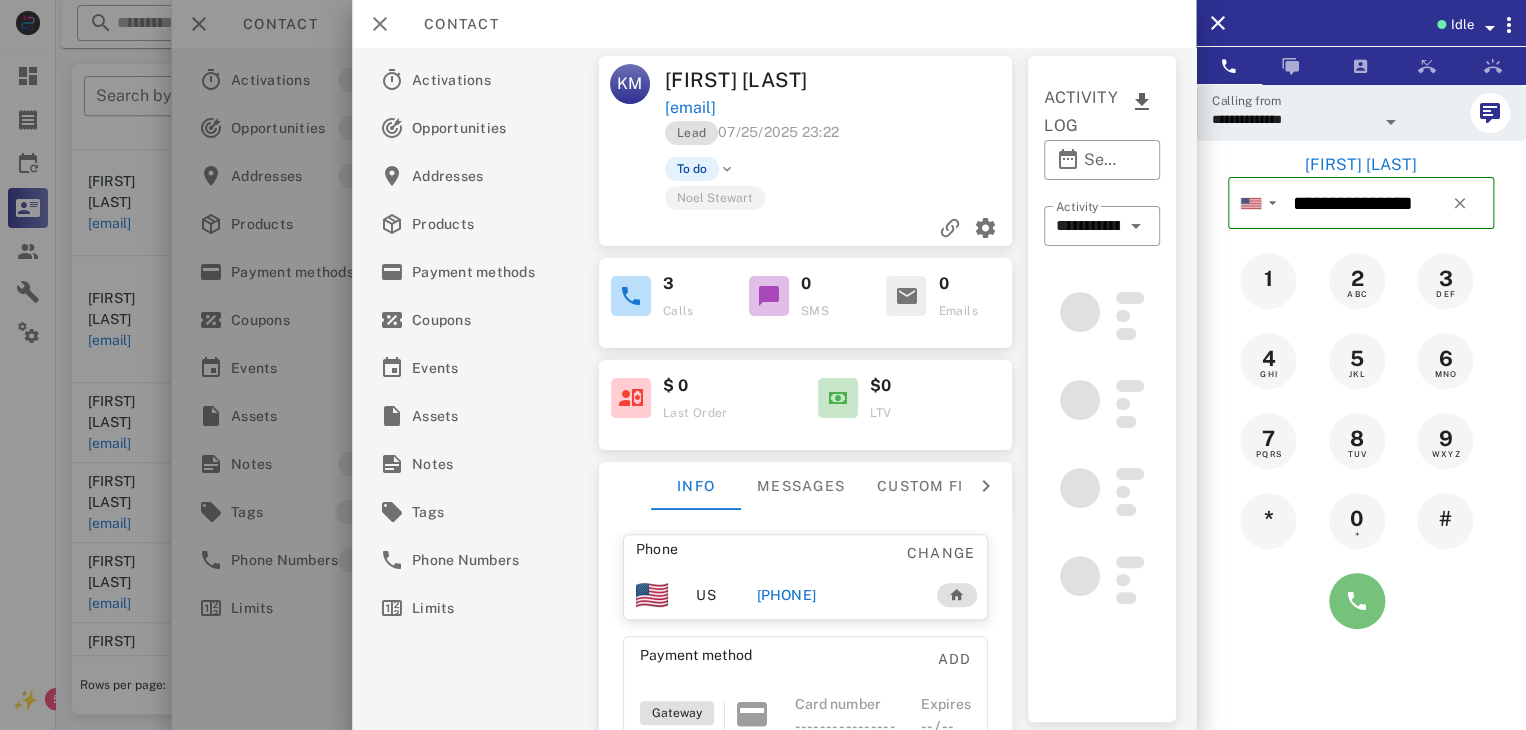 click at bounding box center (1357, 601) 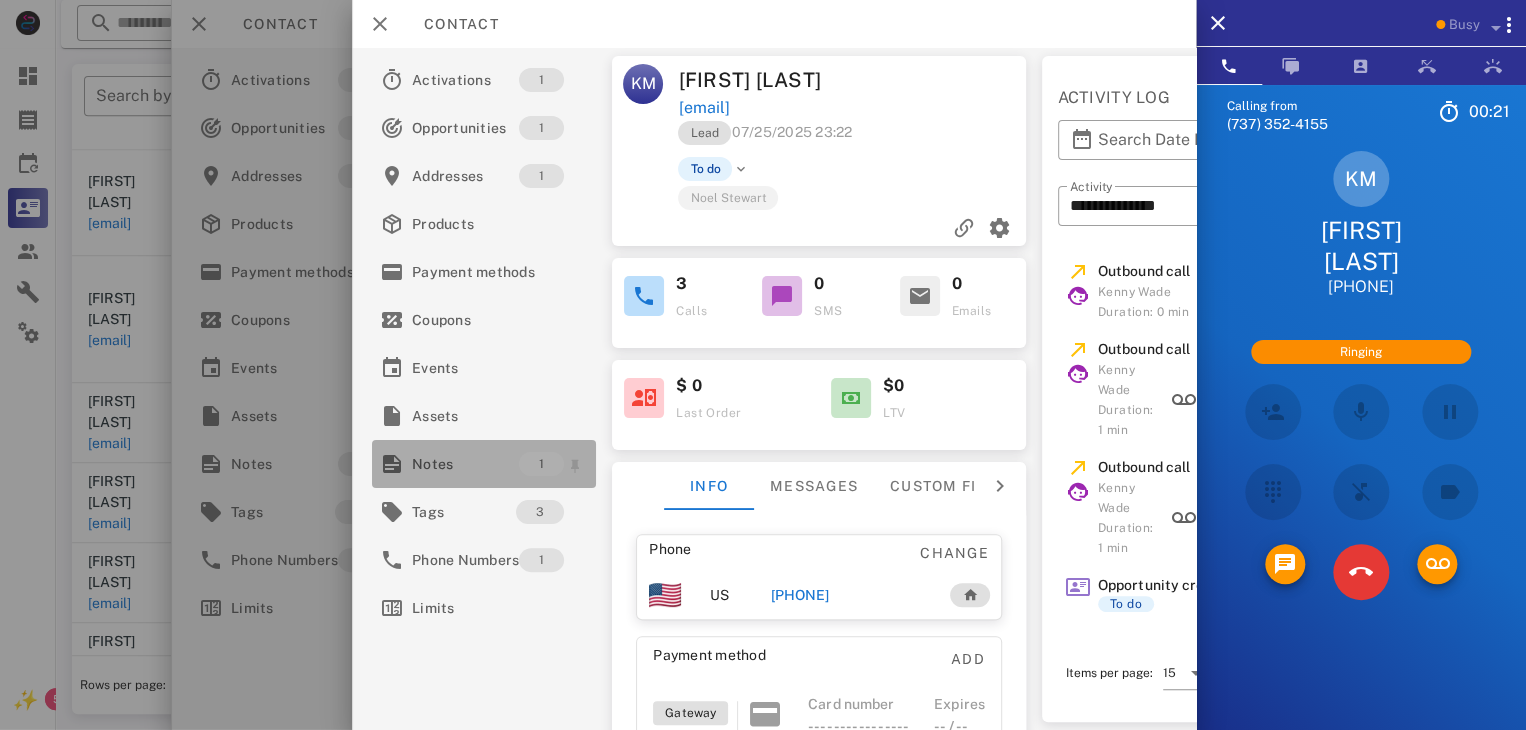 click on "Notes" at bounding box center [465, 464] 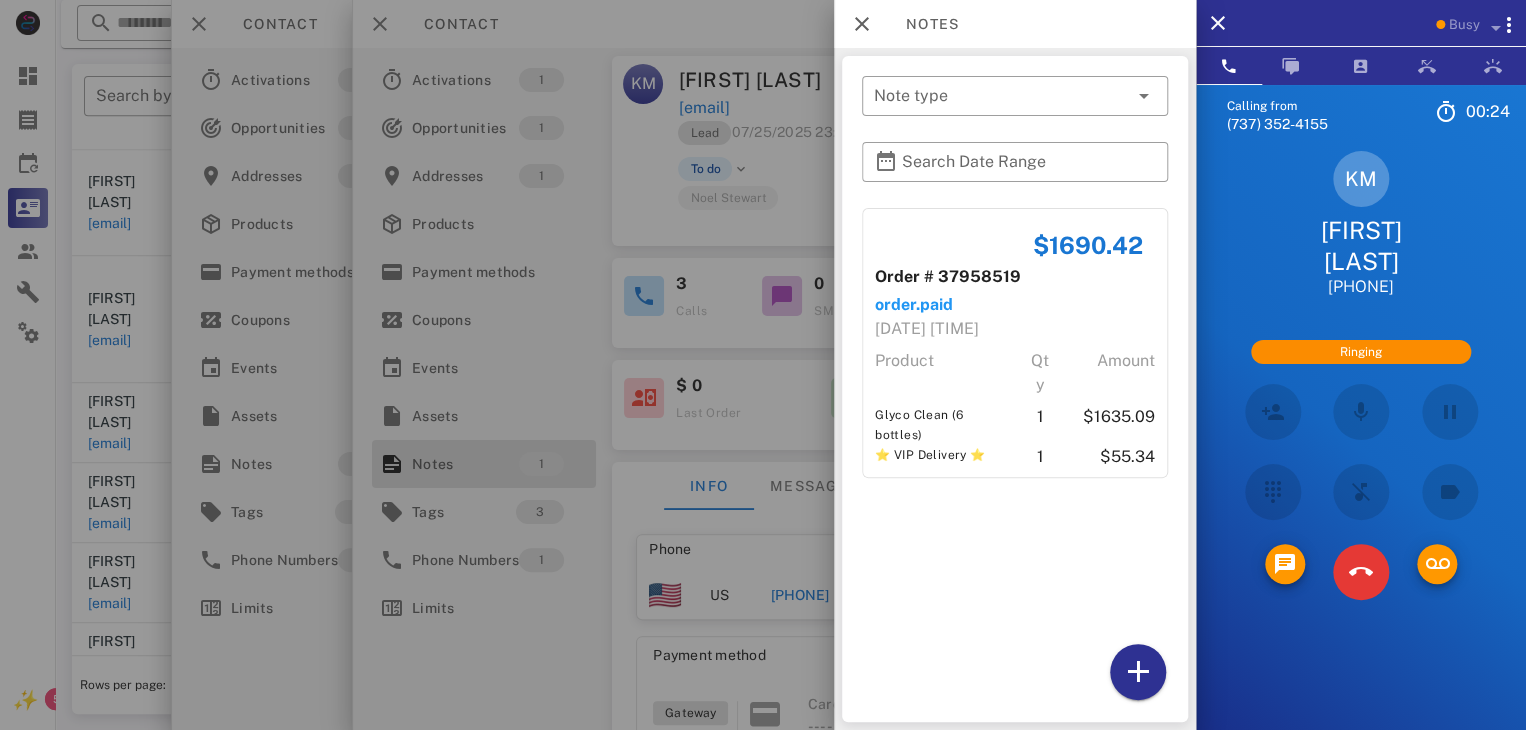 click at bounding box center [763, 365] 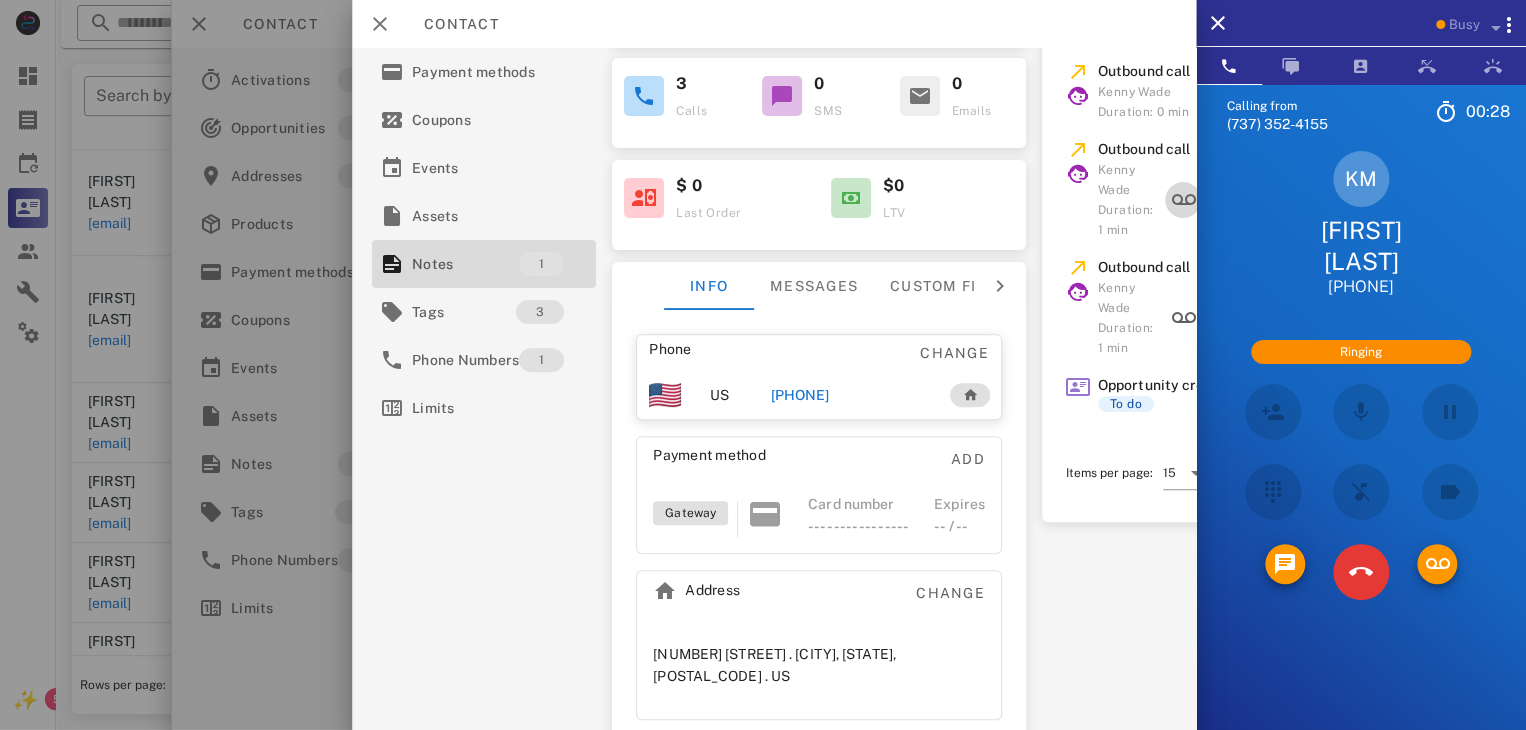 scroll, scrollTop: 203, scrollLeft: 0, axis: vertical 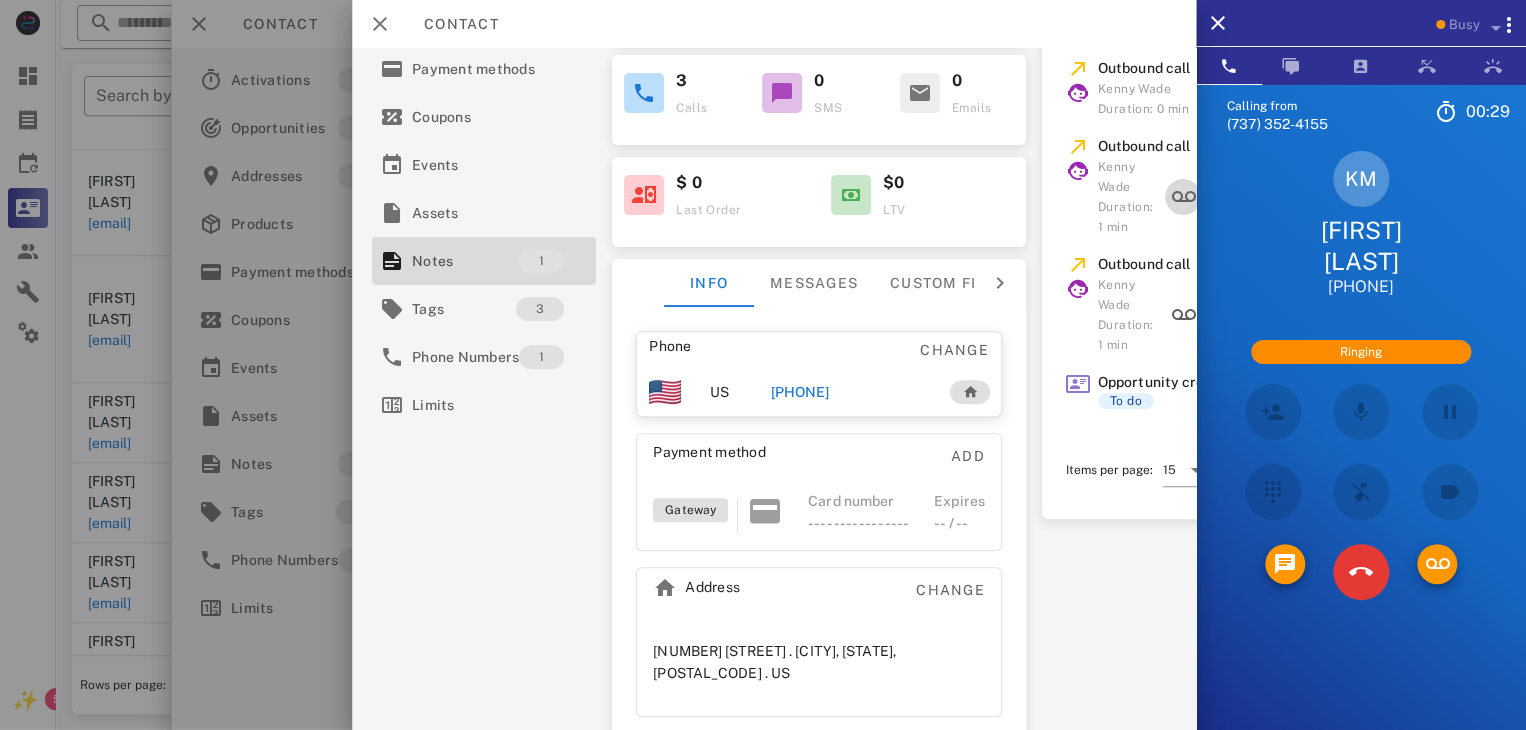 drag, startPoint x: 1184, startPoint y: 386, endPoint x: 1176, endPoint y: 560, distance: 174.1838 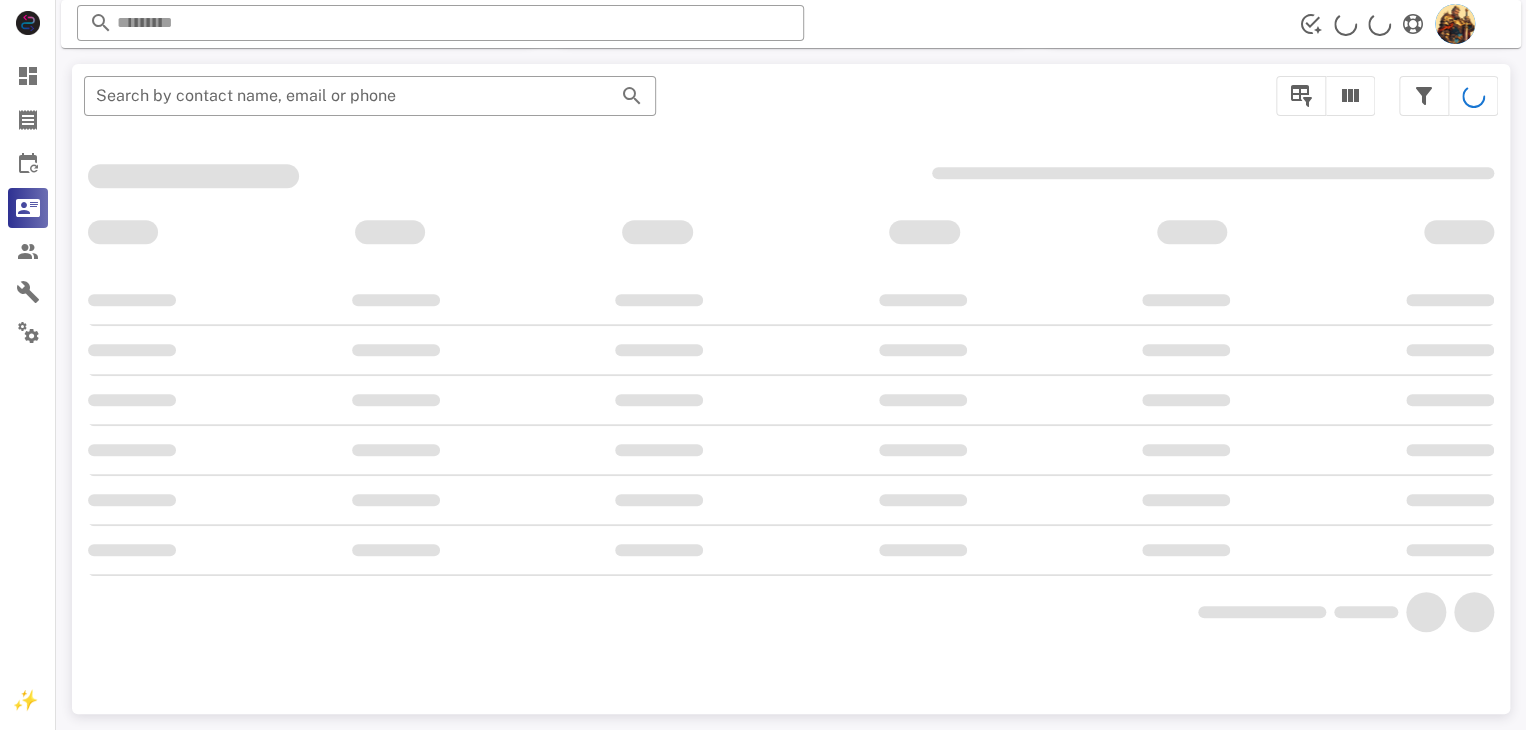 scroll, scrollTop: 356, scrollLeft: 0, axis: vertical 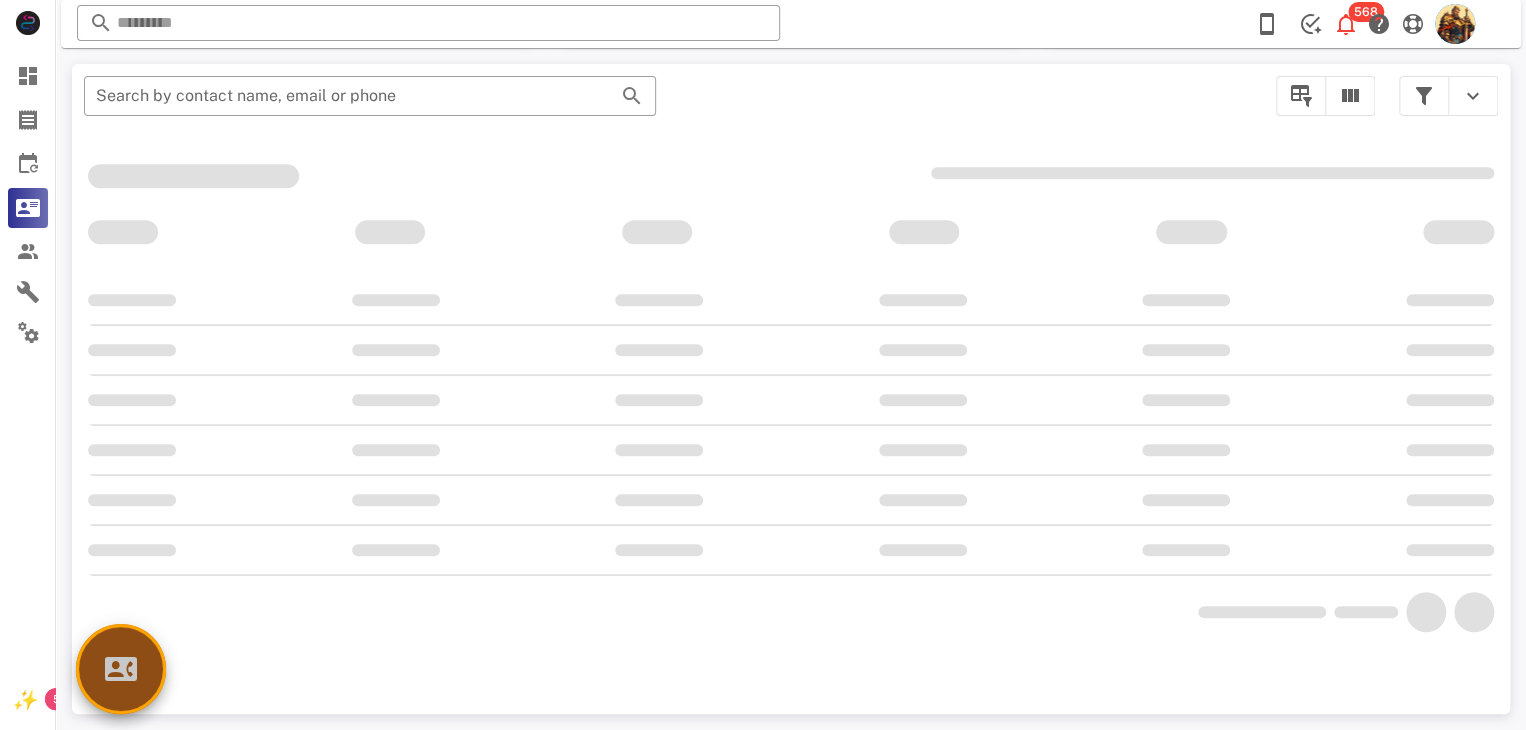 click at bounding box center (121, 669) 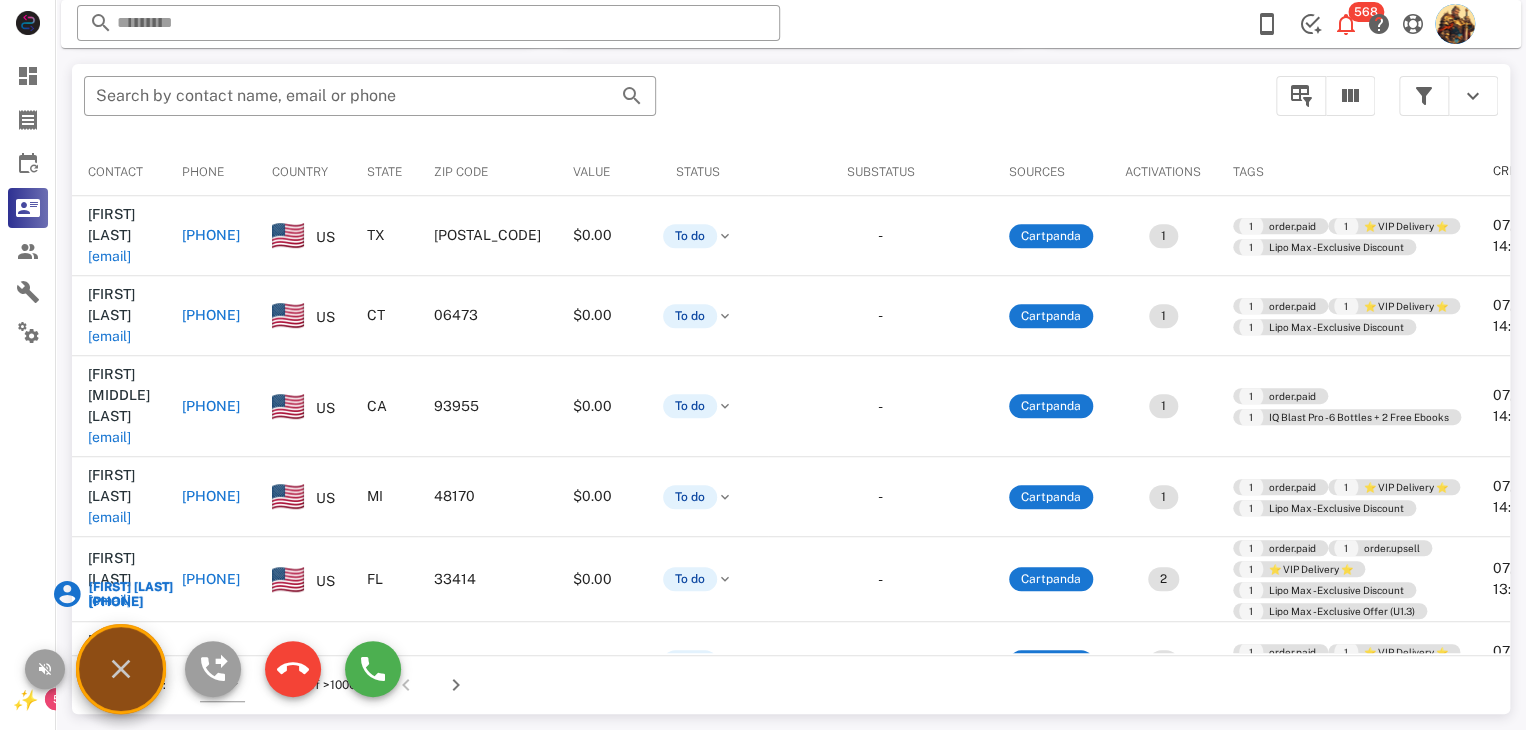 scroll, scrollTop: 377, scrollLeft: 0, axis: vertical 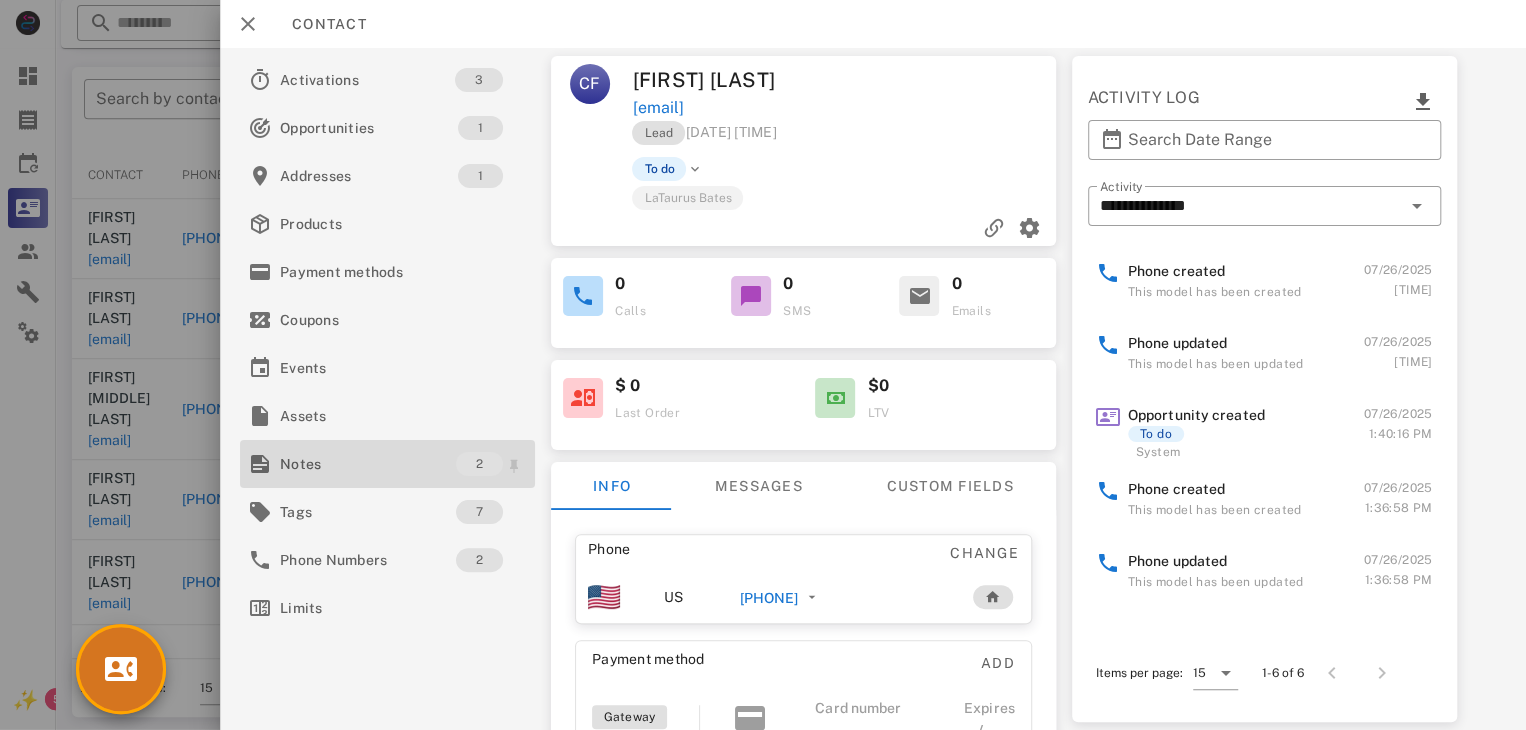 click on "Notes" at bounding box center (368, 464) 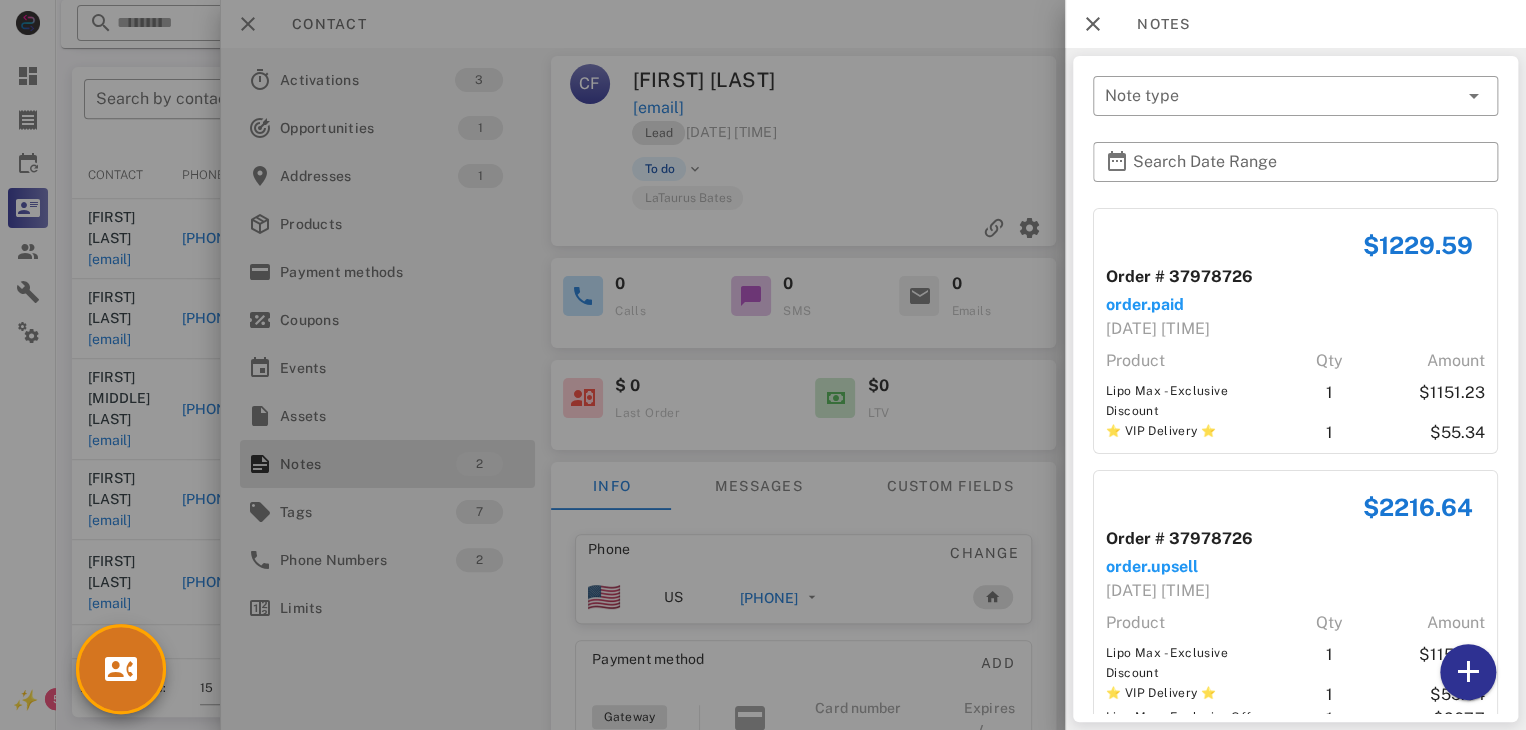 scroll, scrollTop: 70, scrollLeft: 0, axis: vertical 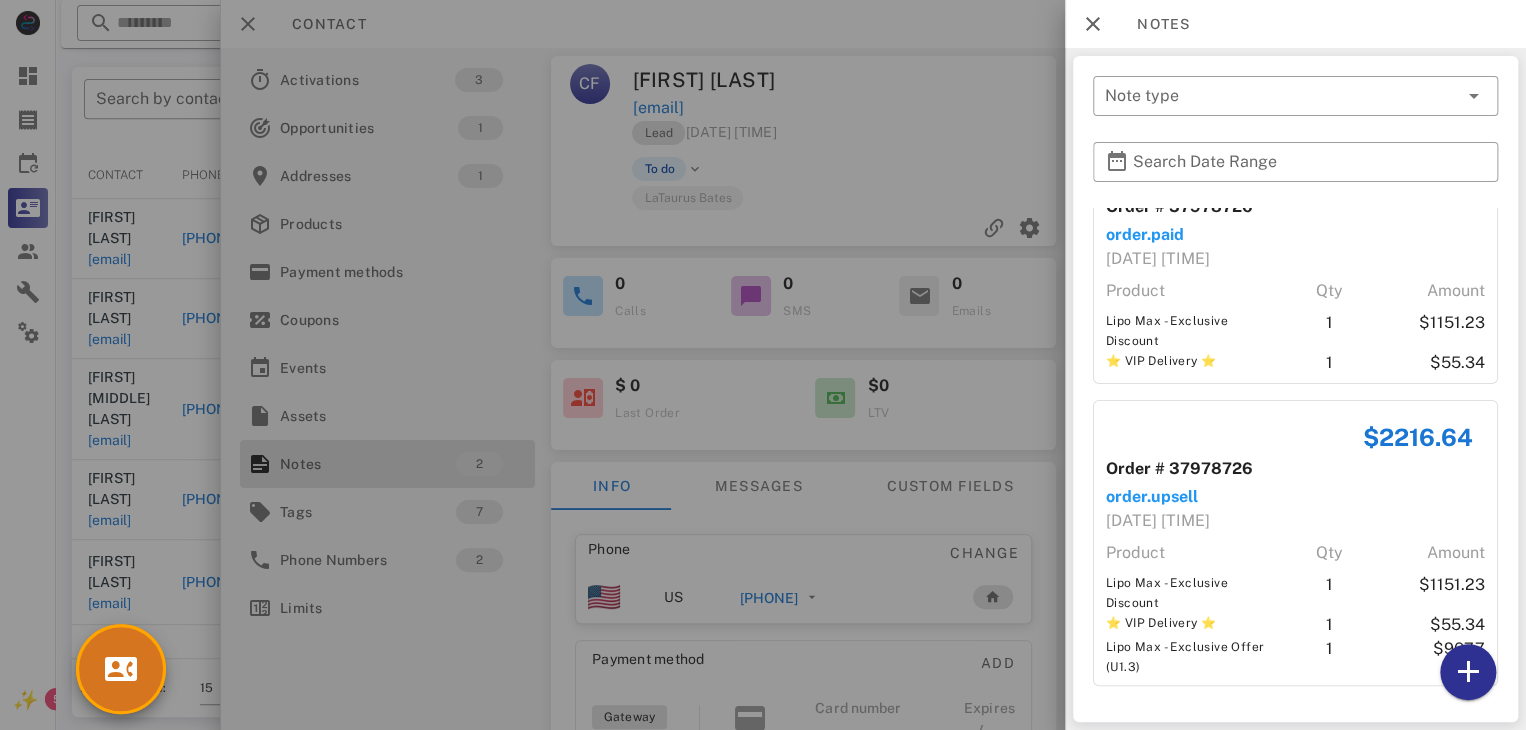 click at bounding box center (763, 365) 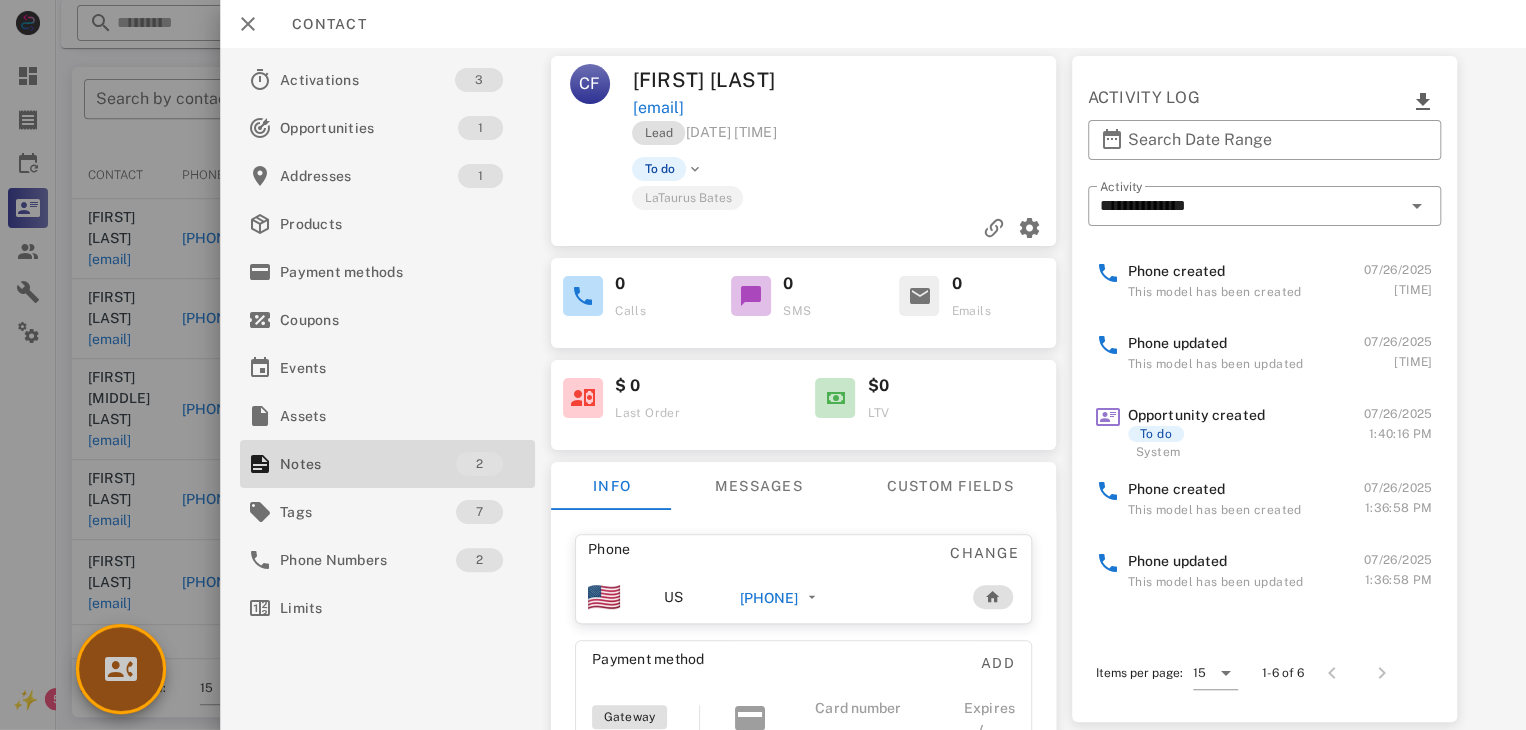 click at bounding box center [121, 669] 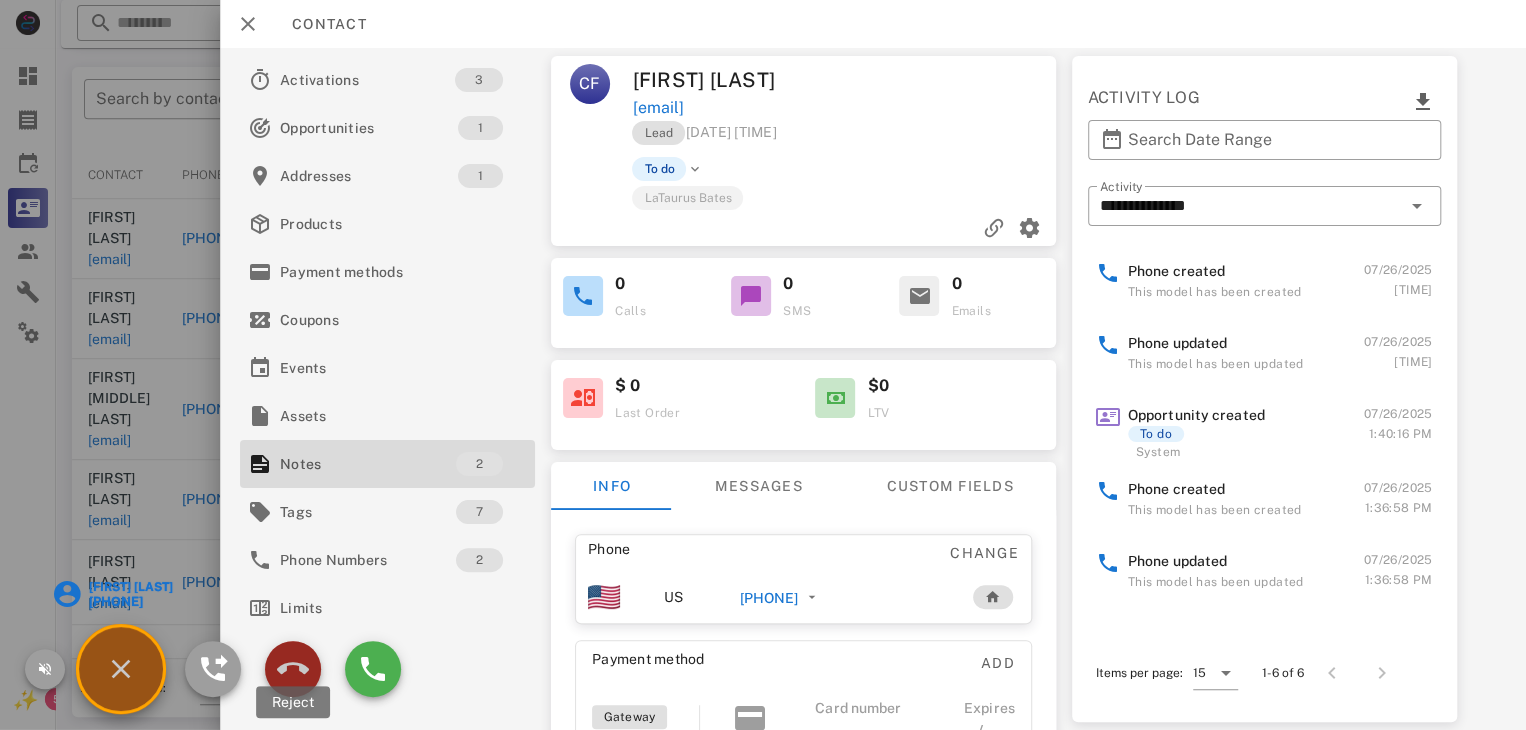 click at bounding box center (293, 669) 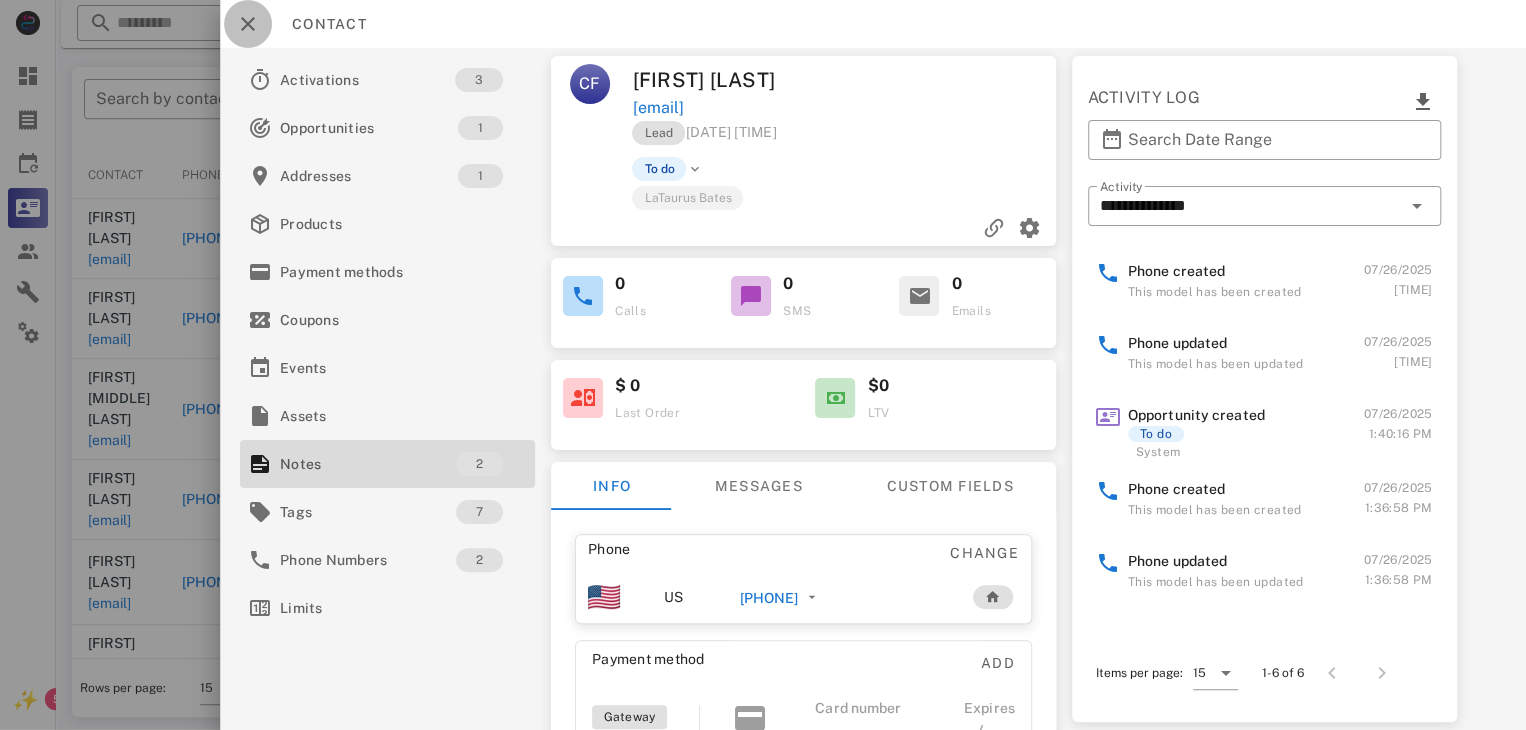 click at bounding box center (248, 24) 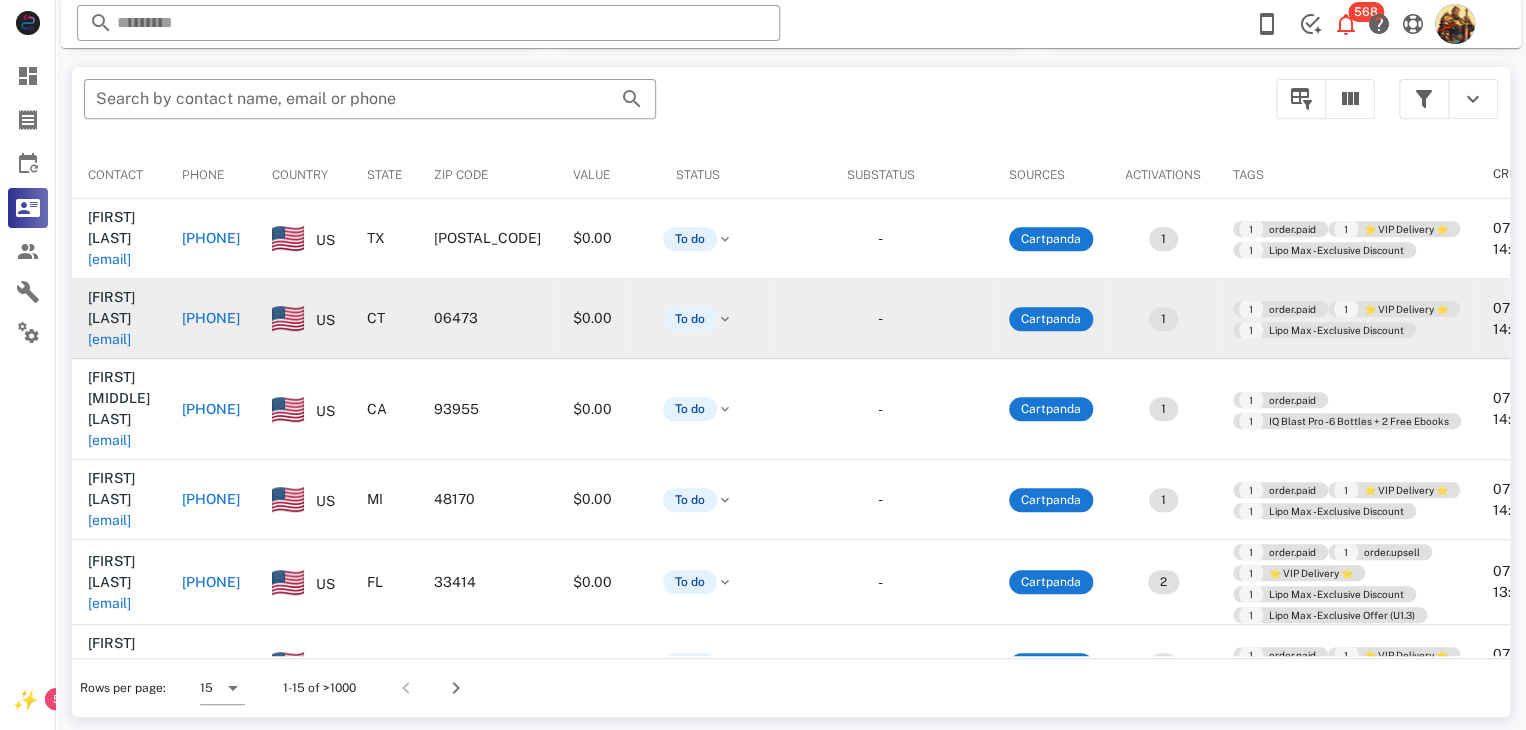 click on "[EMAIL]" at bounding box center (109, 339) 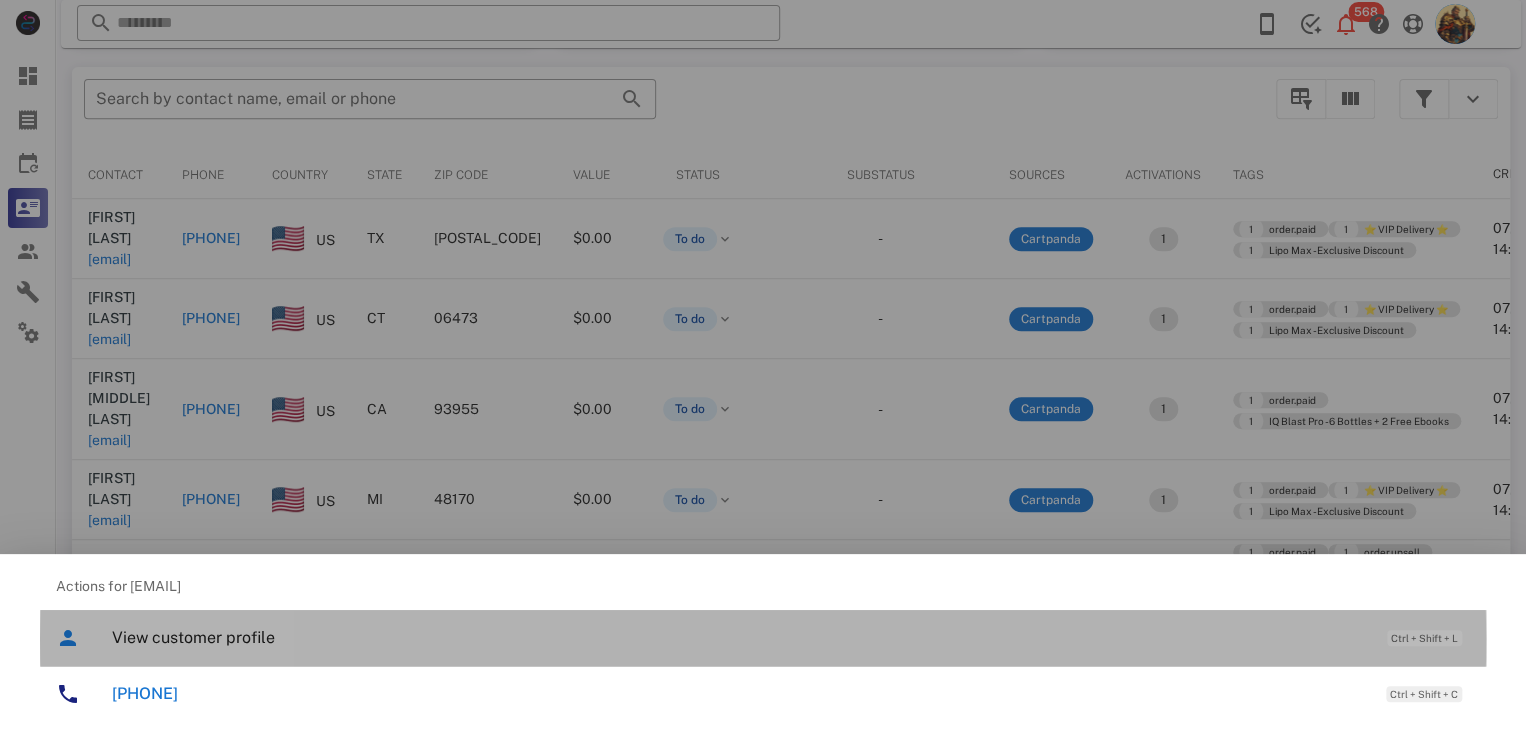 click on "View customer profile Ctrl + Shift + L" at bounding box center (791, 637) 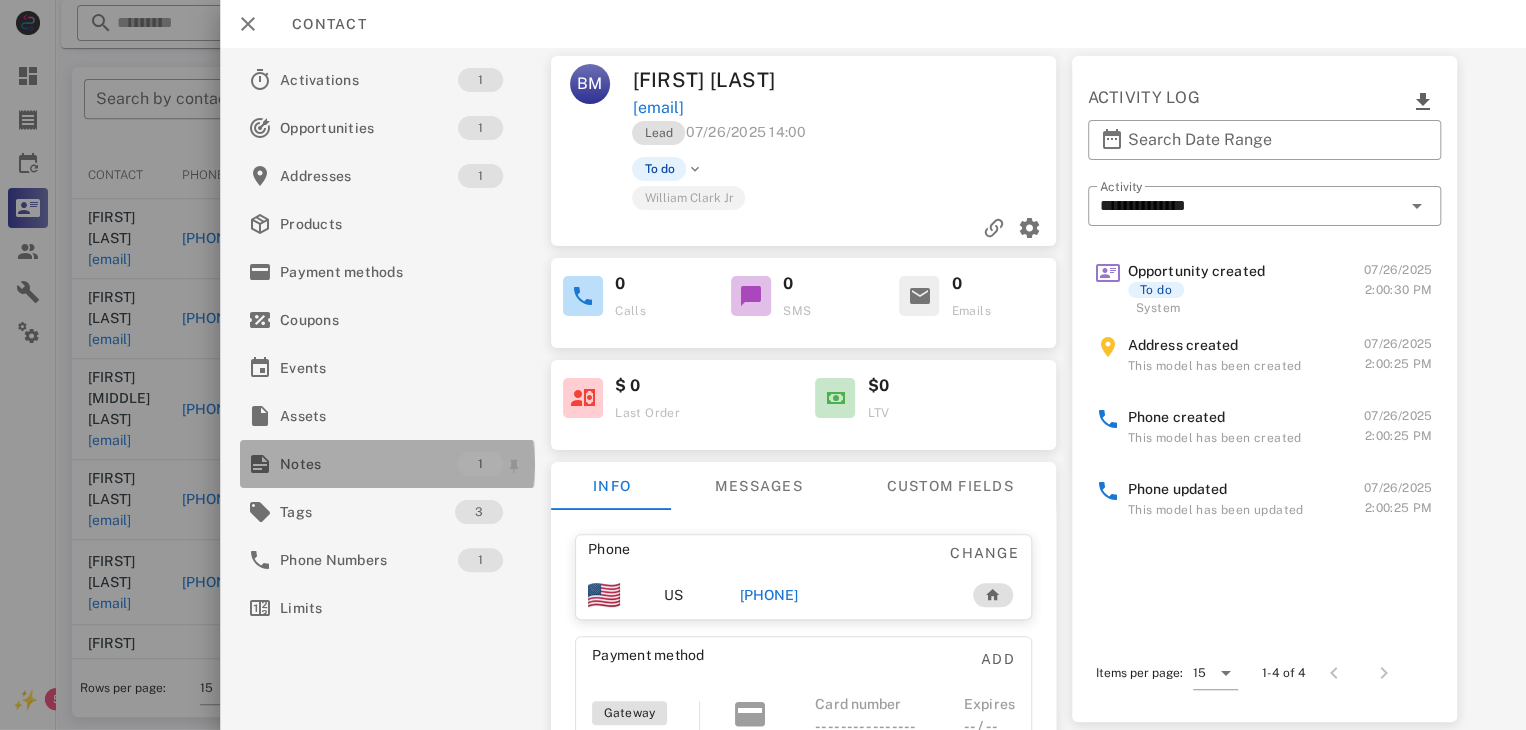 click at bounding box center [260, 464] 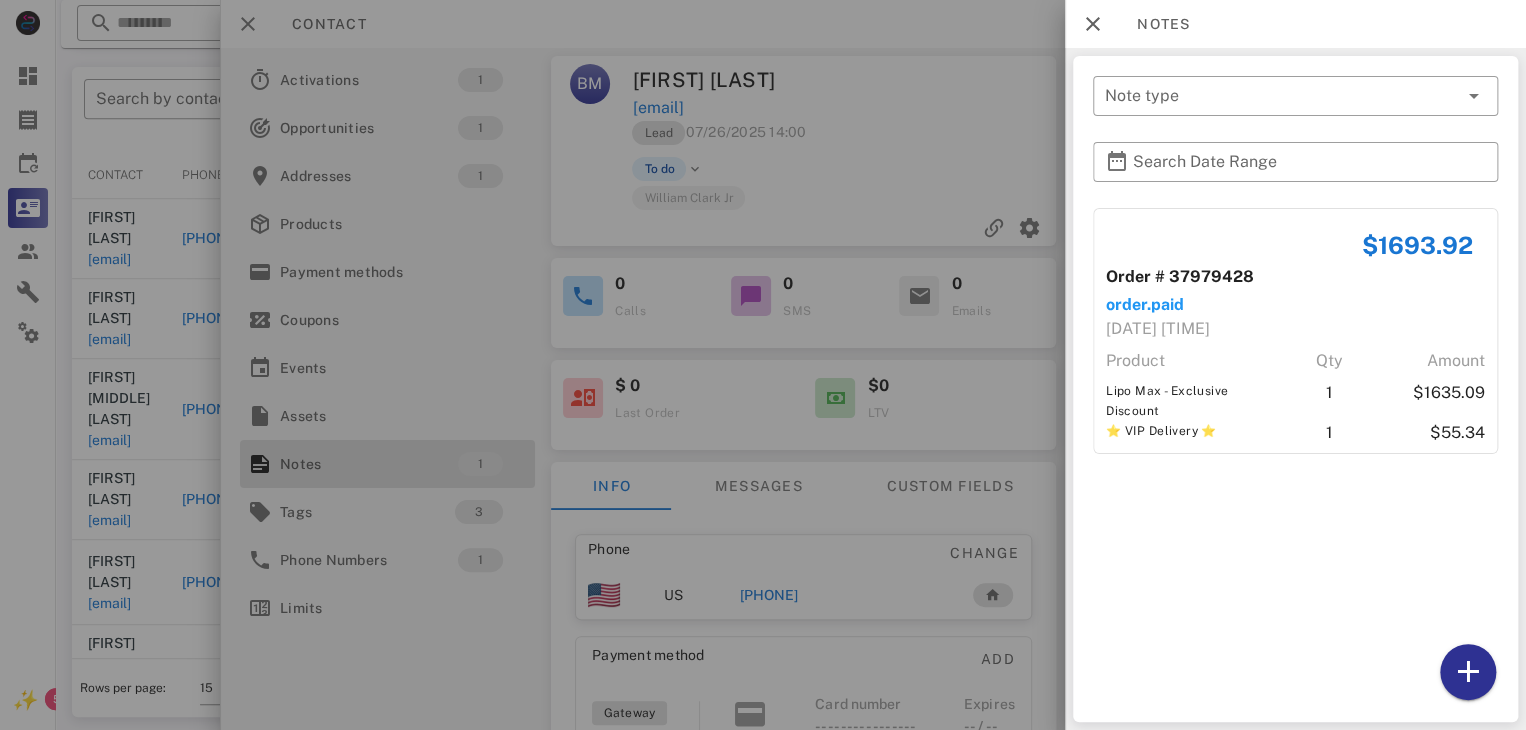 click at bounding box center (763, 365) 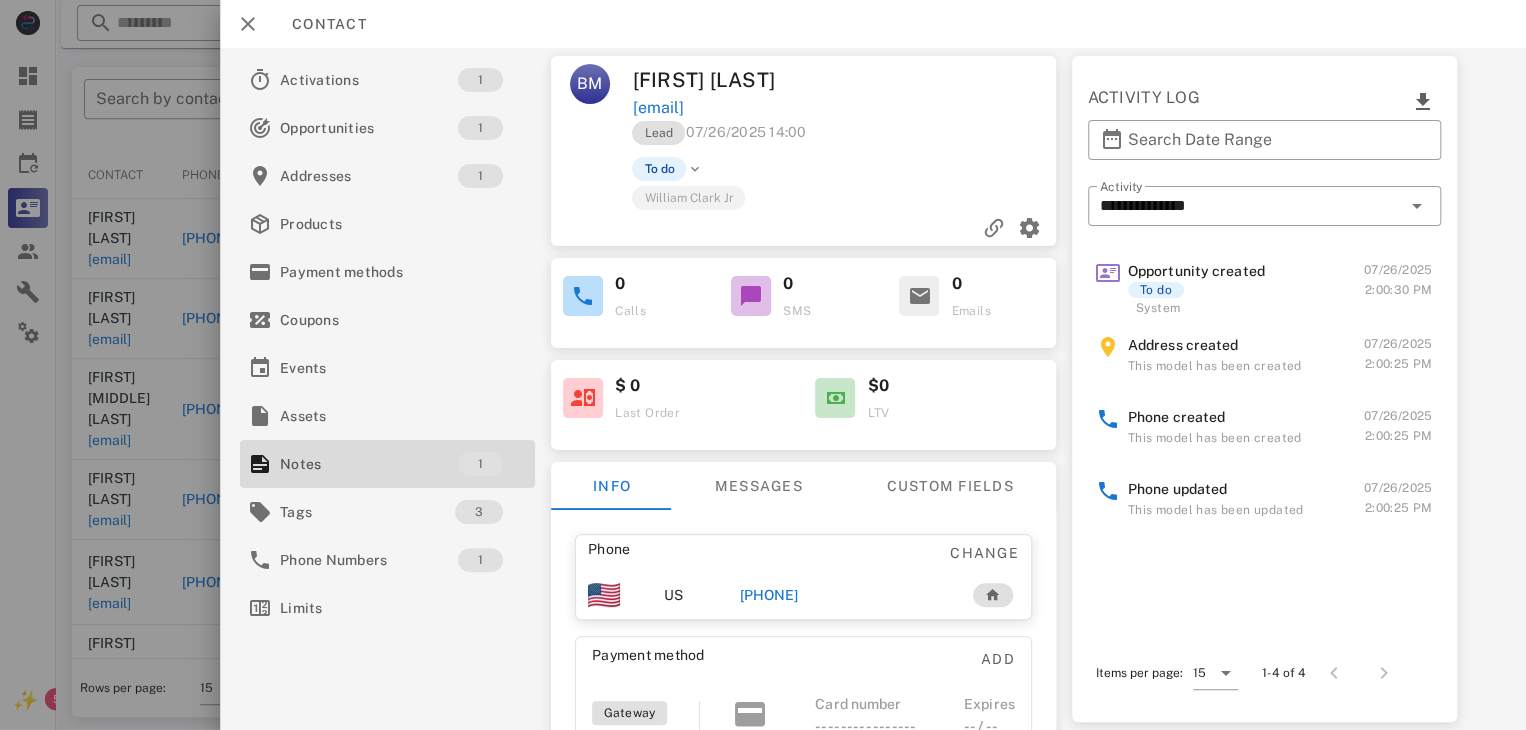 click at bounding box center [763, 365] 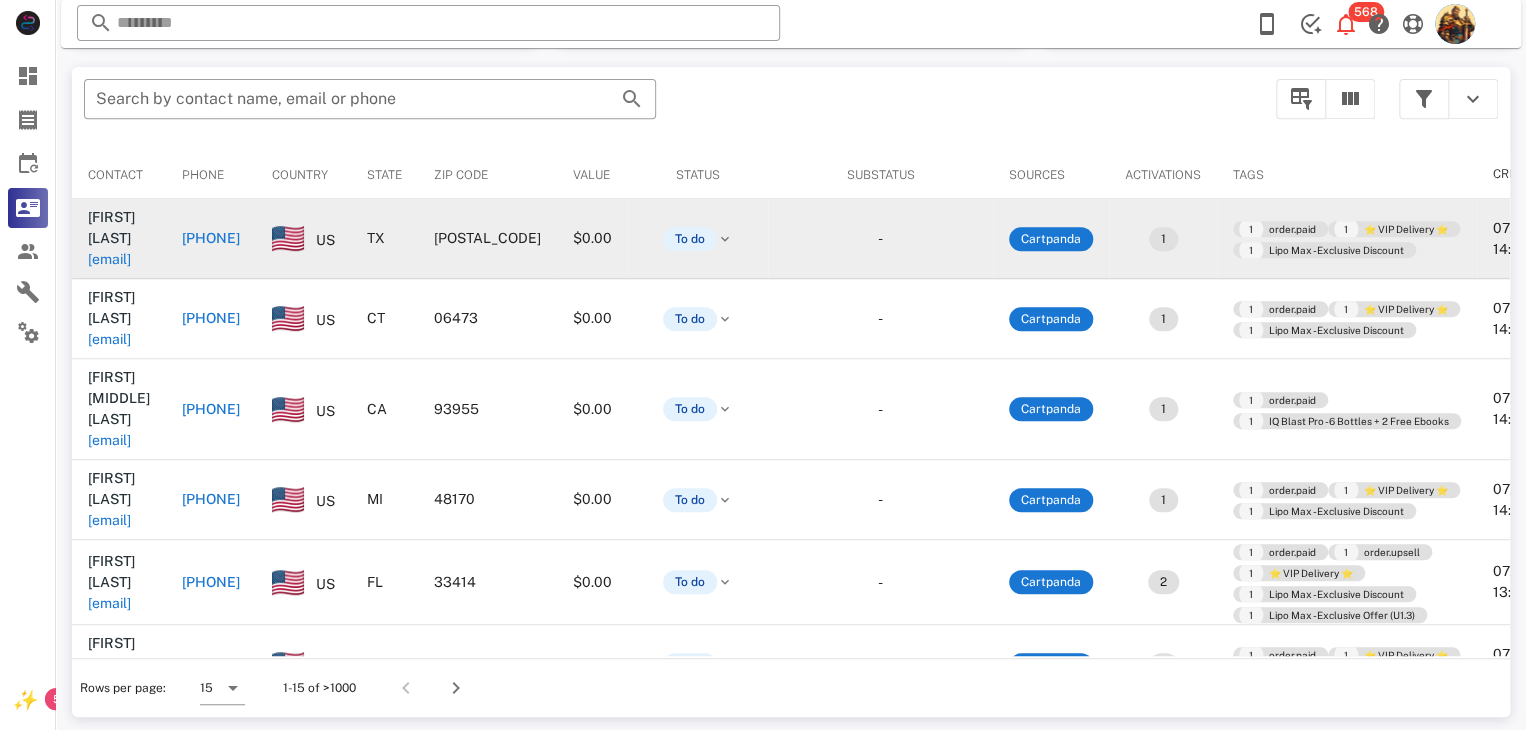 click on "[EMAIL]" at bounding box center (109, 259) 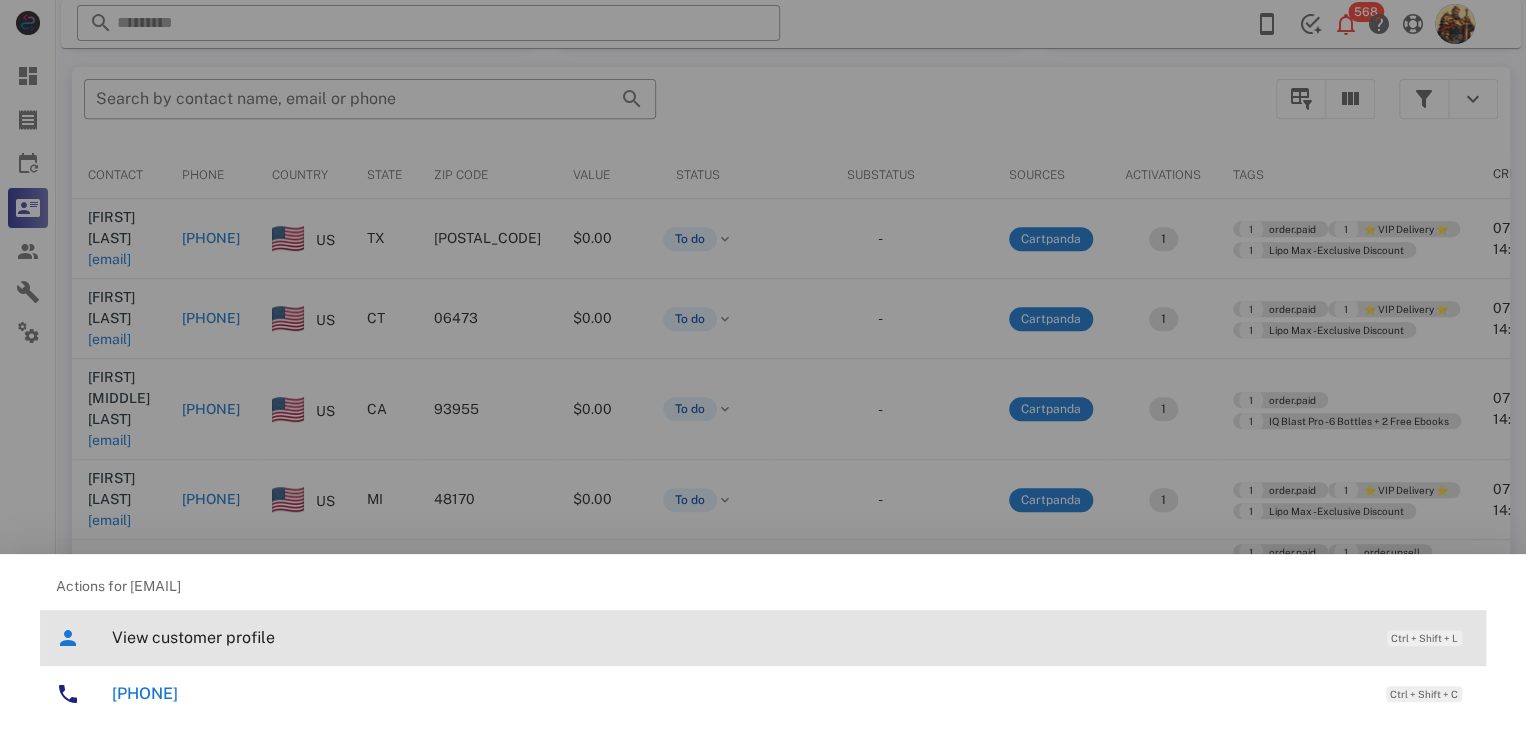 click on "View customer profile" at bounding box center (739, 637) 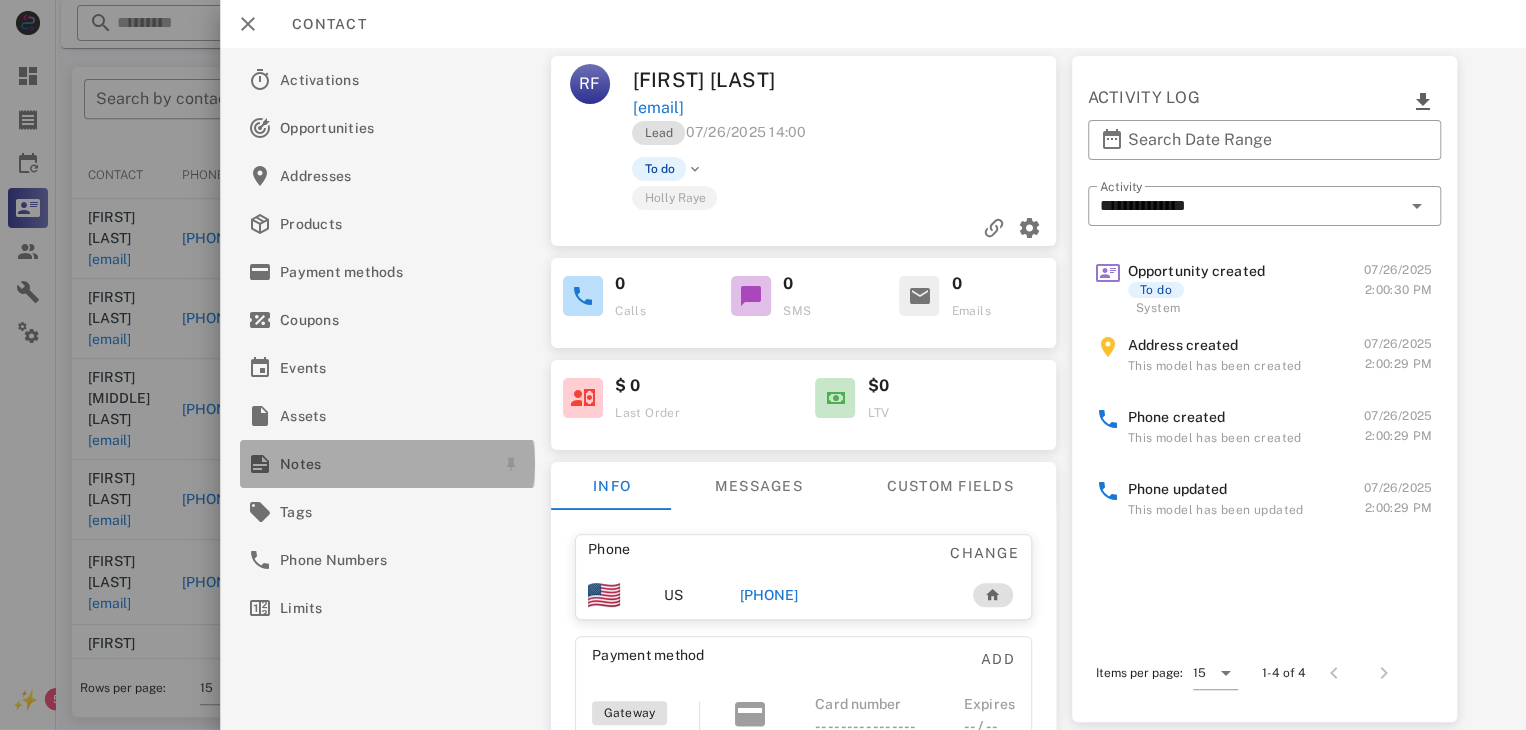 click at bounding box center (260, 464) 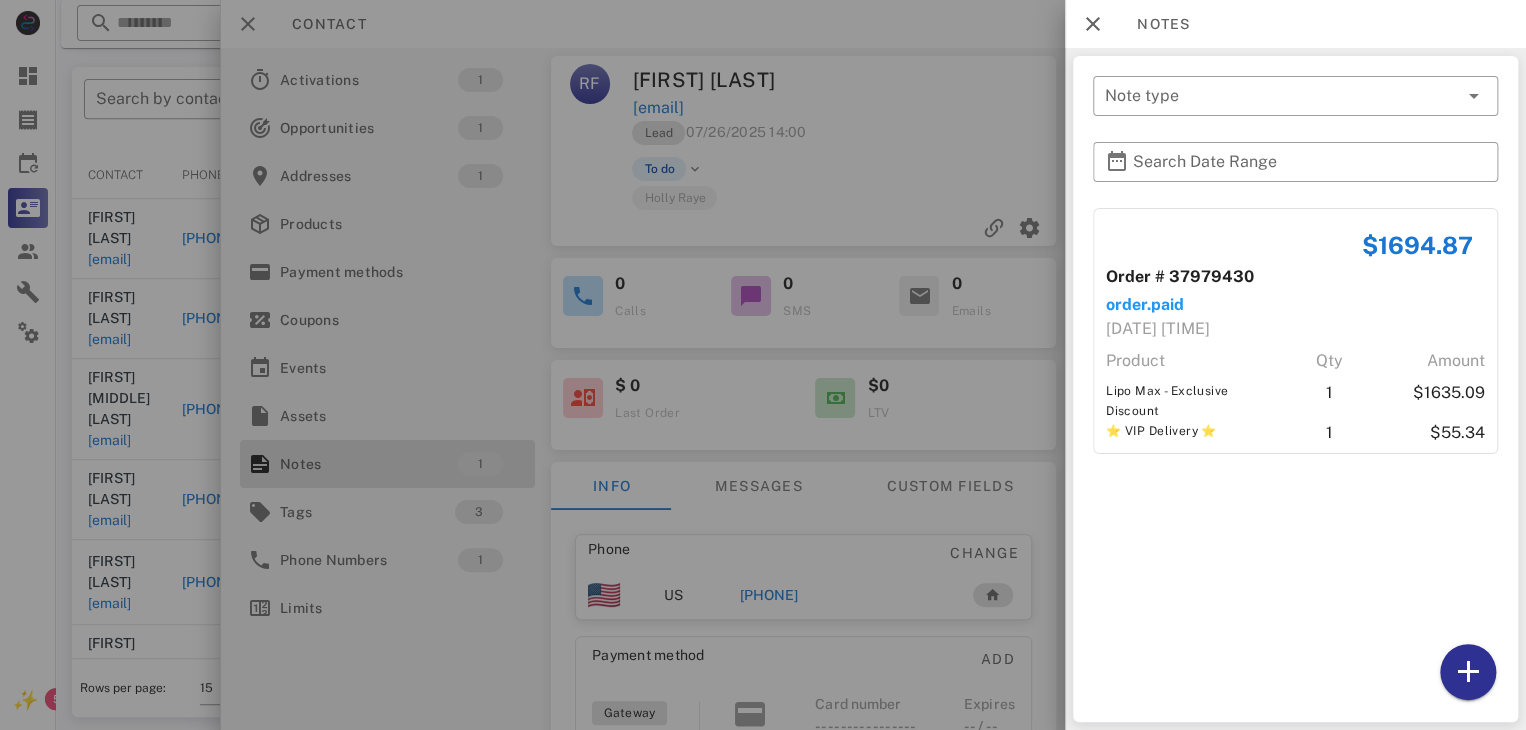 click at bounding box center [763, 365] 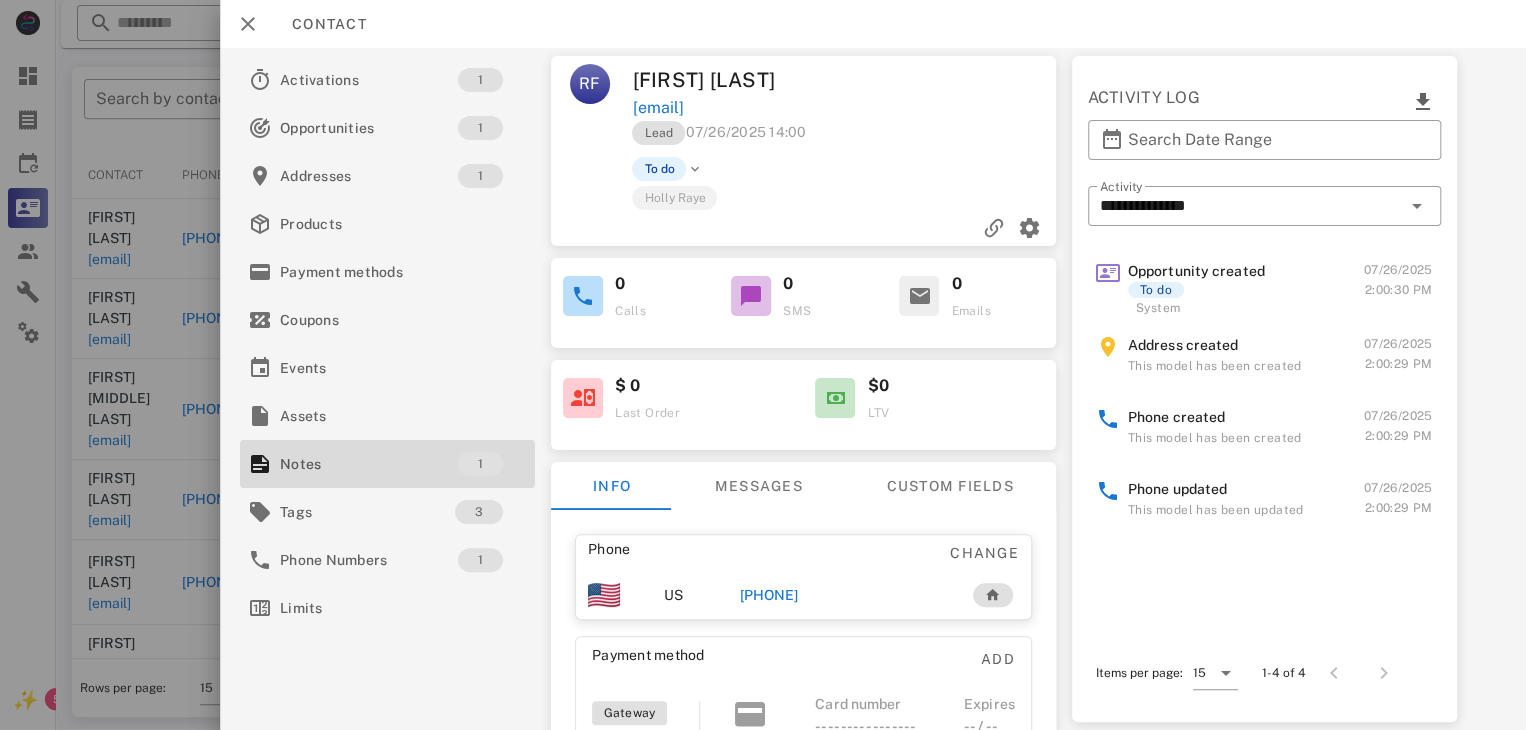 click at bounding box center (763, 365) 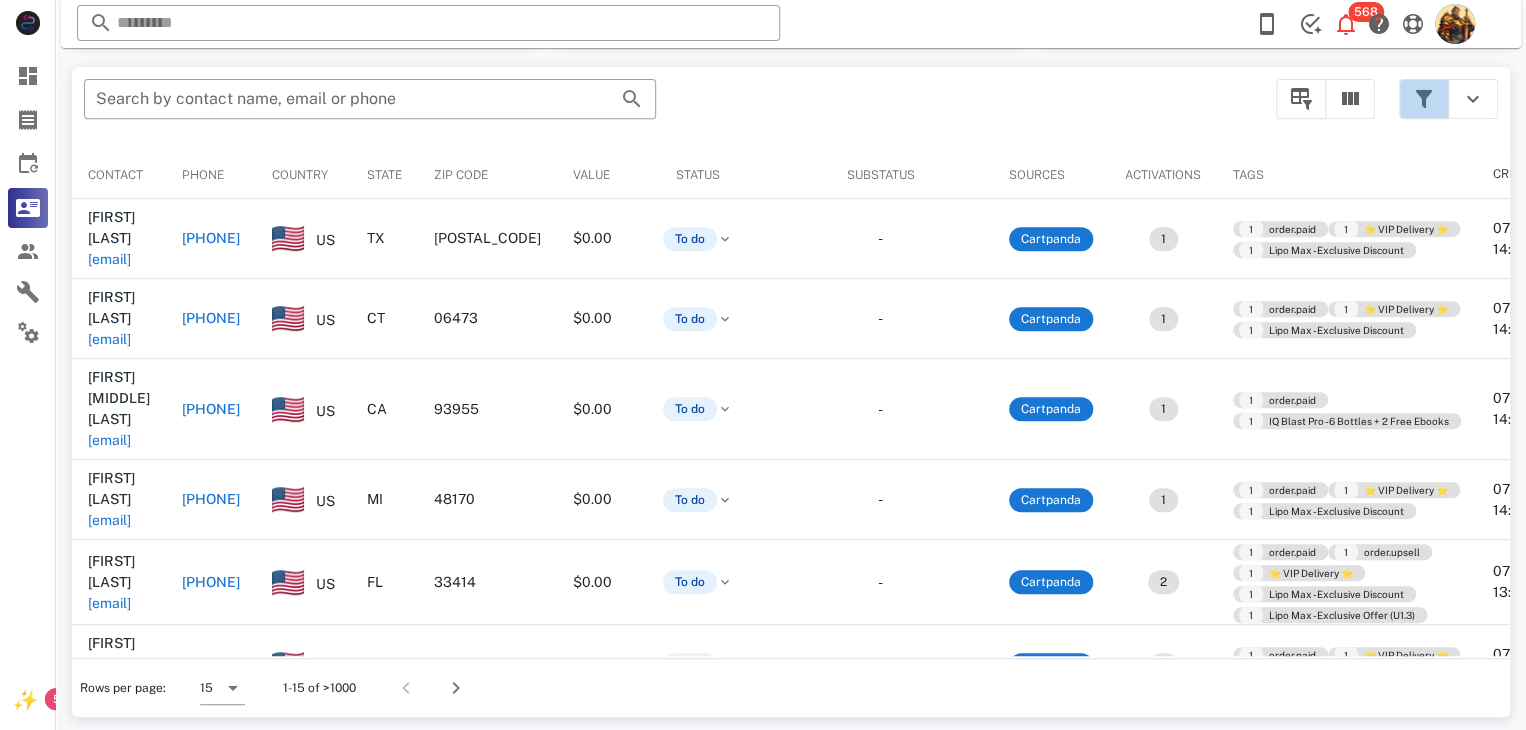 click at bounding box center [1424, 99] 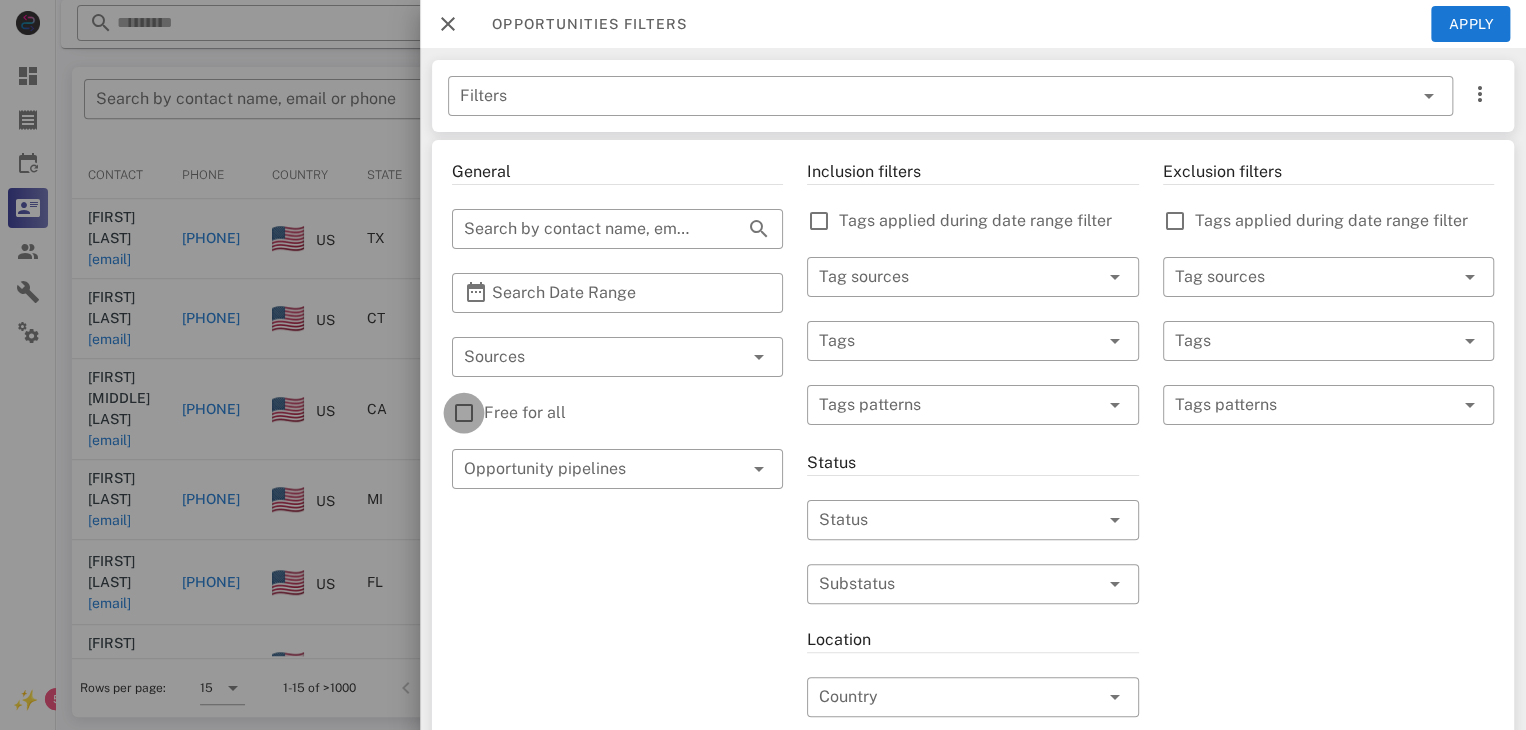 click at bounding box center [464, 413] 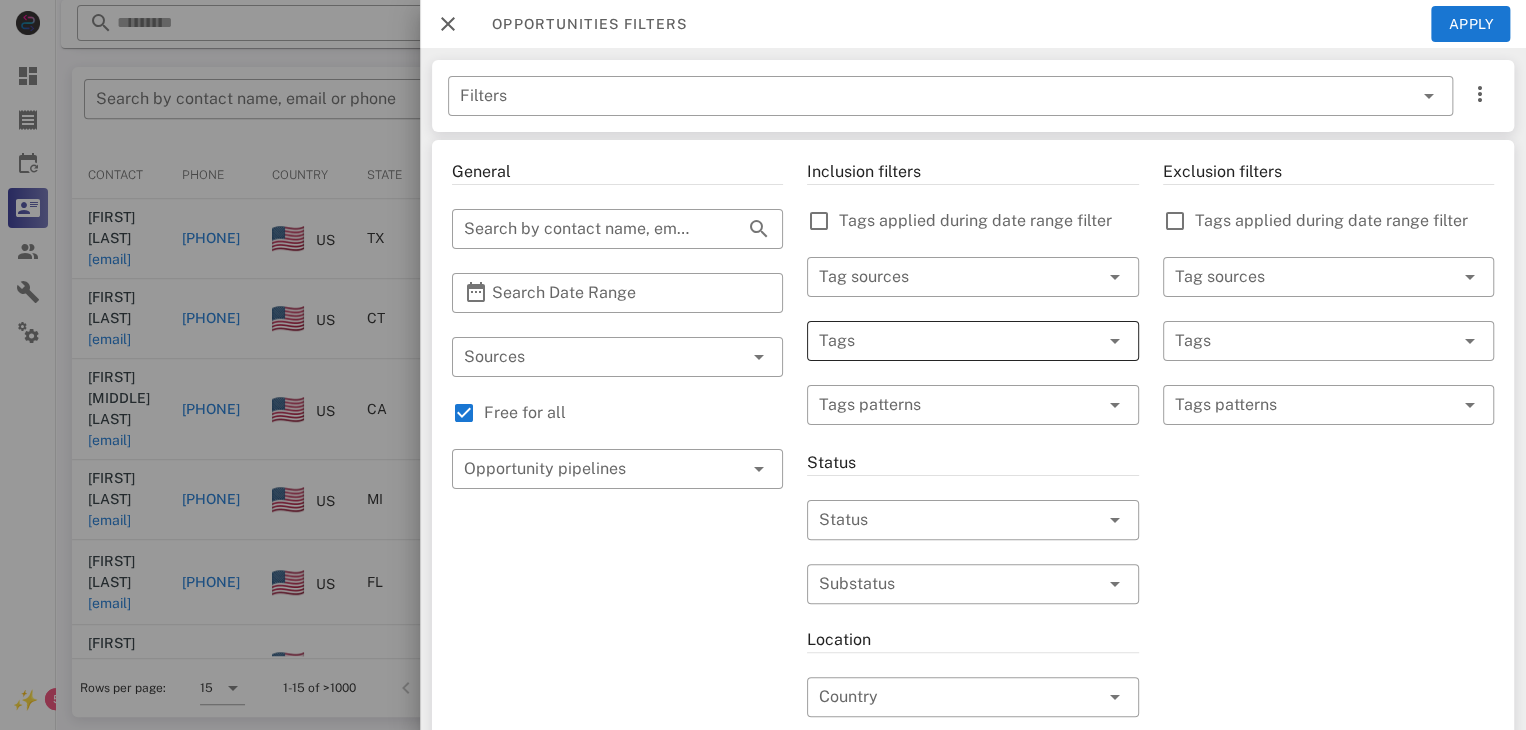 click at bounding box center (944, 341) 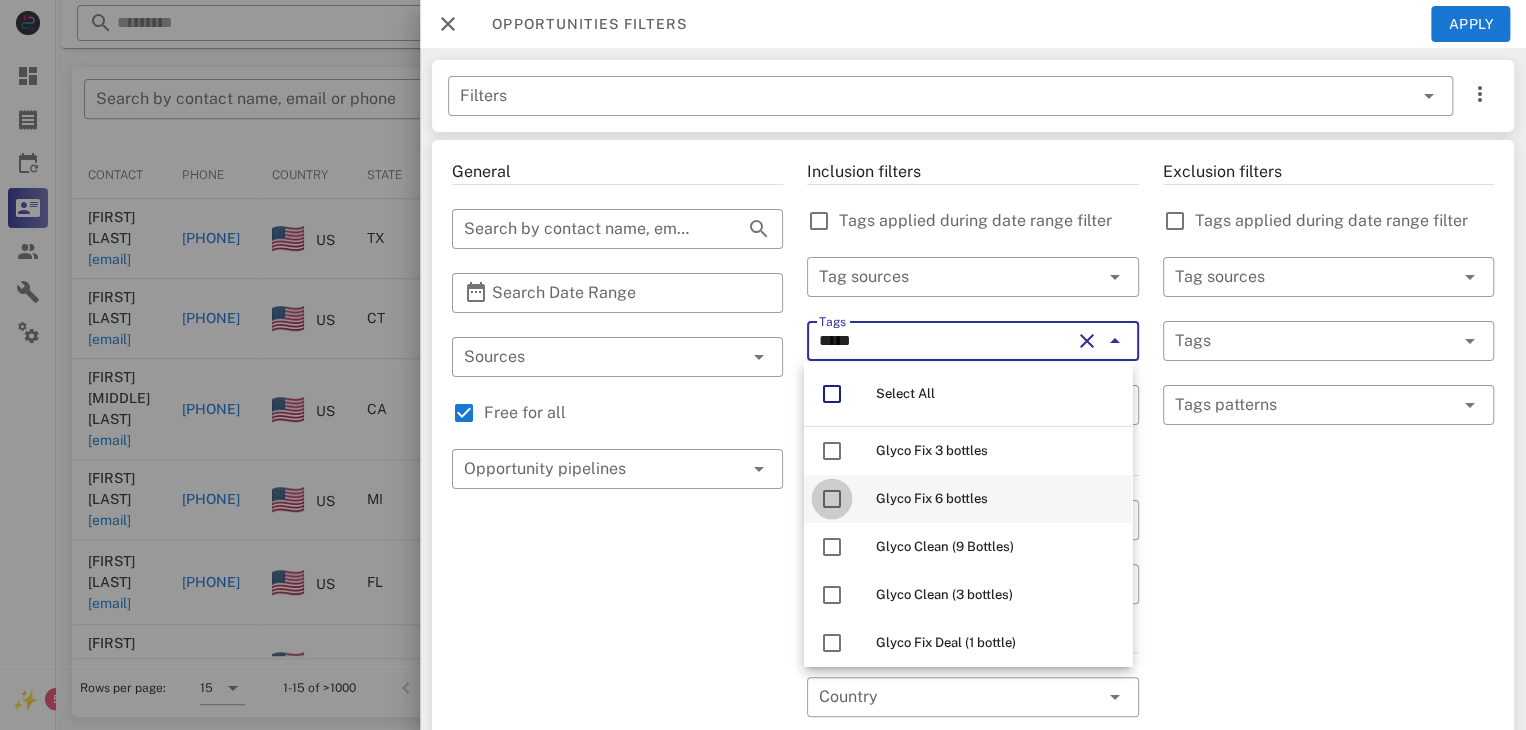 click at bounding box center (832, 499) 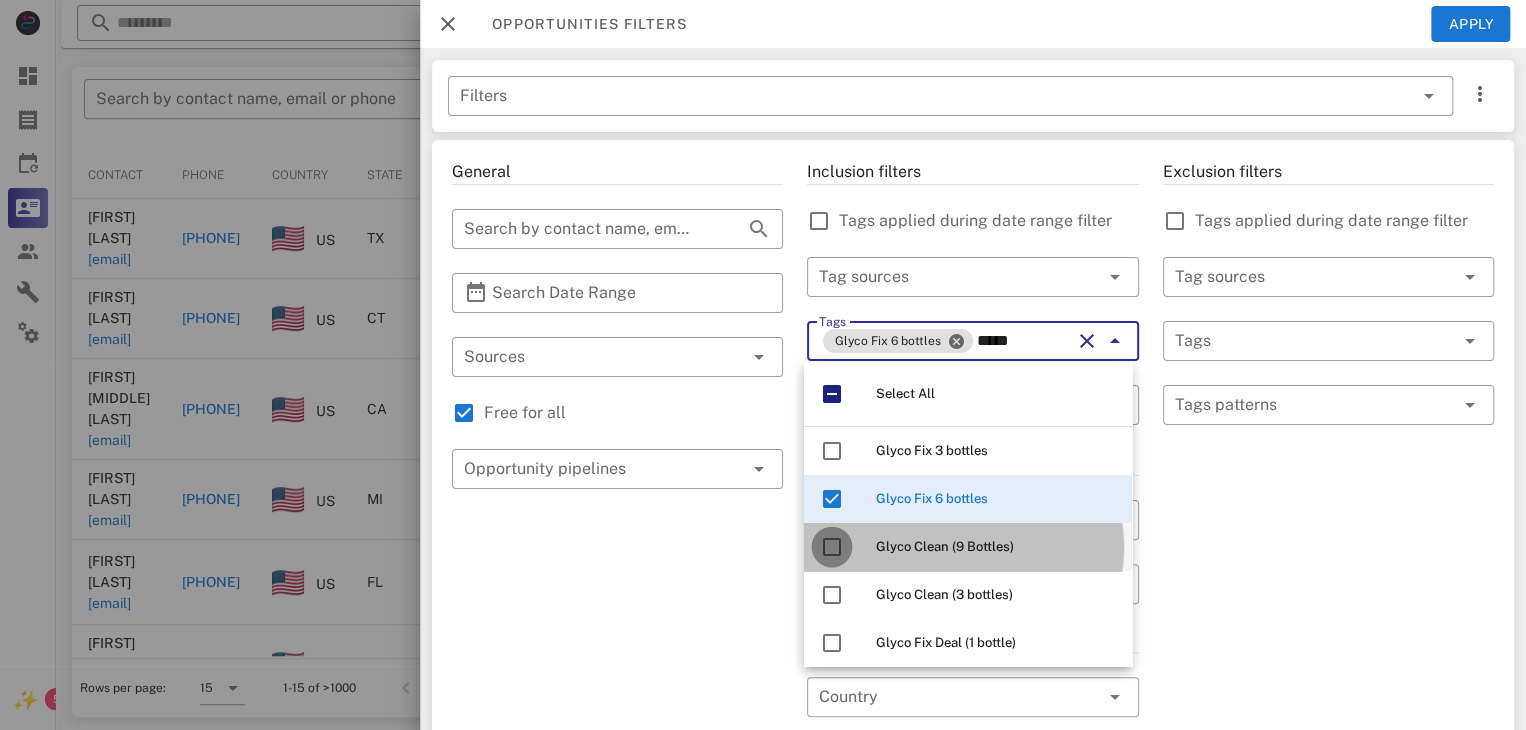 click at bounding box center (832, 547) 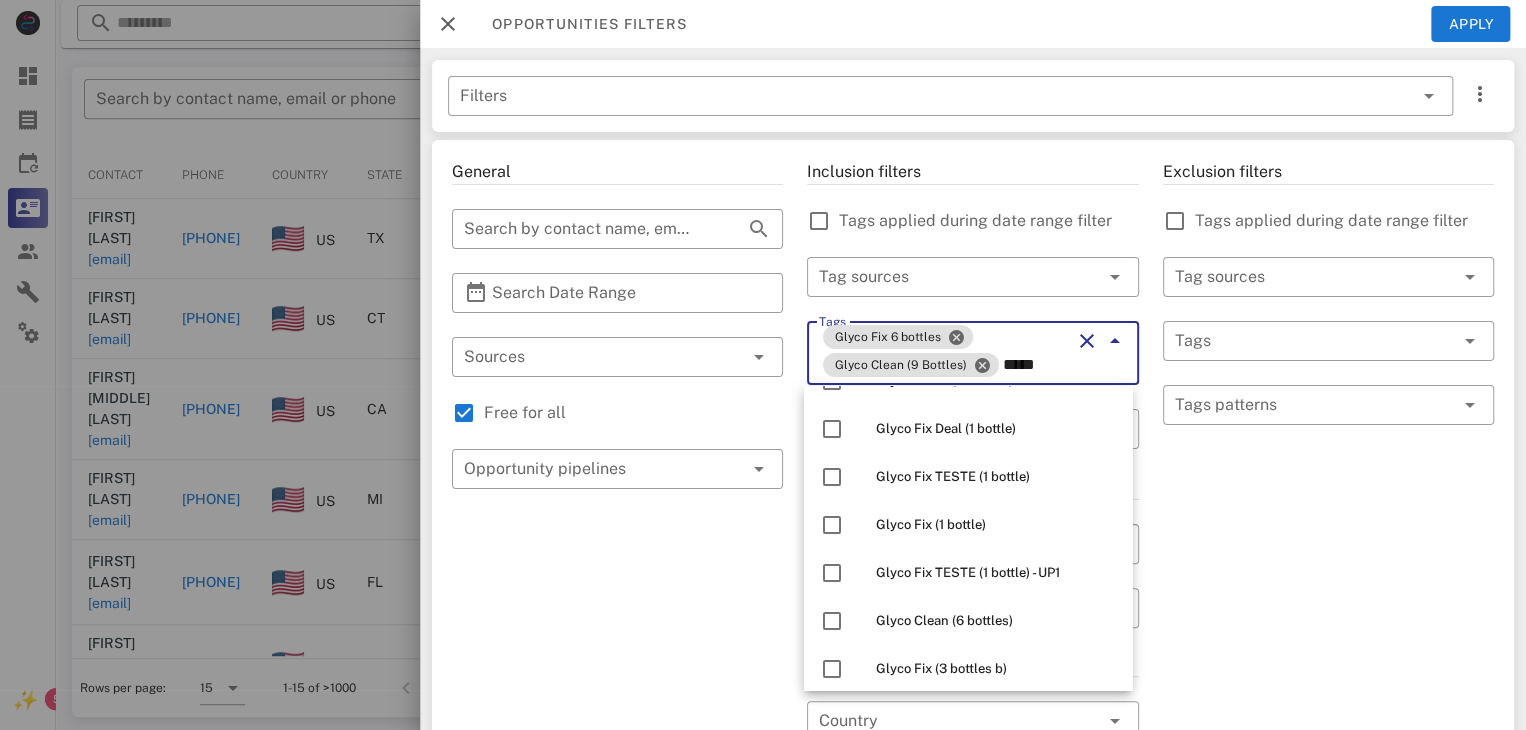scroll, scrollTop: 247, scrollLeft: 0, axis: vertical 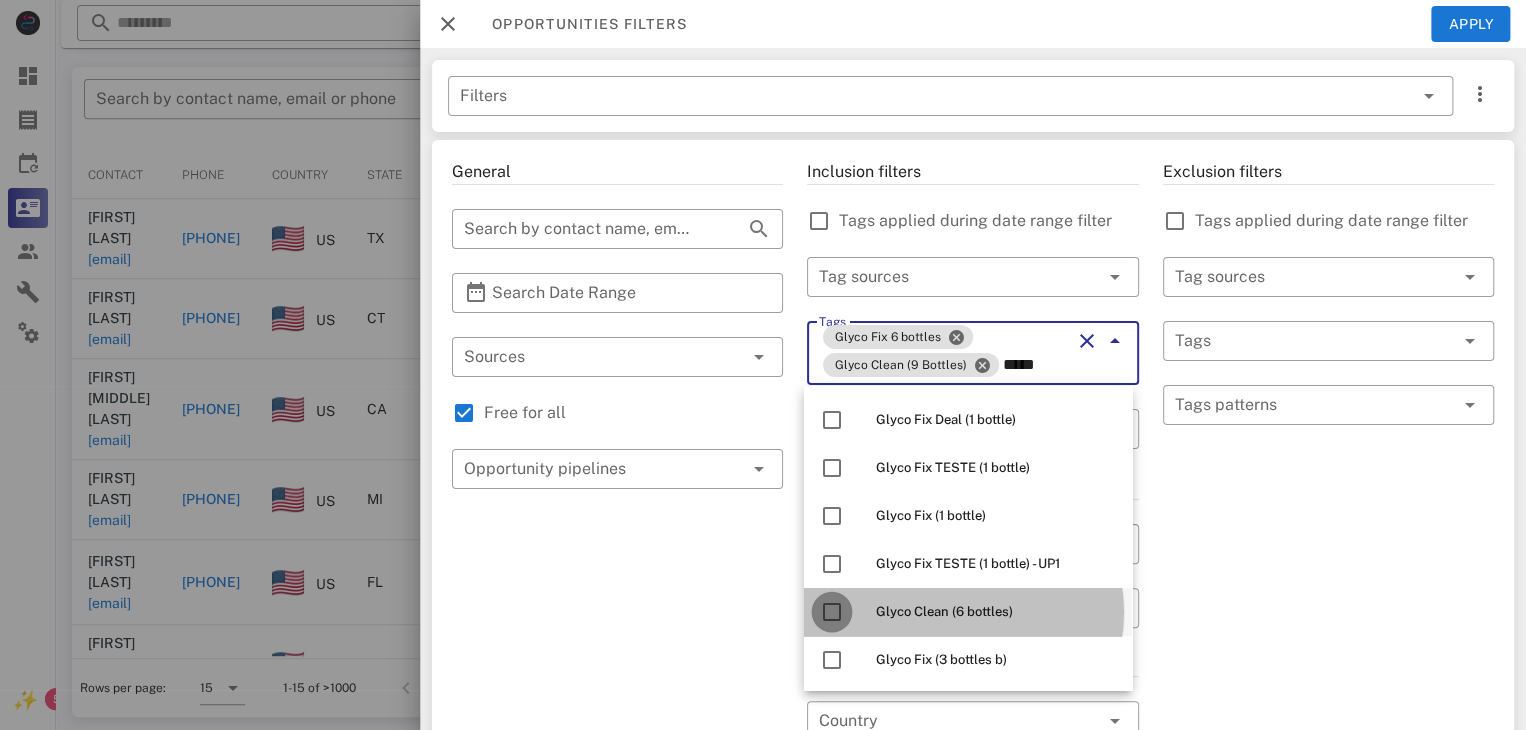 click at bounding box center (832, 612) 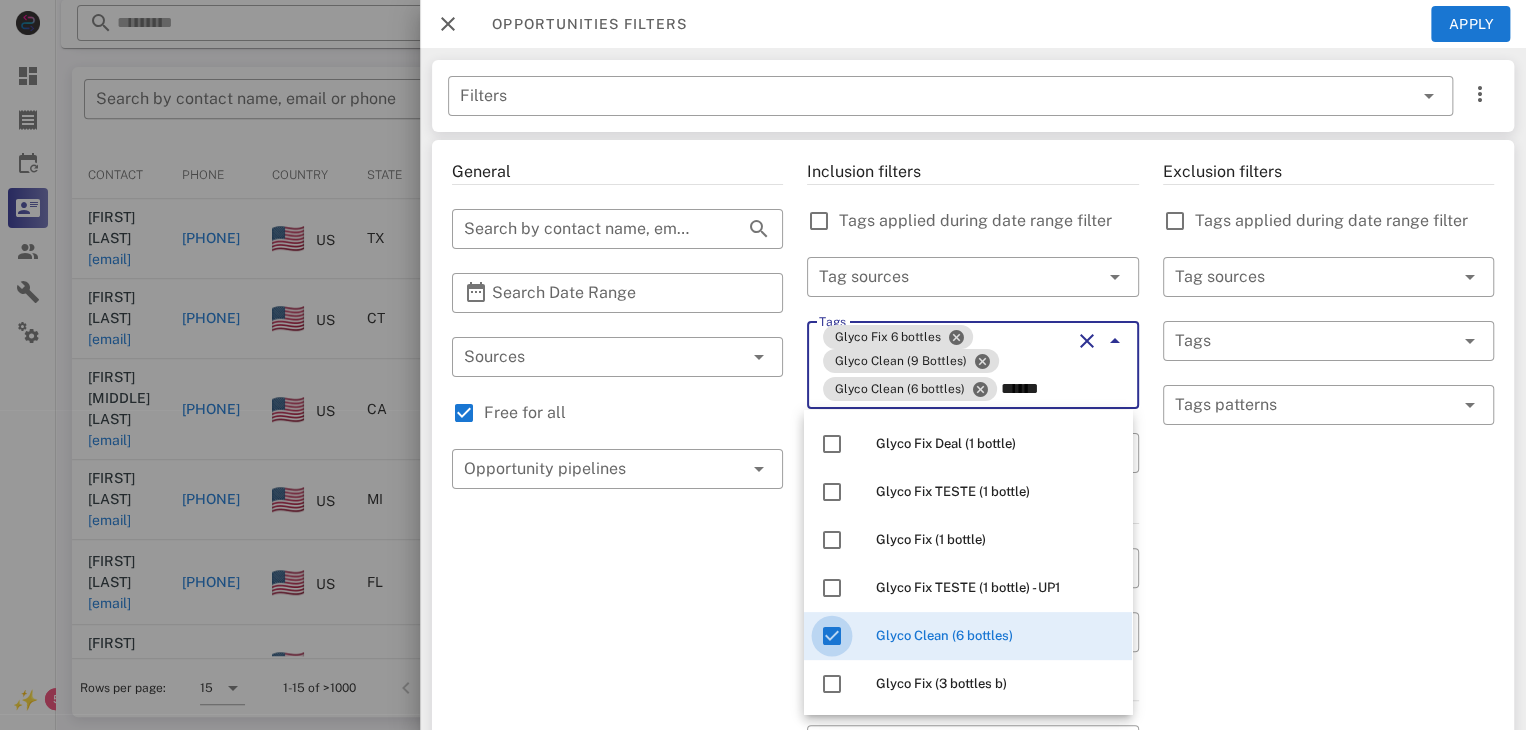 scroll, scrollTop: 0, scrollLeft: 0, axis: both 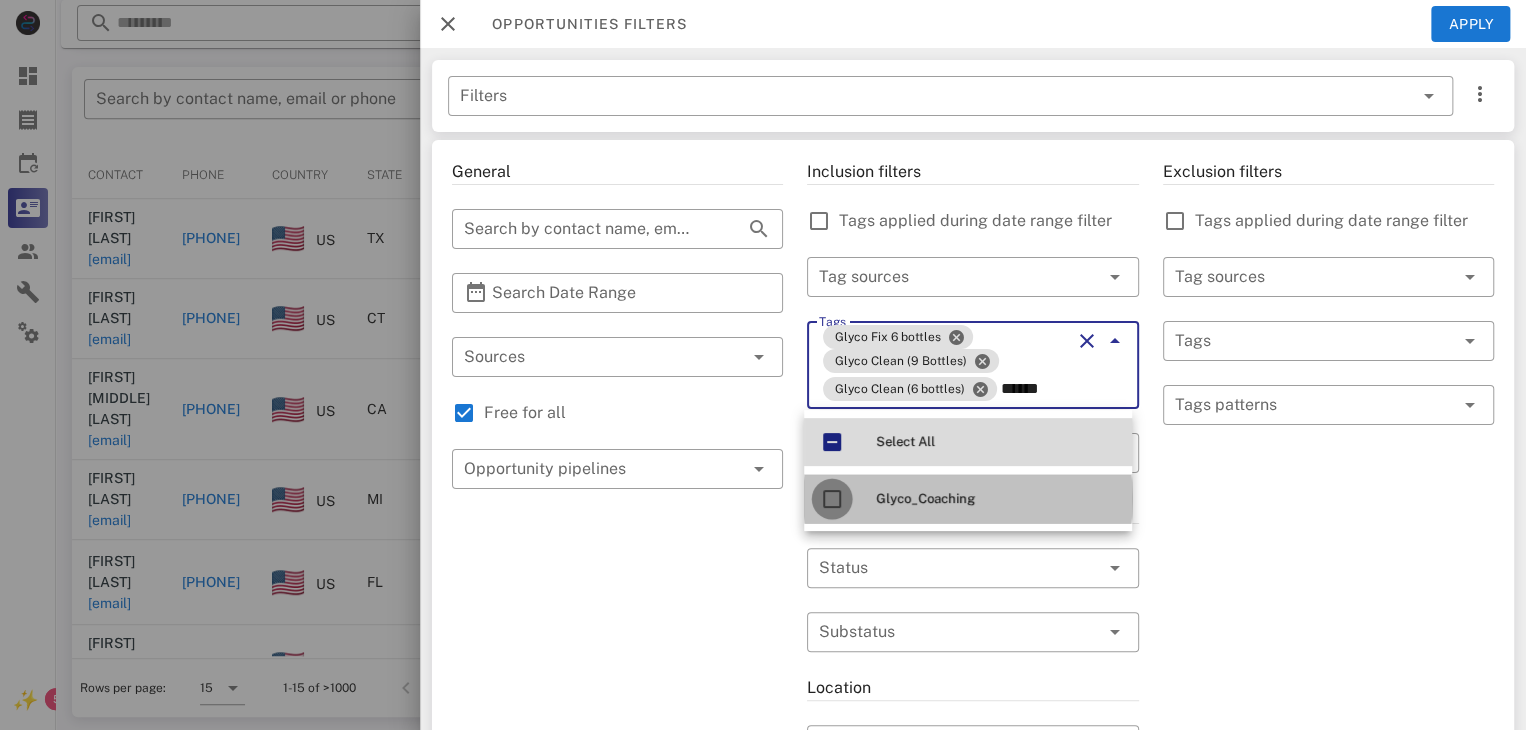 click at bounding box center [832, 499] 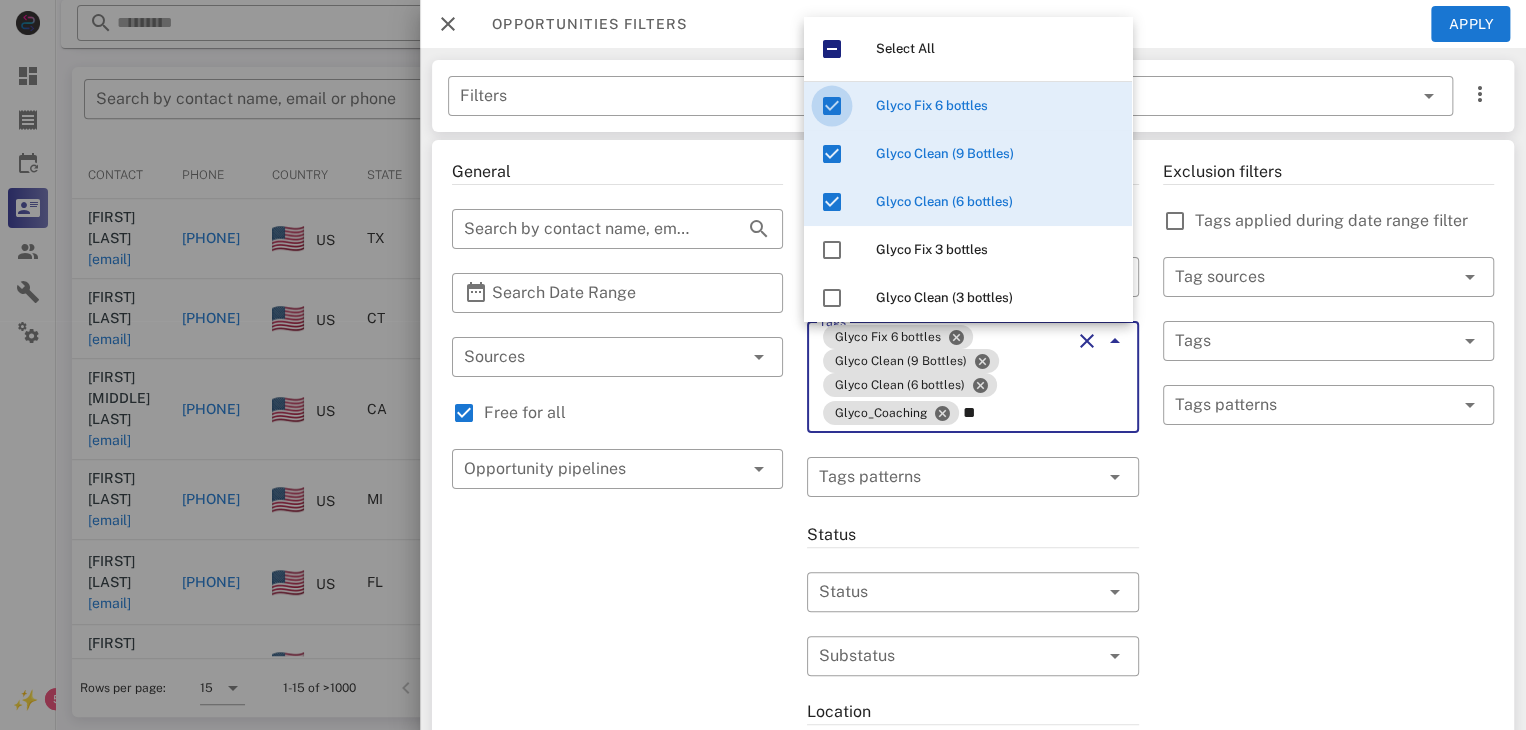 type on "***" 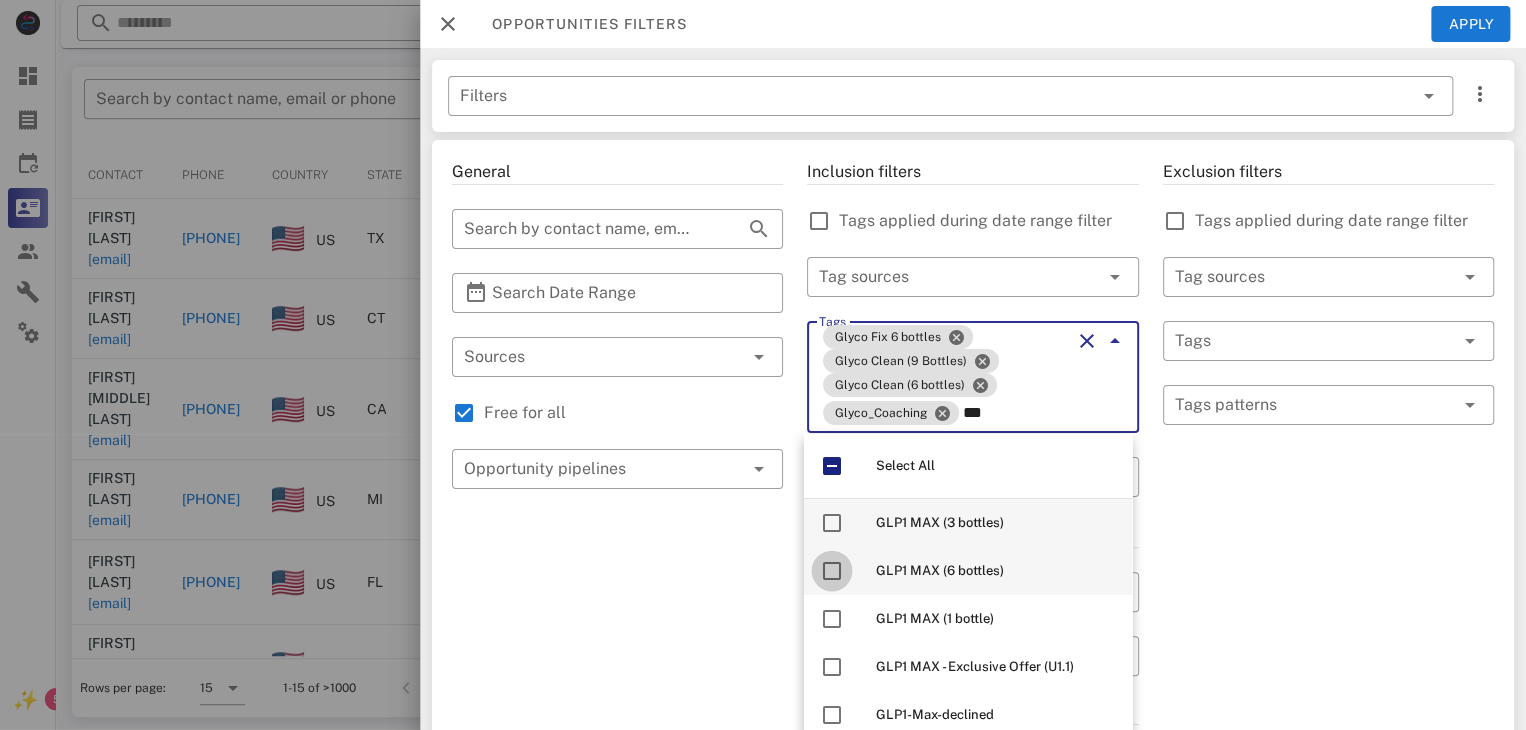 click at bounding box center [832, 571] 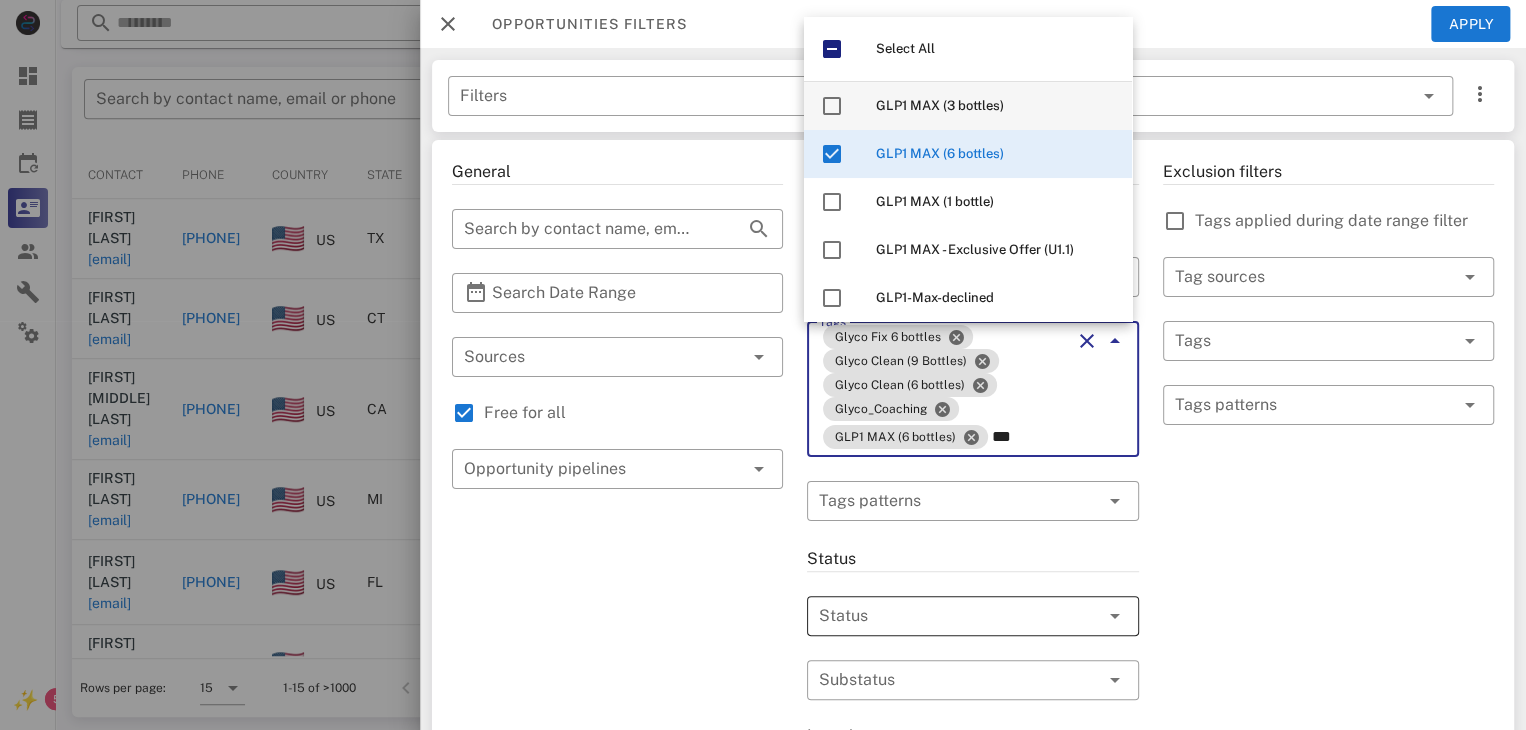 click at bounding box center [944, 616] 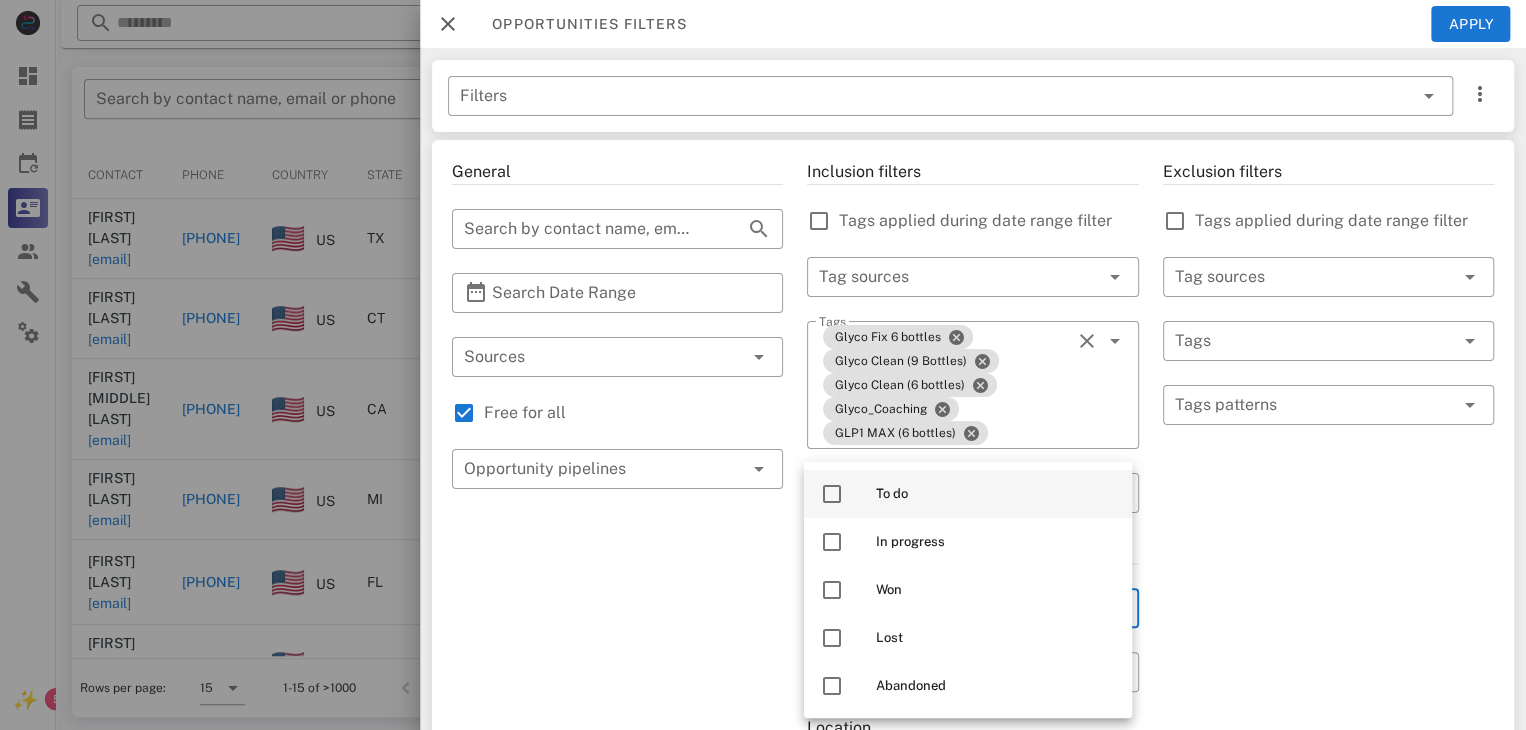 click at bounding box center [832, 494] 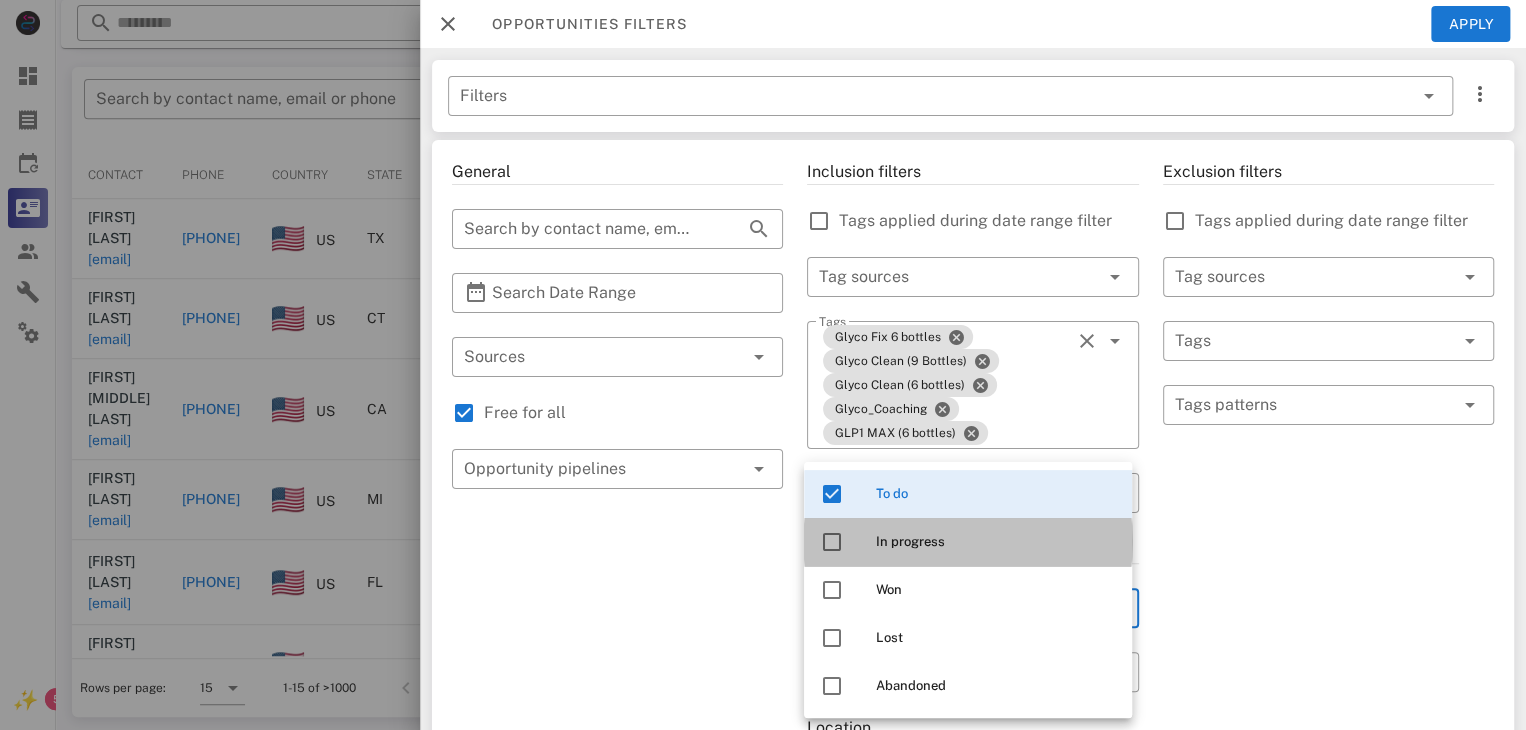 click at bounding box center [832, 542] 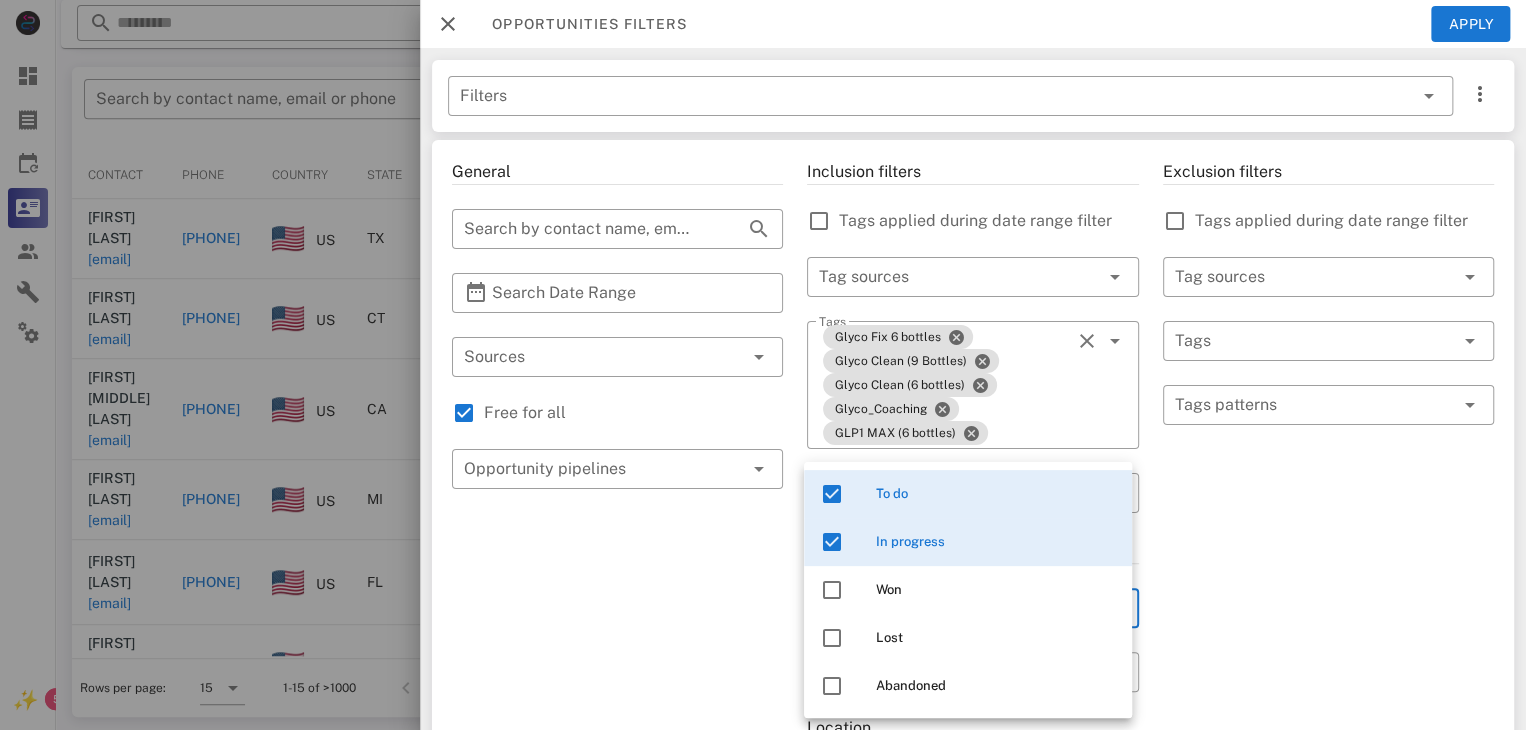 click on "Exclusion filters Tags applied during date range filter ​ Tag sources ​ Tags ​ Tags patterns" at bounding box center [1328, 753] 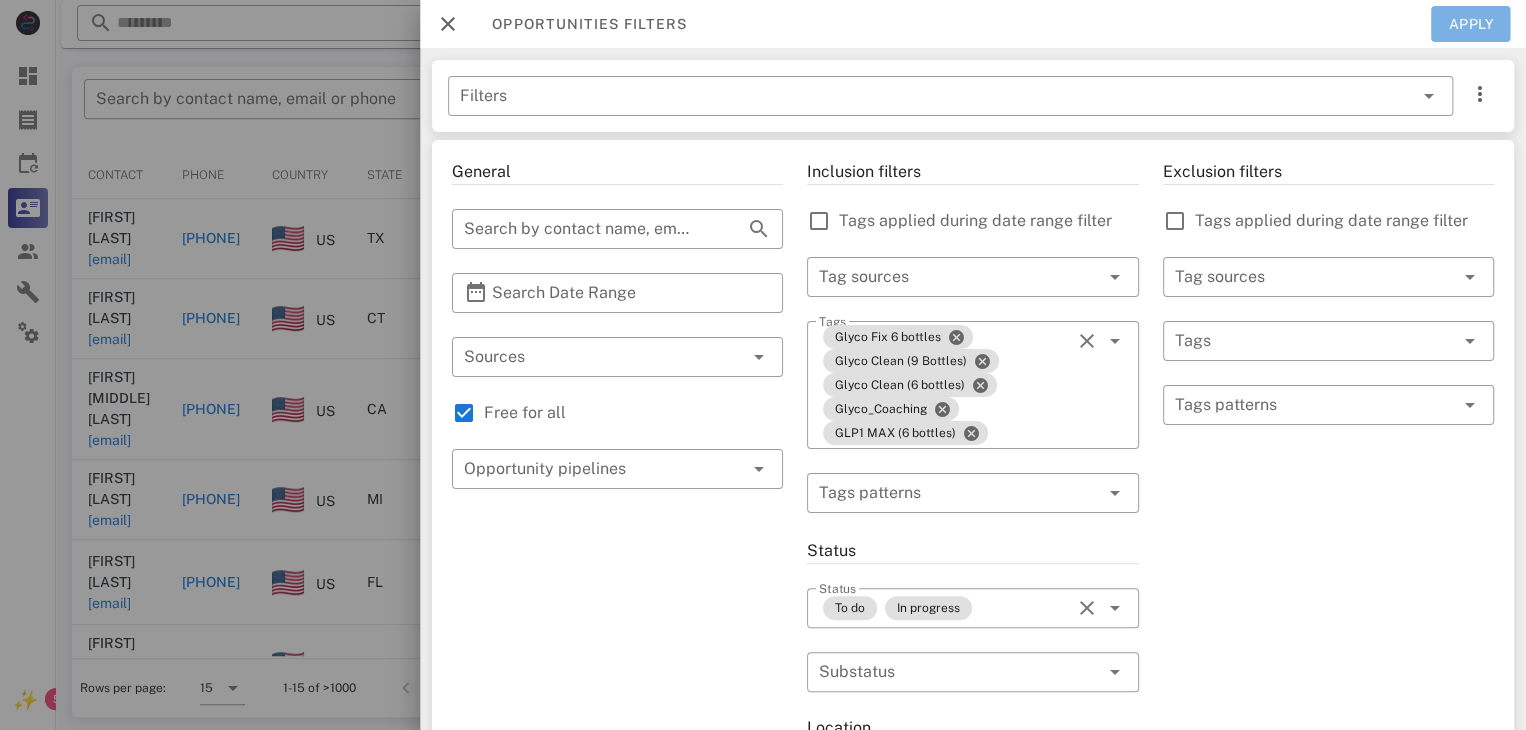 click on "Apply" at bounding box center [1471, 24] 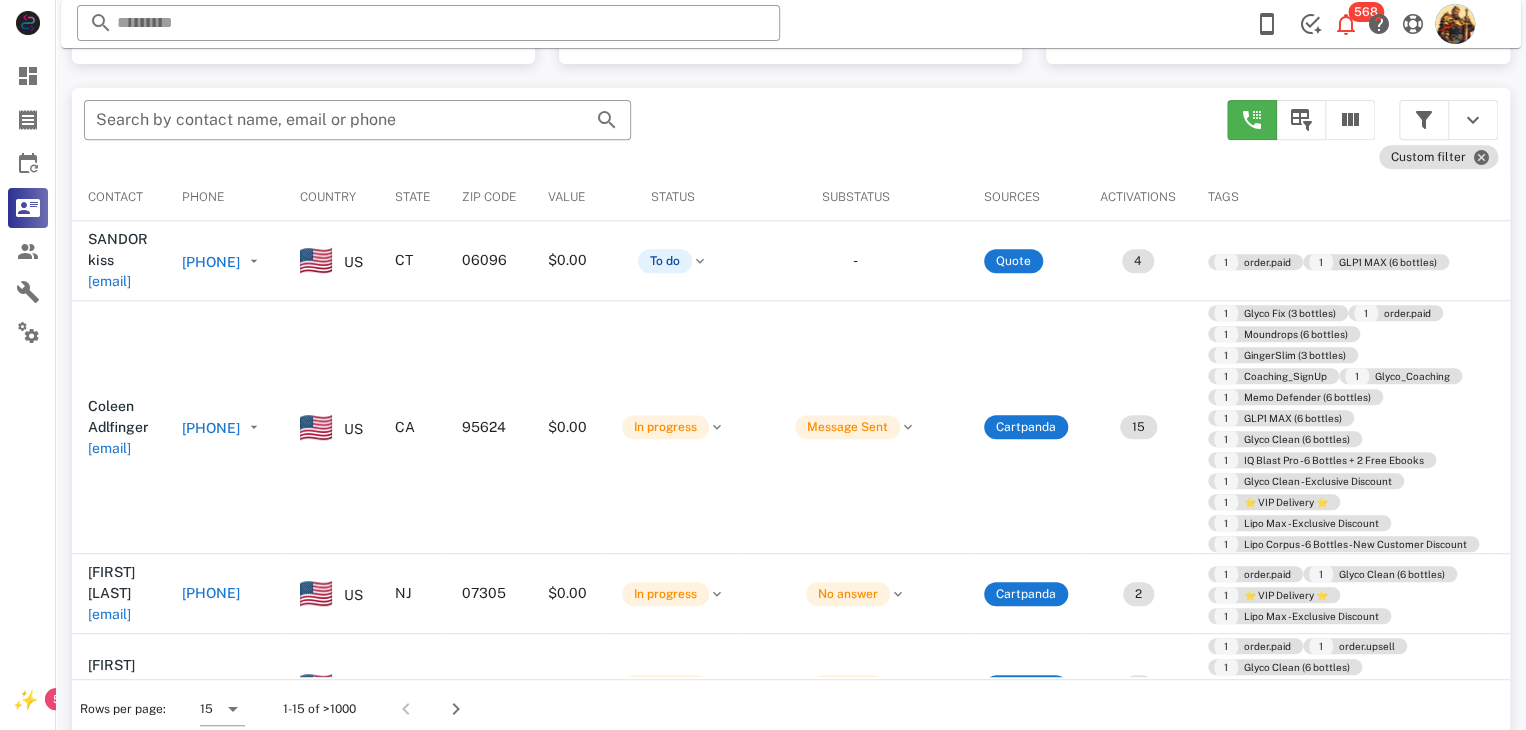 scroll, scrollTop: 377, scrollLeft: 0, axis: vertical 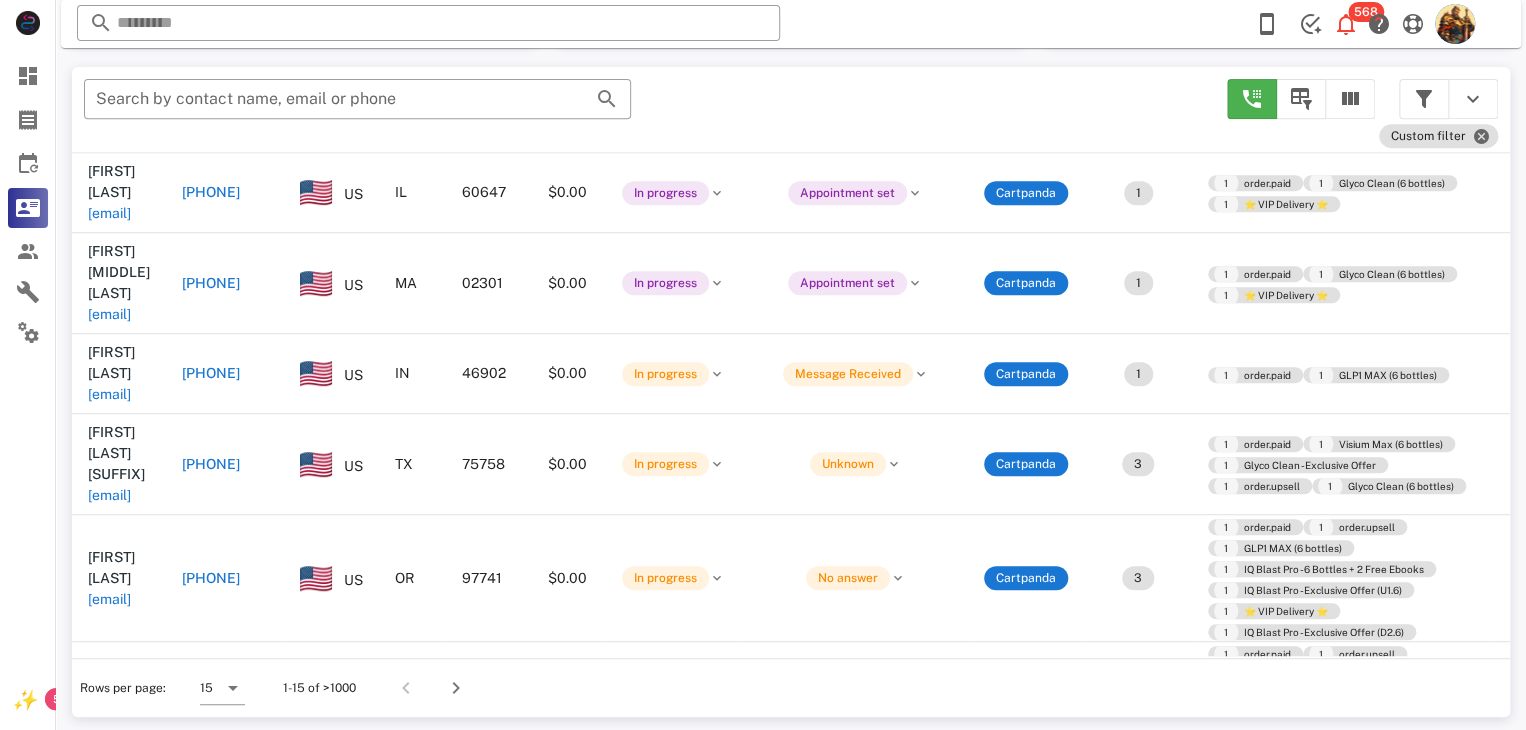 click on "[EMAIL]" at bounding box center [109, 787] 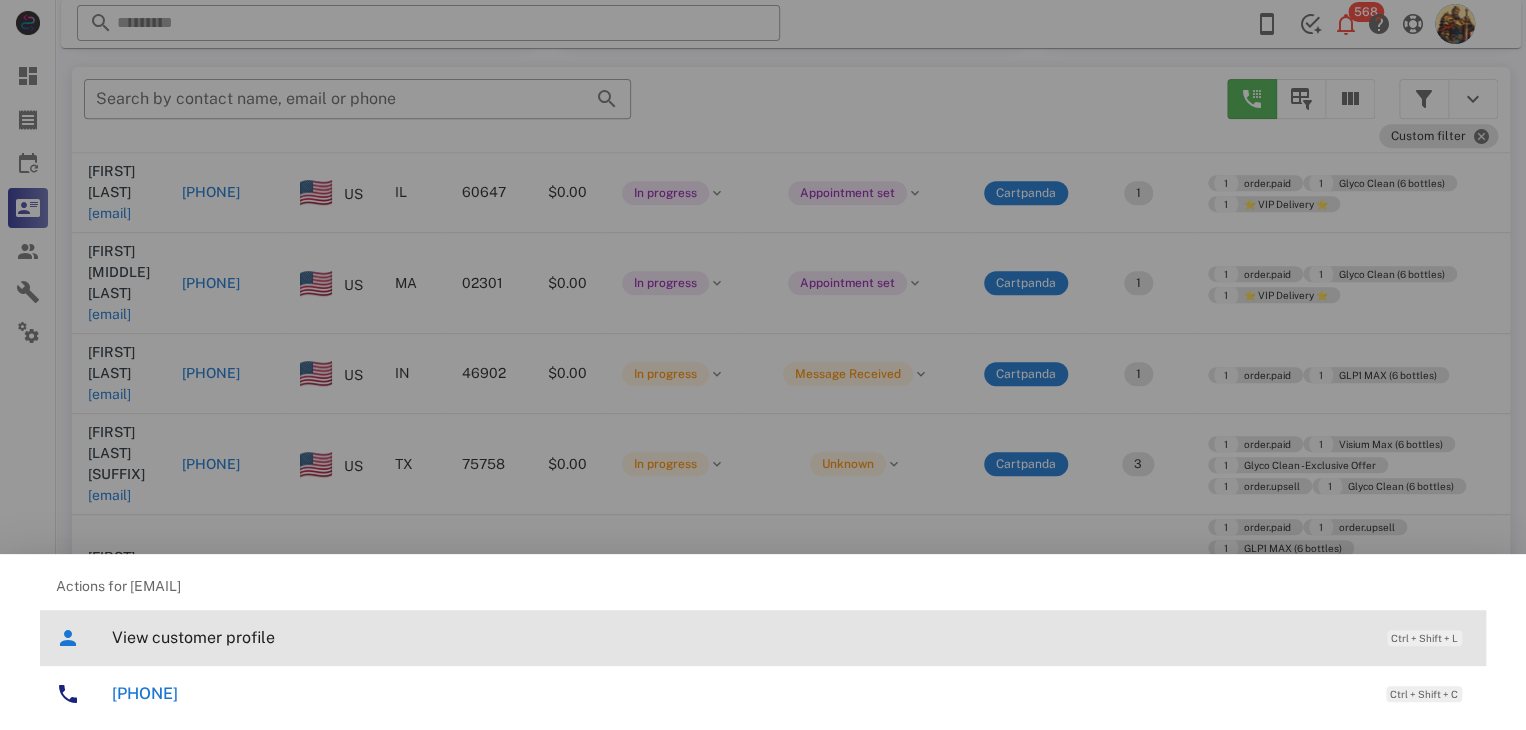click on "View customer profile" at bounding box center [739, 637] 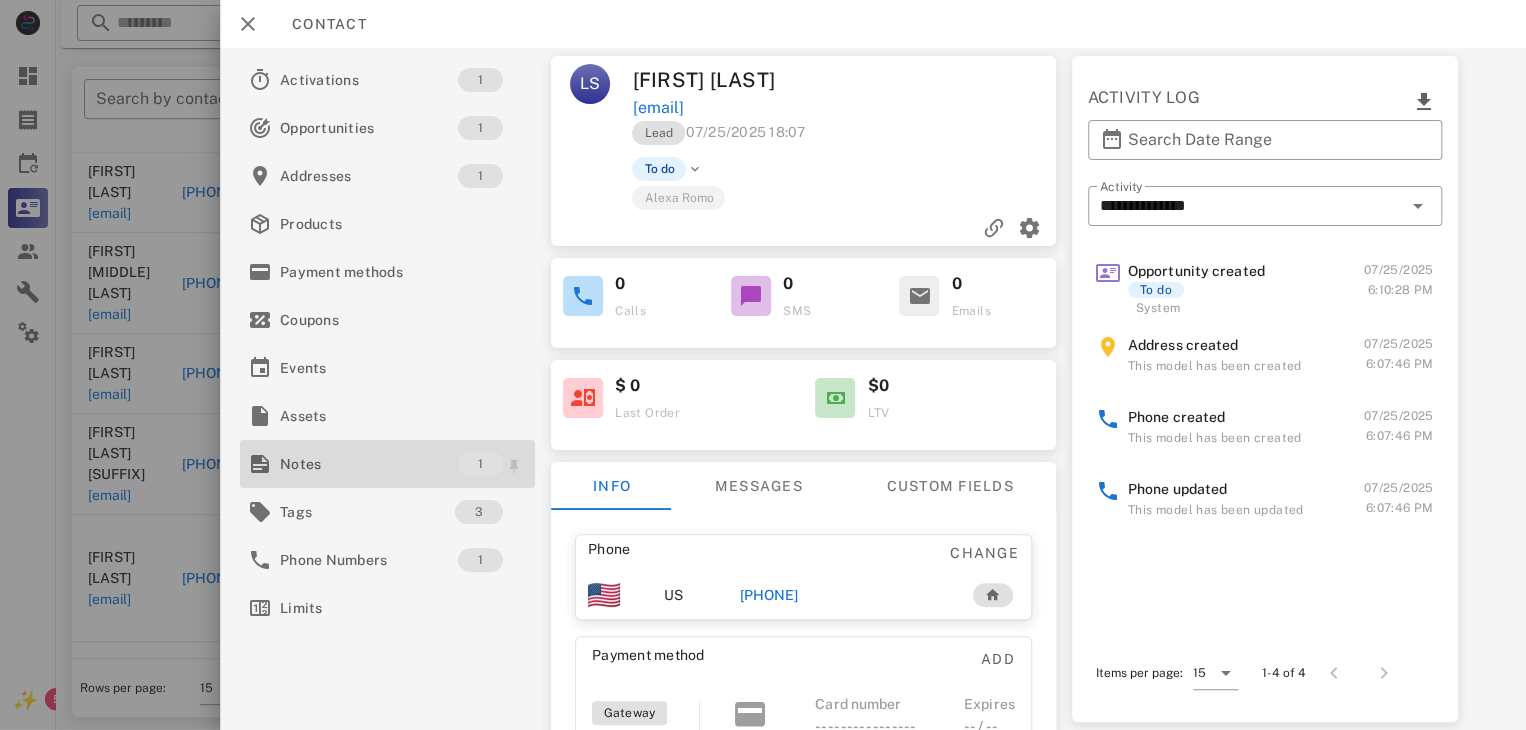 click on "Notes" at bounding box center [369, 464] 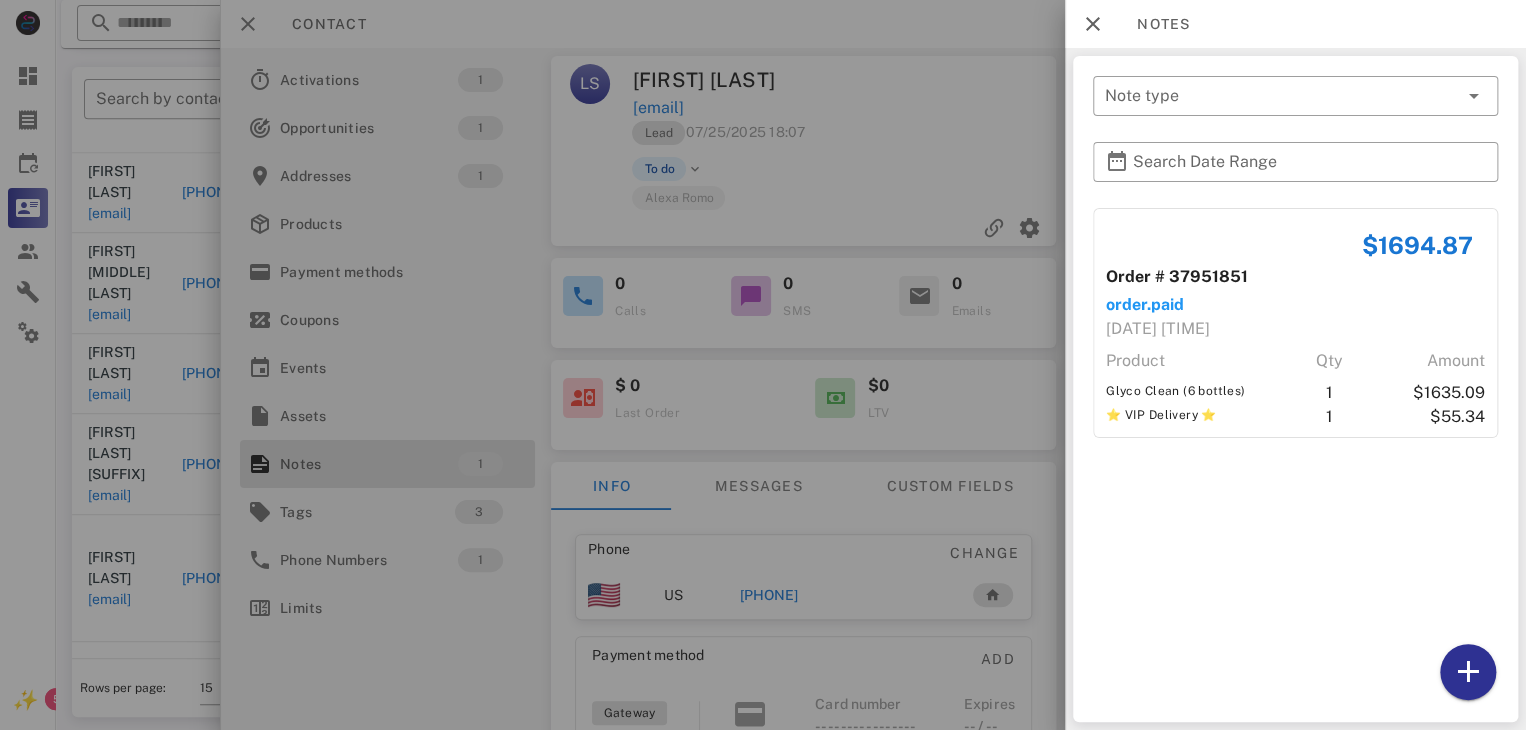 click at bounding box center [763, 365] 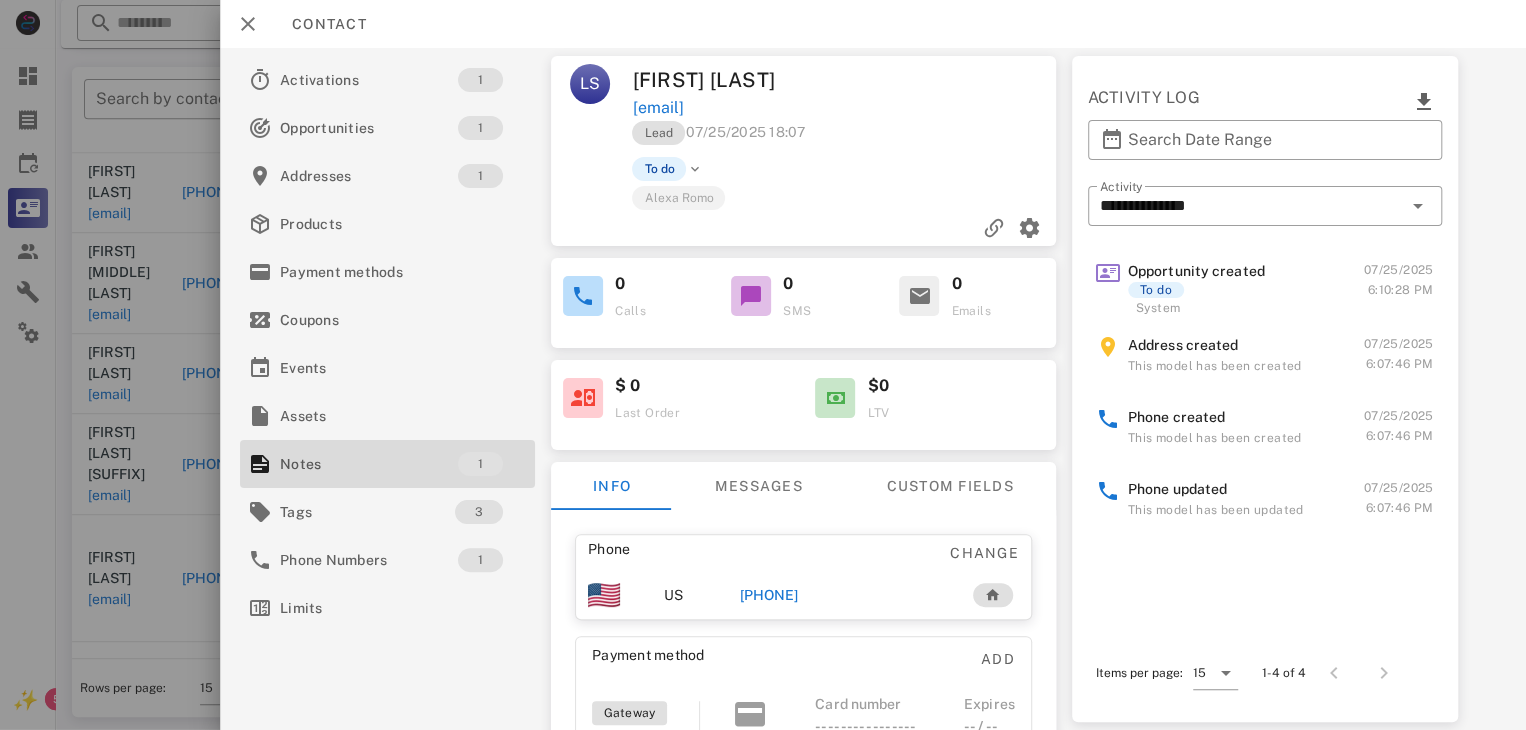 click at bounding box center (763, 365) 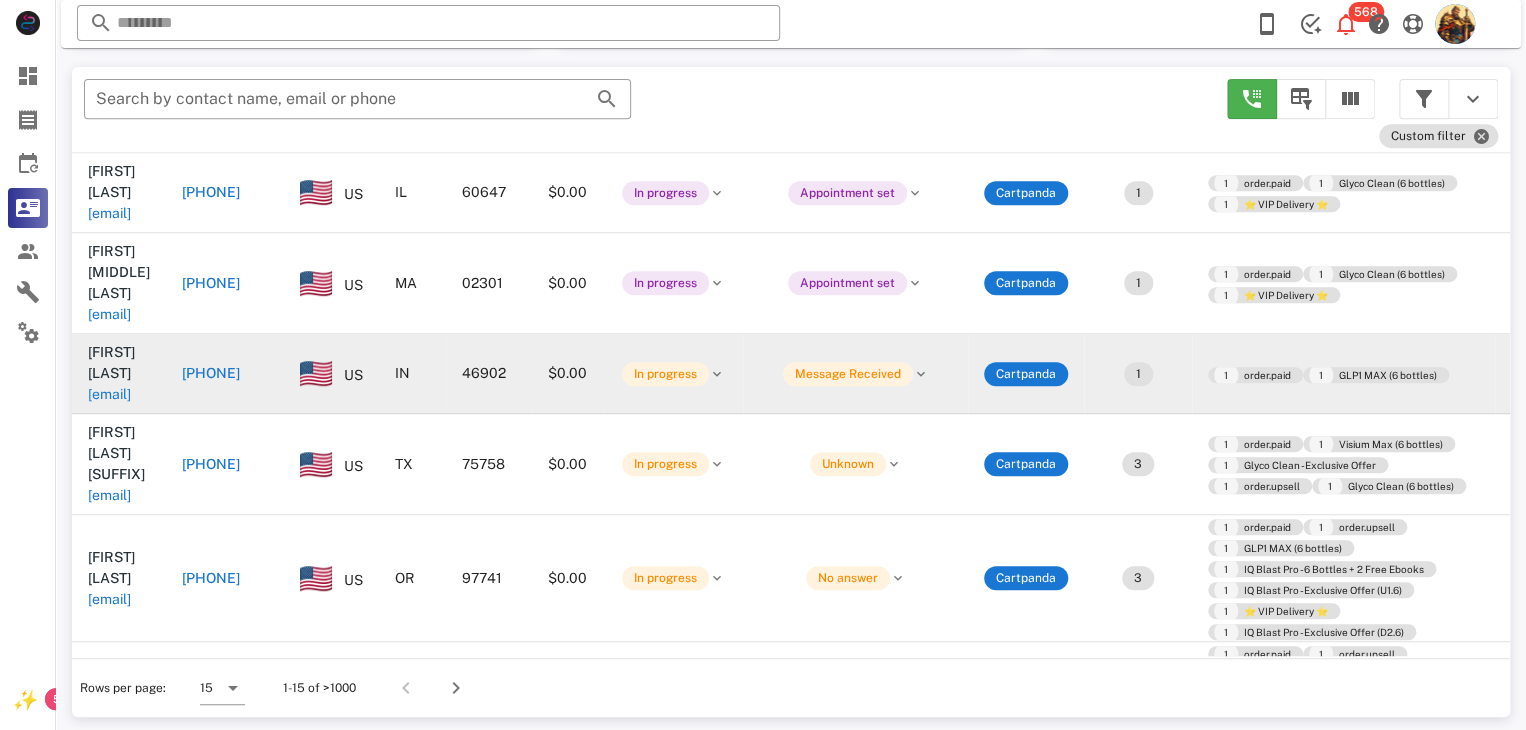 click on "[EMAIL]" at bounding box center [109, 394] 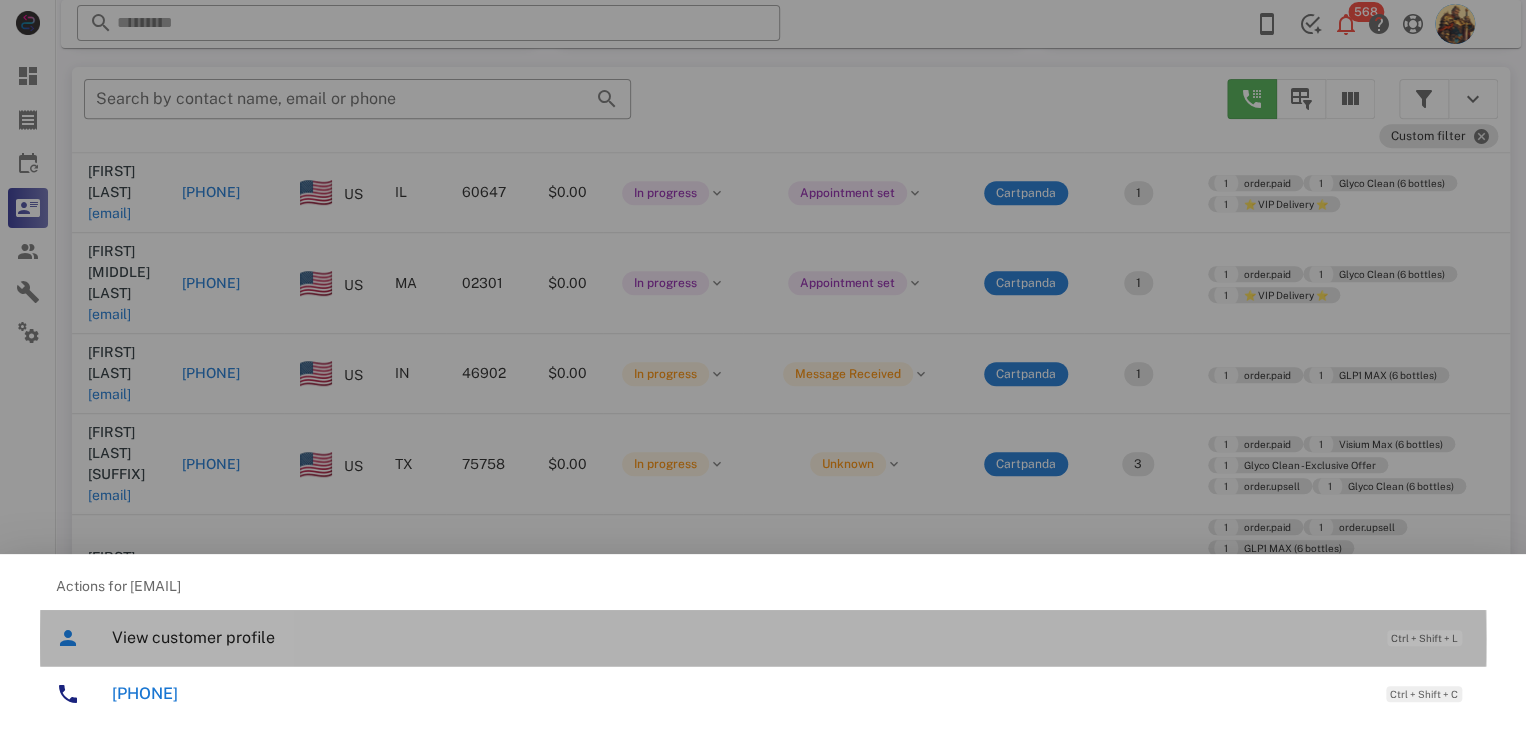click on "View customer profile" at bounding box center (739, 637) 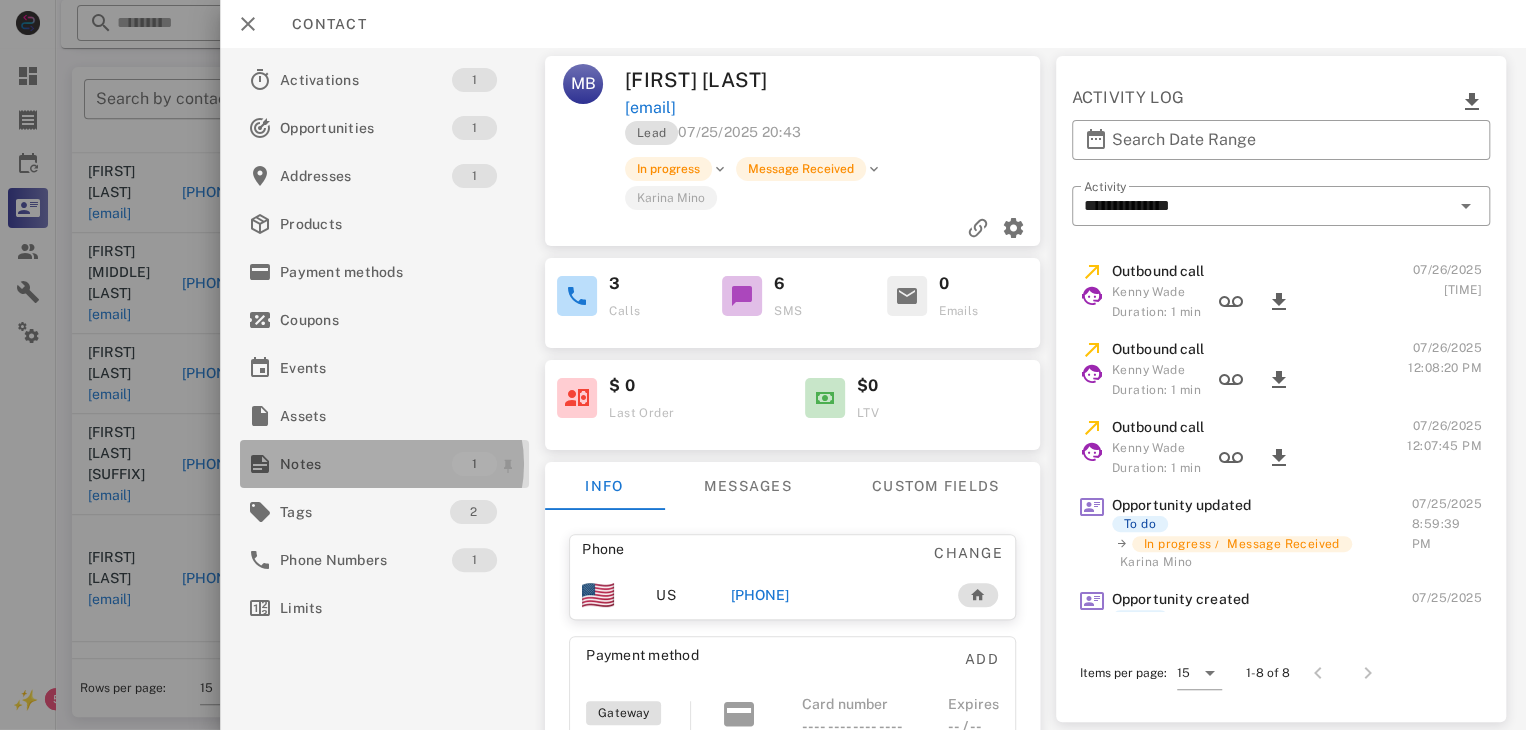 click on "Notes" at bounding box center (366, 464) 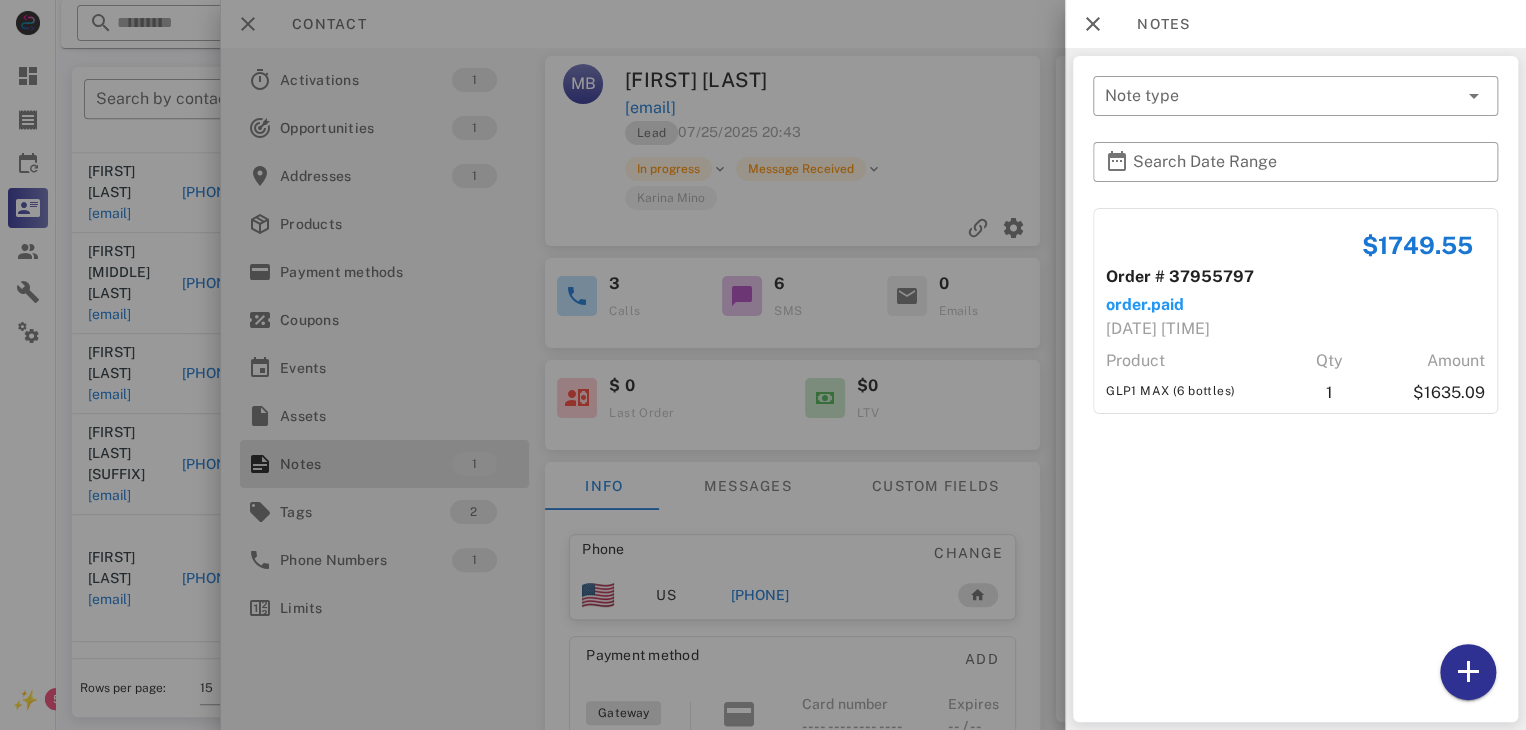 click at bounding box center [763, 365] 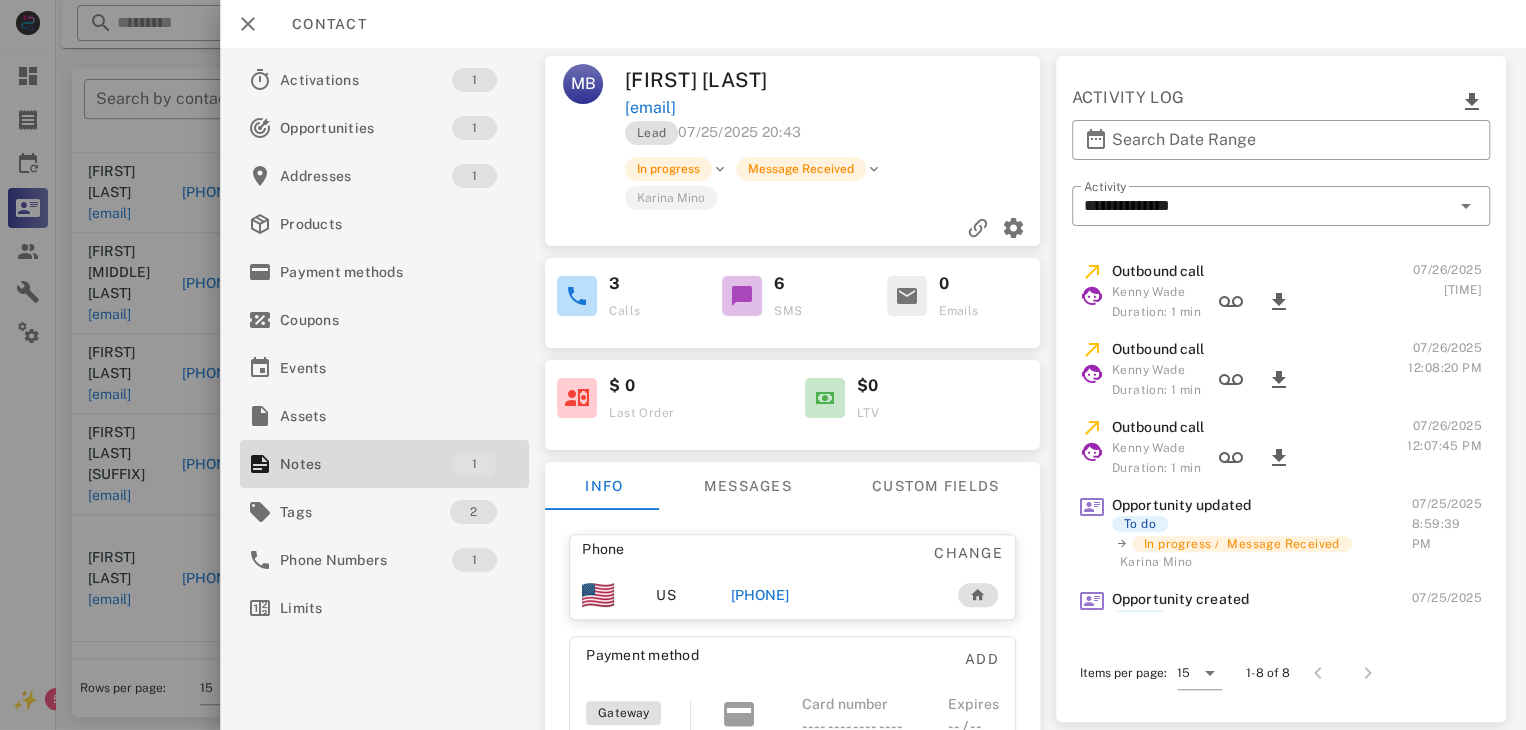 click on "[PHONE]" at bounding box center [760, 595] 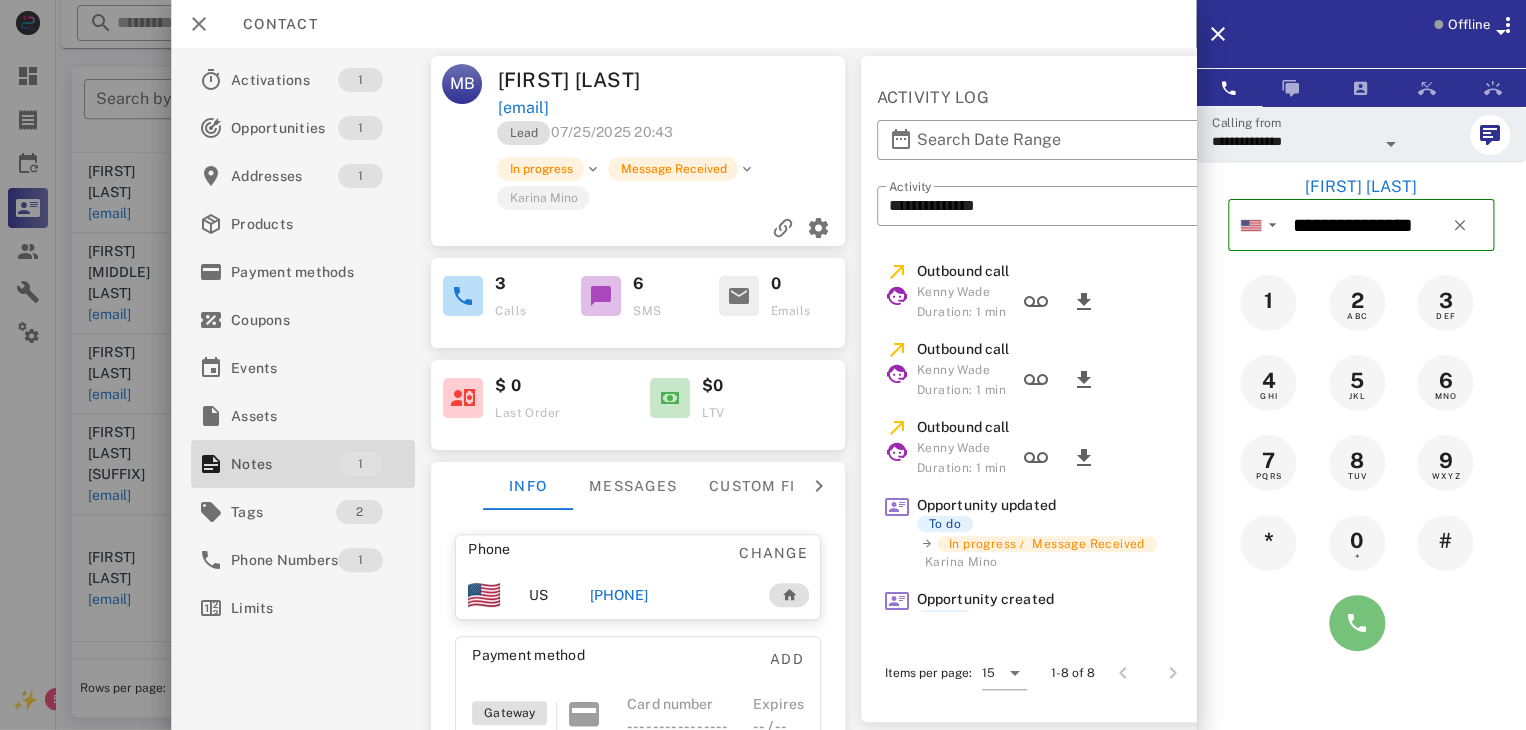 click at bounding box center (1357, 623) 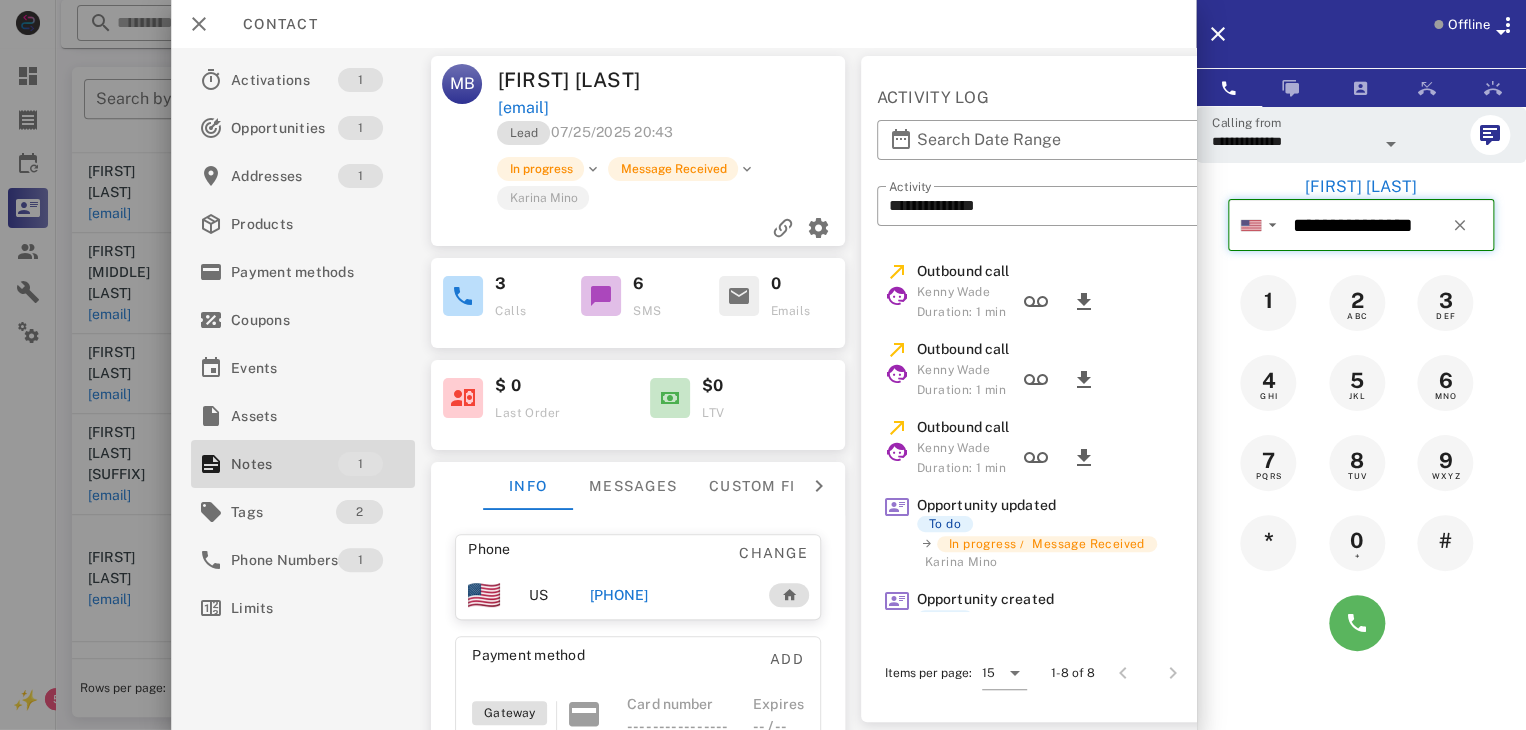 type 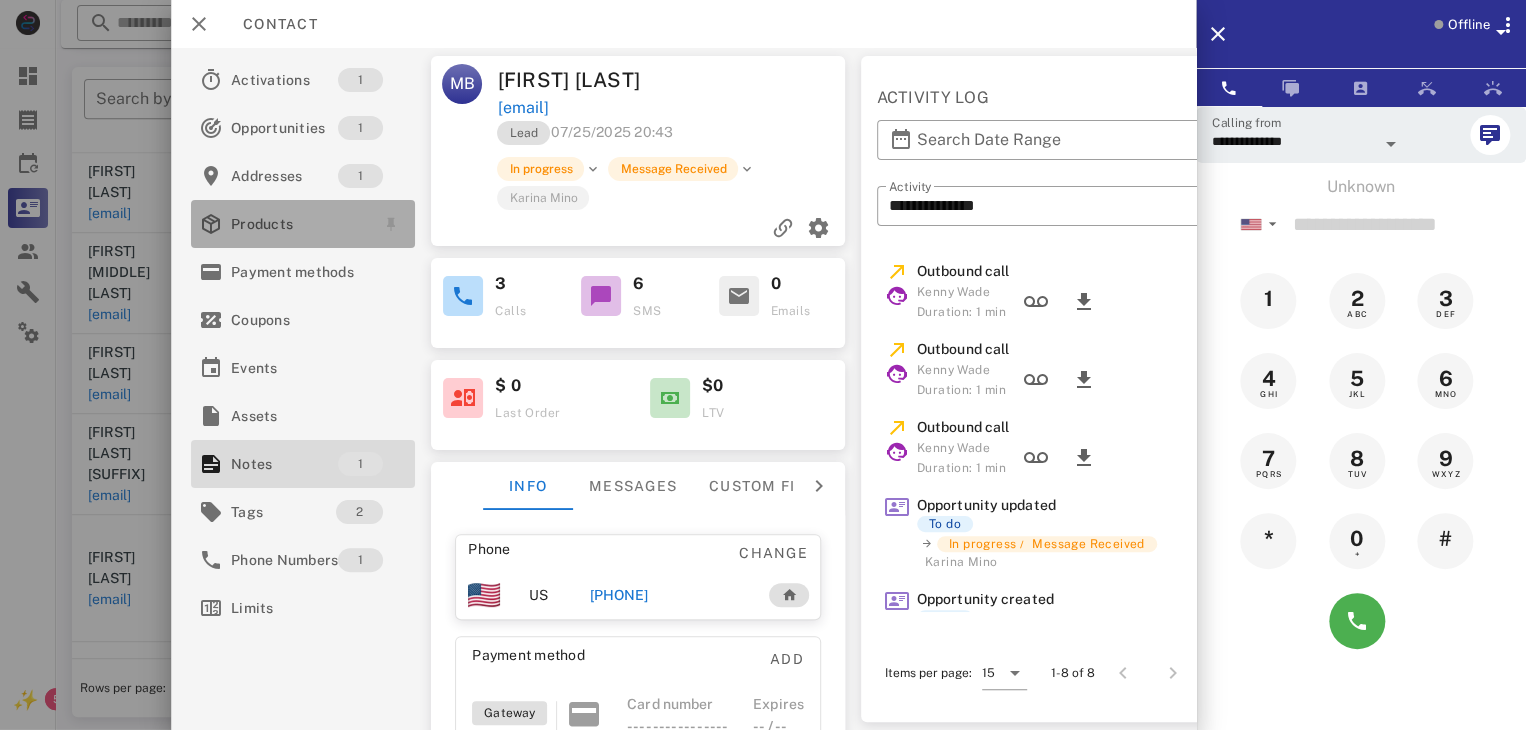 click on "Products" at bounding box center (299, 224) 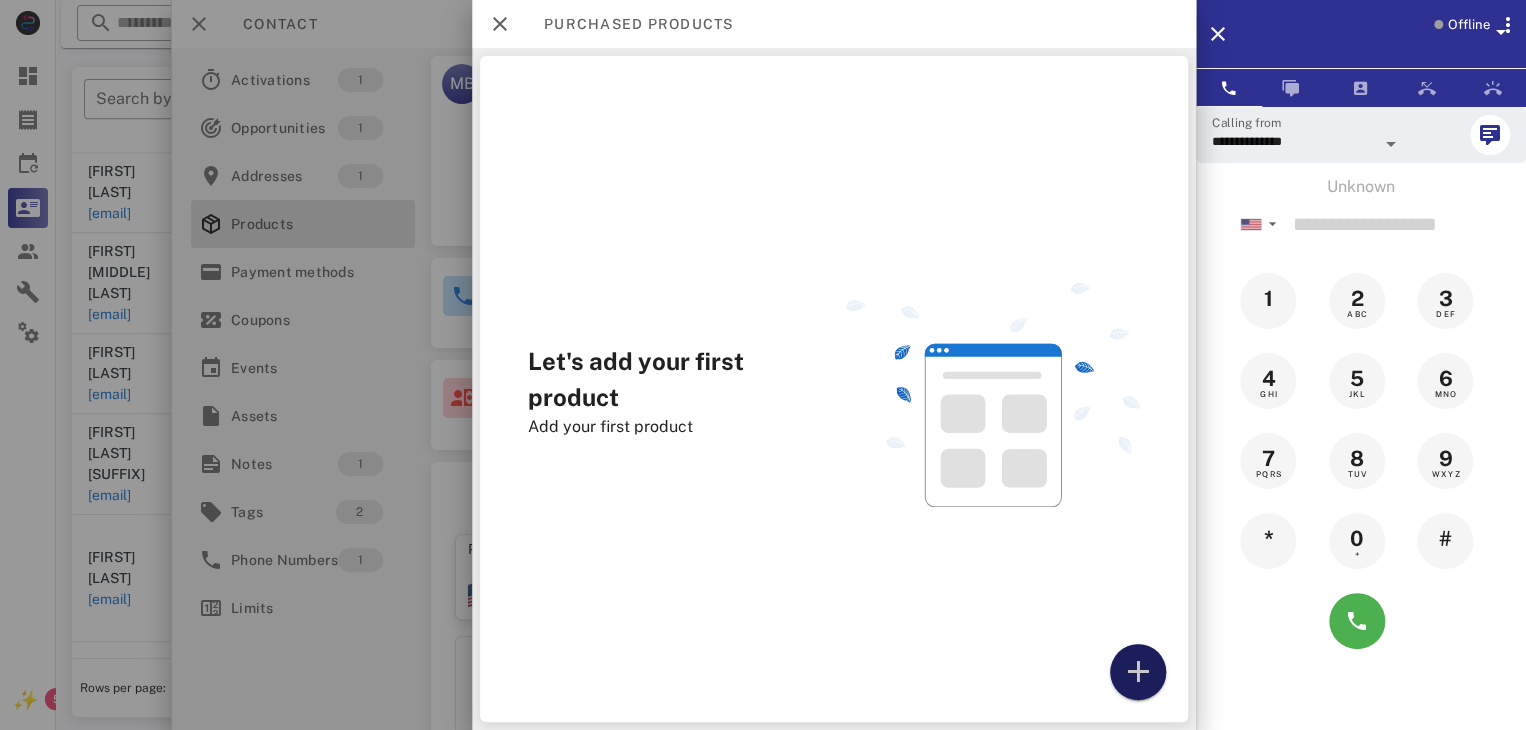 click at bounding box center [1138, 672] 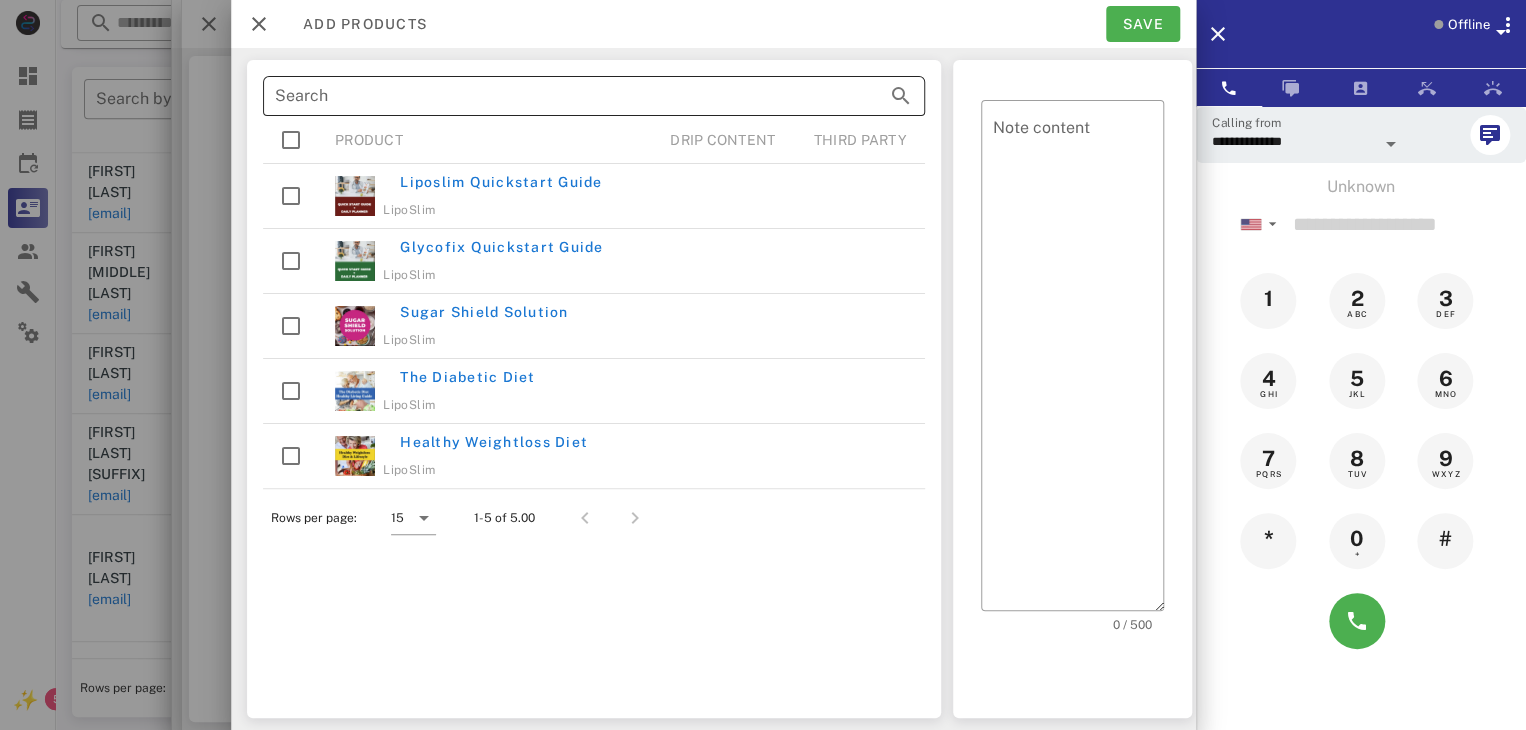 click on "Search" at bounding box center (566, 96) 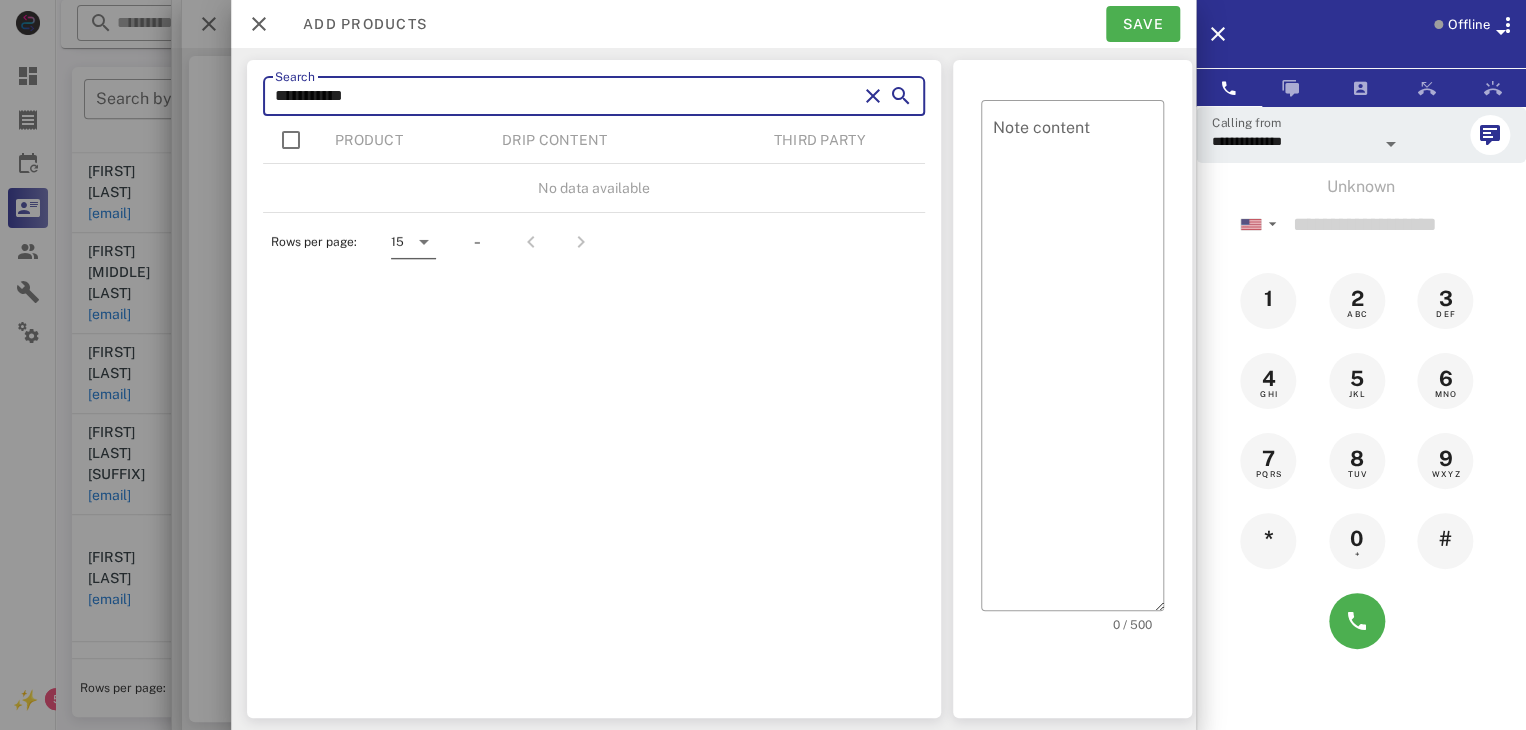 click at bounding box center (424, 242) 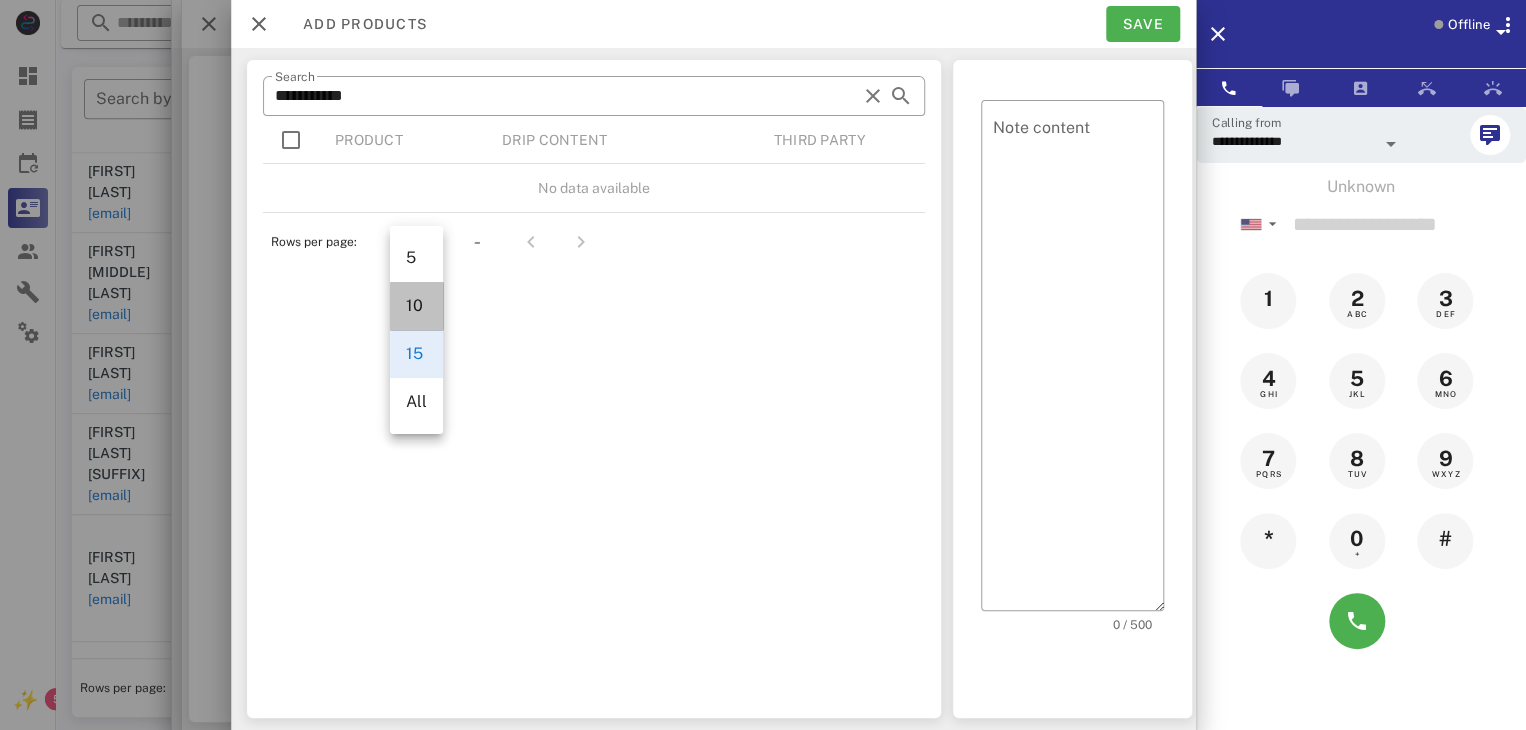 click on "10" at bounding box center [416, 305] 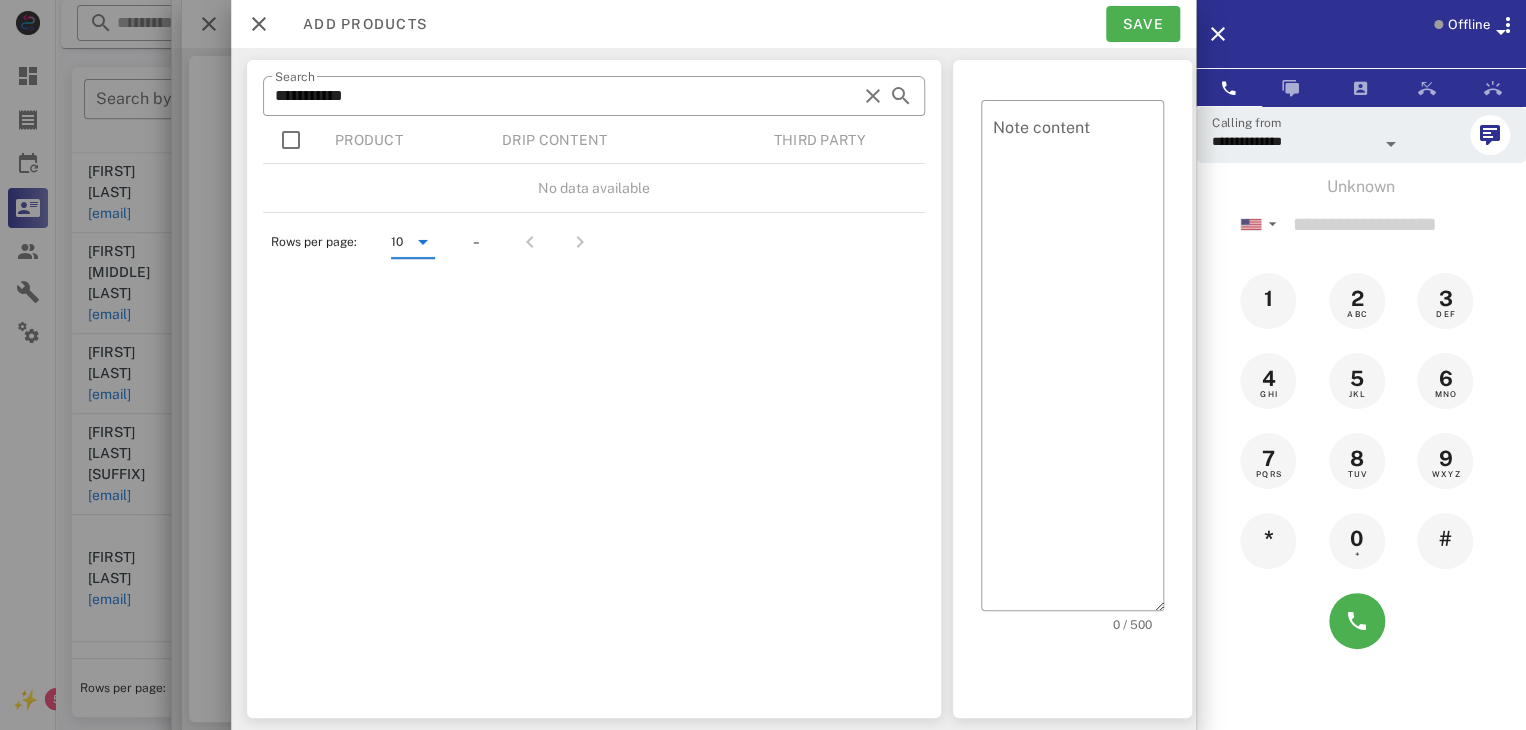 click at bounding box center (291, 140) 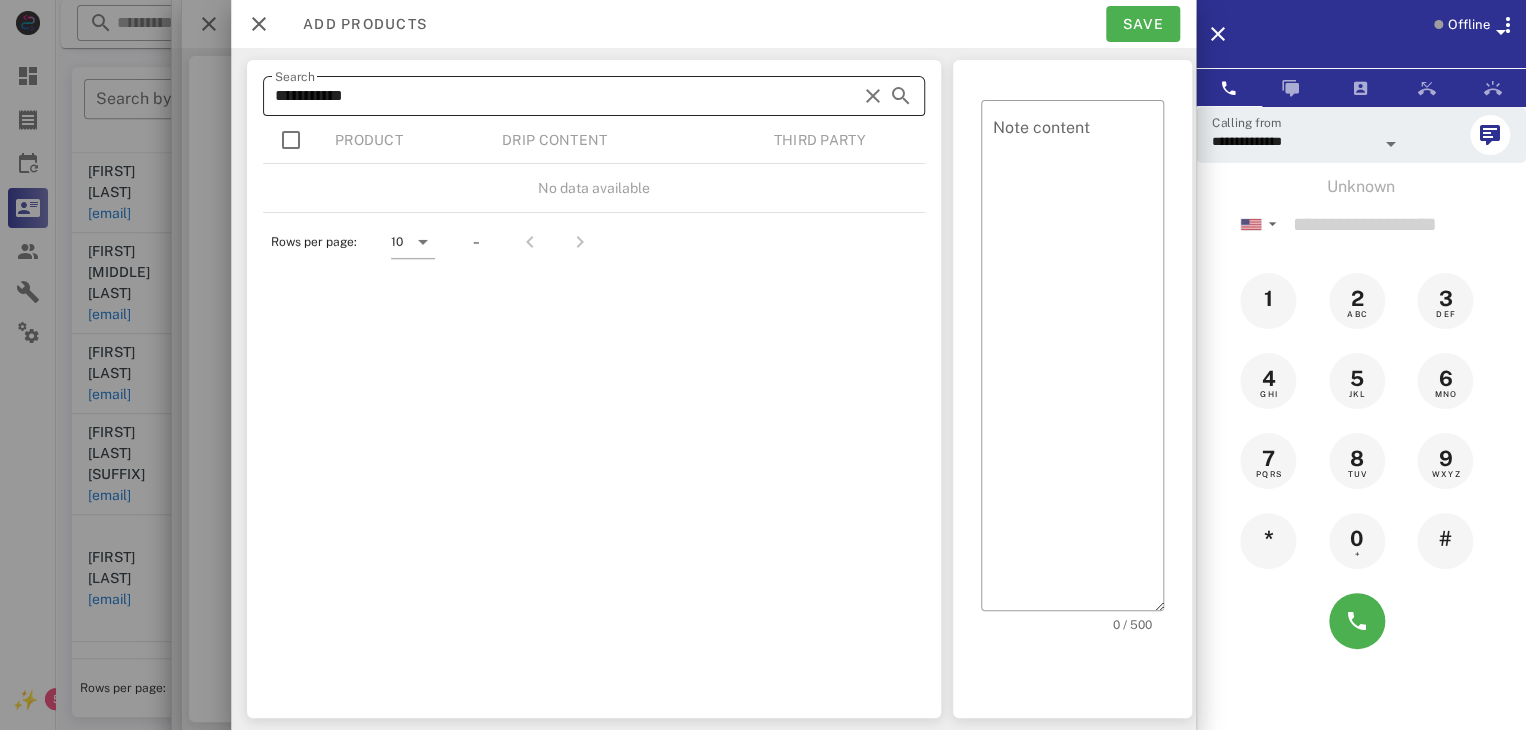 click on "**********" at bounding box center [566, 96] 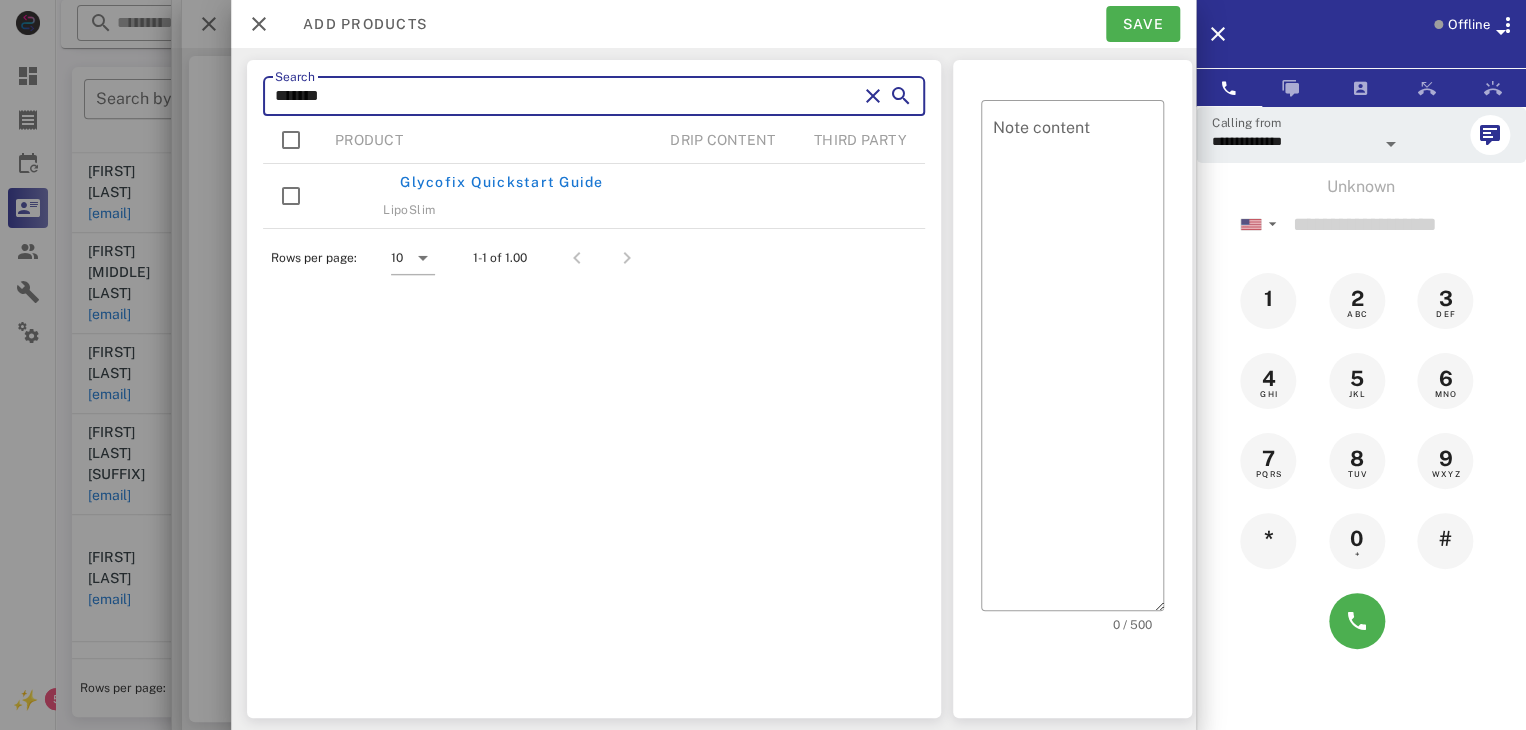 type on "********" 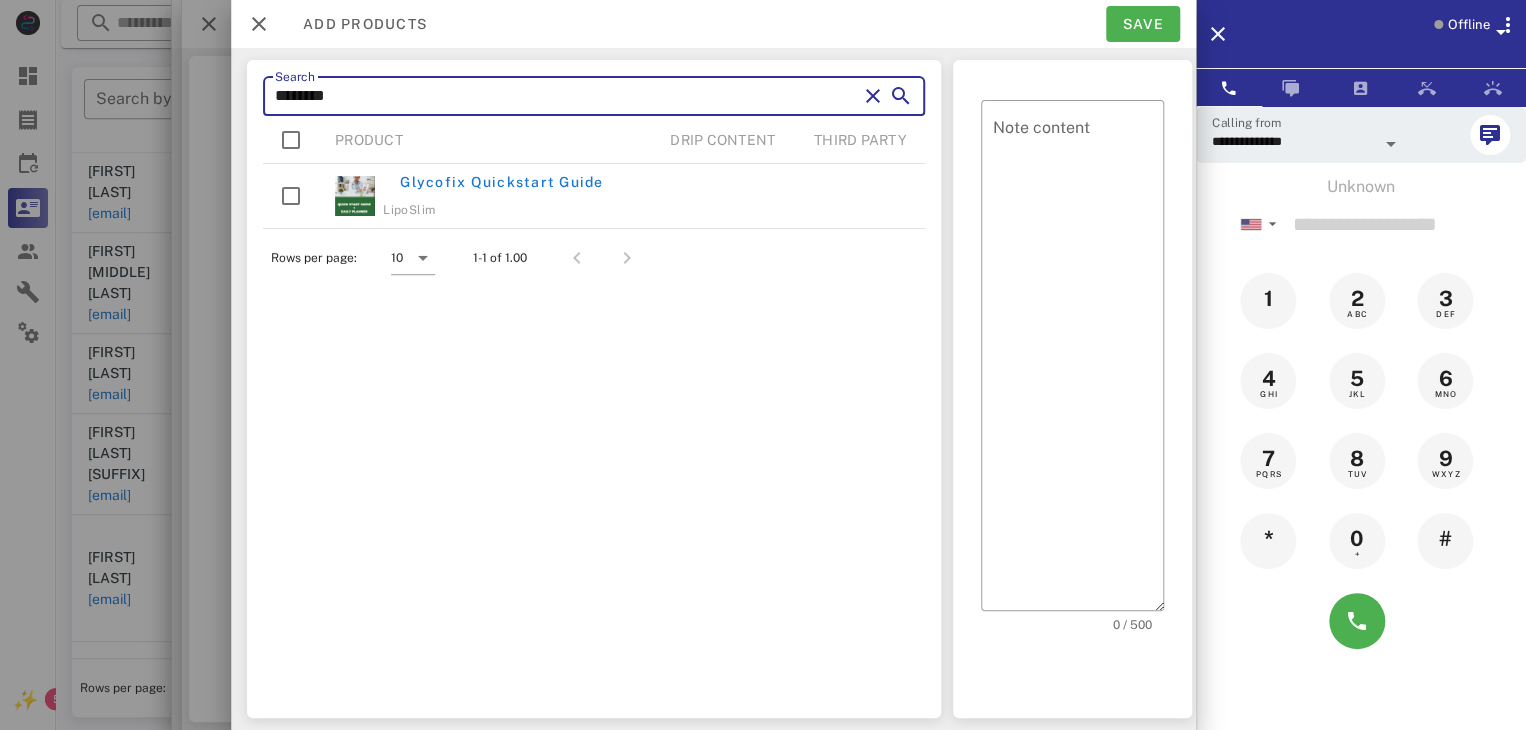 click at bounding box center [873, 96] 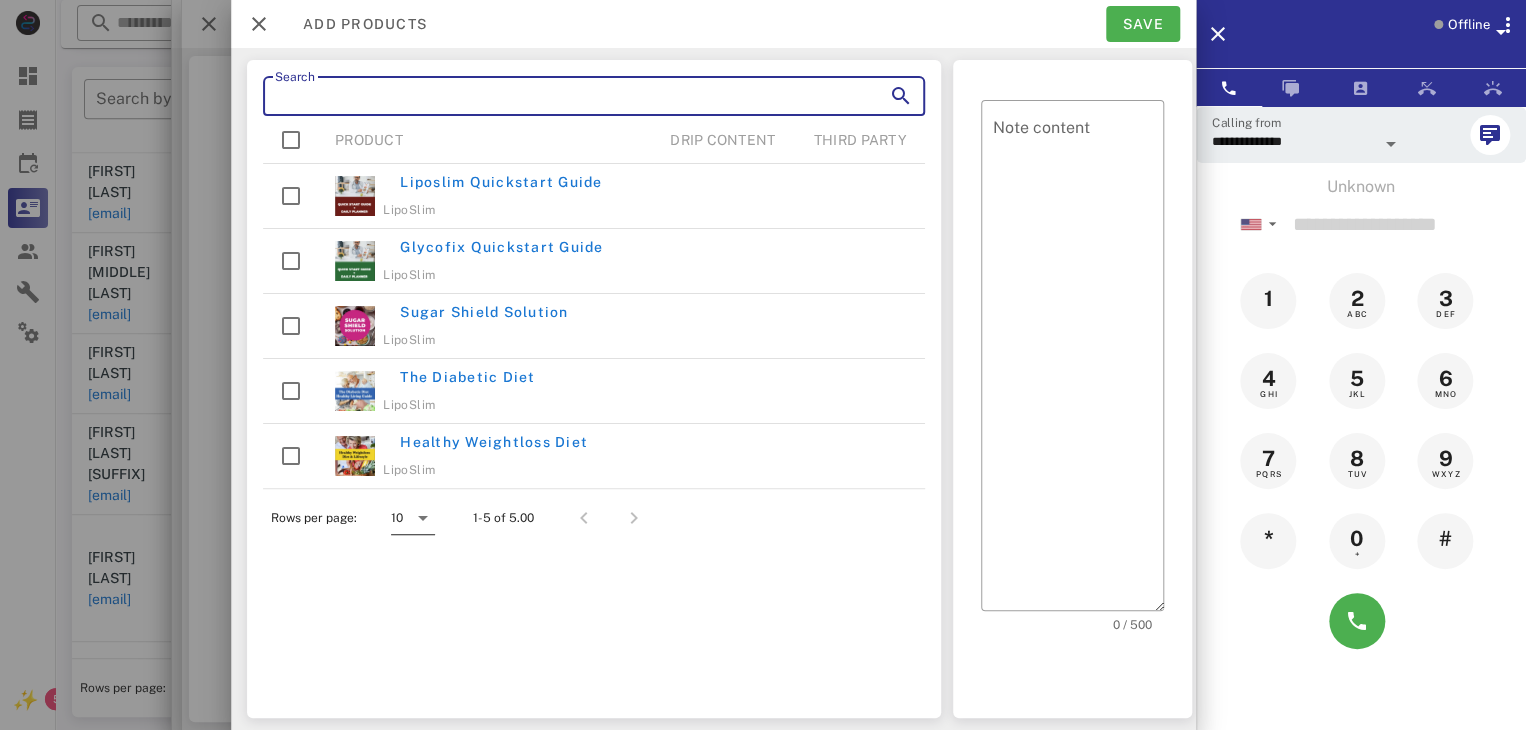type 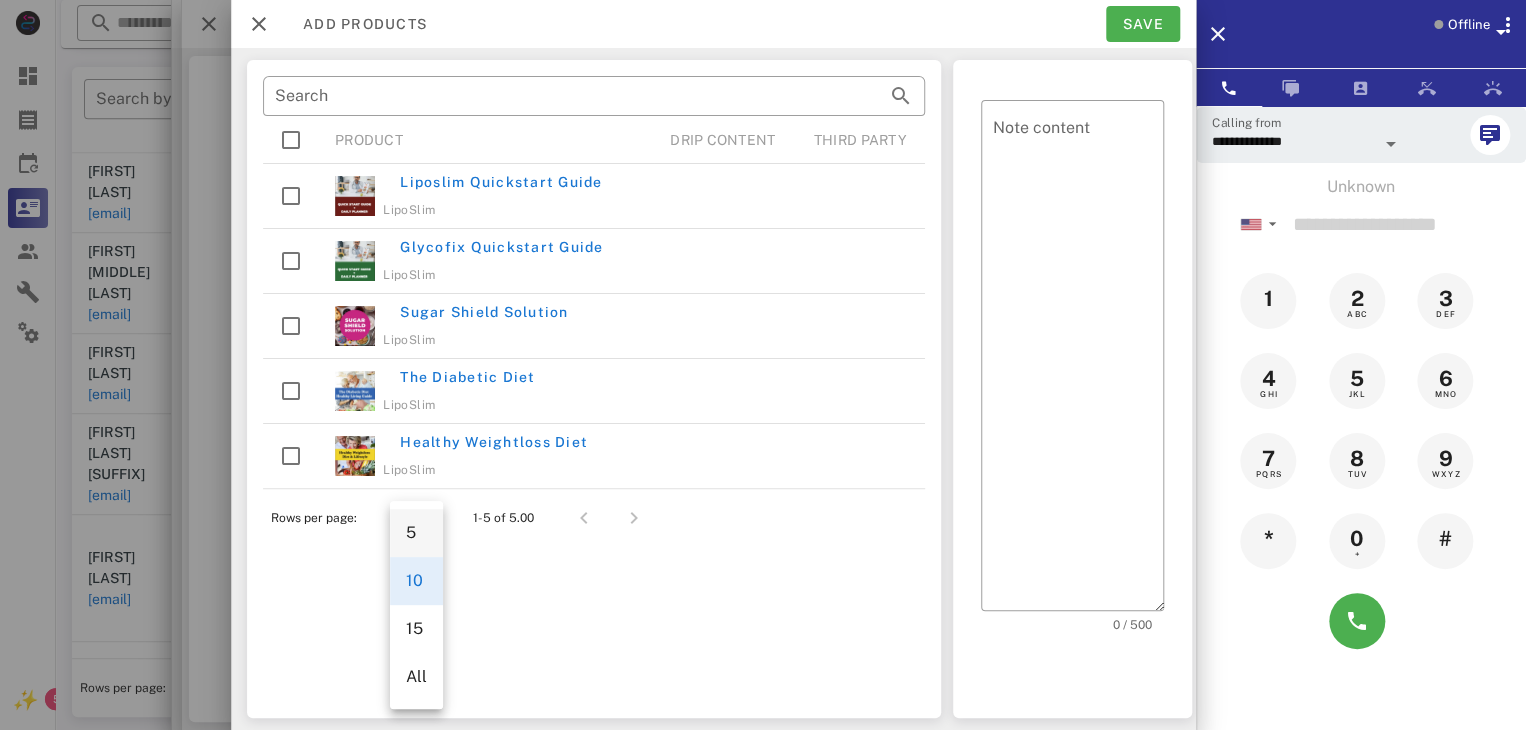 click on "5" at bounding box center (416, 532) 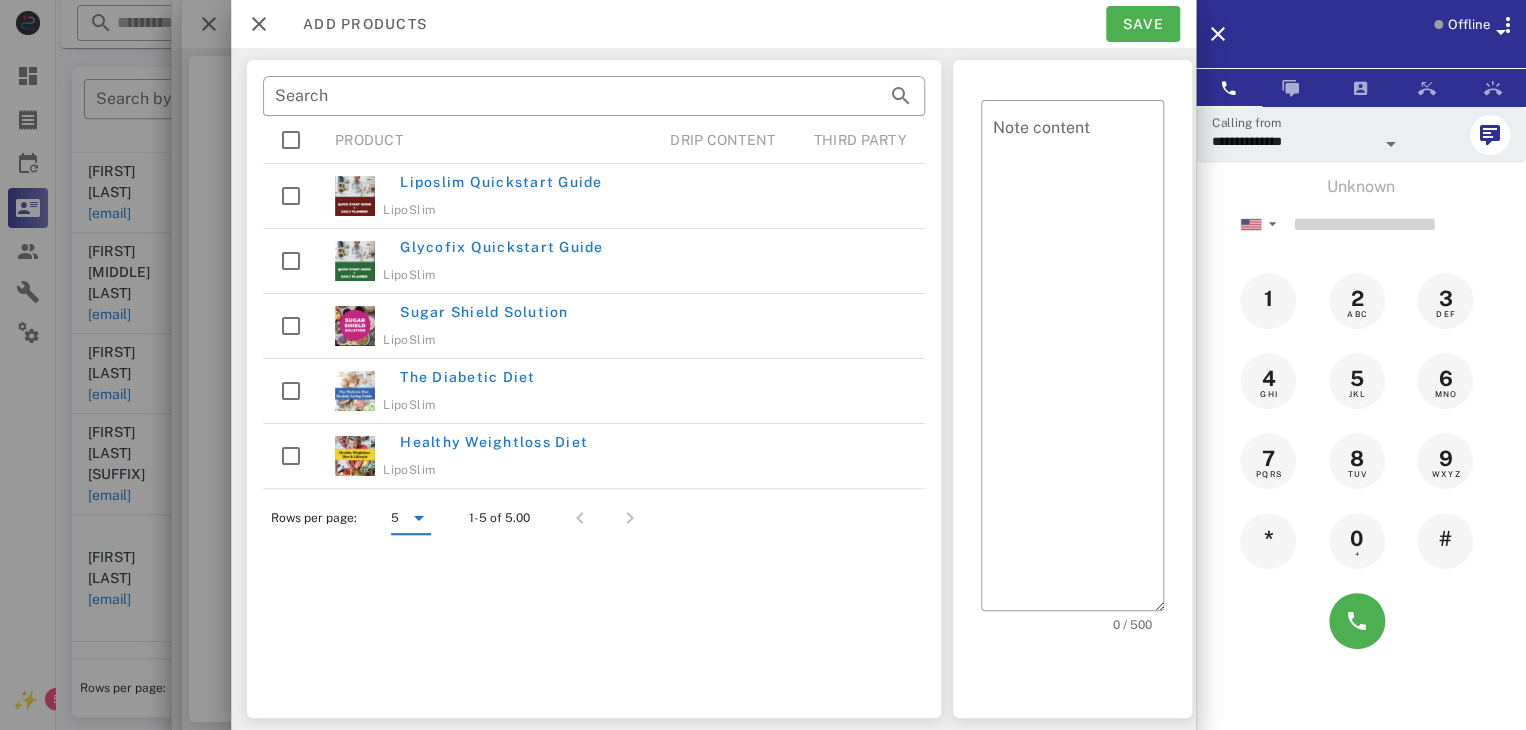 click at bounding box center [626, 518] 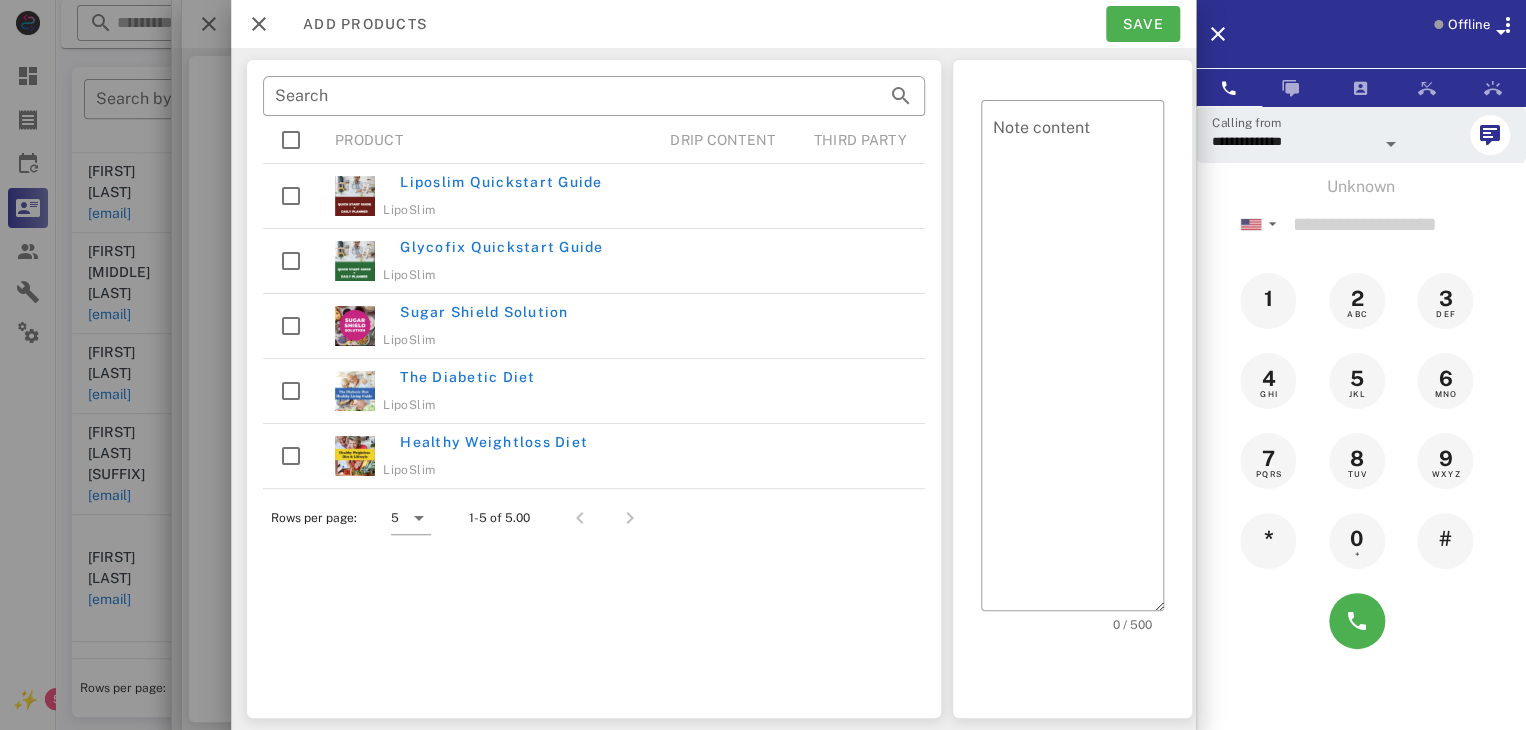click at bounding box center [626, 518] 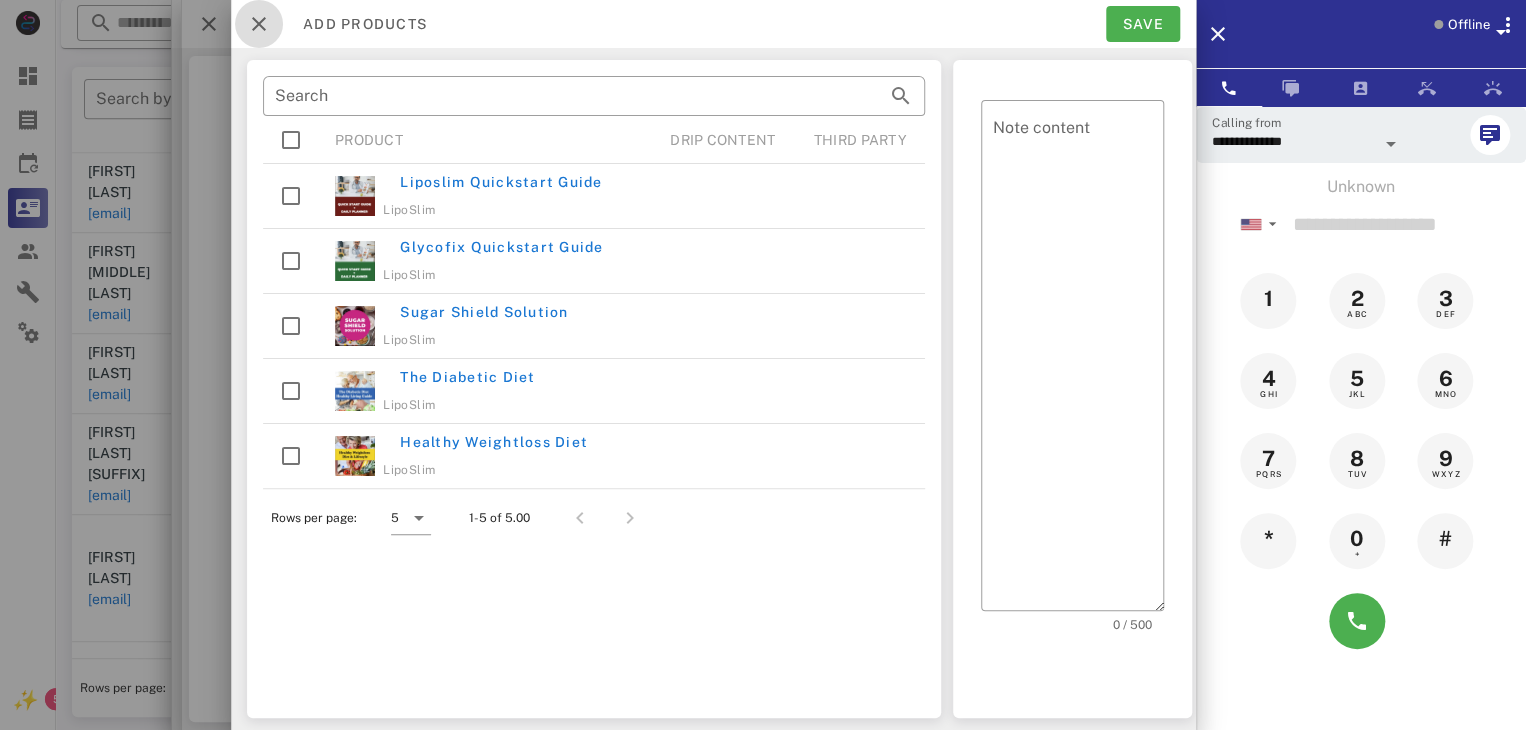 click at bounding box center [259, 24] 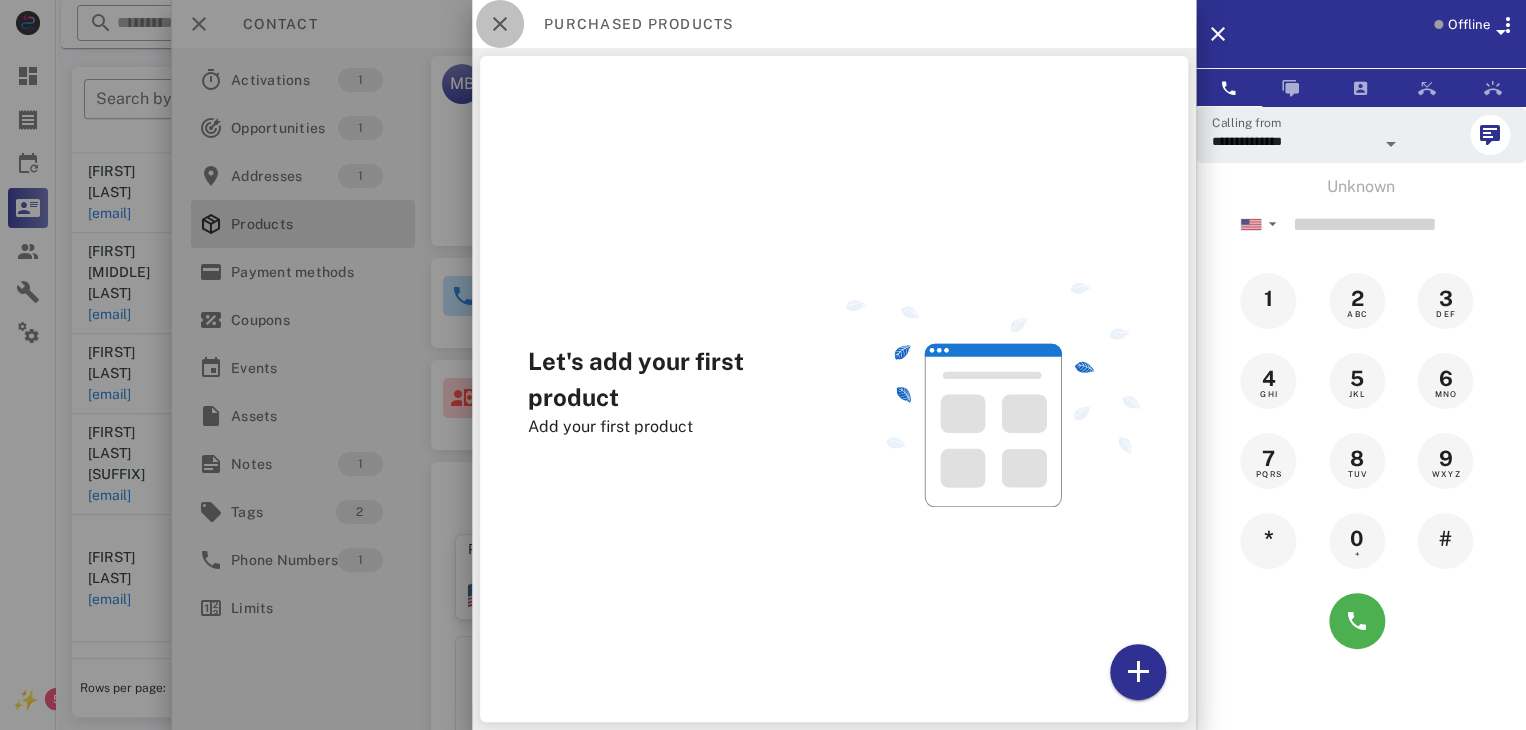 click at bounding box center [500, 24] 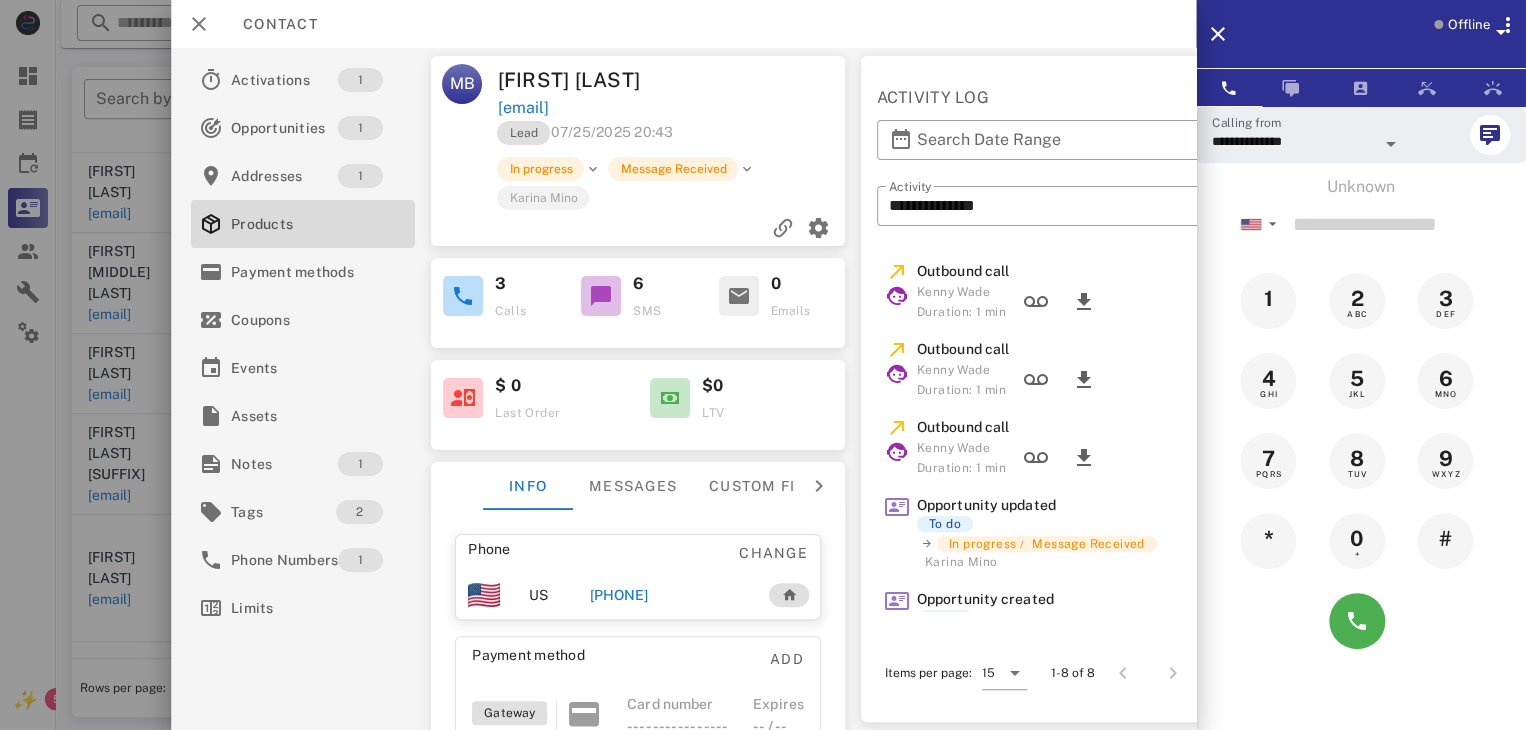 click on "+17654611261" at bounding box center (618, 595) 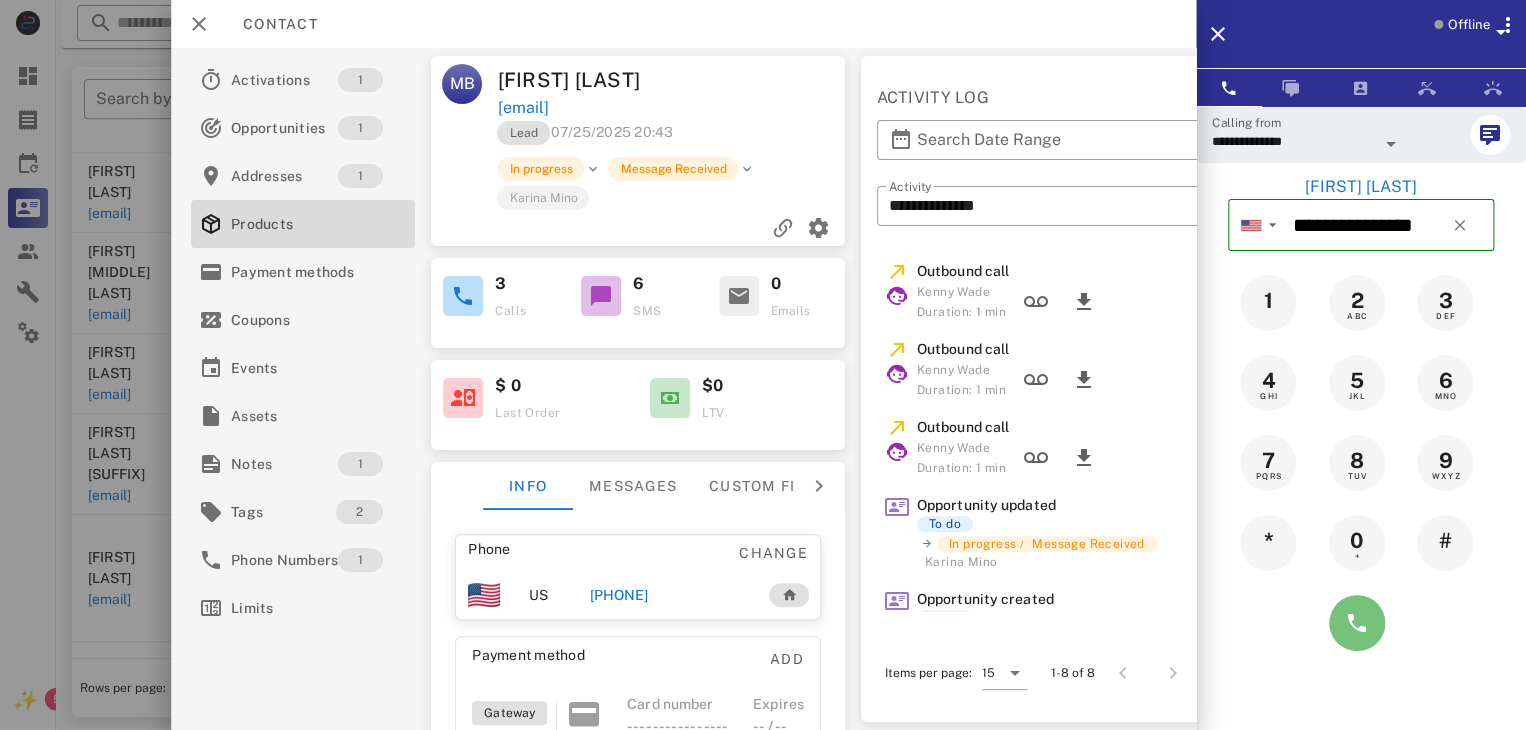 click at bounding box center (1357, 623) 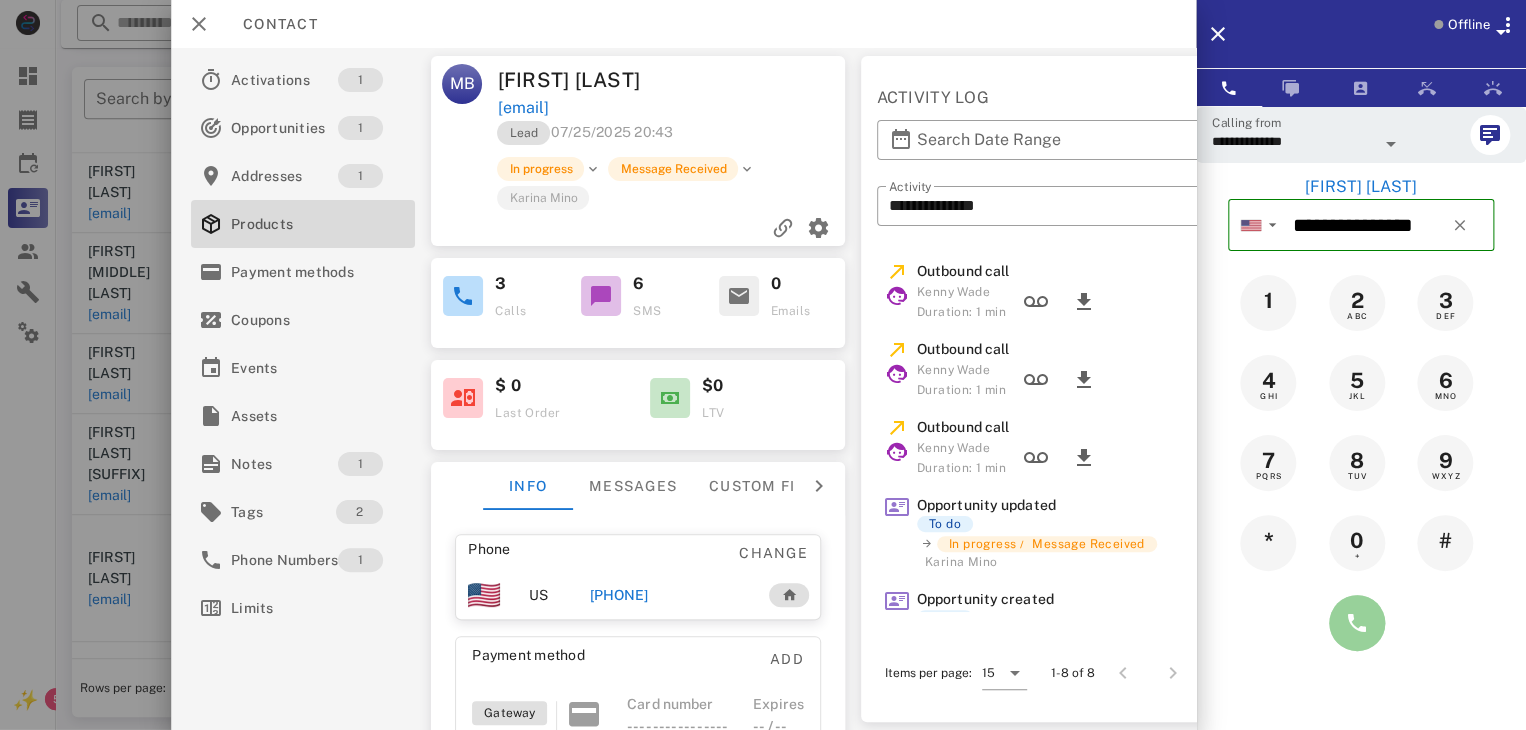 click at bounding box center (1357, 623) 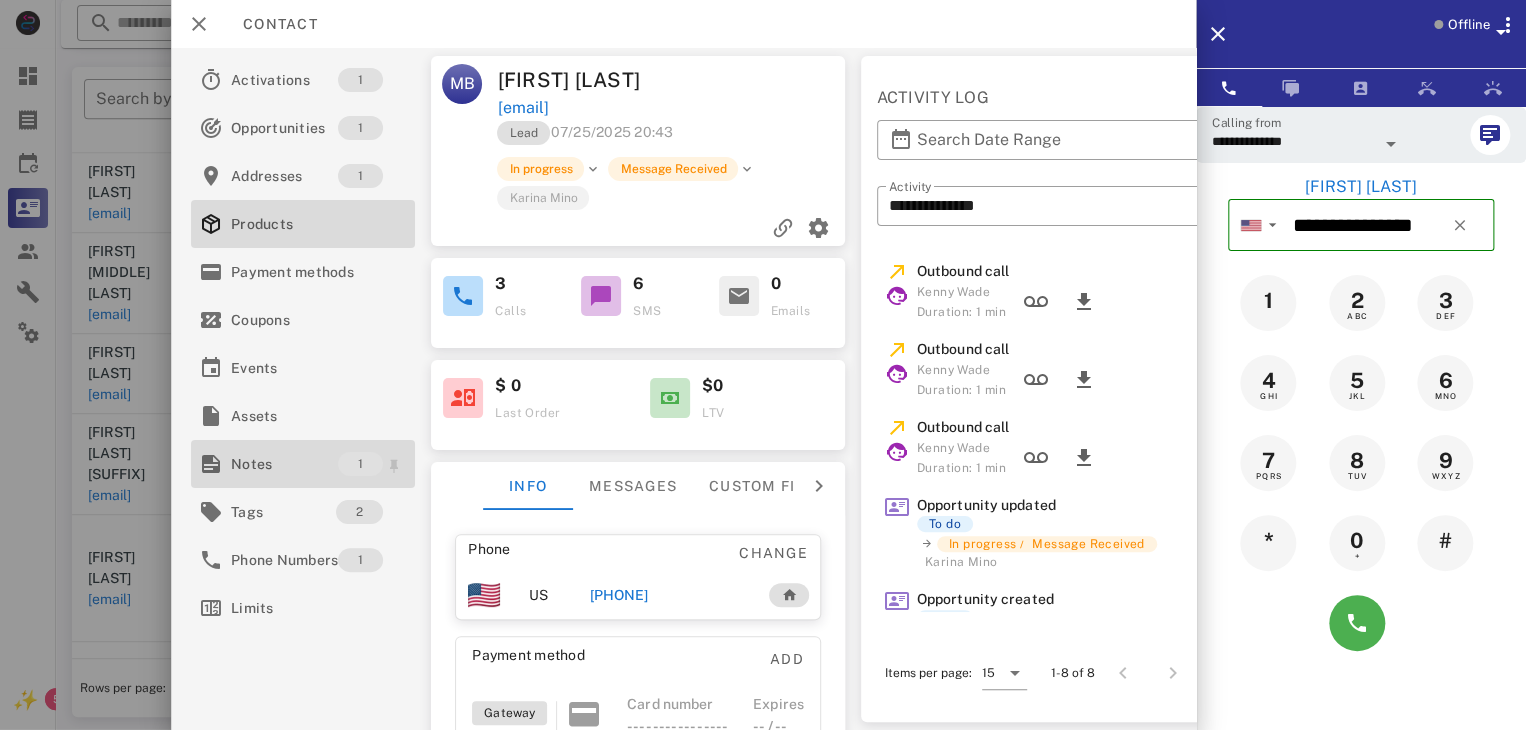 click on "Notes" at bounding box center (284, 464) 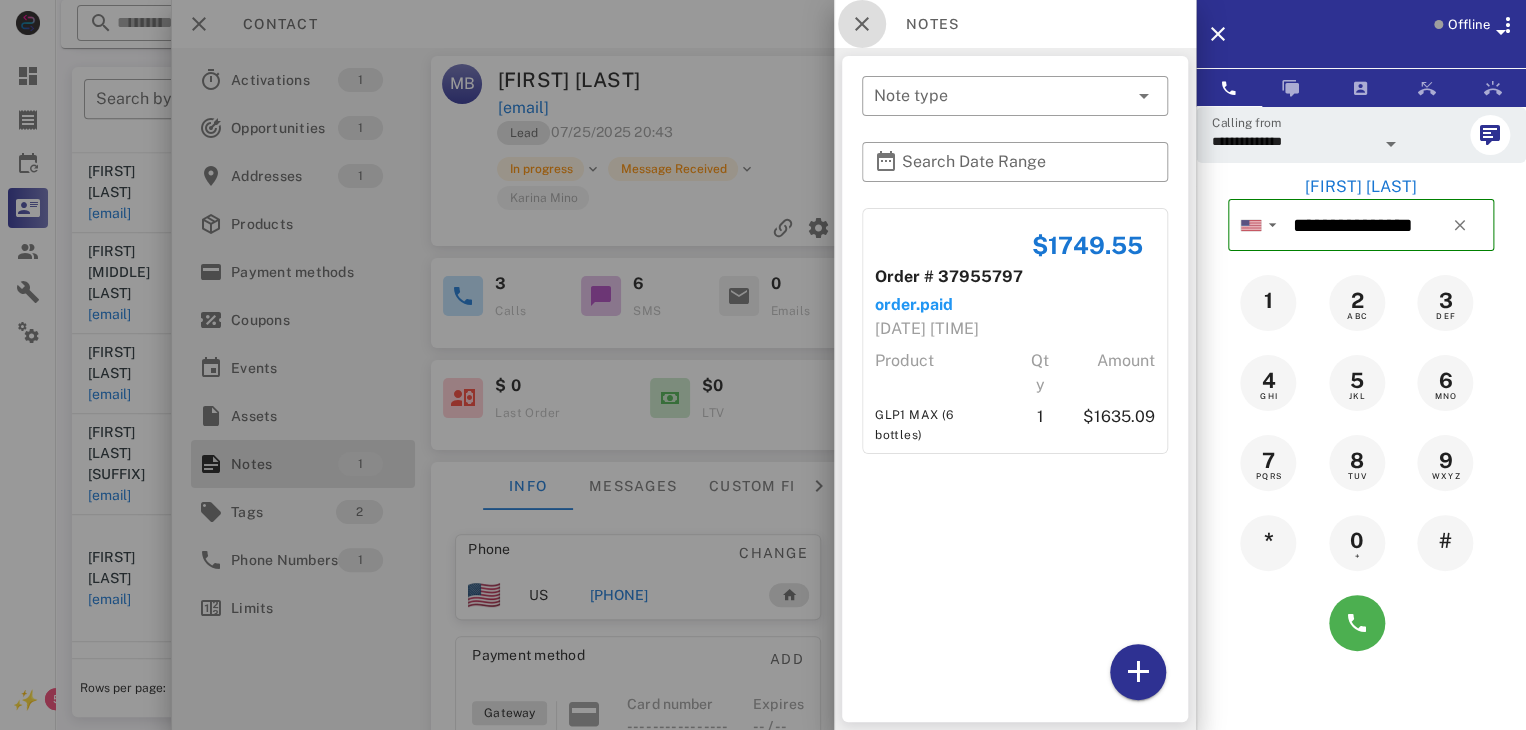 click at bounding box center [862, 24] 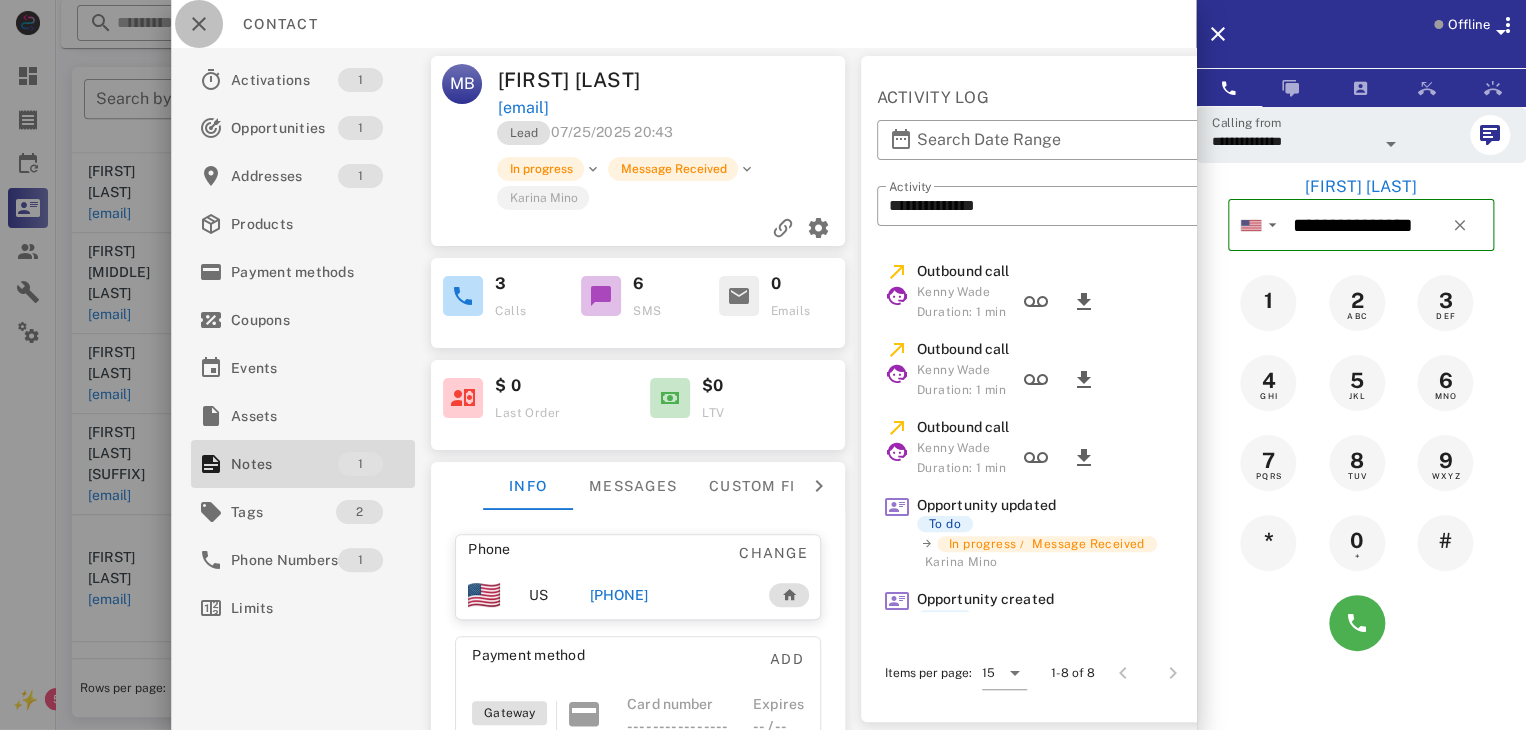 click at bounding box center (199, 24) 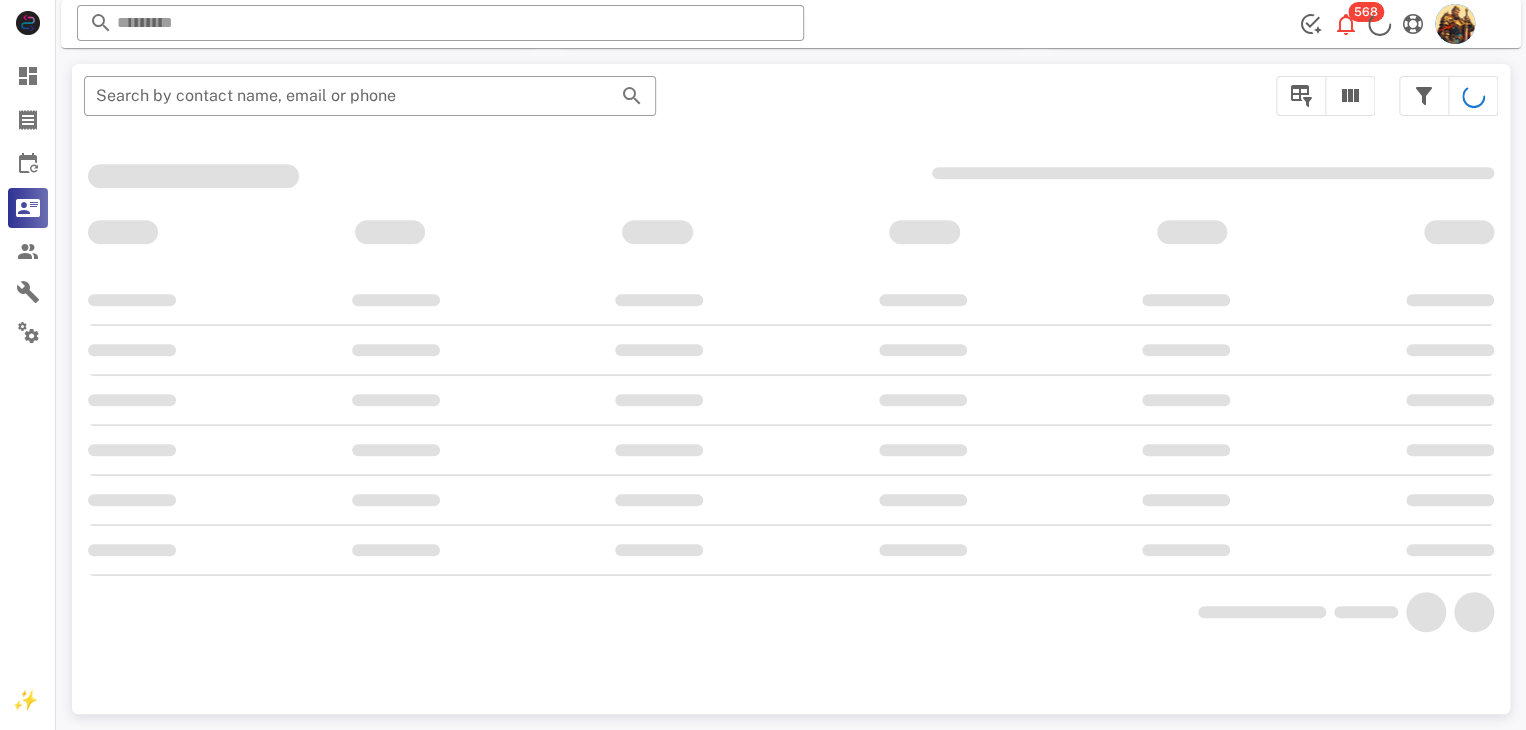 scroll, scrollTop: 0, scrollLeft: 0, axis: both 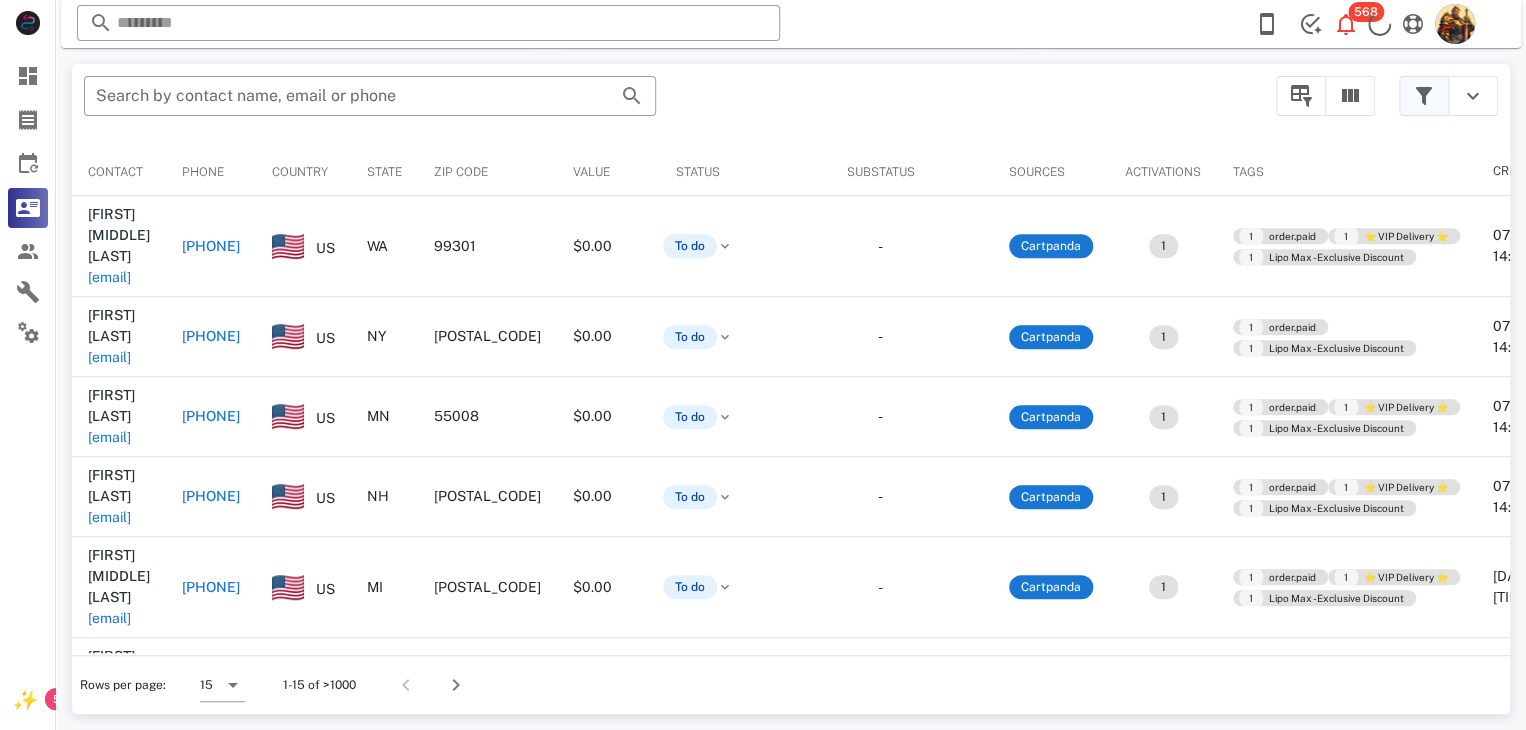 click at bounding box center (1424, 96) 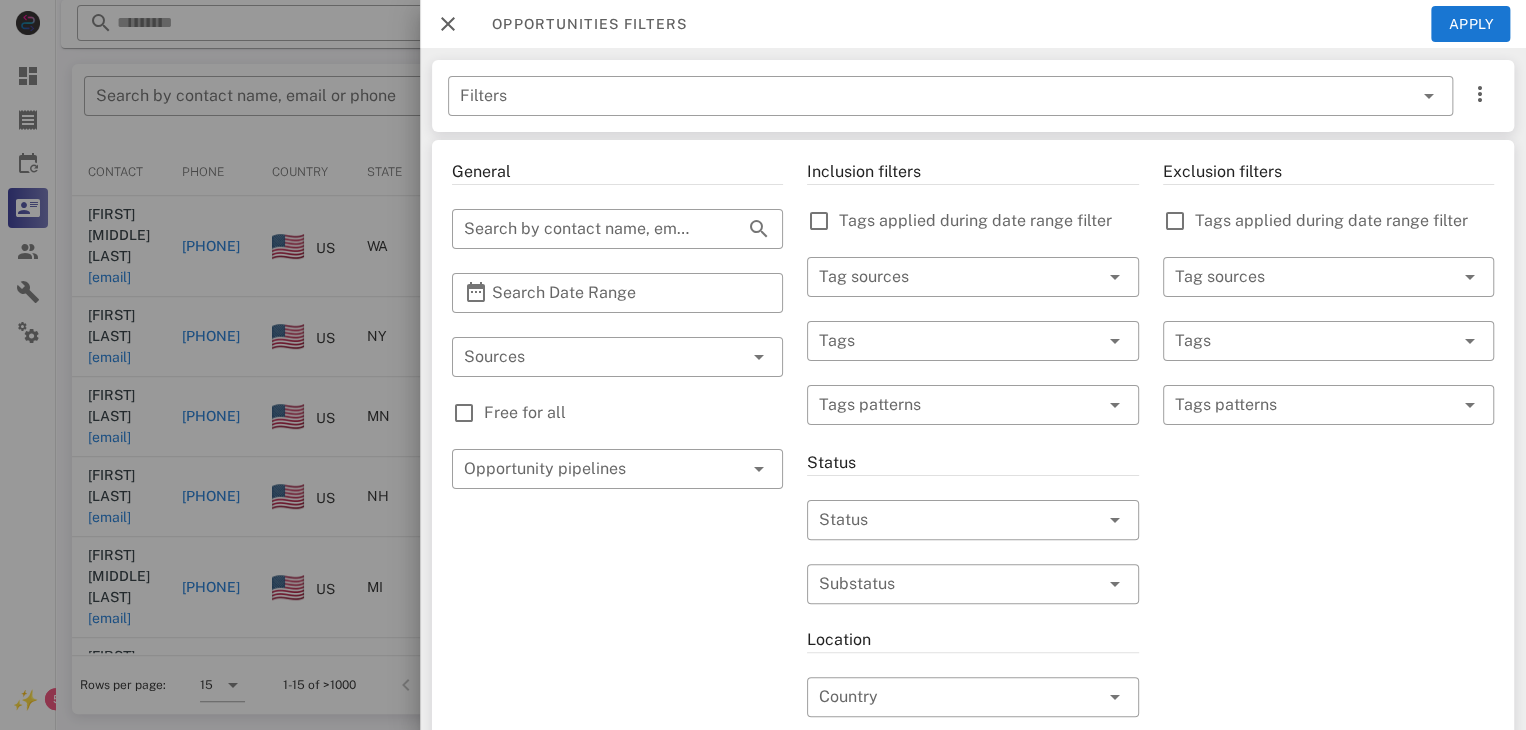 scroll, scrollTop: 377, scrollLeft: 0, axis: vertical 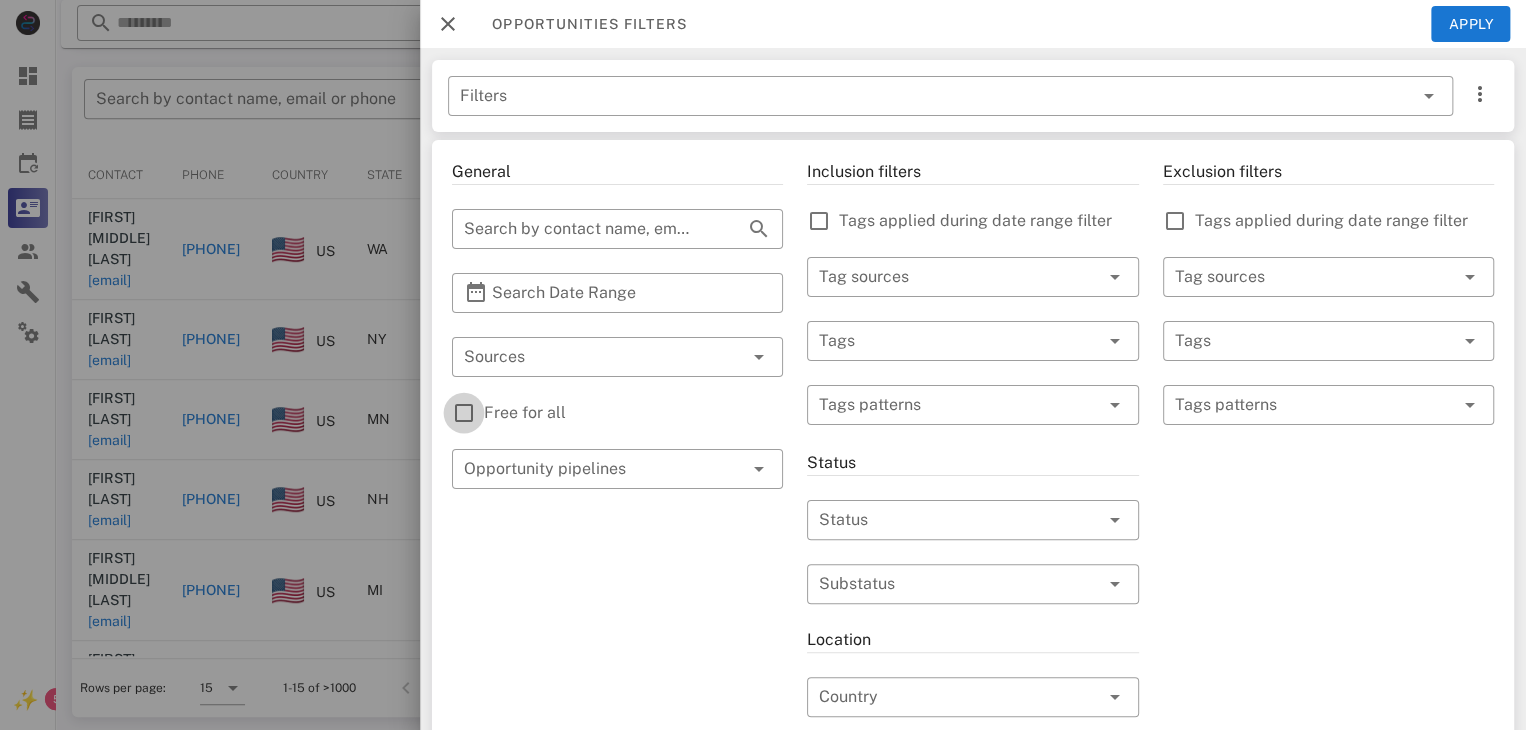 click at bounding box center [464, 413] 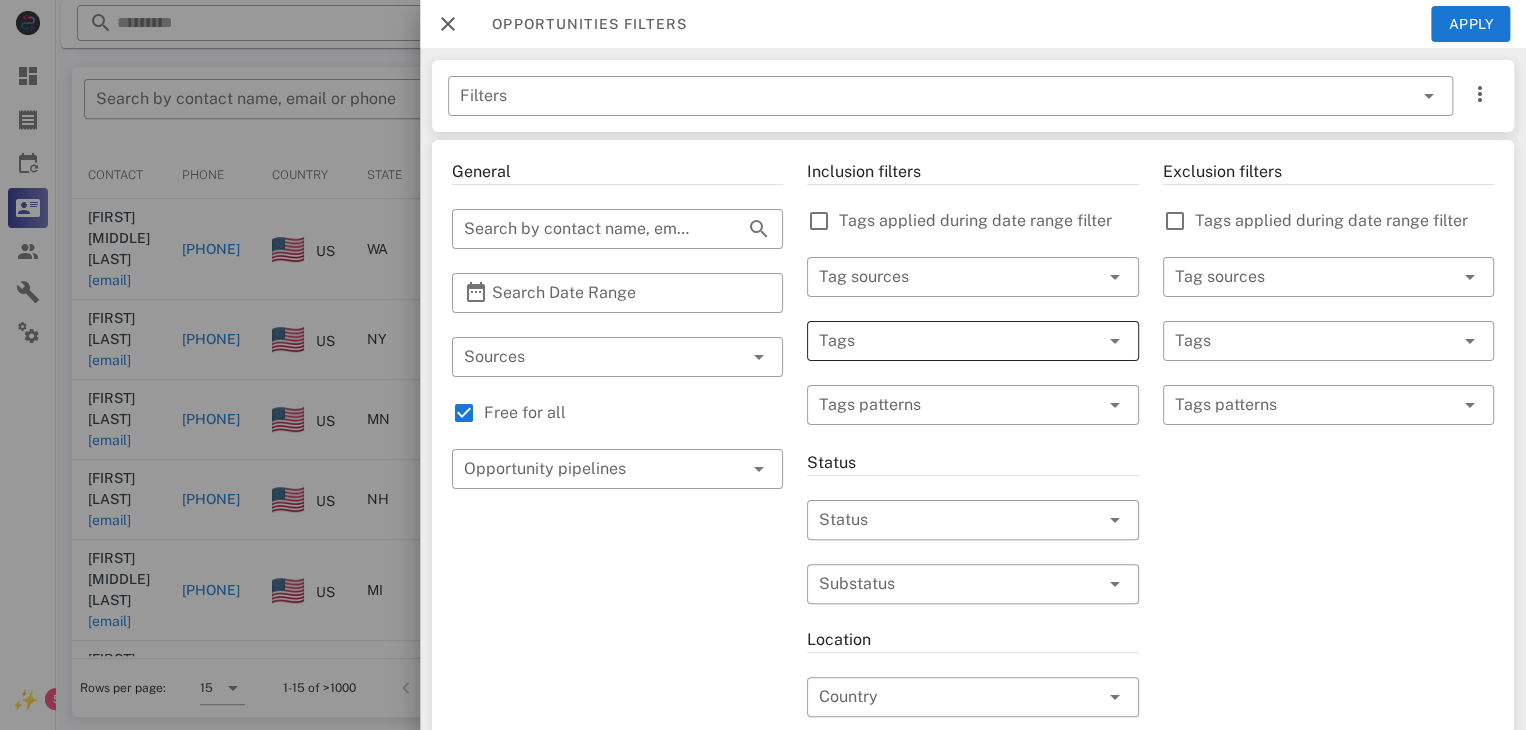 click at bounding box center (944, 341) 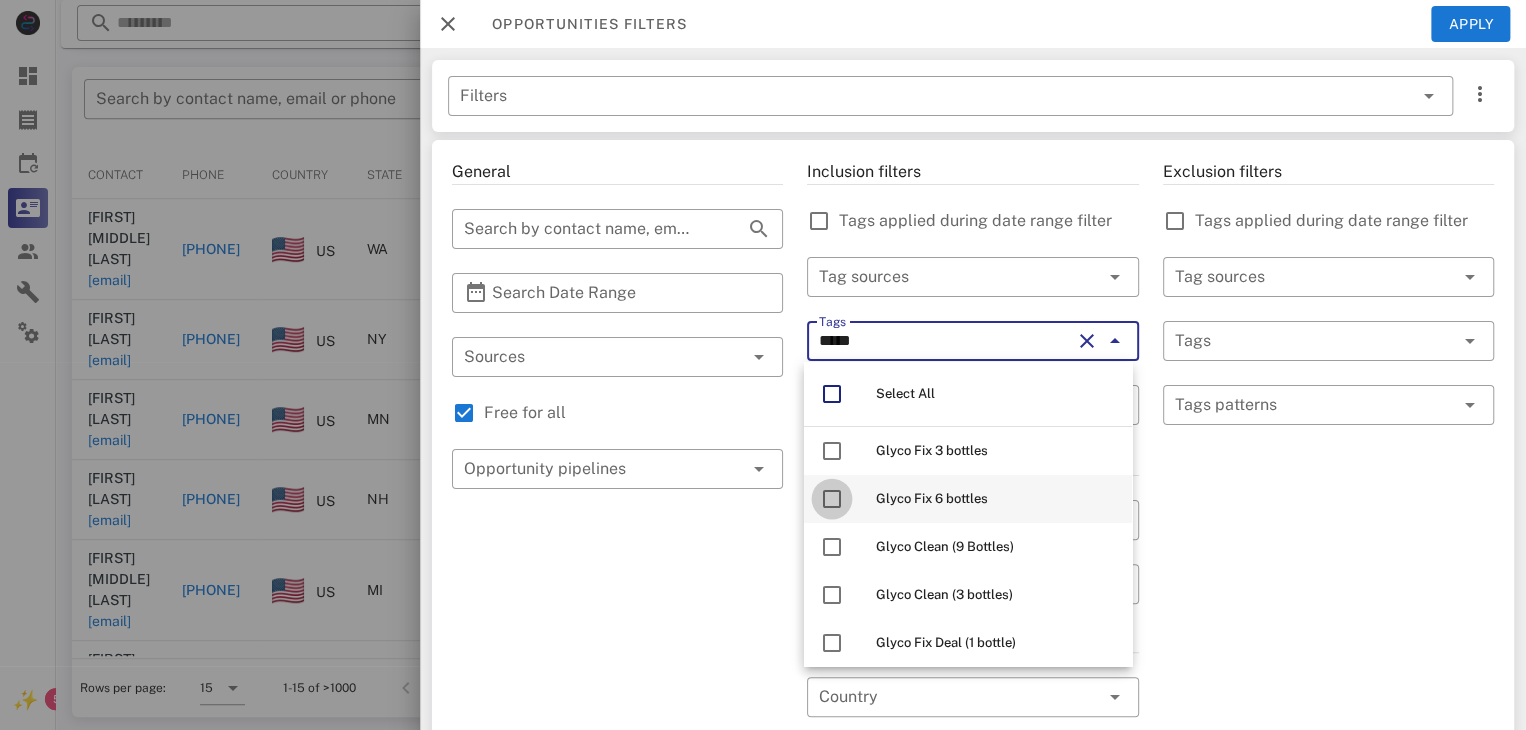 click at bounding box center (832, 499) 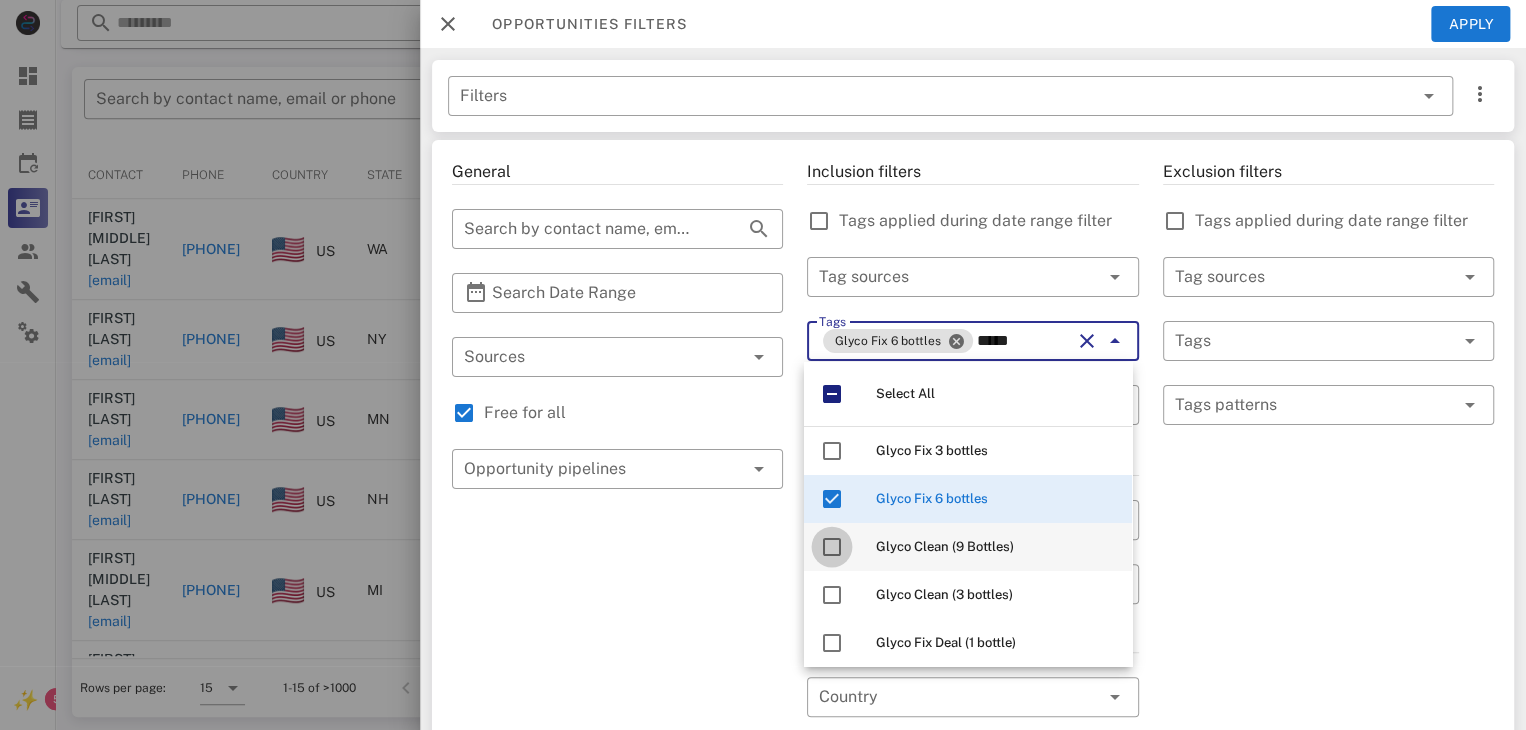 click at bounding box center (832, 547) 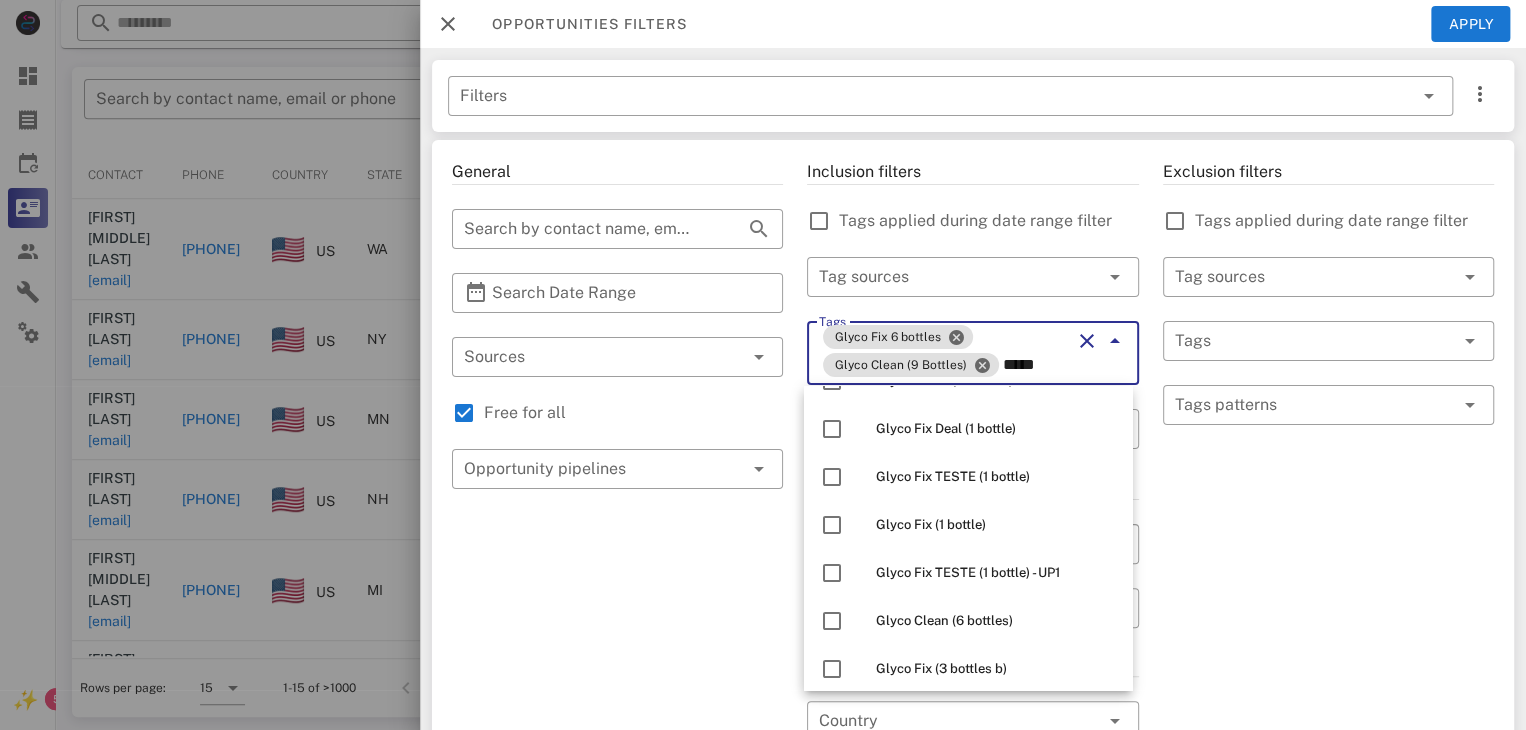 scroll, scrollTop: 317, scrollLeft: 0, axis: vertical 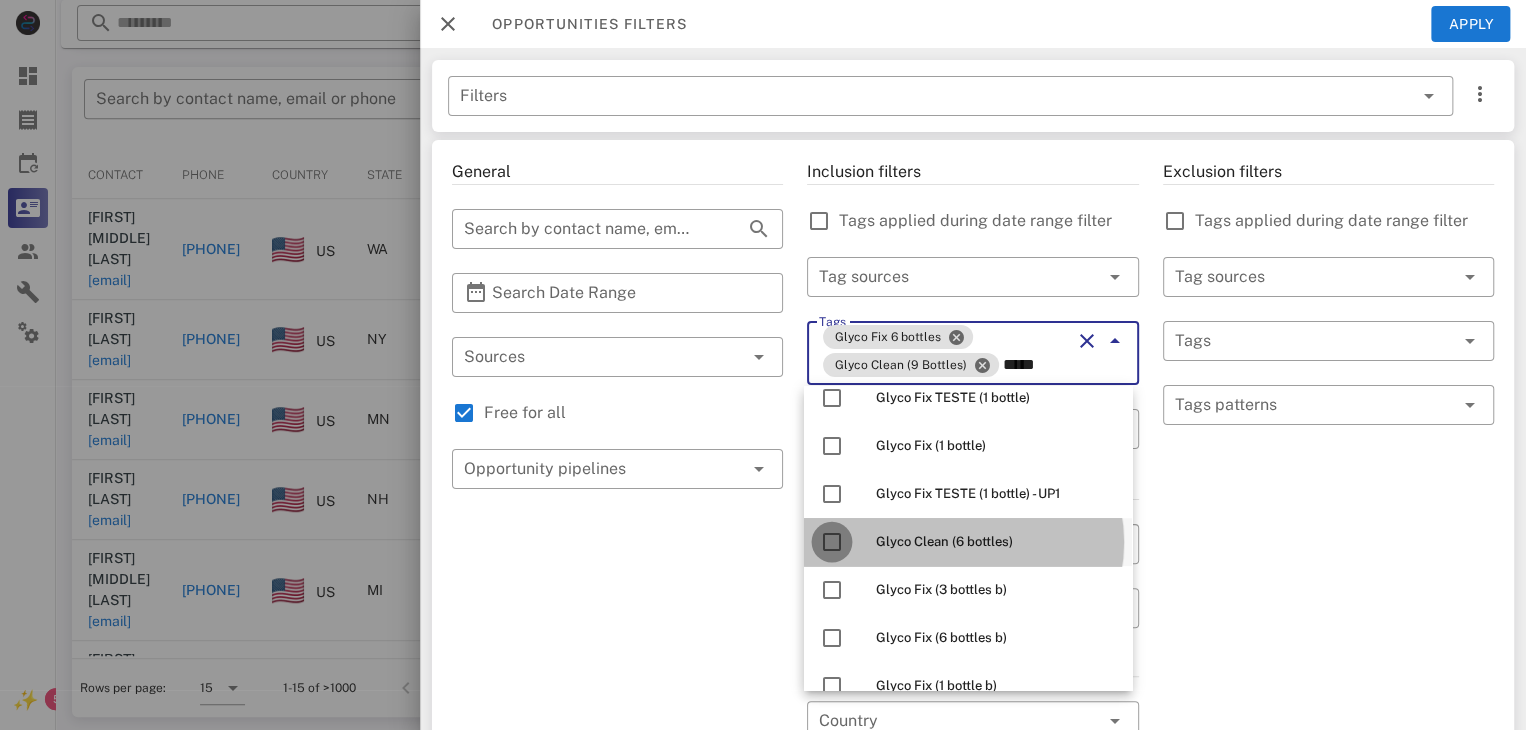 click at bounding box center (832, 542) 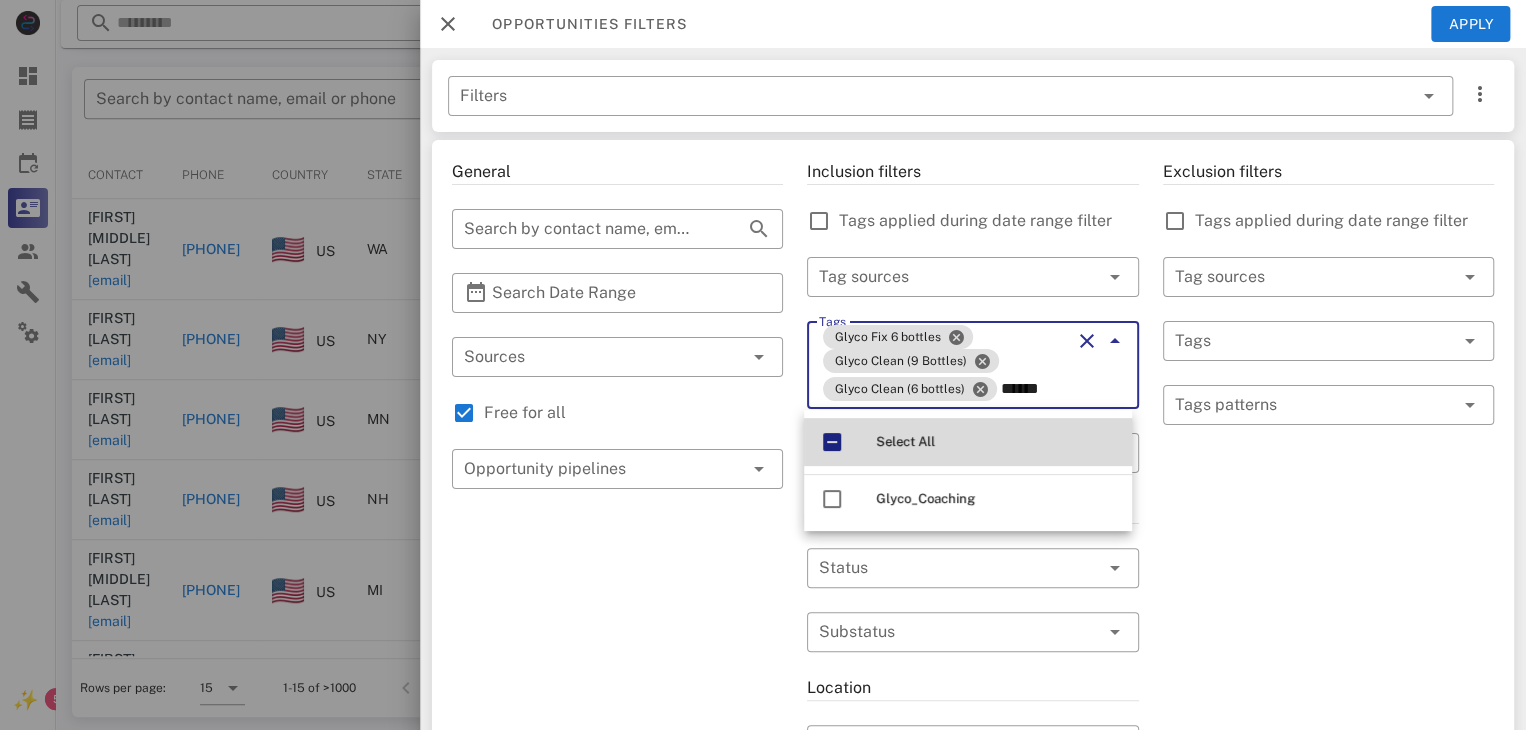 scroll, scrollTop: 0, scrollLeft: 0, axis: both 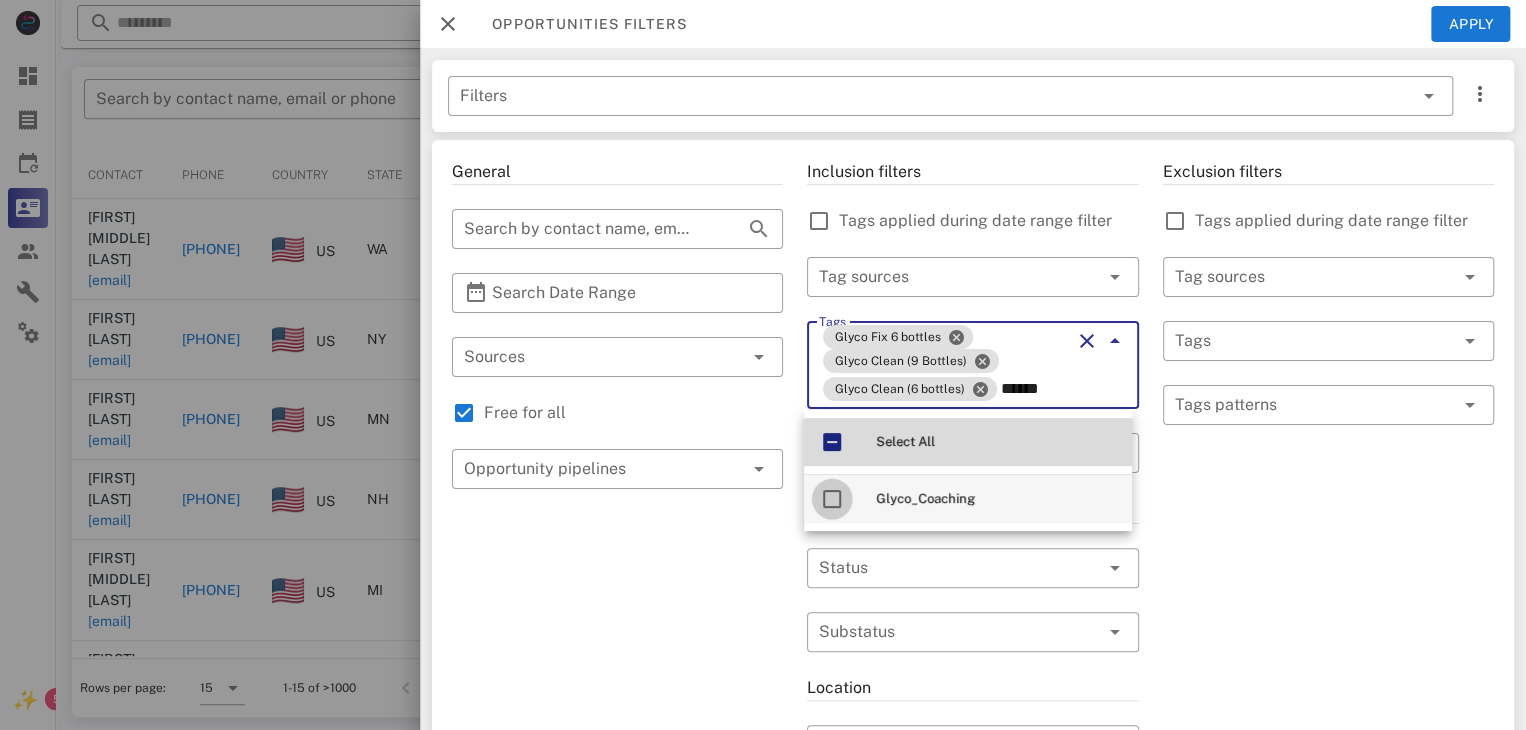 click at bounding box center (832, 499) 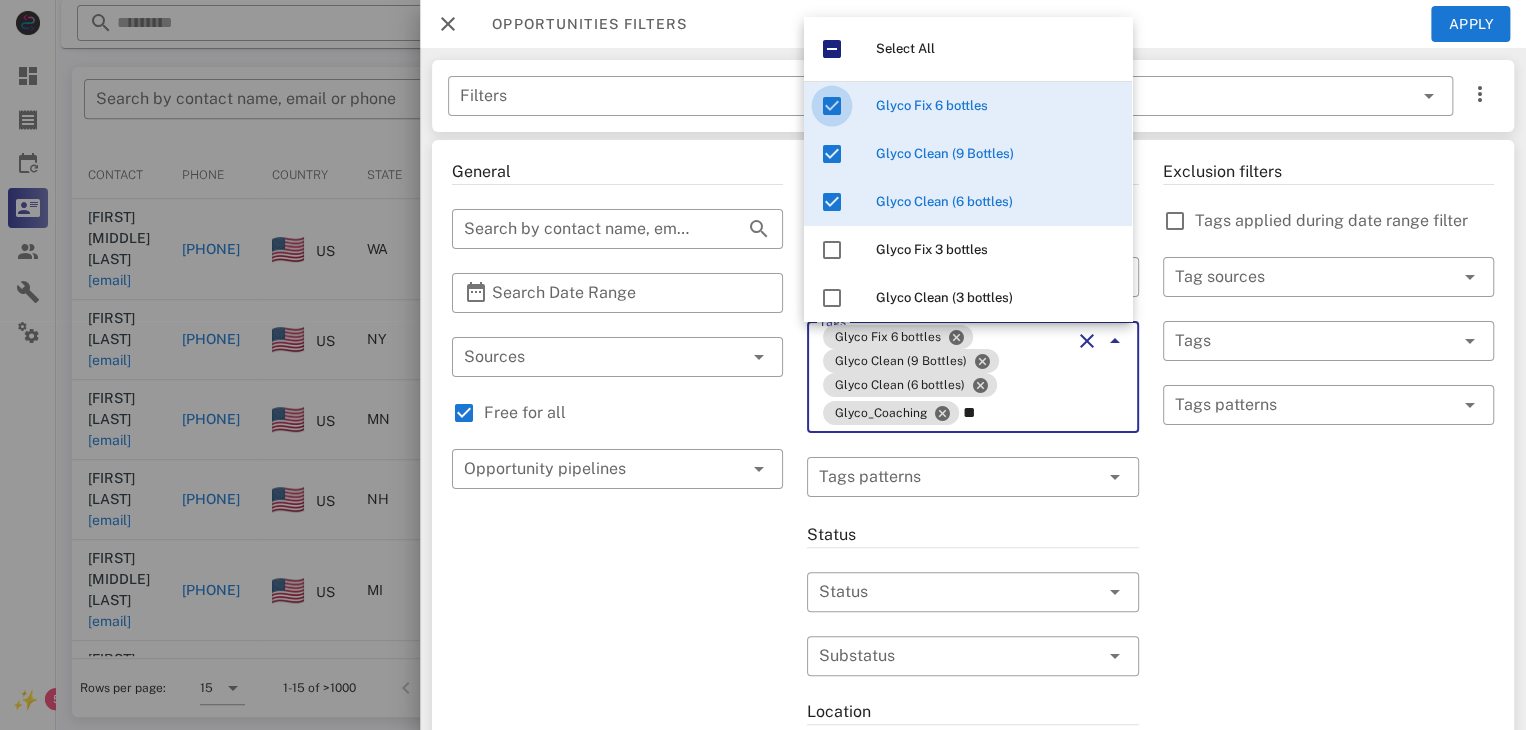 type on "***" 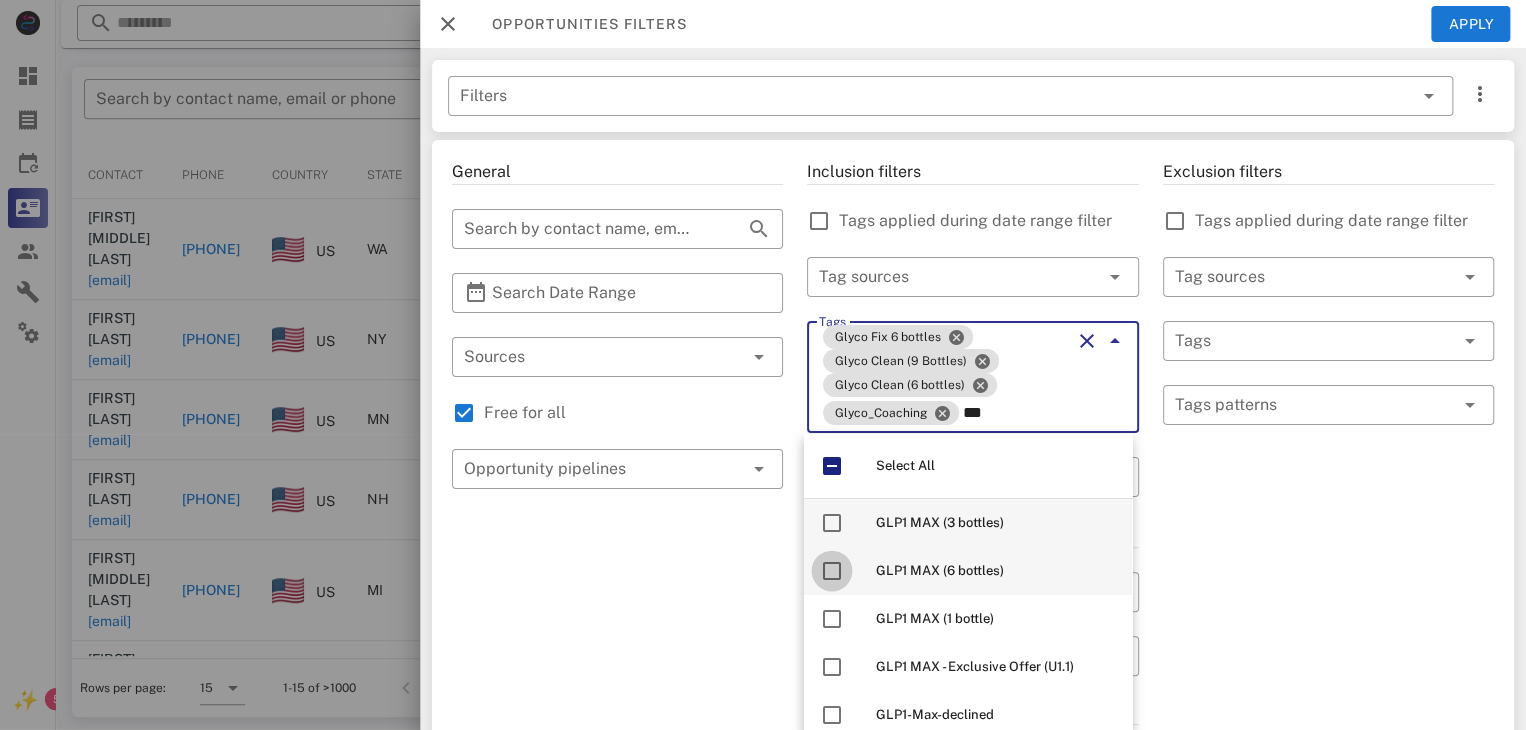 click at bounding box center [832, 571] 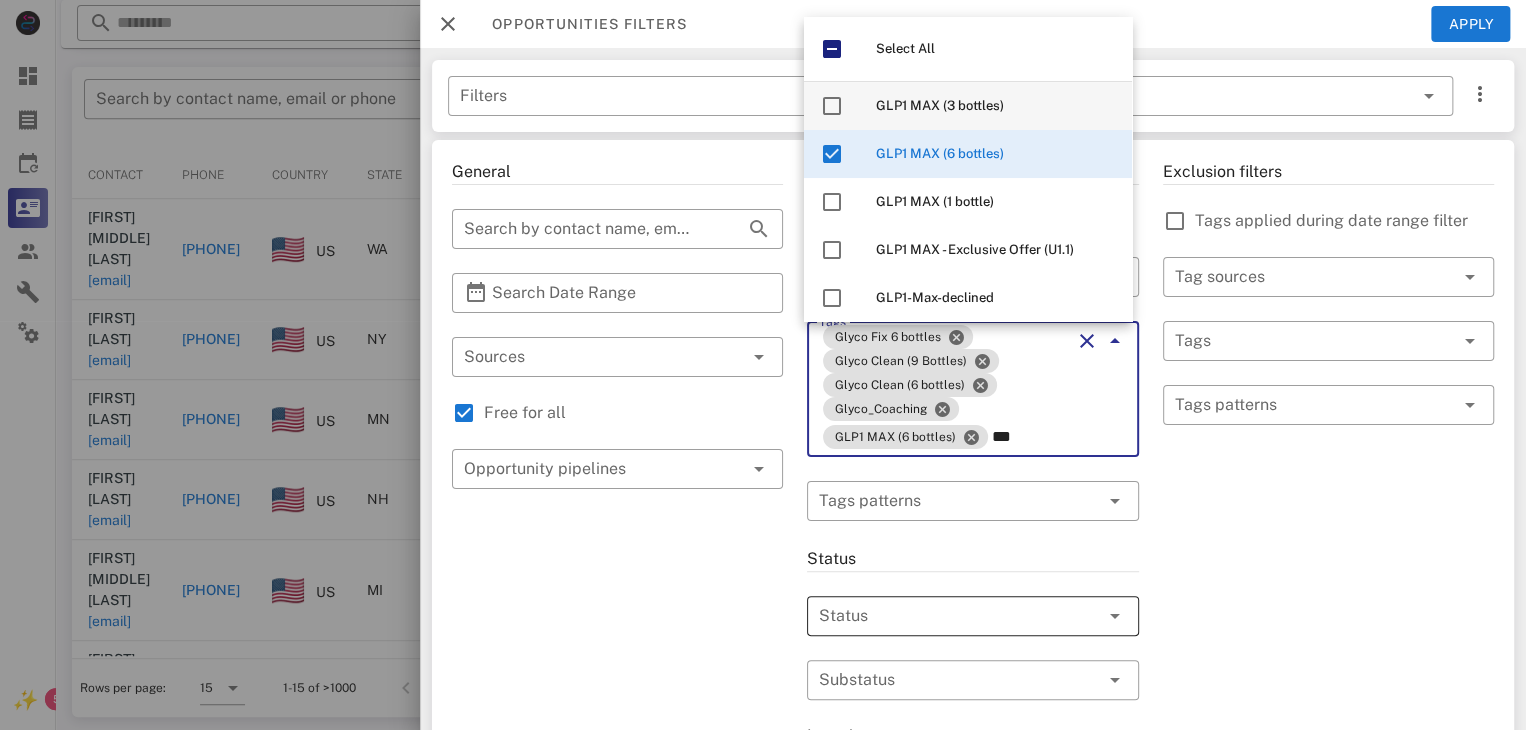 click at bounding box center [944, 616] 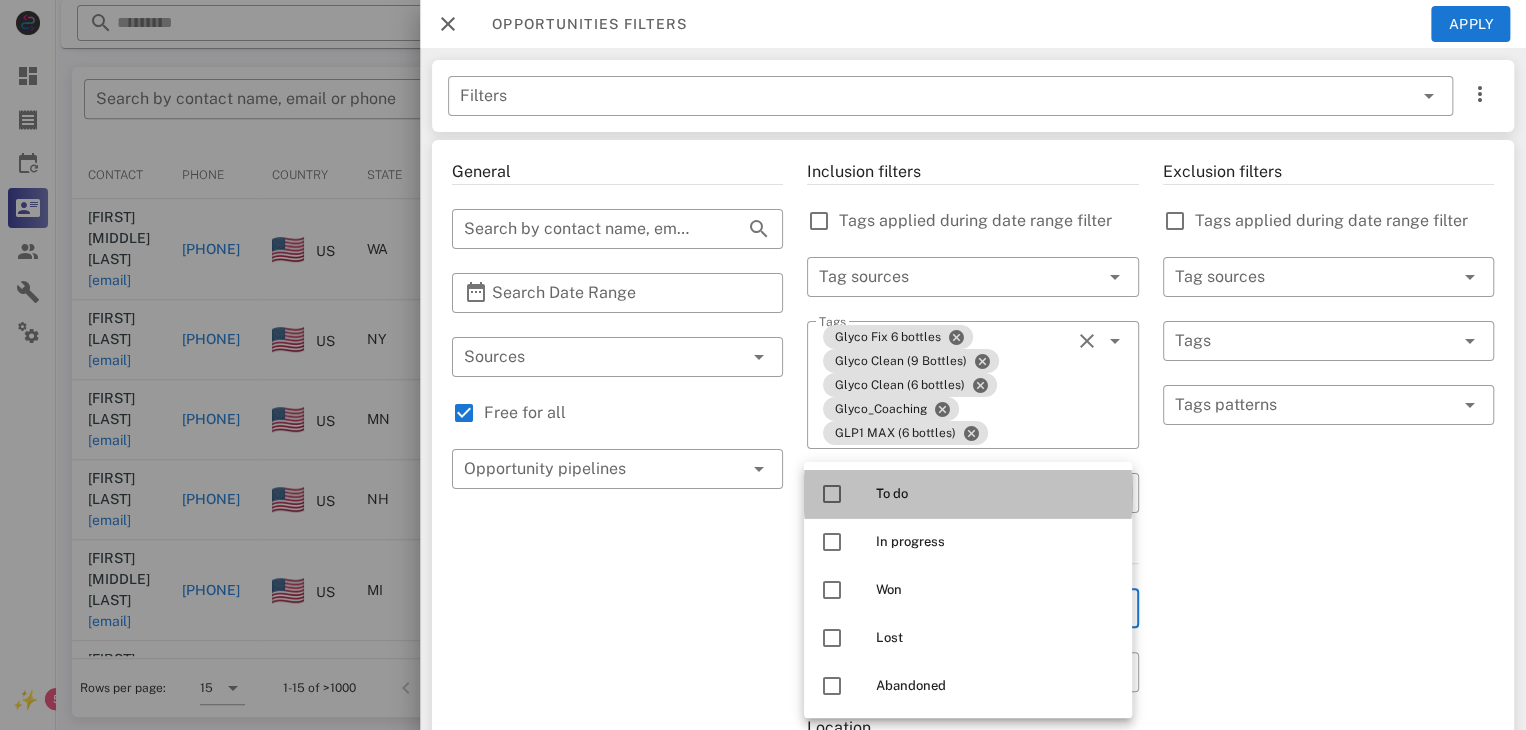 click at bounding box center [832, 494] 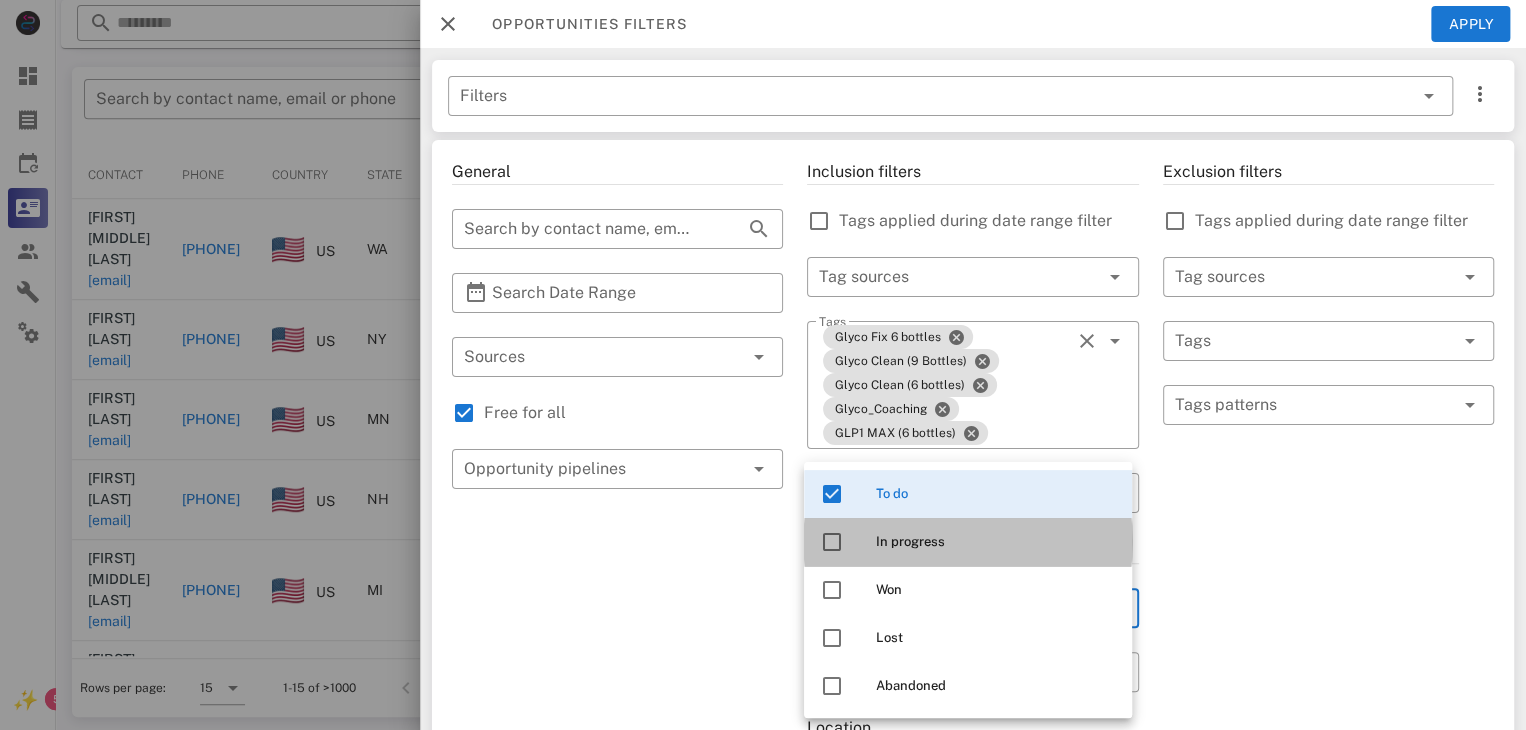 click at bounding box center (832, 542) 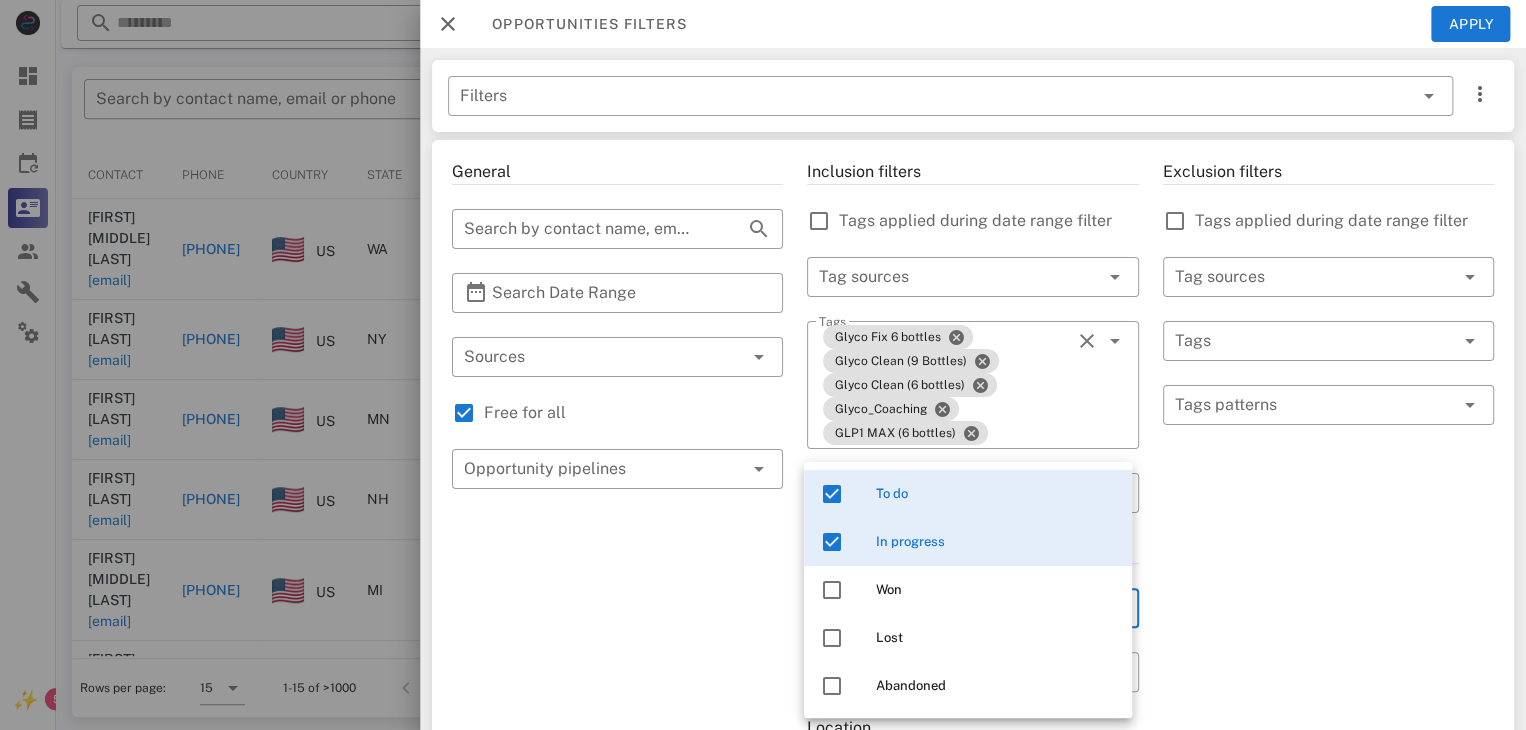 click on "Exclusion filters Tags applied during date range filter ​ Tag sources ​ Tags ​ Tags patterns" at bounding box center (1328, 753) 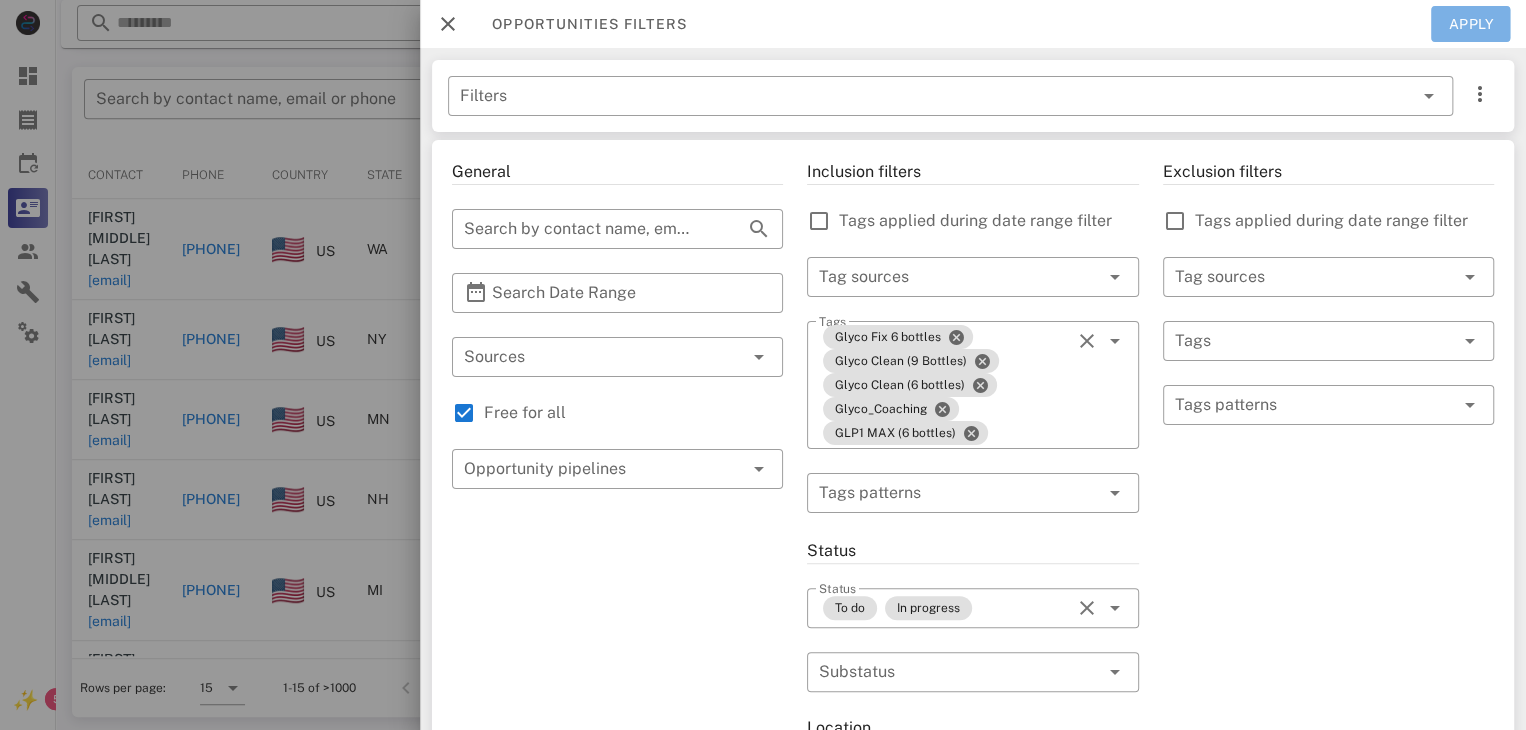 click on "Apply" at bounding box center [1471, 24] 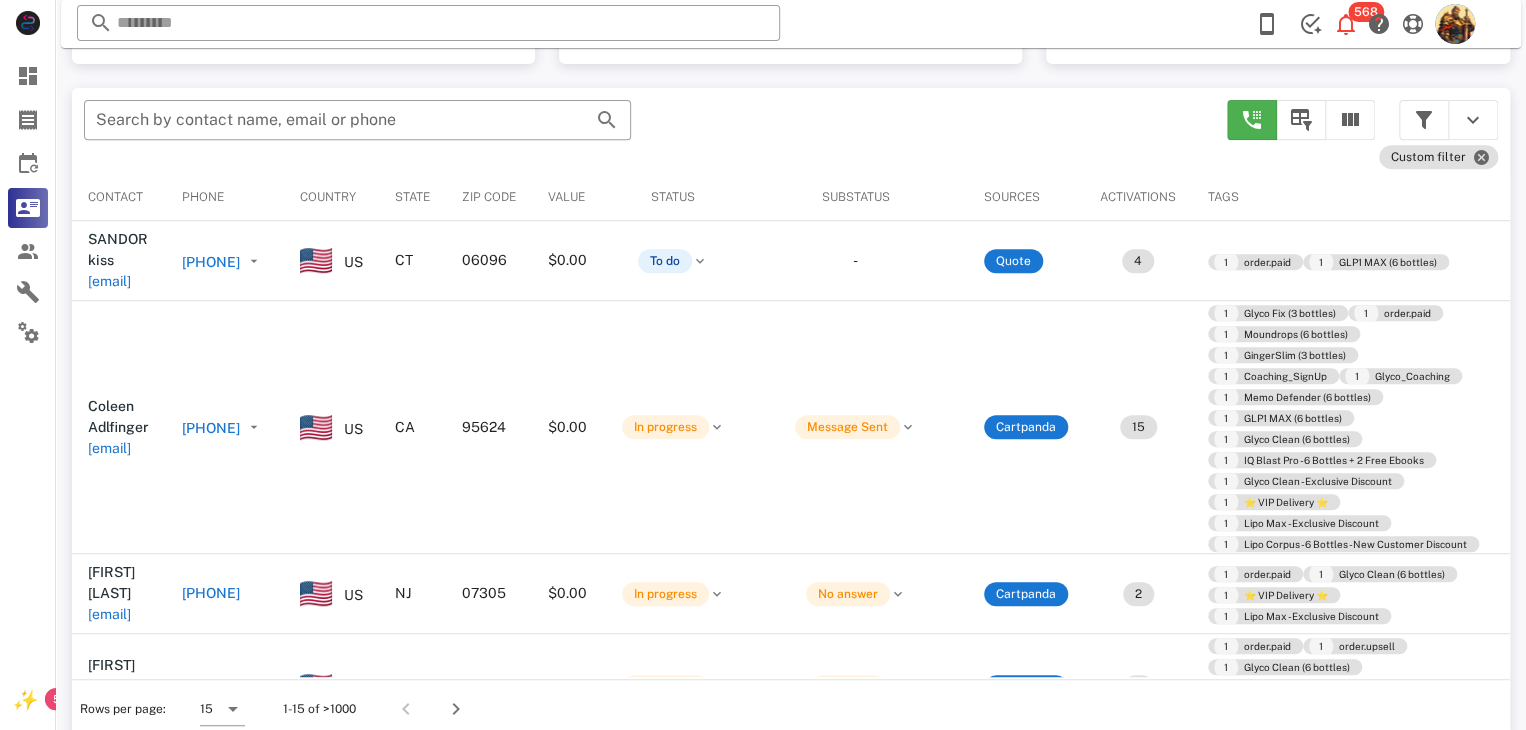 scroll, scrollTop: 377, scrollLeft: 0, axis: vertical 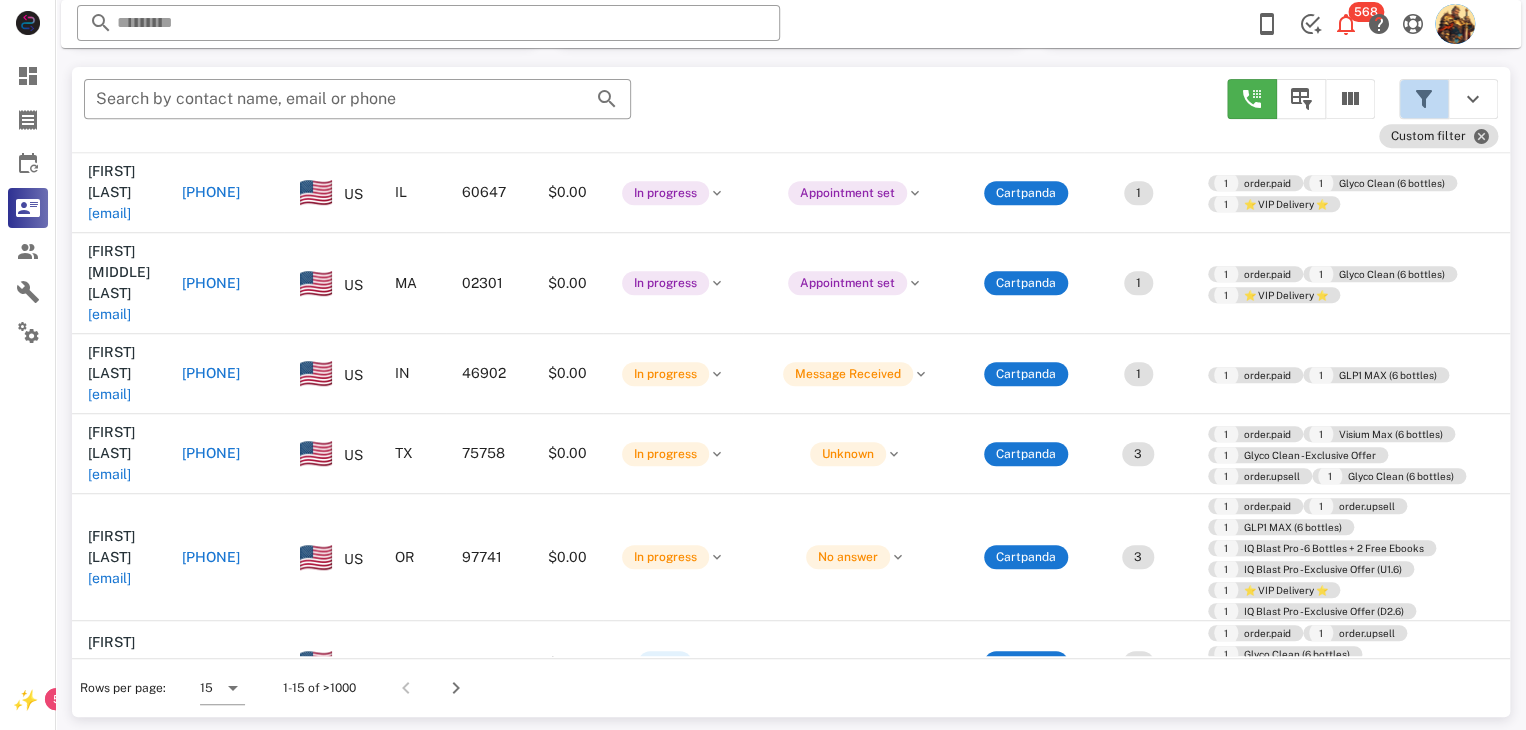 click at bounding box center (1424, 99) 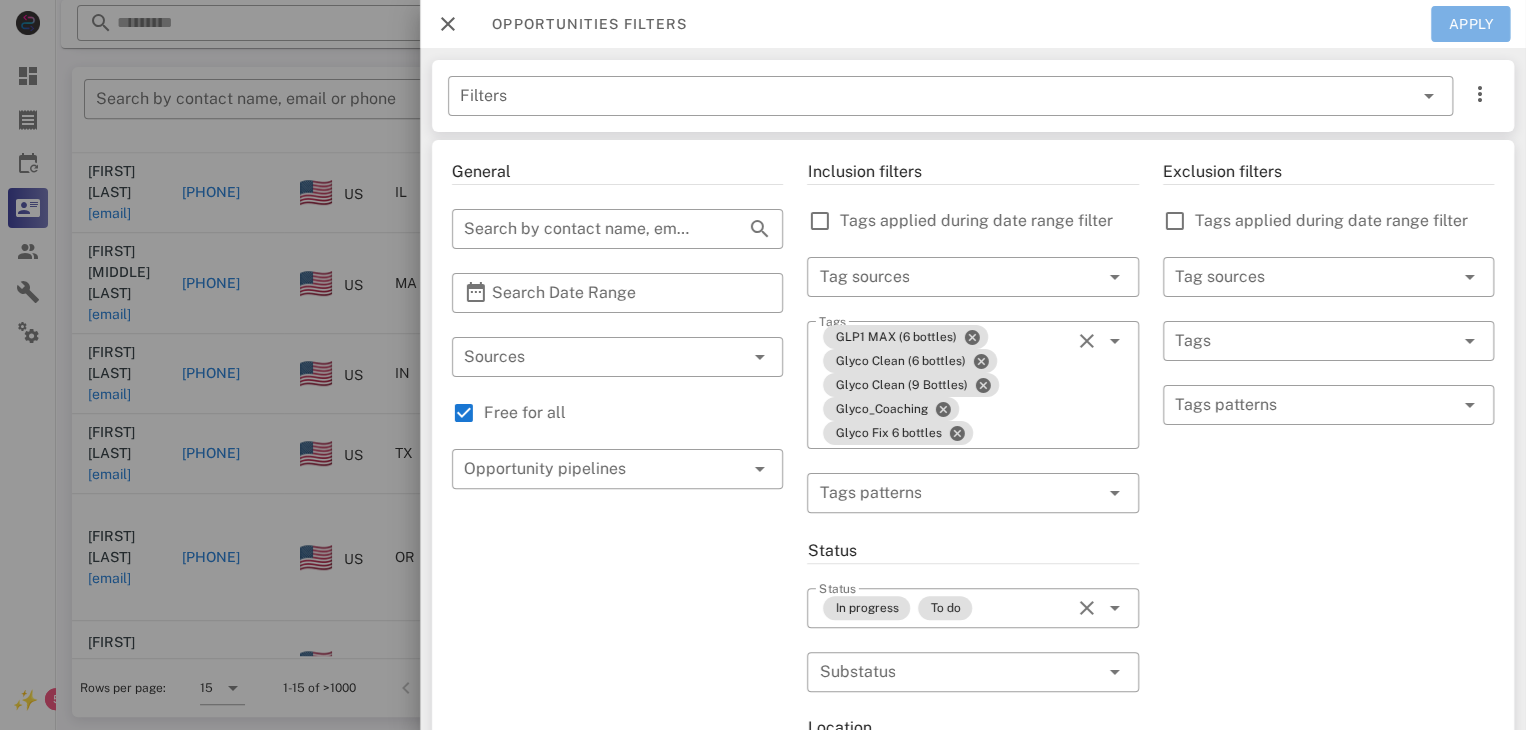 click on "Apply" at bounding box center (1471, 24) 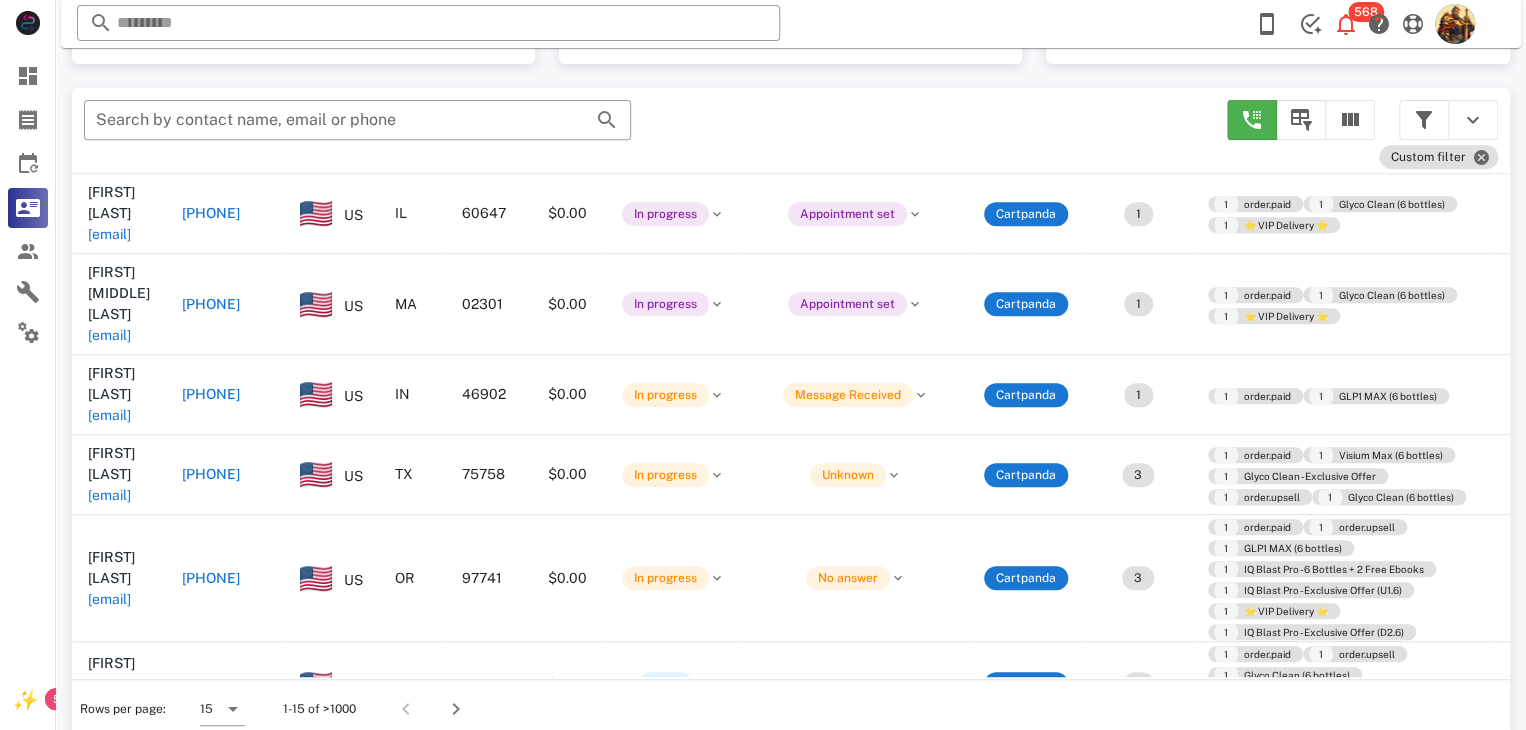 scroll, scrollTop: 377, scrollLeft: 0, axis: vertical 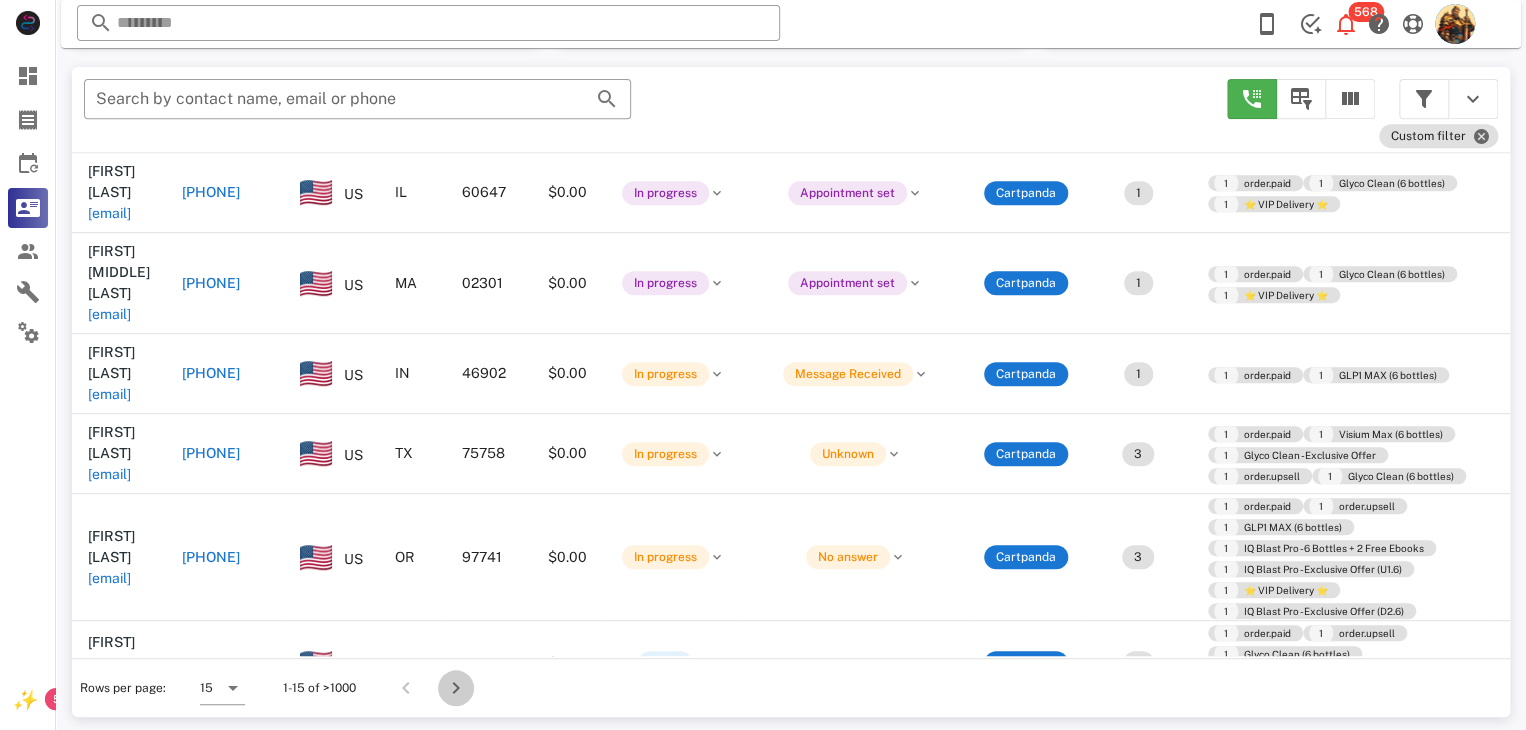 click at bounding box center [456, 688] 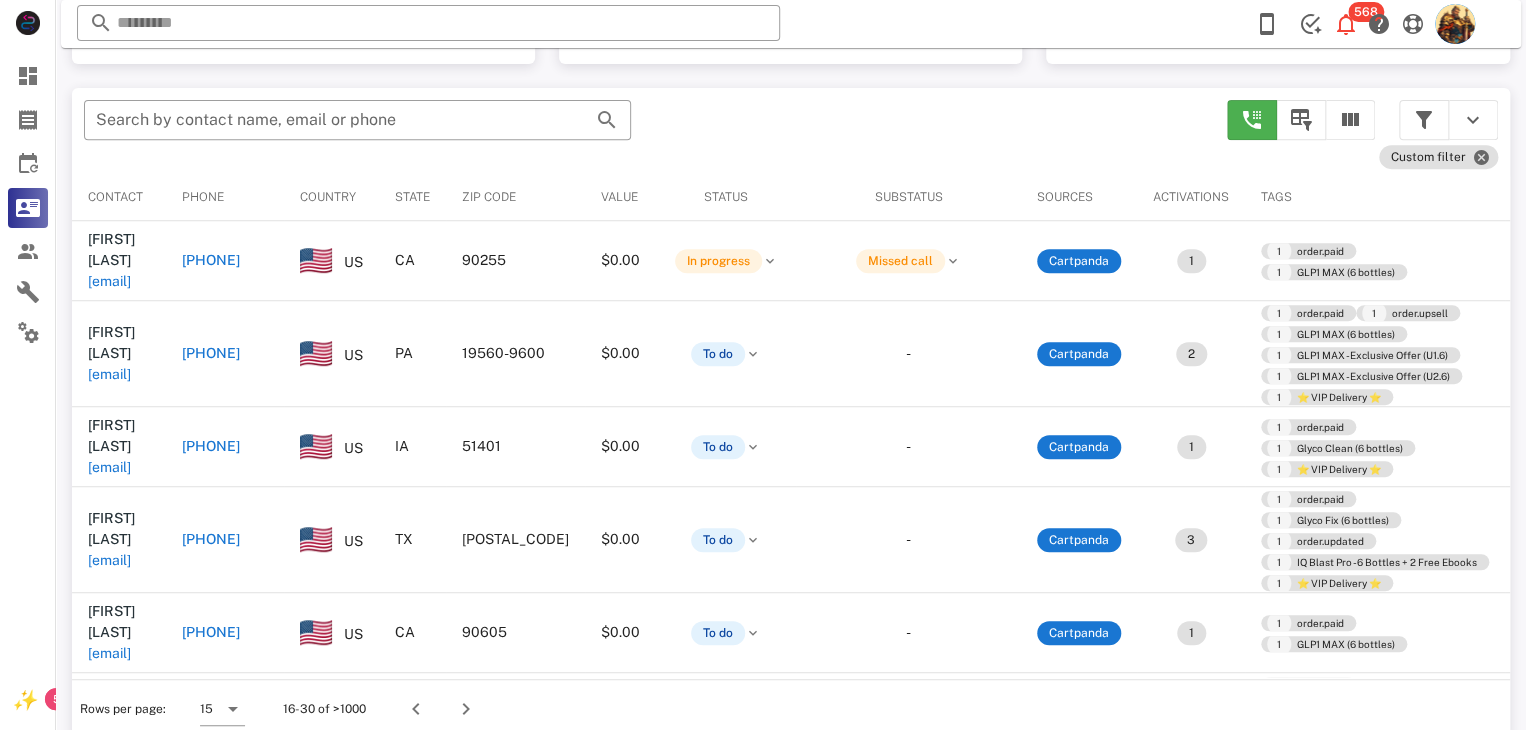 scroll, scrollTop: 377, scrollLeft: 0, axis: vertical 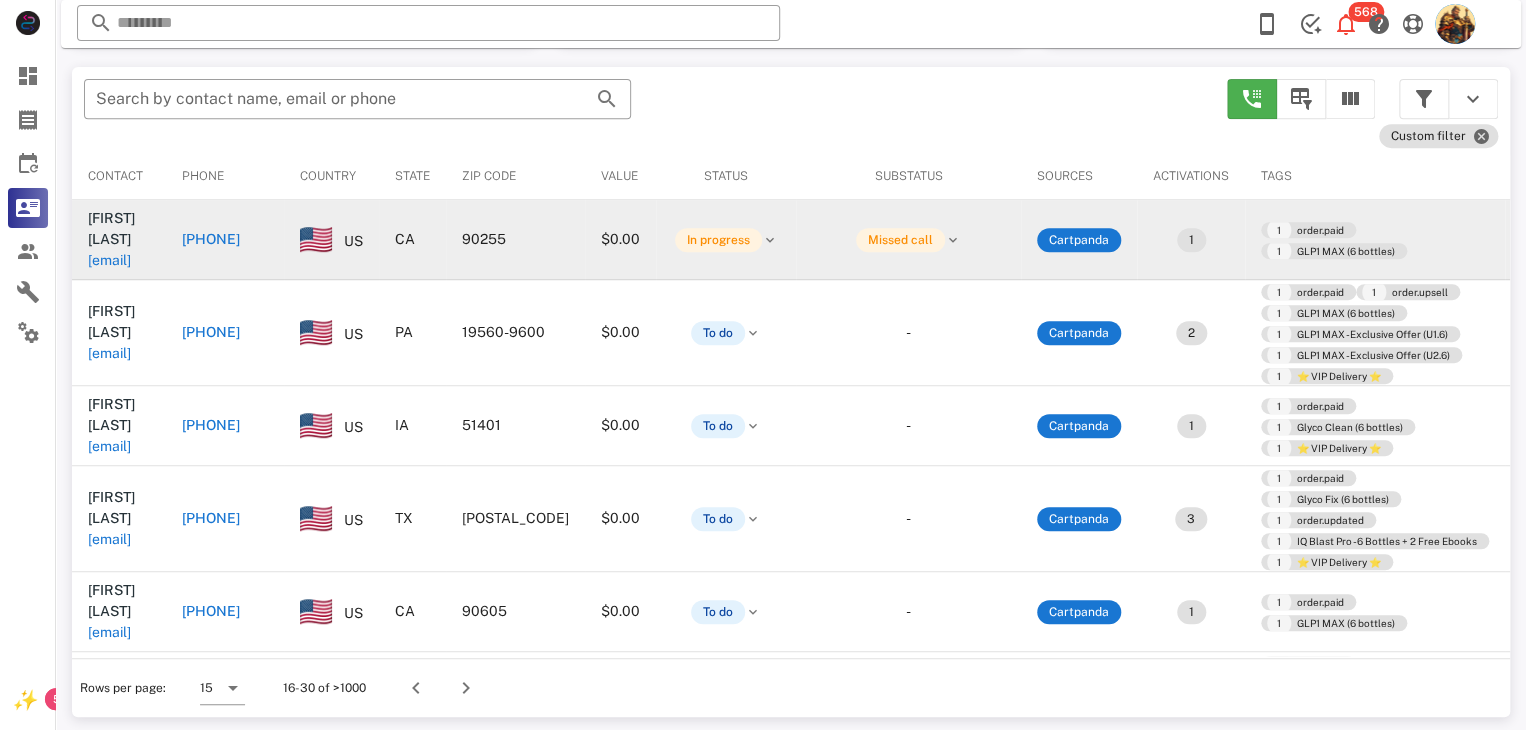click on "donnapacheco13@gmail.com" at bounding box center (109, 260) 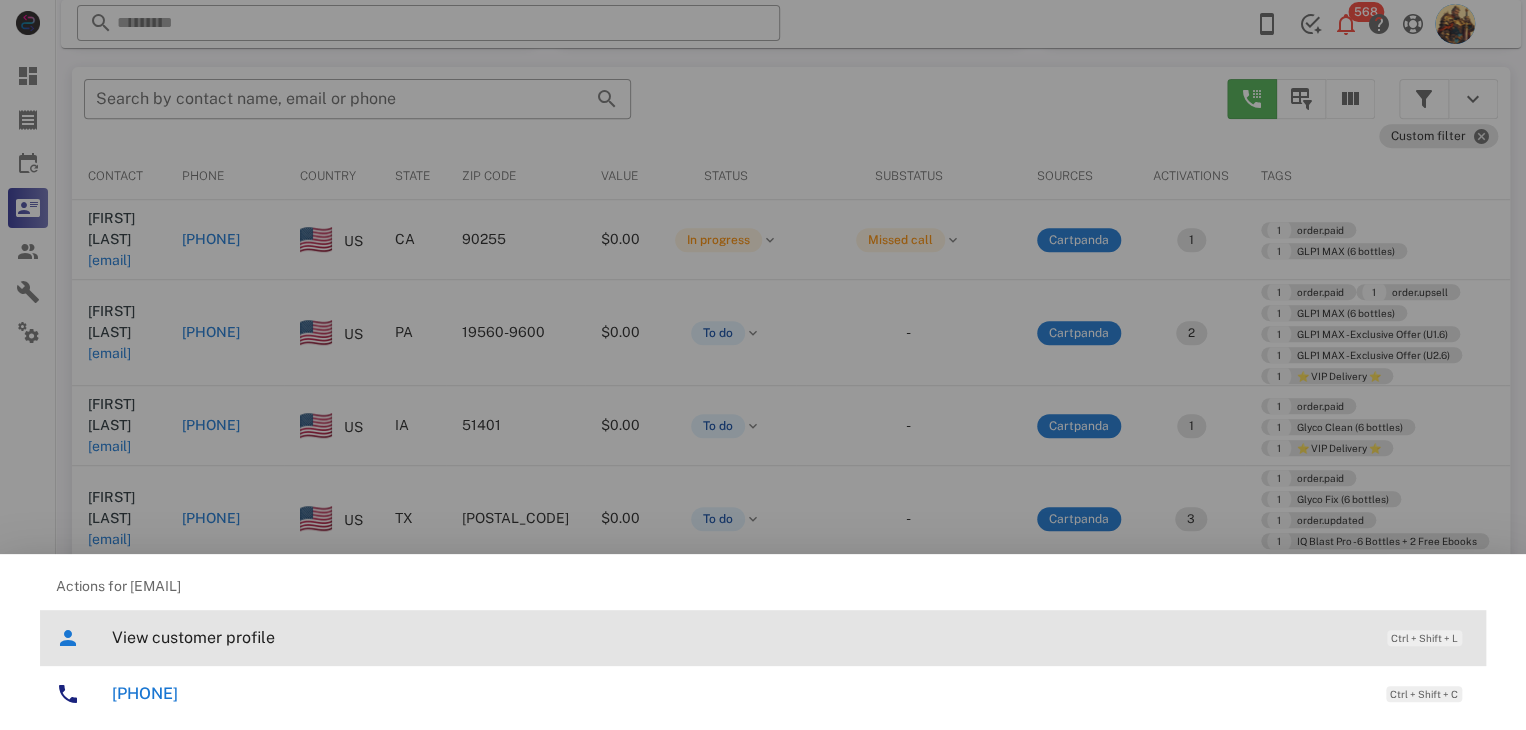 click on "View customer profile" at bounding box center [739, 637] 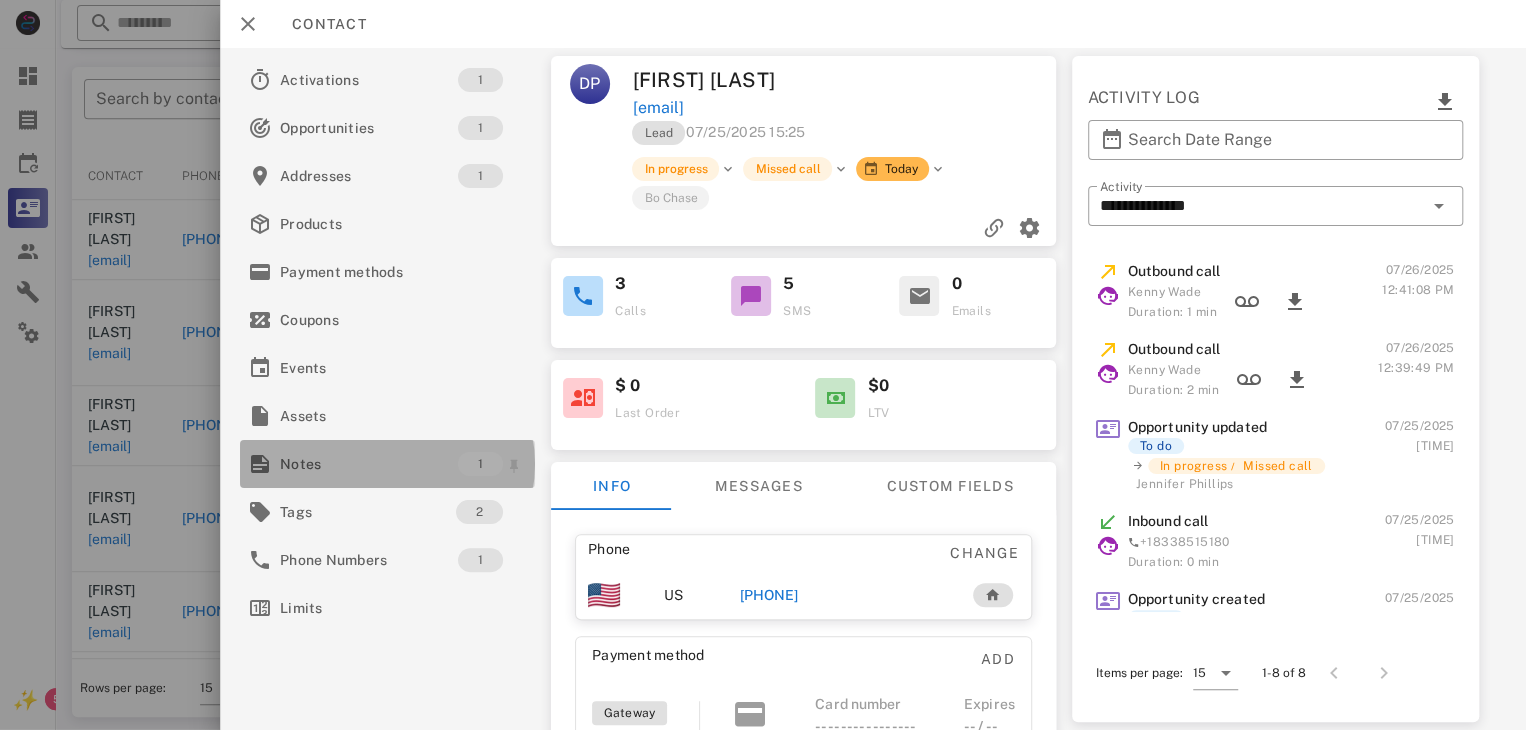click on "Notes" at bounding box center (369, 464) 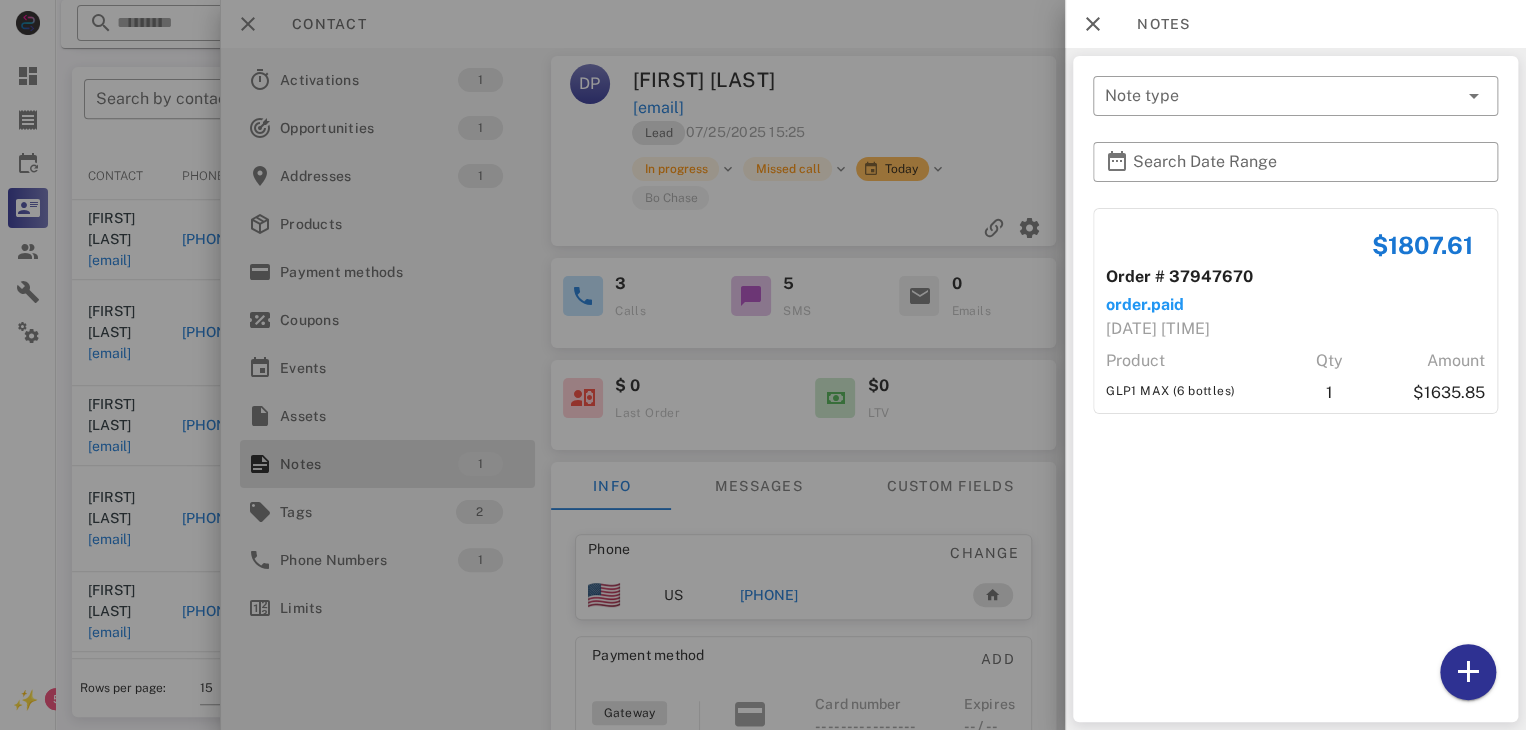 click at bounding box center (763, 365) 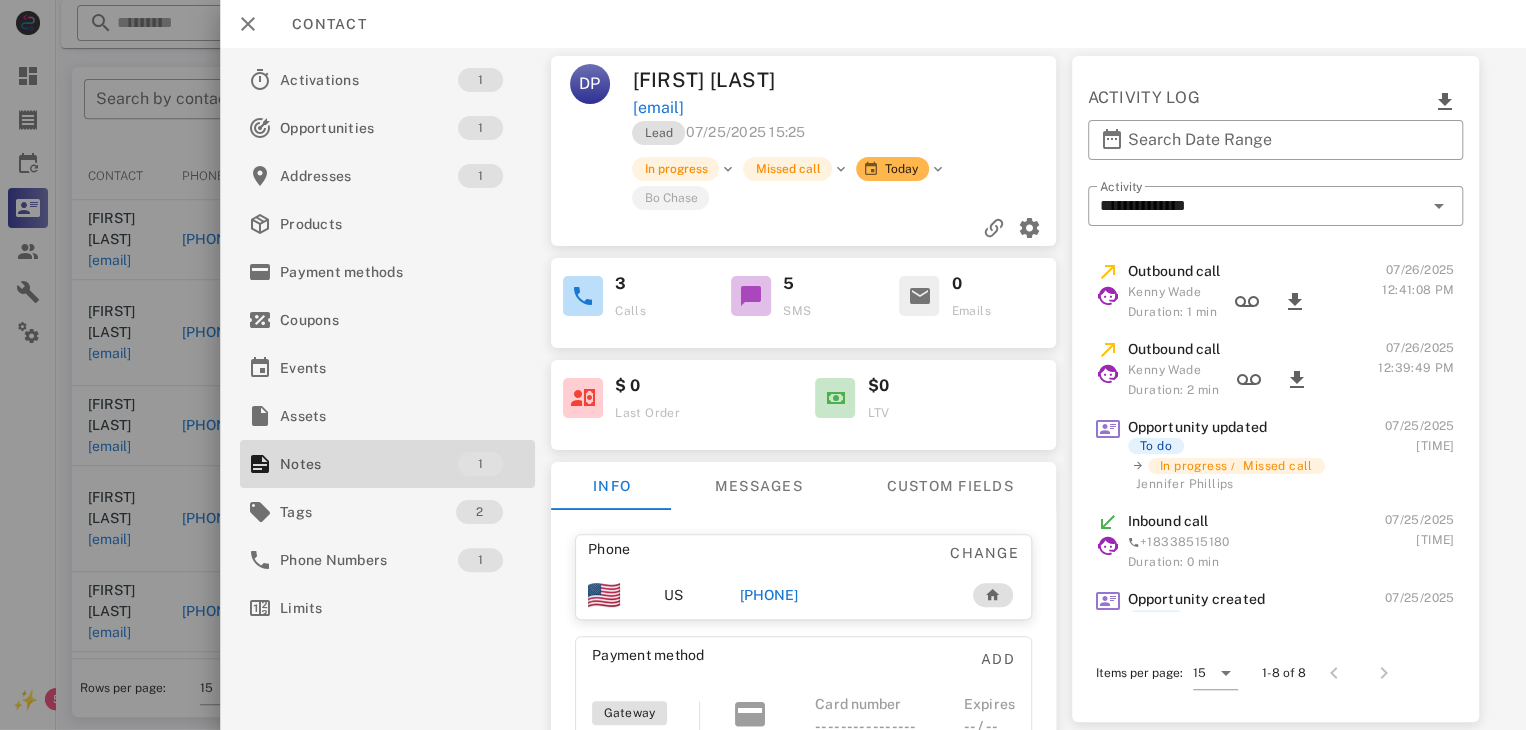 click on "+13239478610" at bounding box center [769, 595] 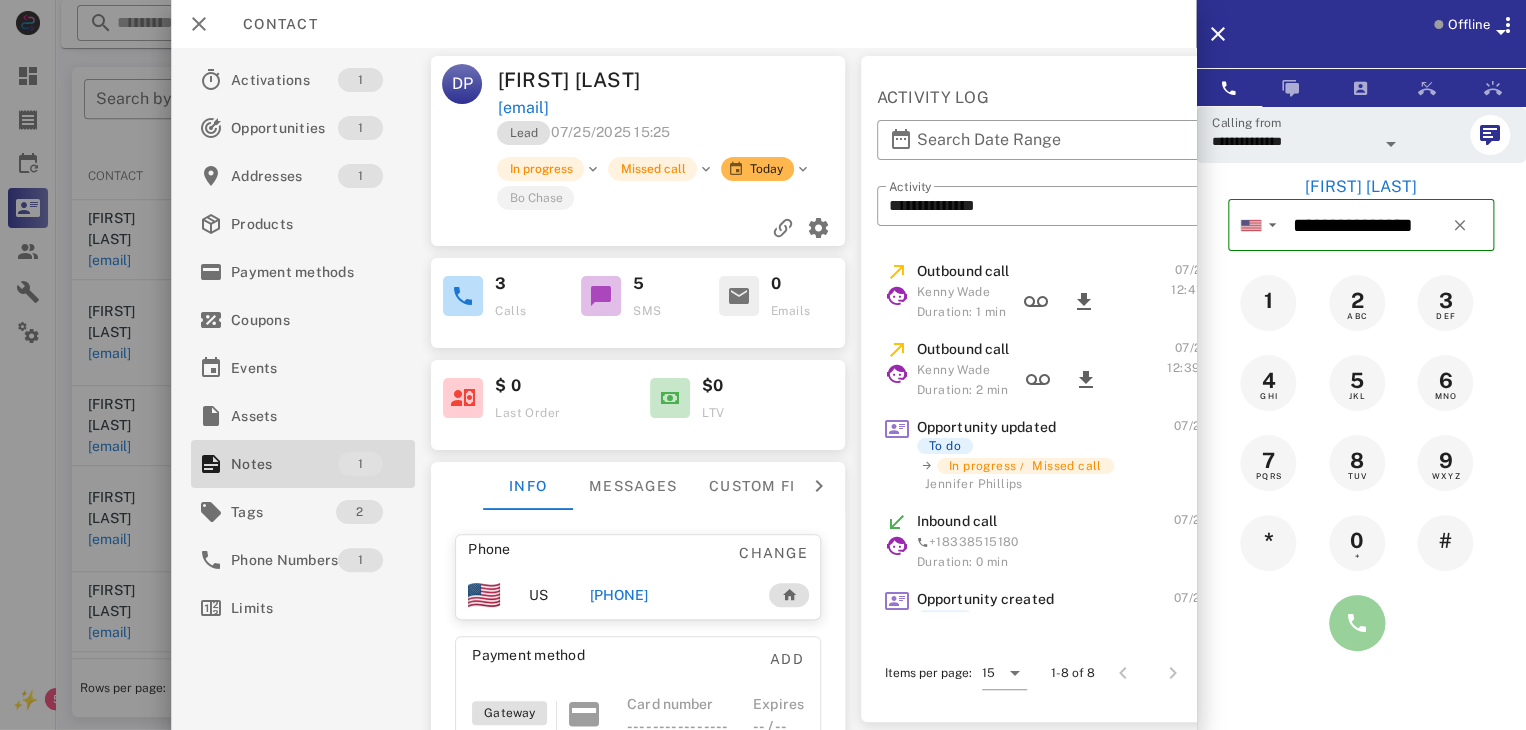 click at bounding box center [1357, 623] 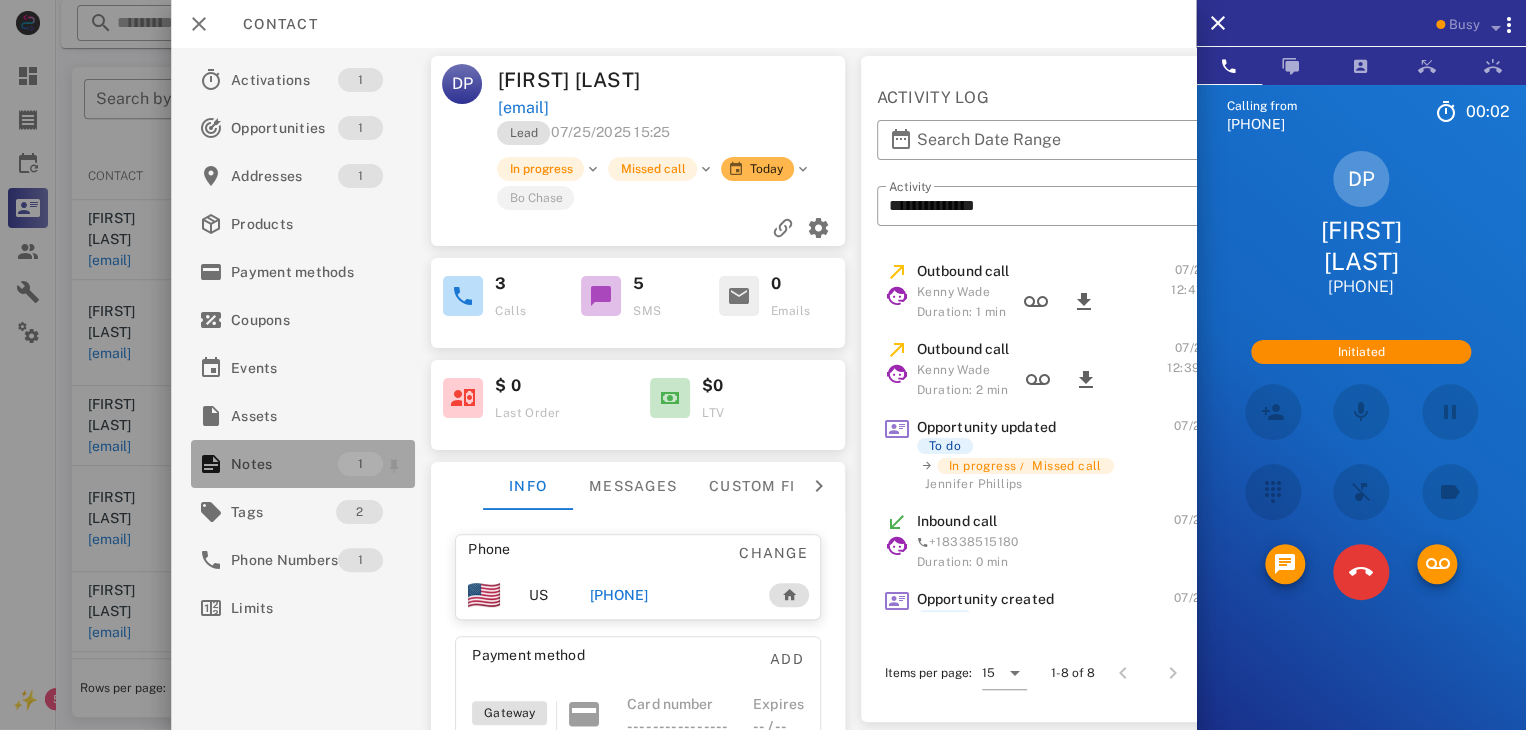 click on "Notes" at bounding box center [284, 464] 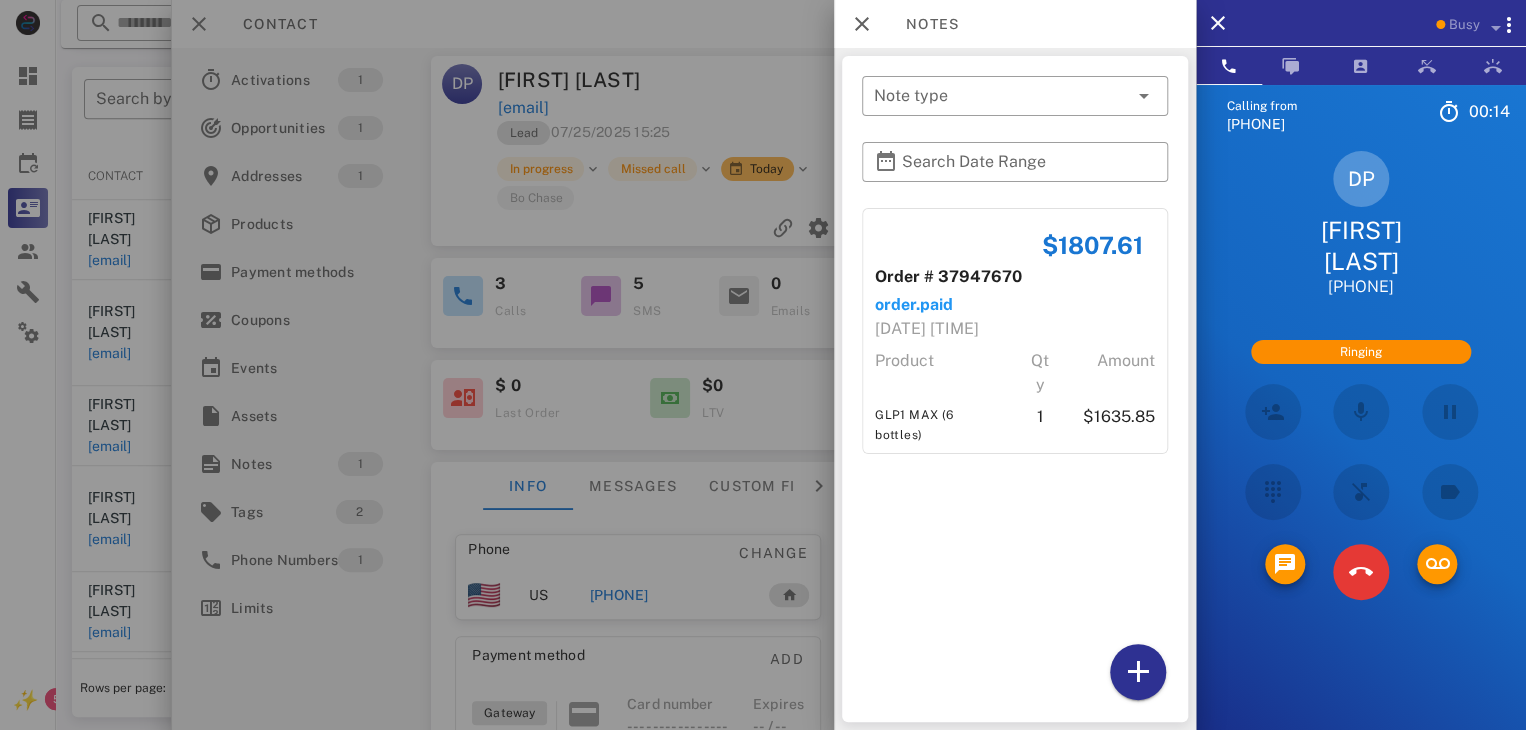 click at bounding box center (763, 365) 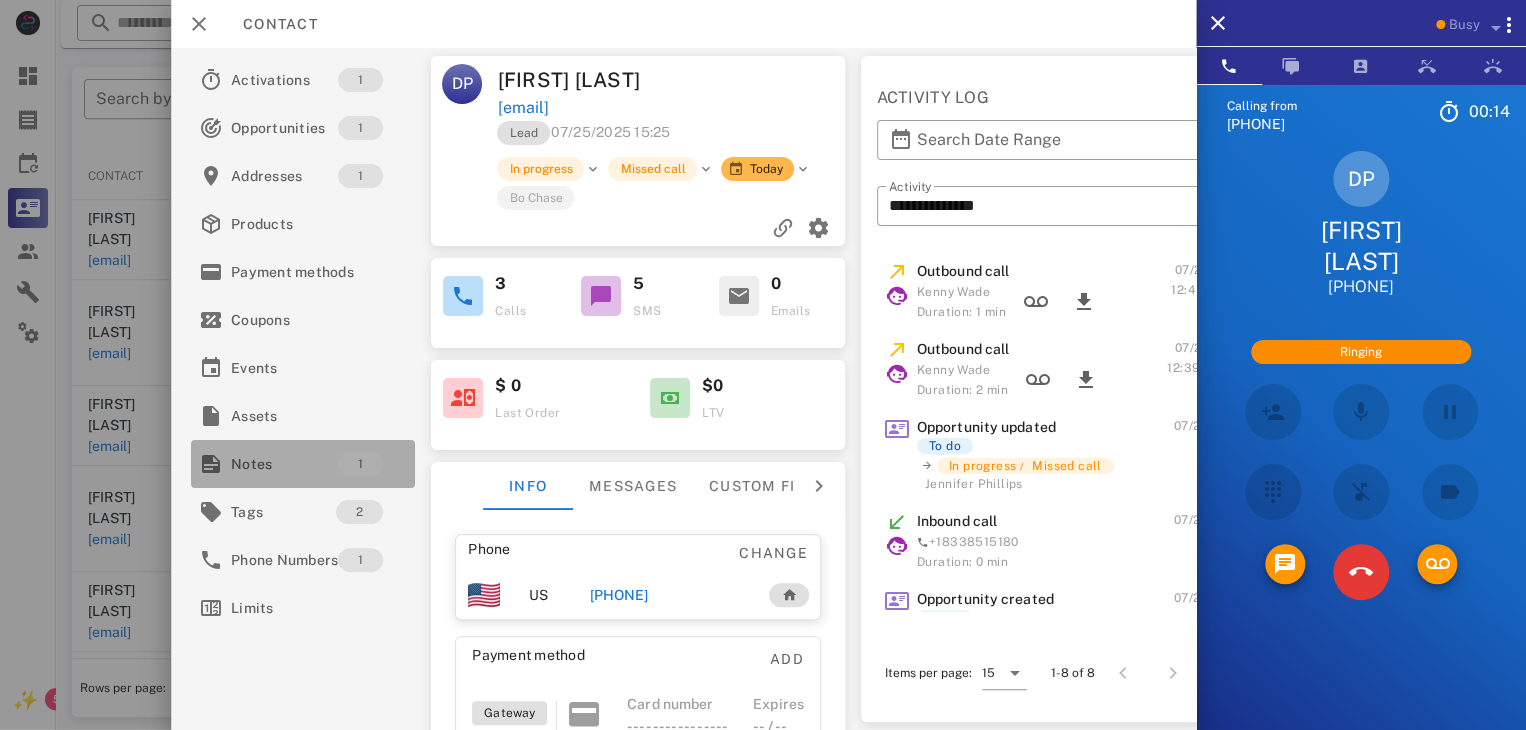 click on "Notes" at bounding box center (284, 464) 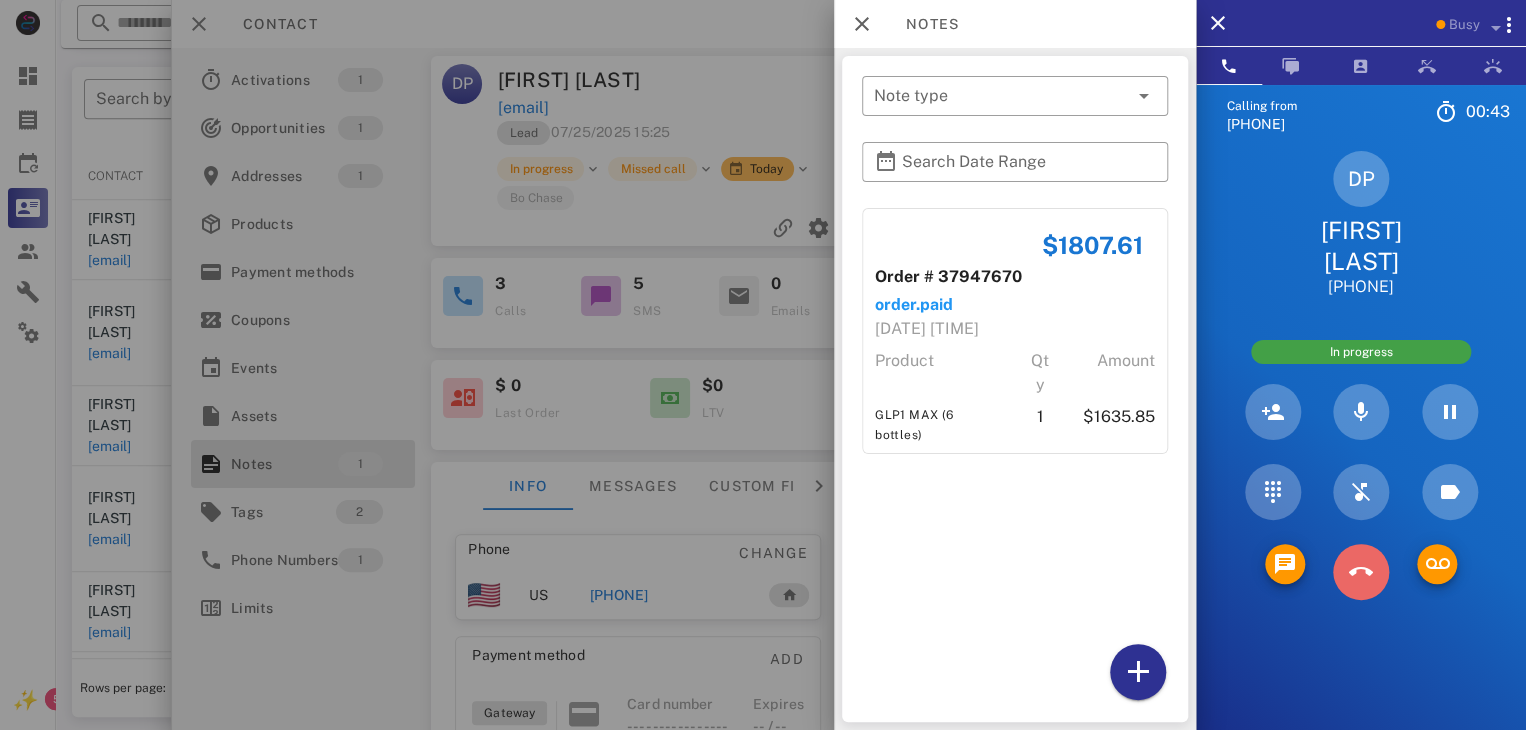 click at bounding box center (1361, 572) 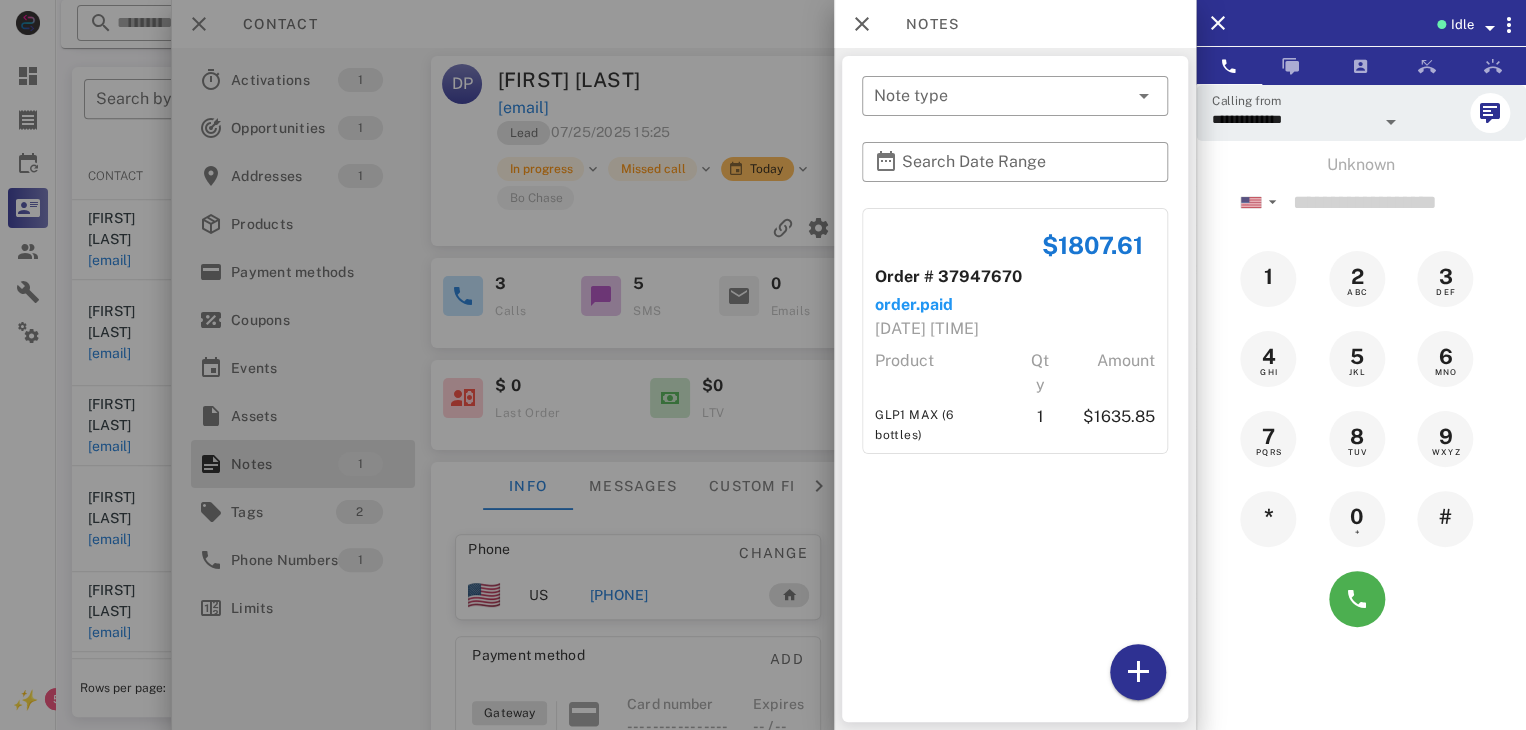 click at bounding box center [763, 365] 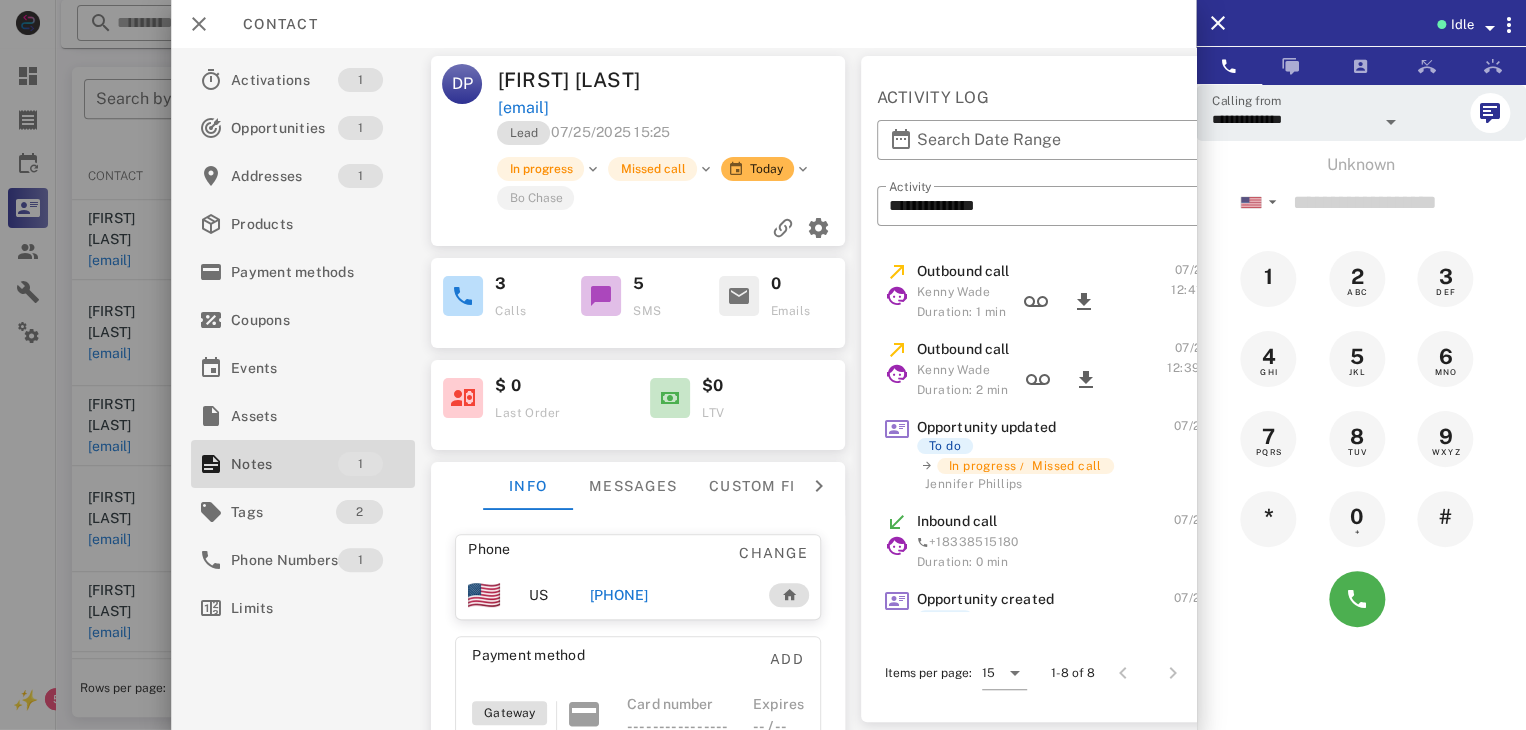 click at bounding box center (763, 365) 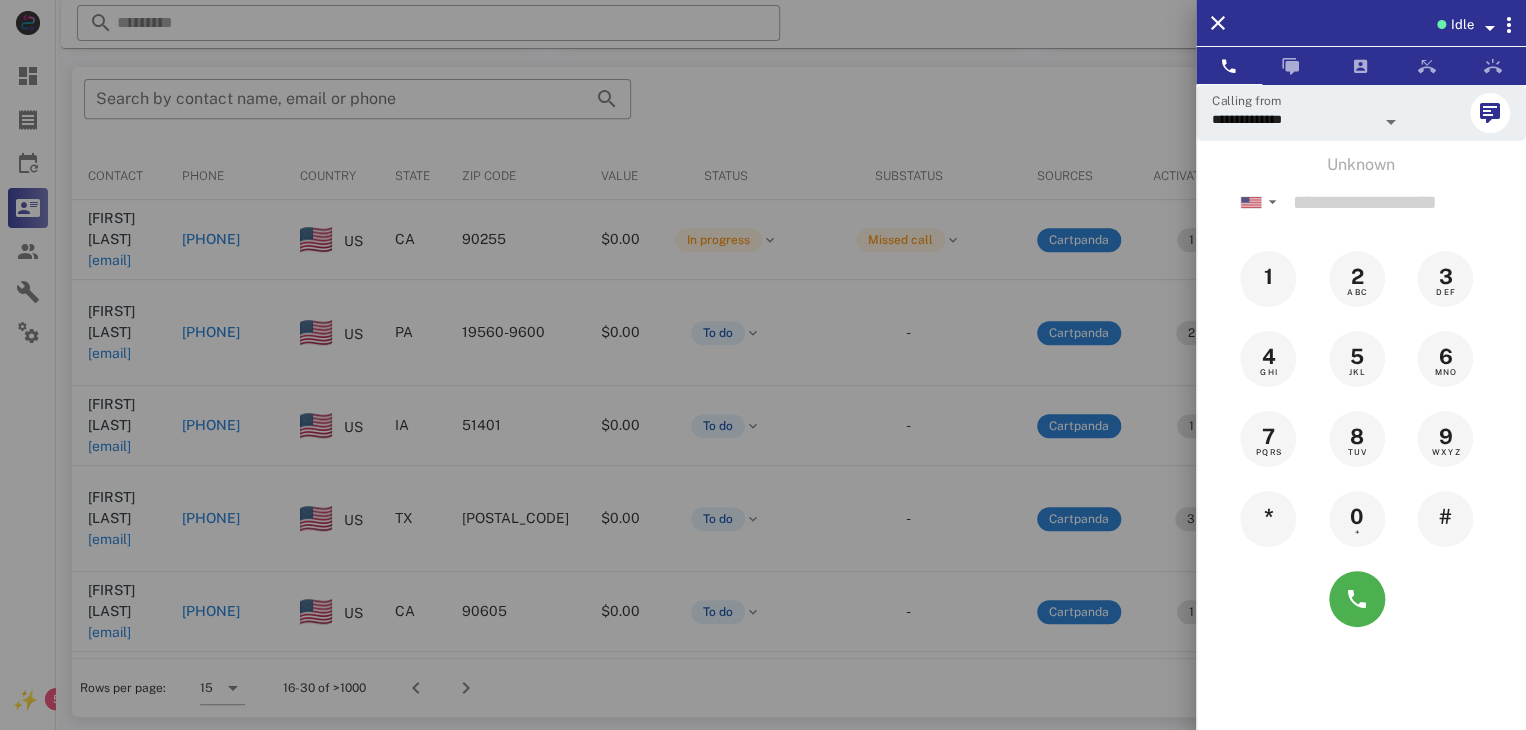click at bounding box center [763, 365] 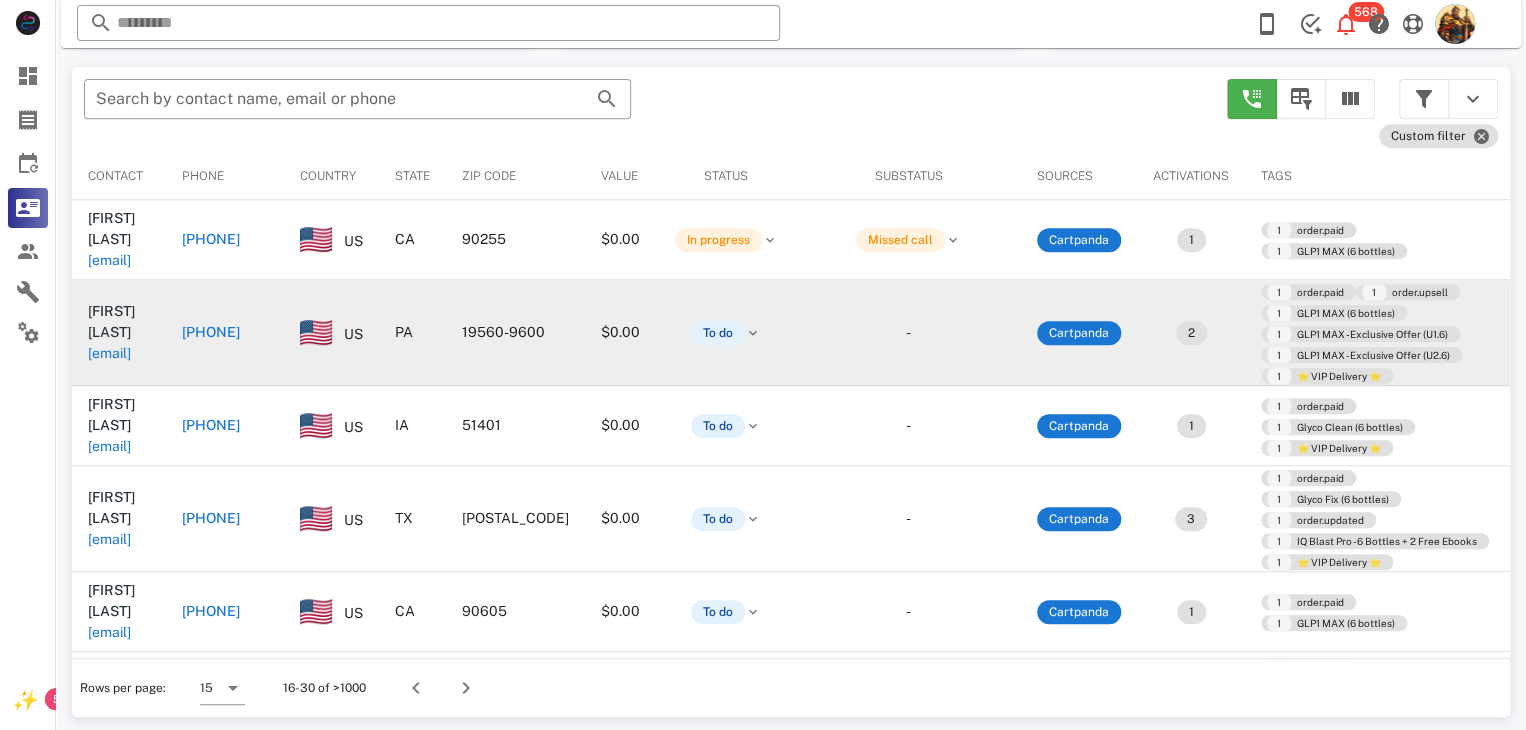 click on "magpie_link@yahoo.com" at bounding box center (109, 353) 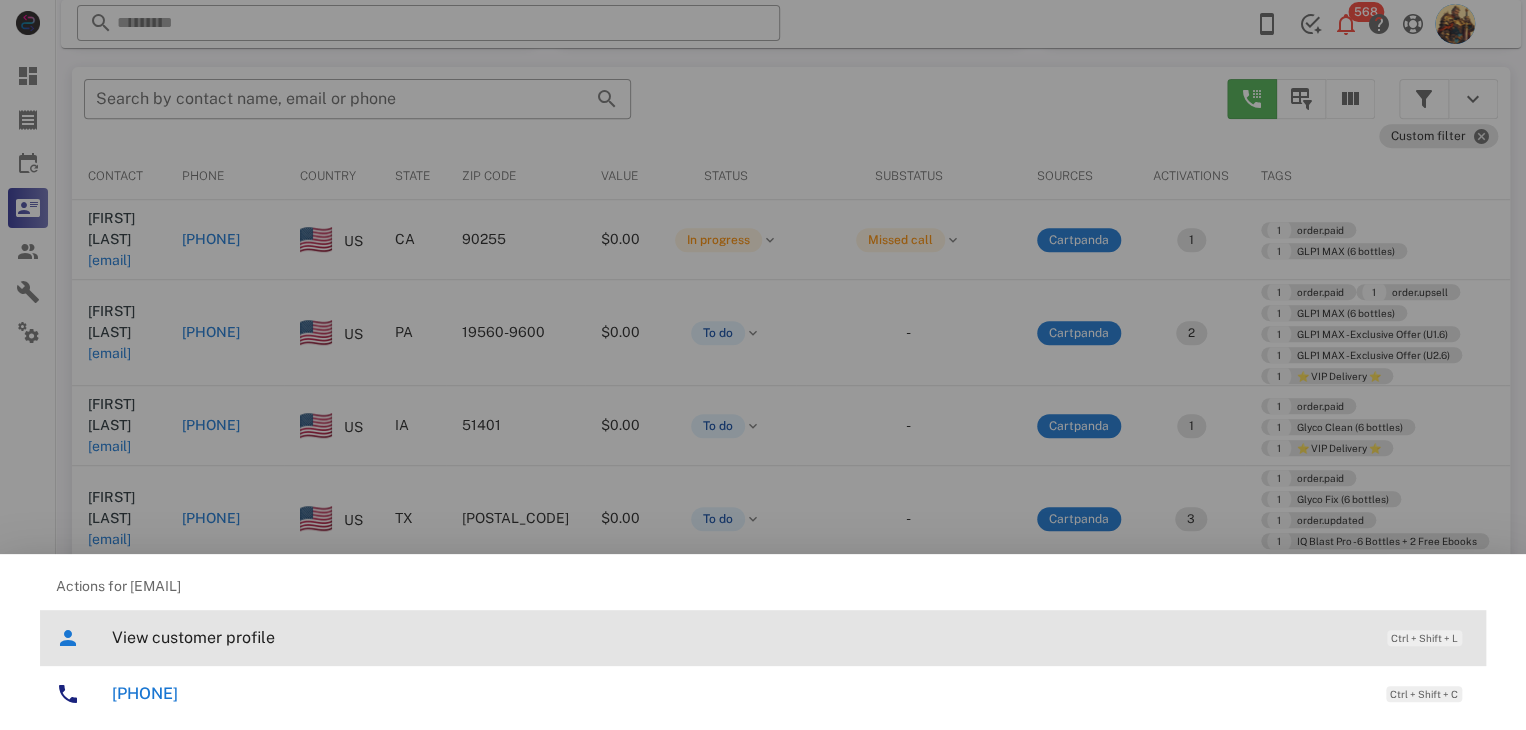 click on "View customer profile" at bounding box center (739, 637) 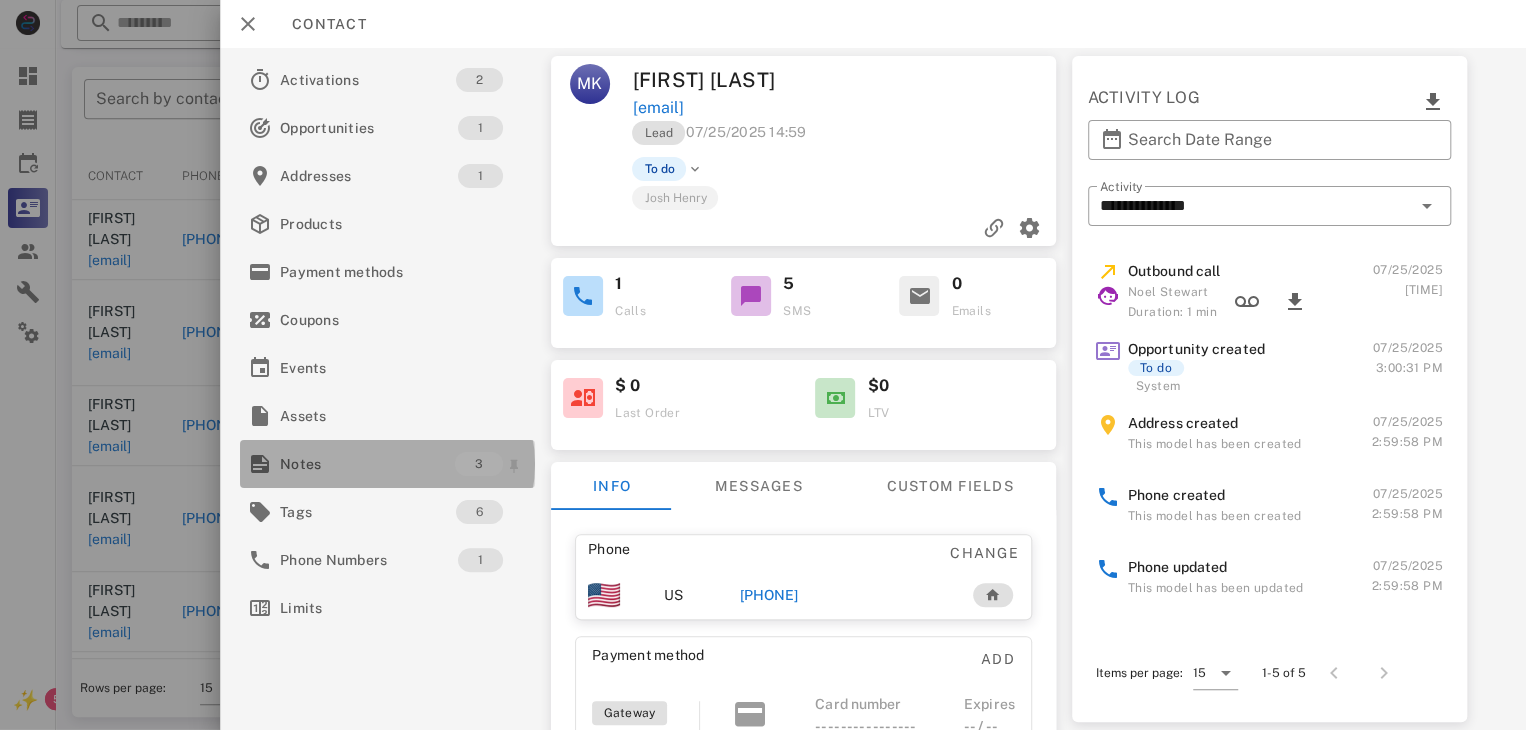 click on "Notes" at bounding box center [367, 464] 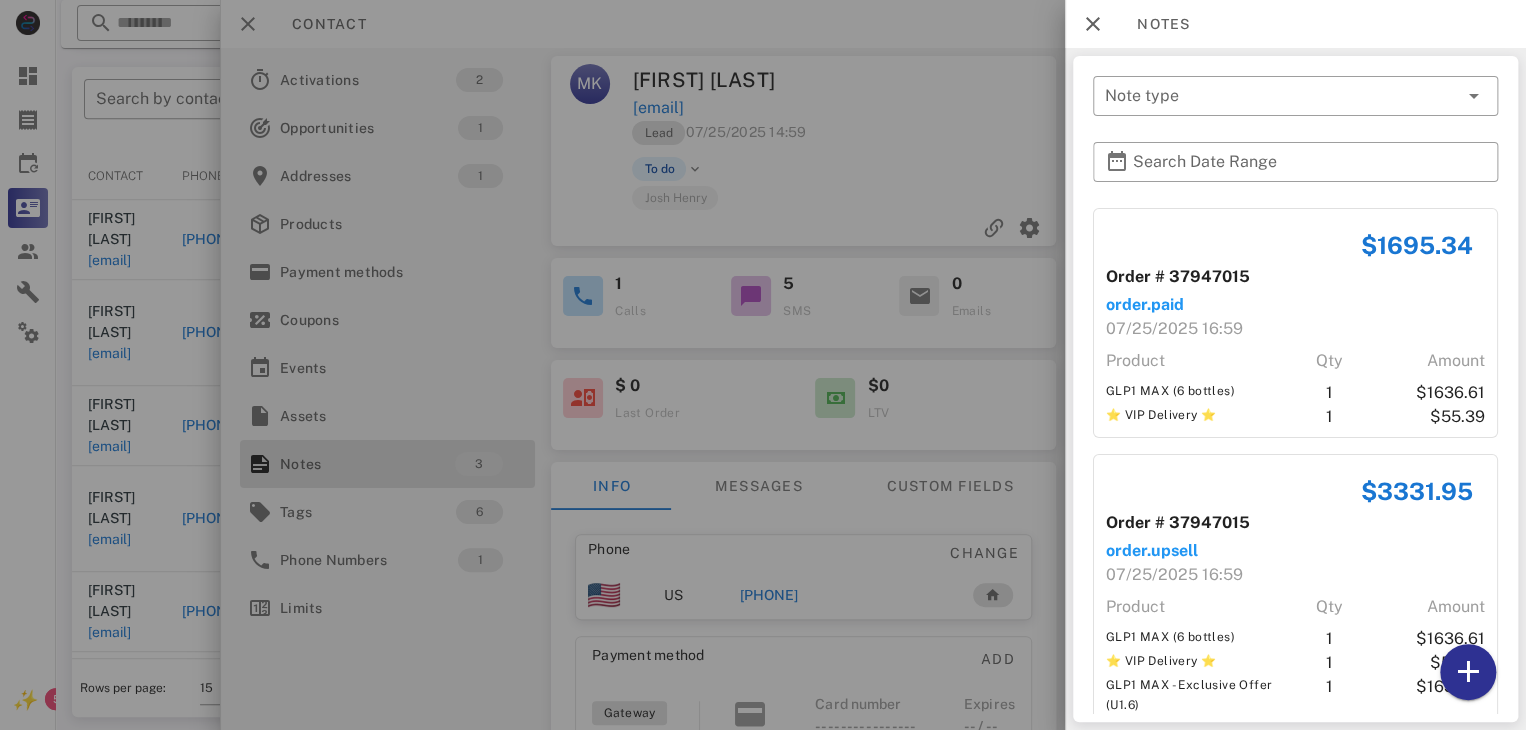 click at bounding box center (763, 365) 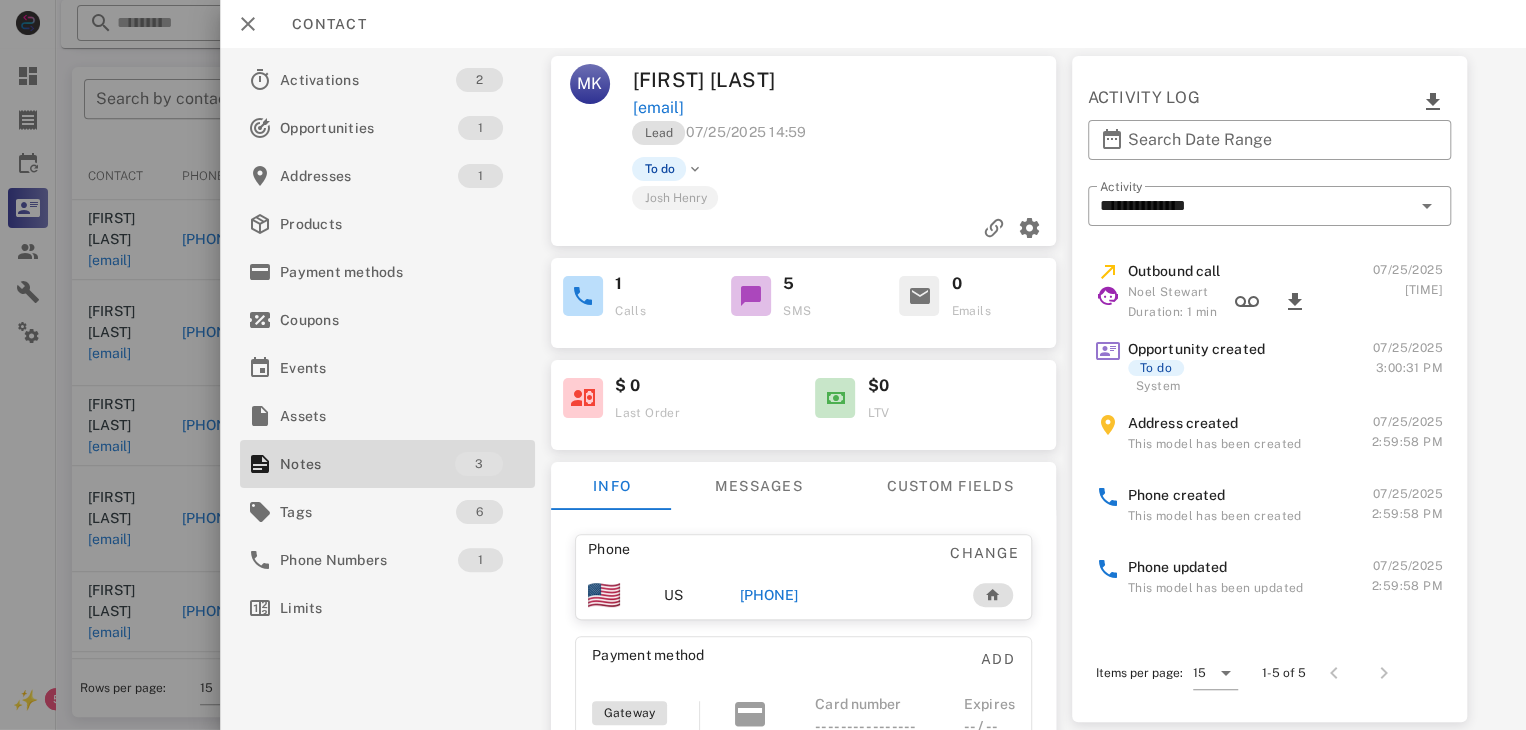 click on "+16107816662" at bounding box center [769, 595] 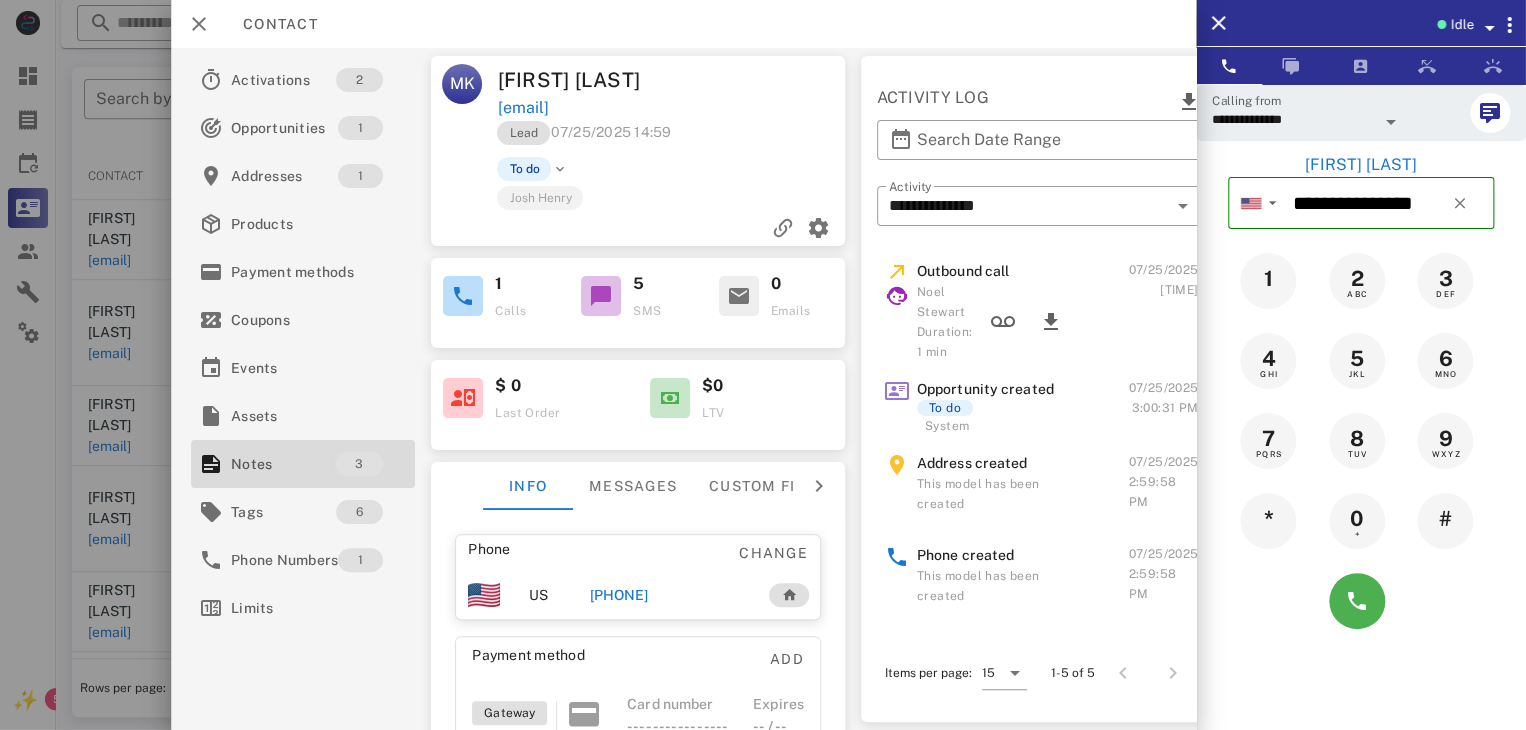 click at bounding box center (1361, 601) 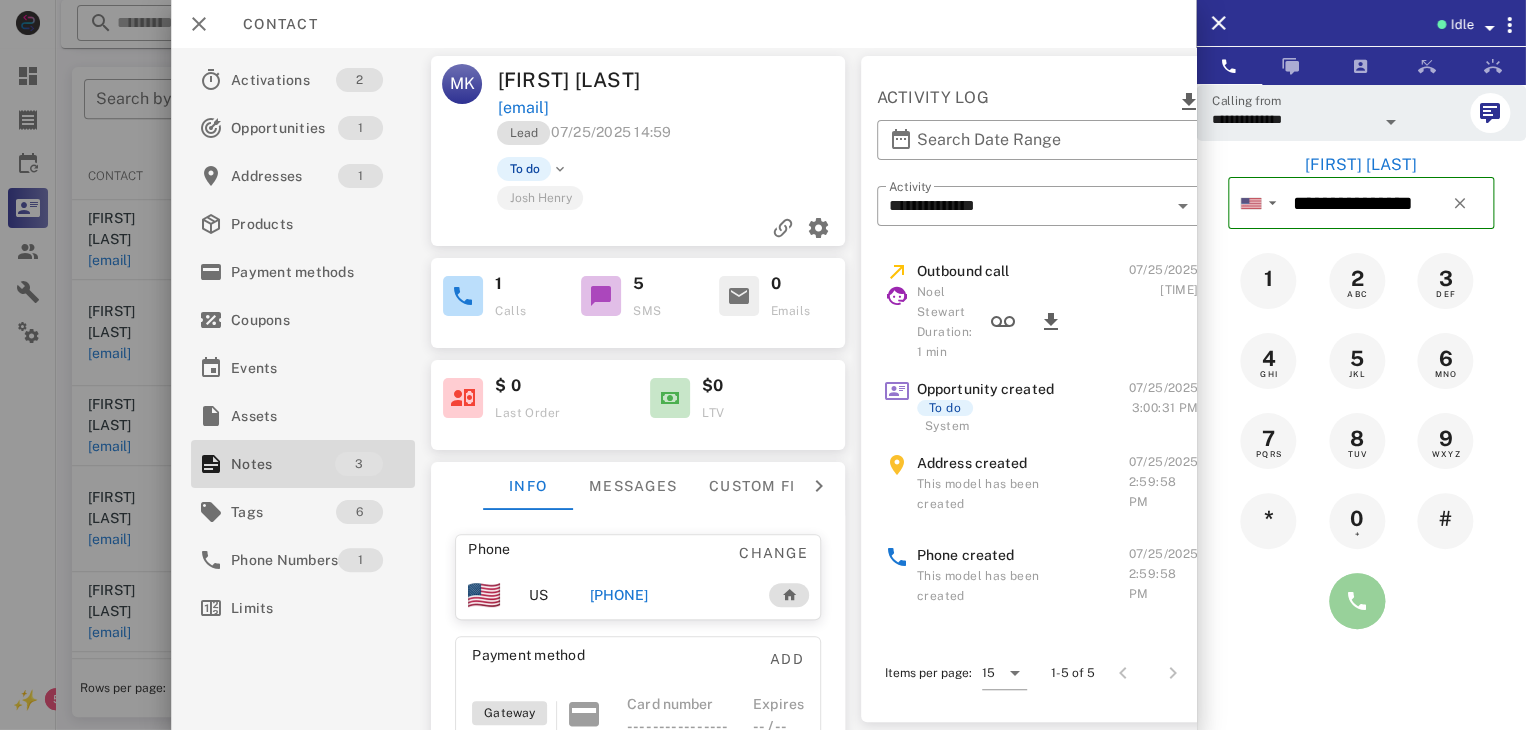 click at bounding box center (1357, 601) 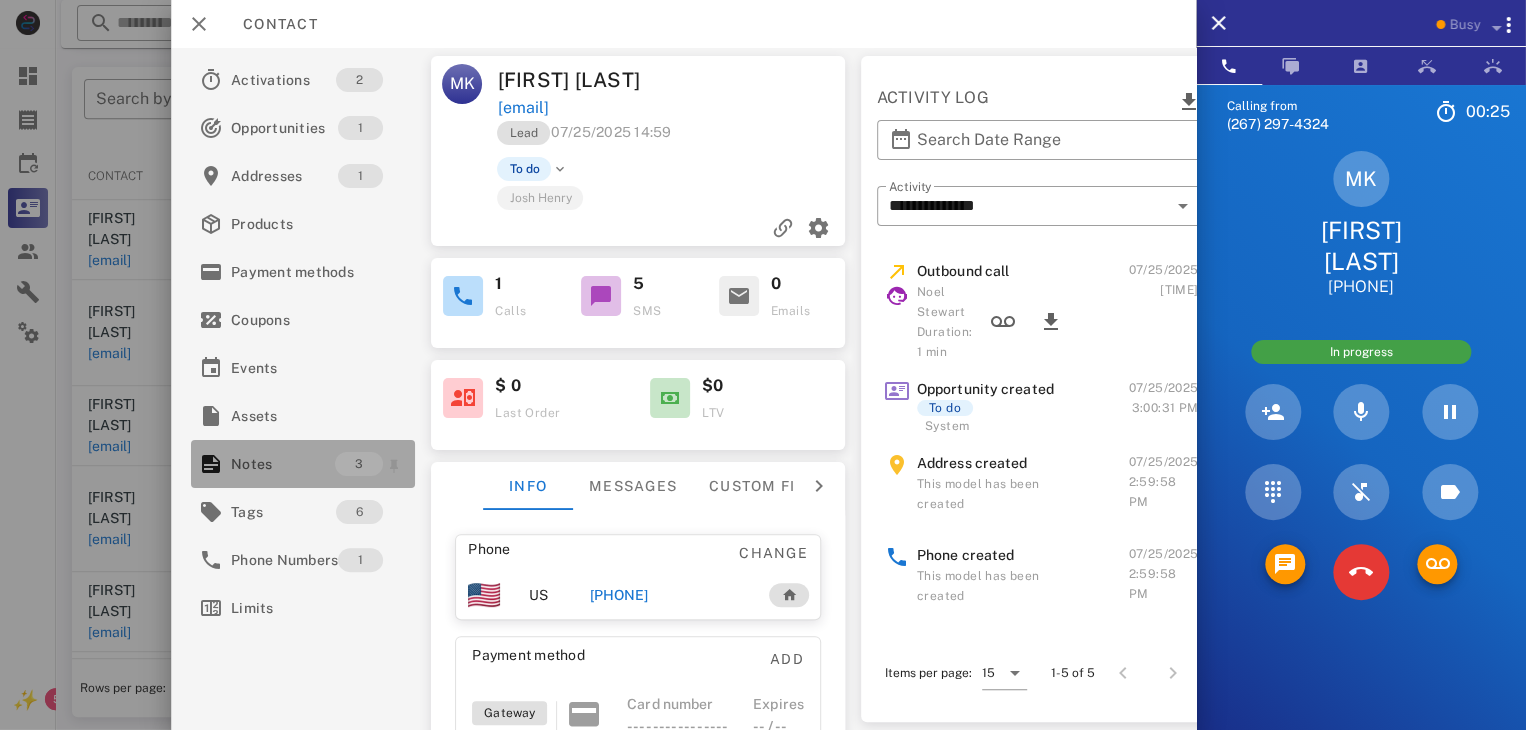 click on "Notes" at bounding box center [283, 464] 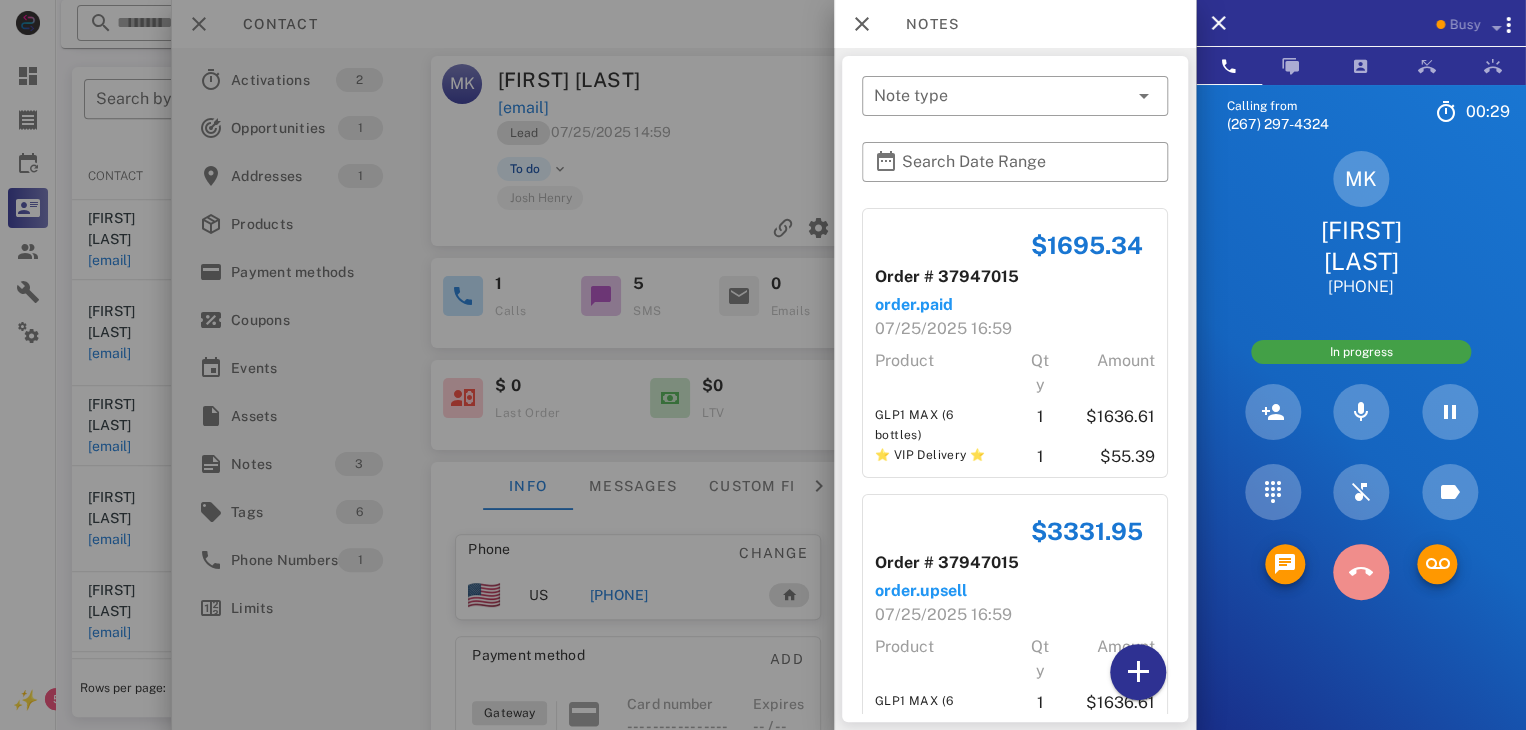 click at bounding box center [1361, 572] 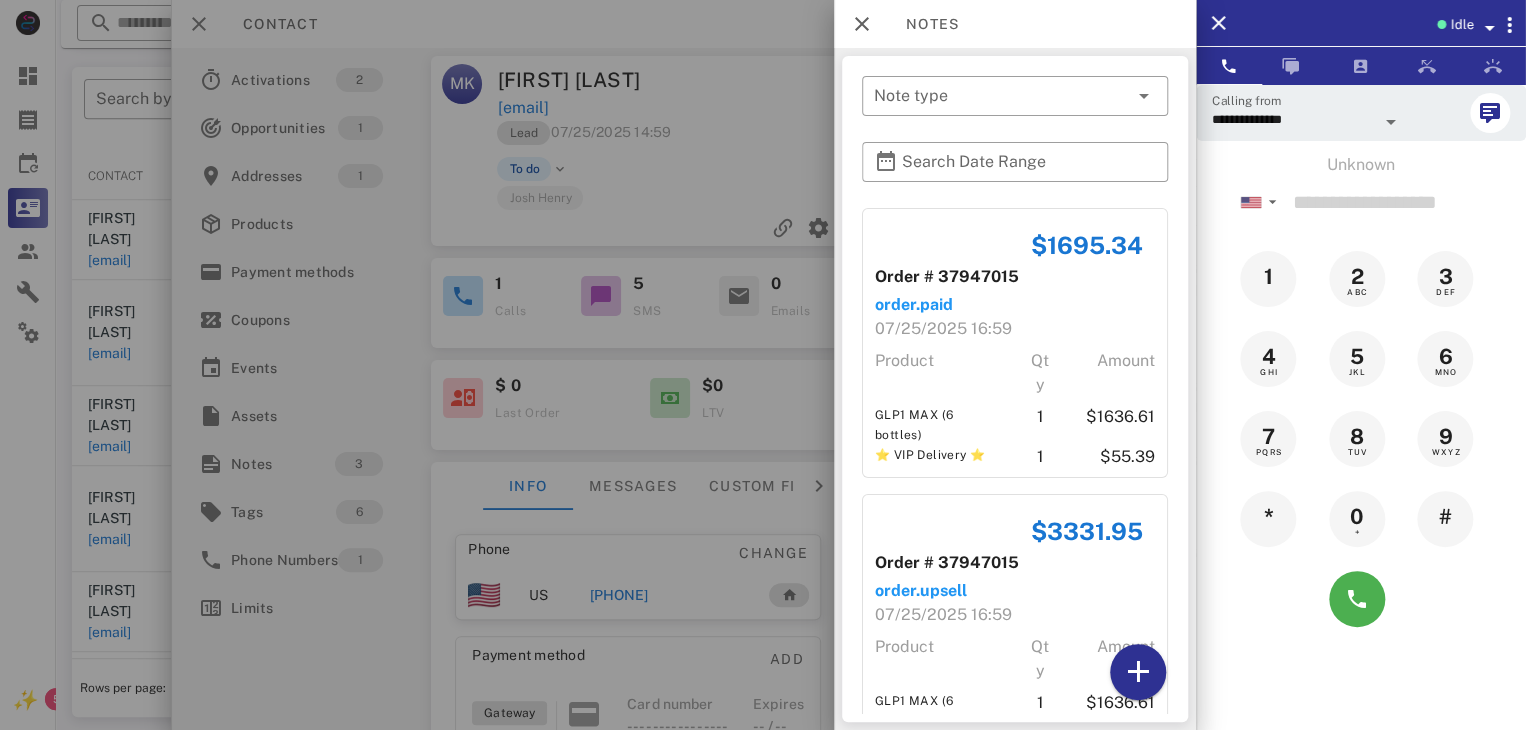 click at bounding box center (763, 365) 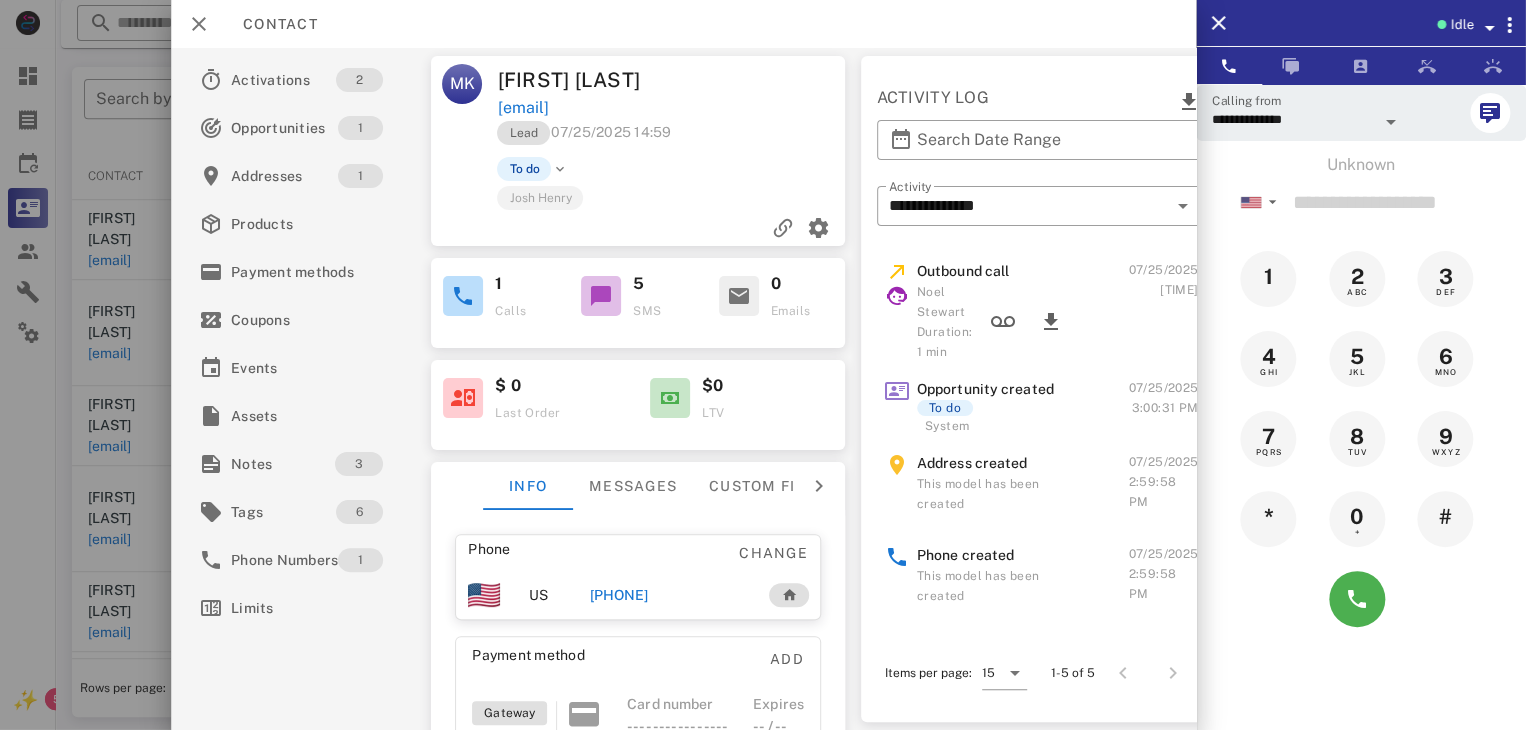 click at bounding box center [763, 365] 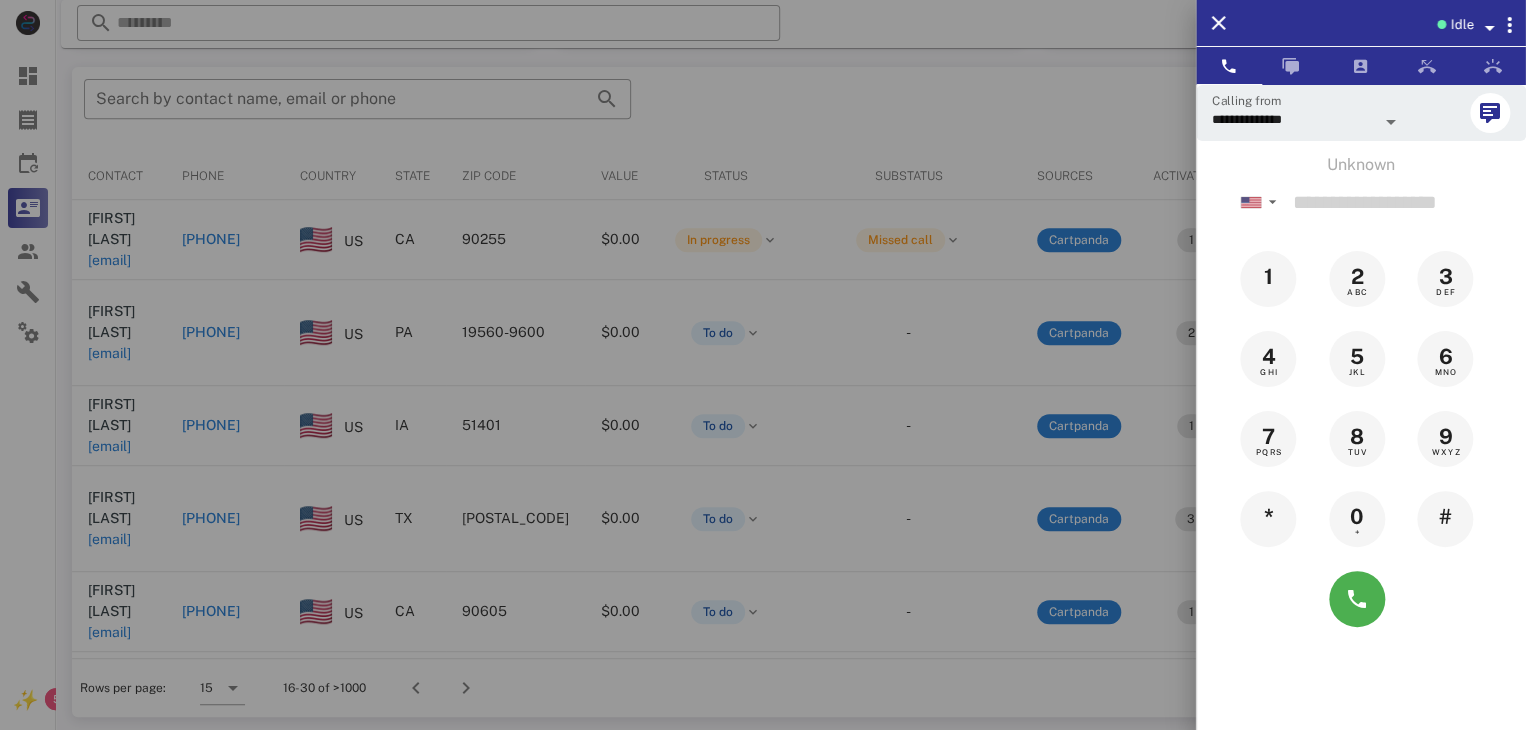 click at bounding box center (763, 365) 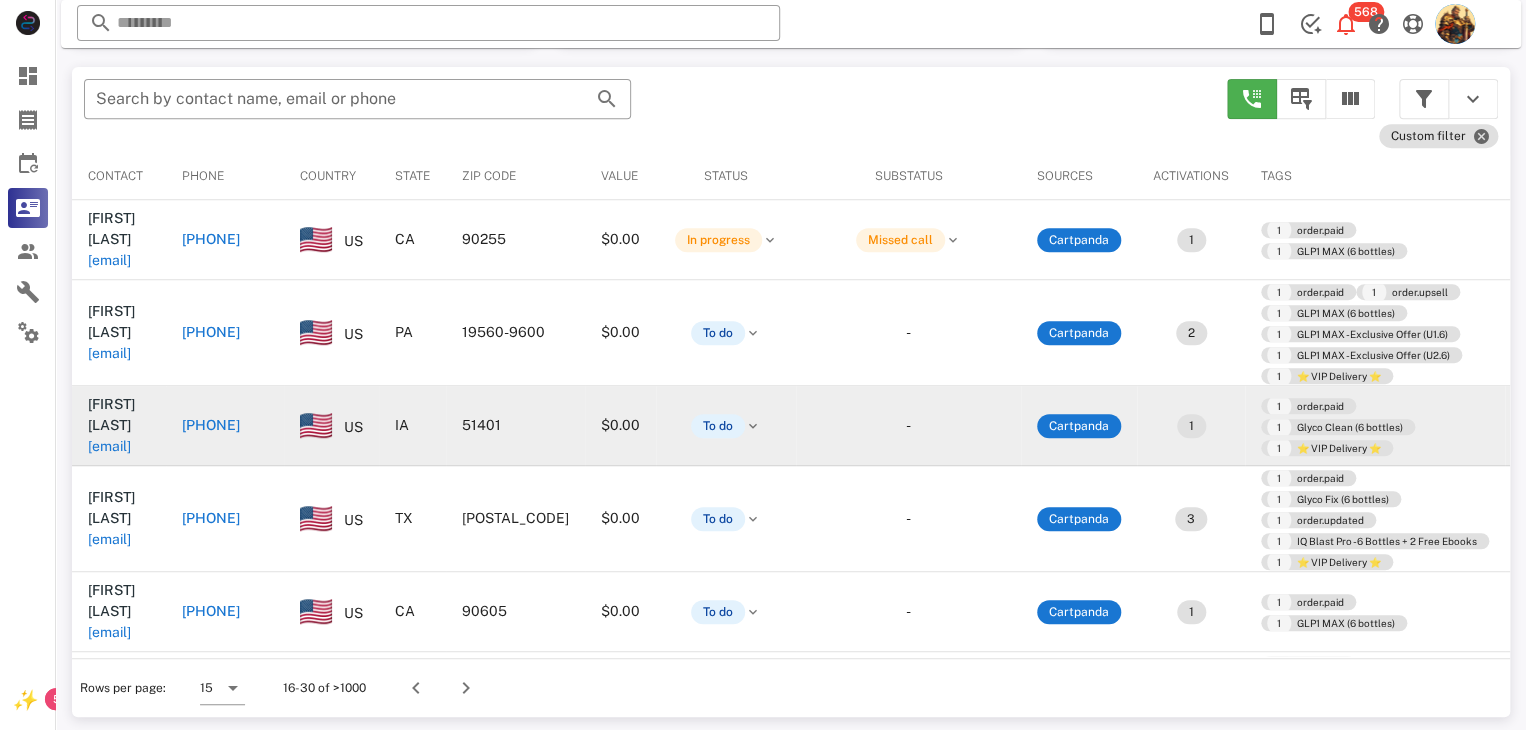 click on "denisrhawkins@outlook.com" at bounding box center (109, 446) 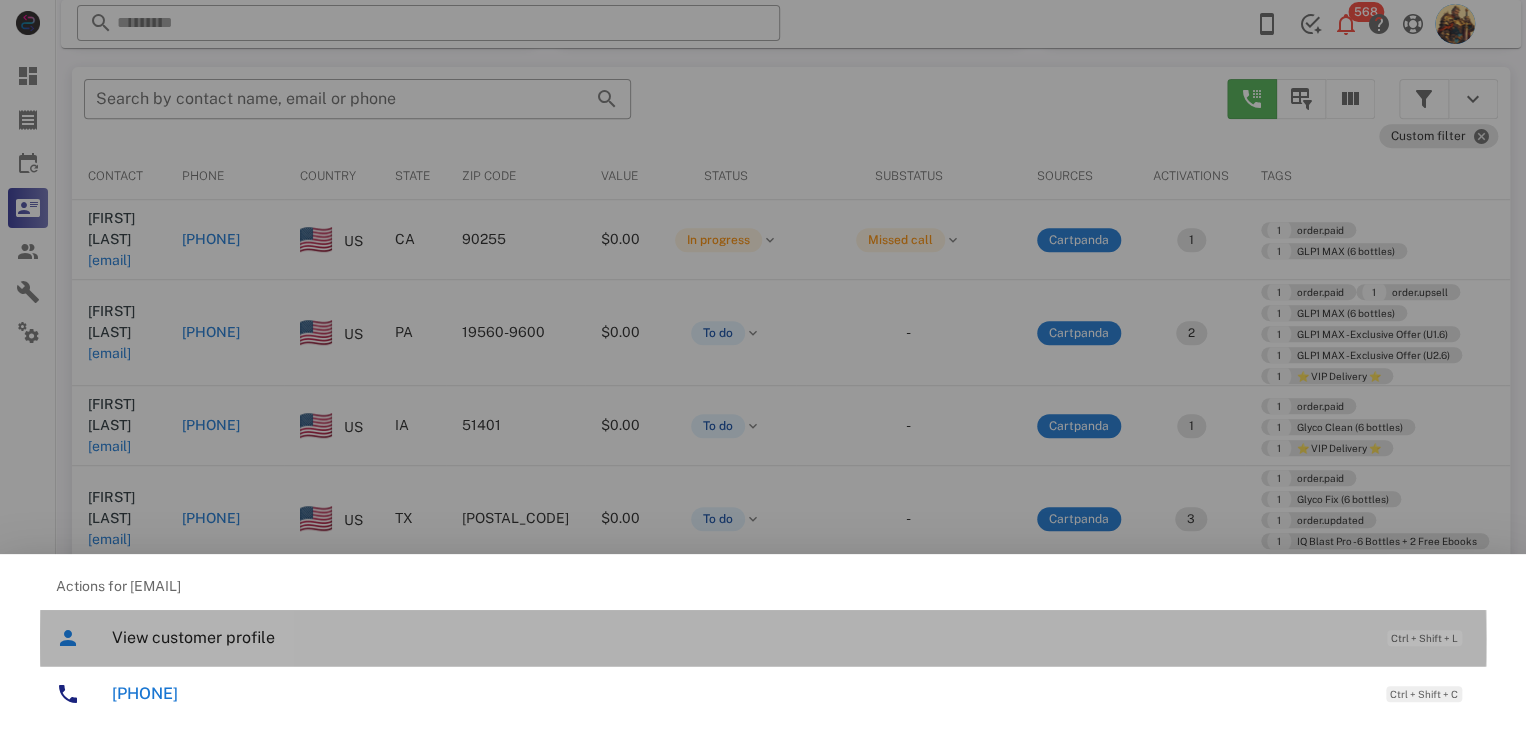 click on "View customer profile" at bounding box center [739, 637] 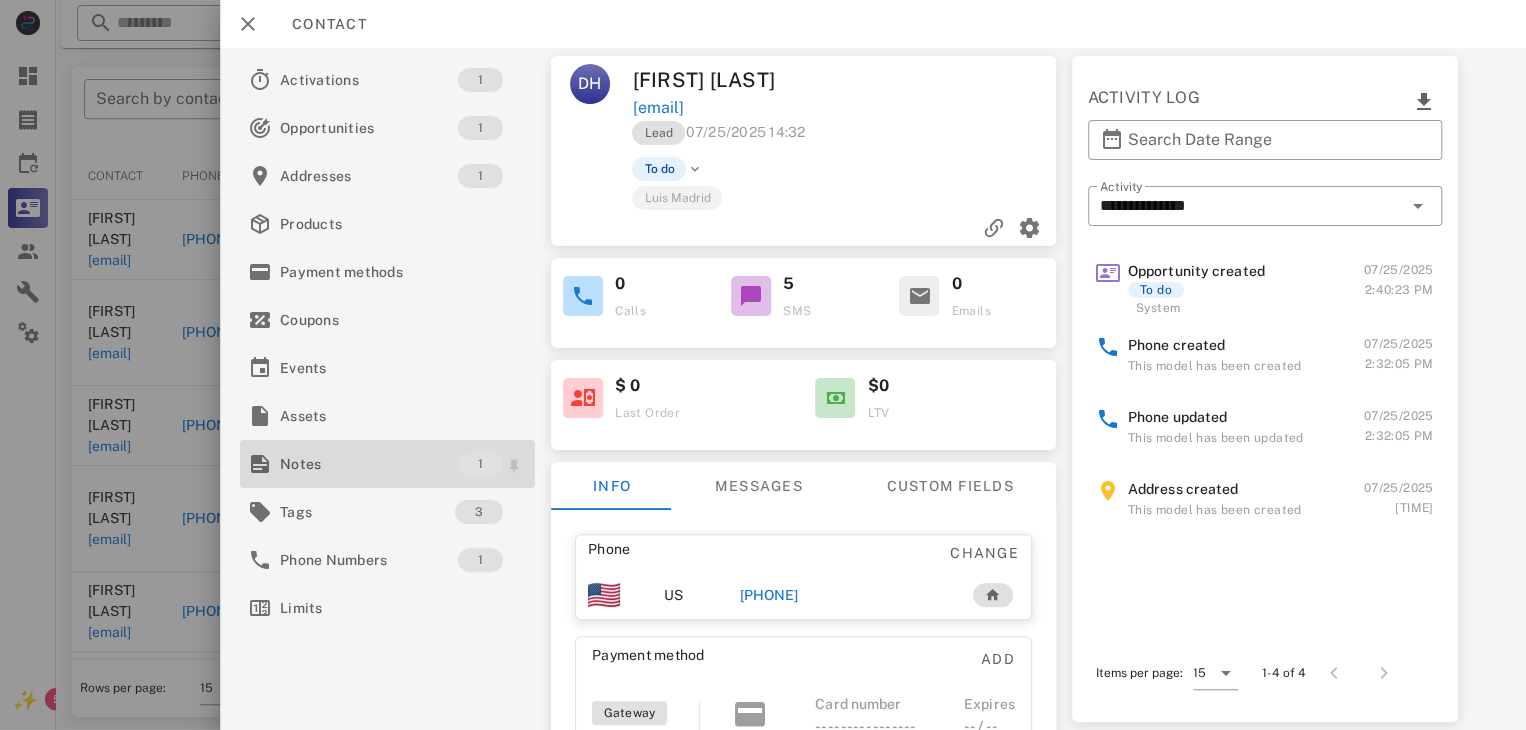 click on "Notes" at bounding box center (369, 464) 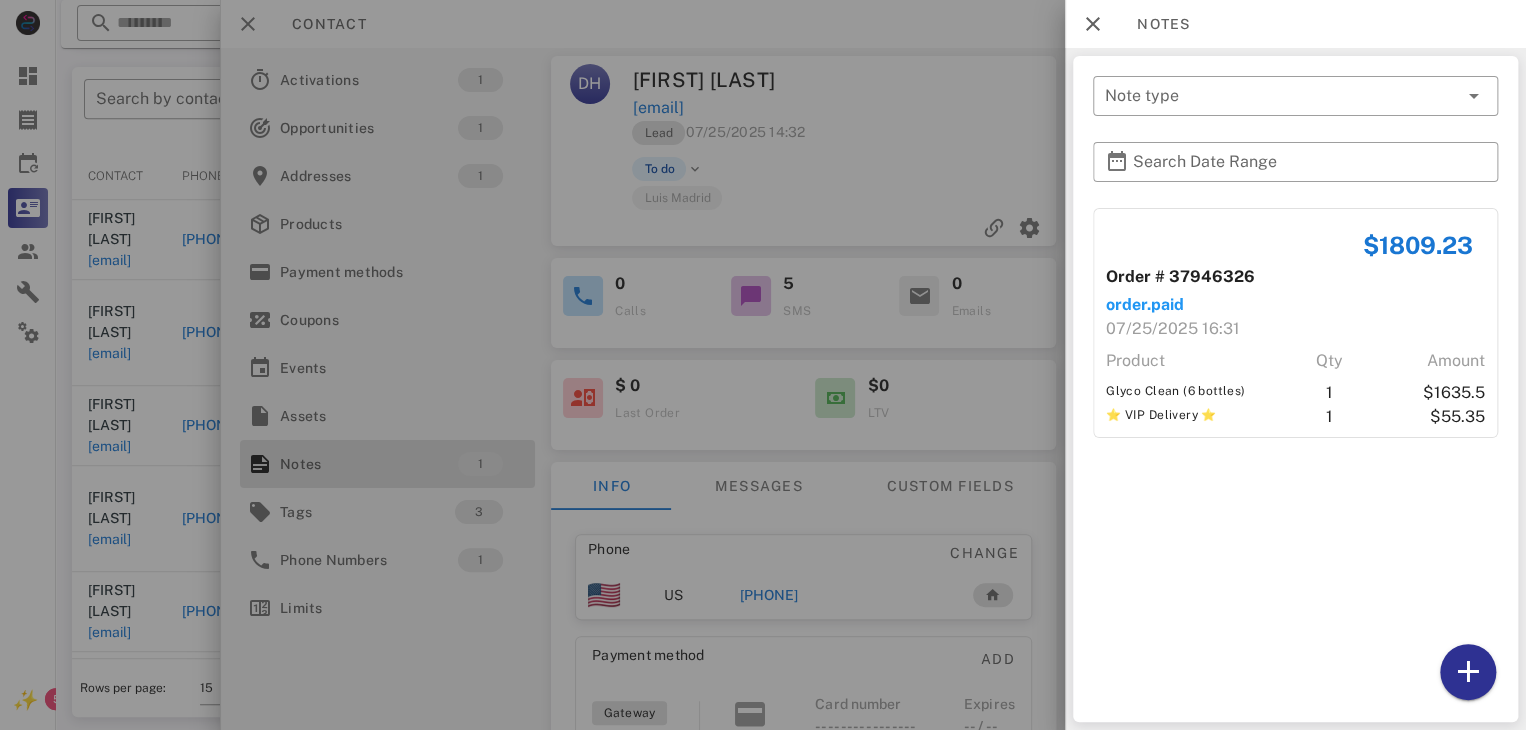 click at bounding box center [763, 365] 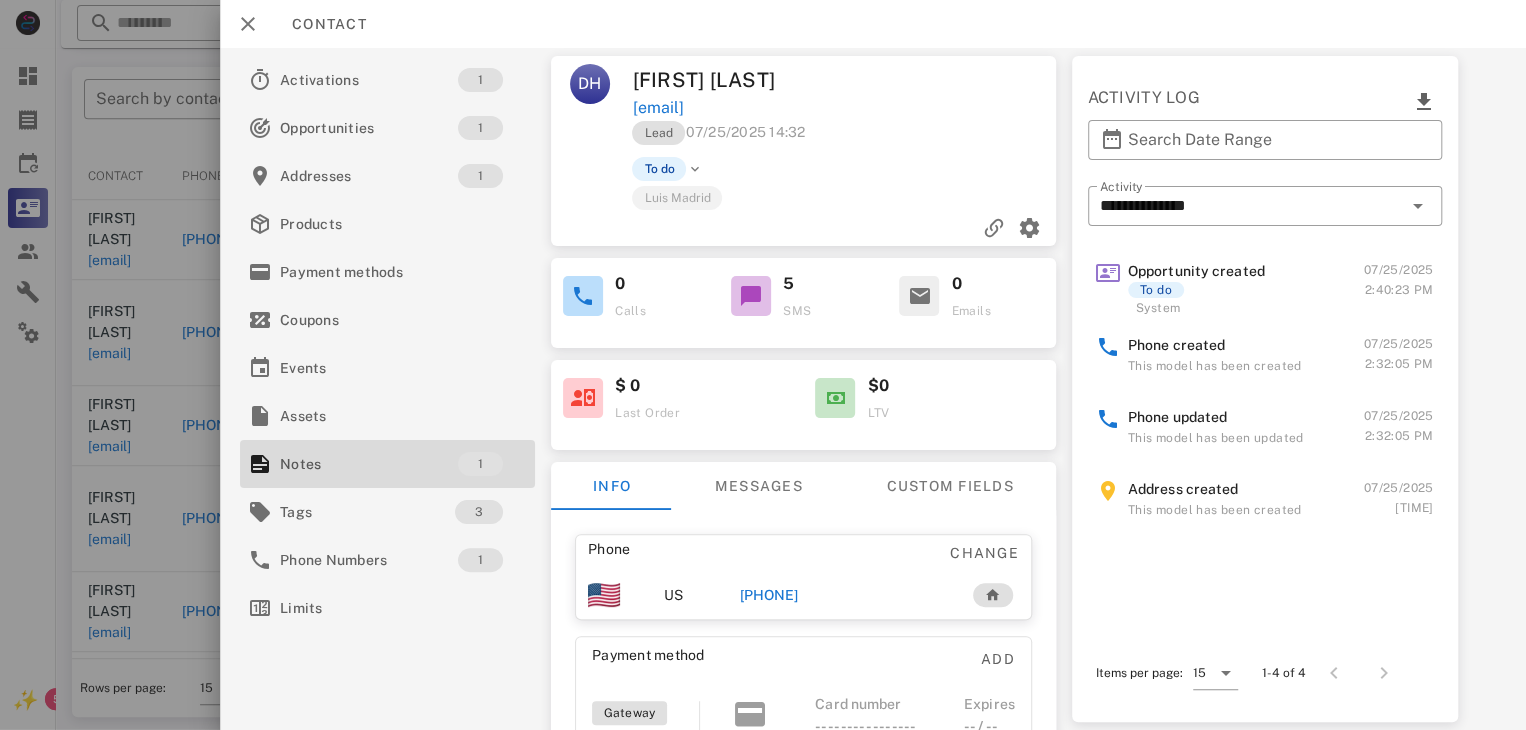 click on "+18016415022" at bounding box center (769, 595) 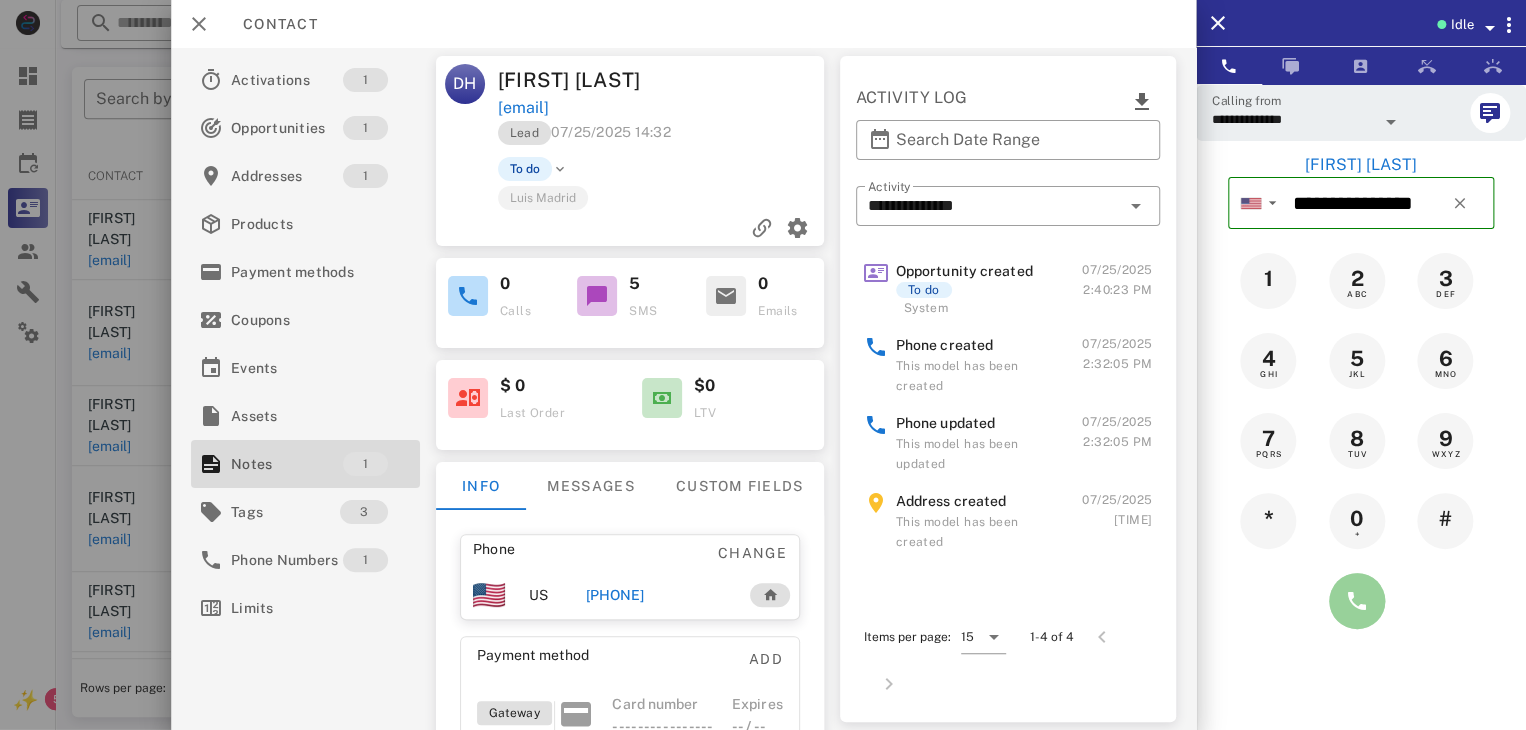 click at bounding box center (1357, 601) 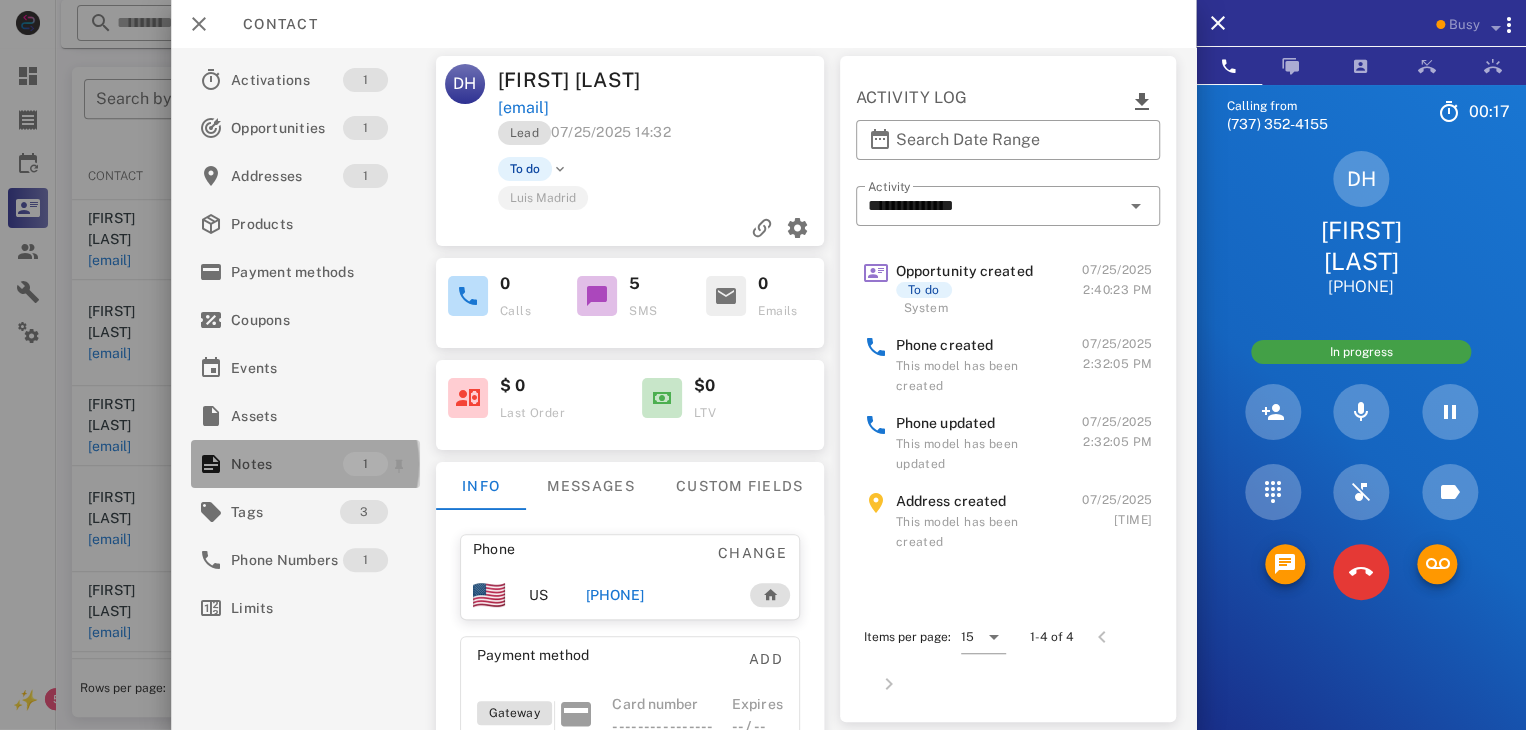 click on "Notes" at bounding box center [287, 464] 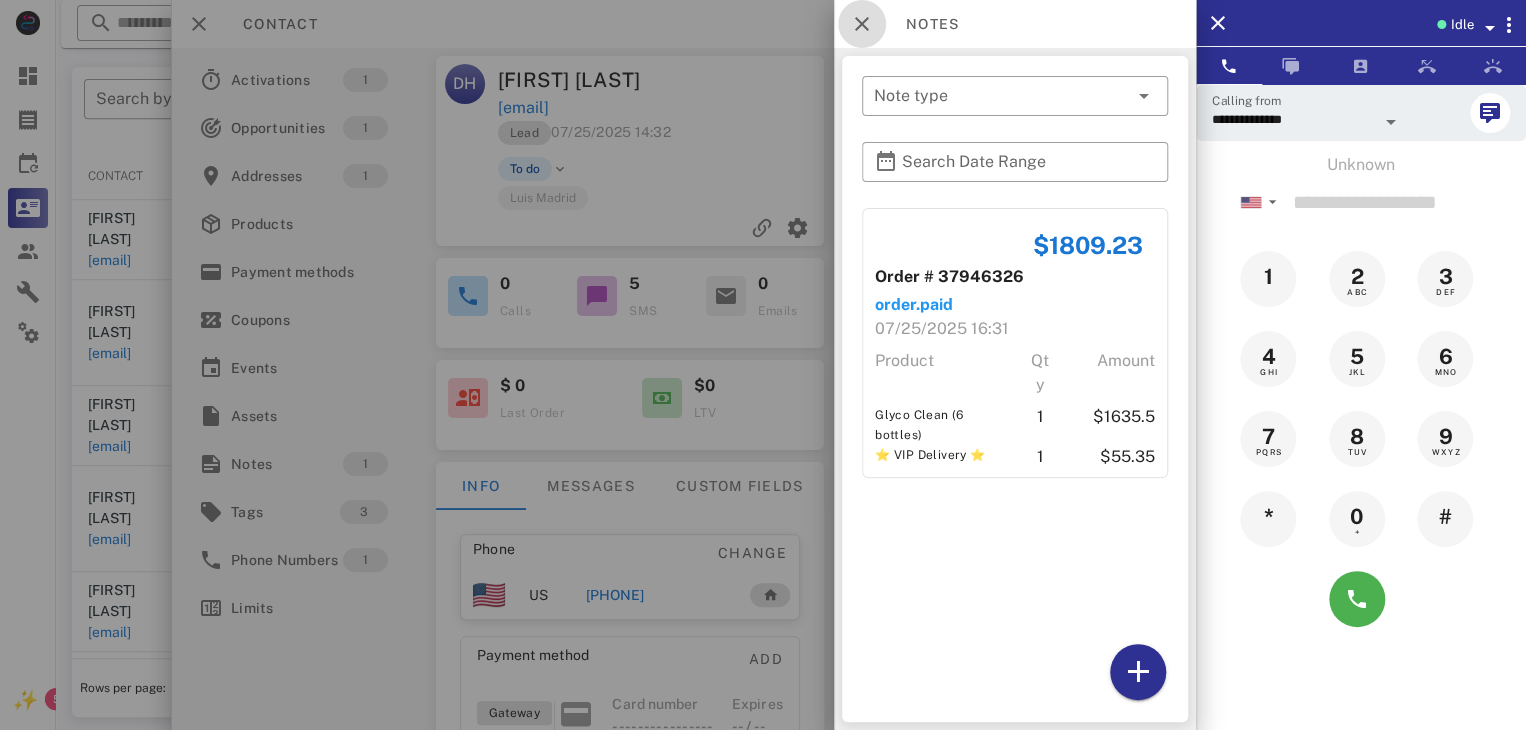 click at bounding box center [862, 24] 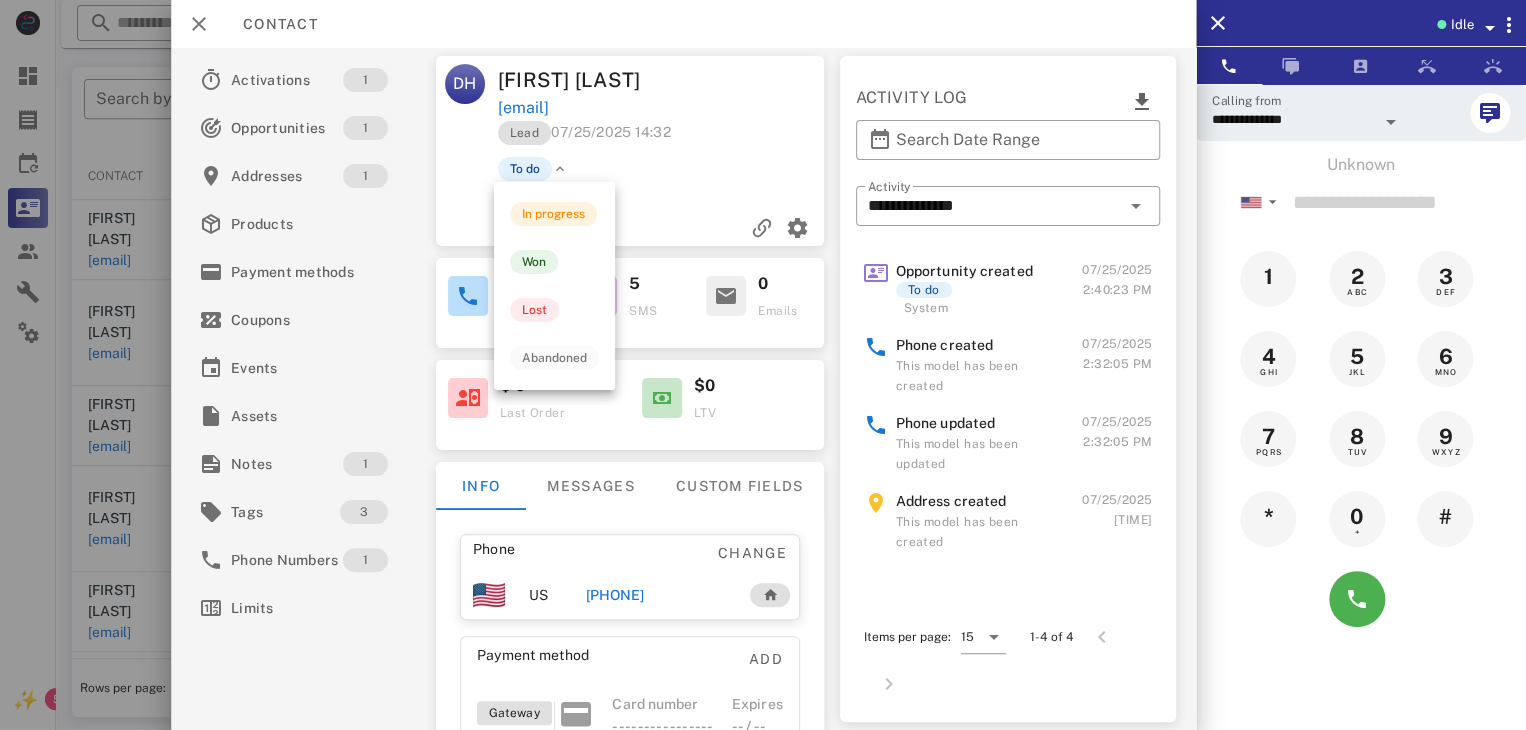 click at bounding box center (560, 169) 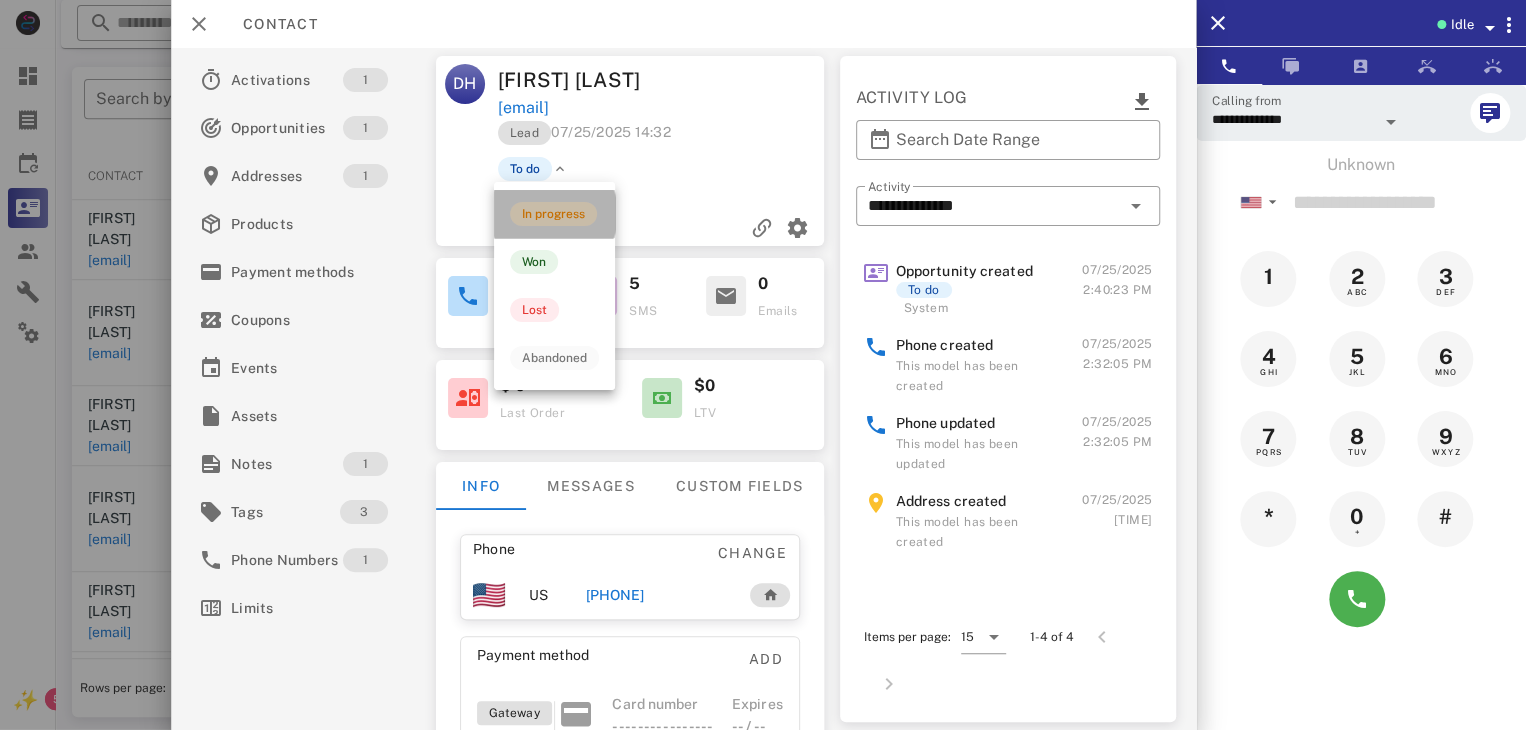 click on "In progress" at bounding box center [553, 214] 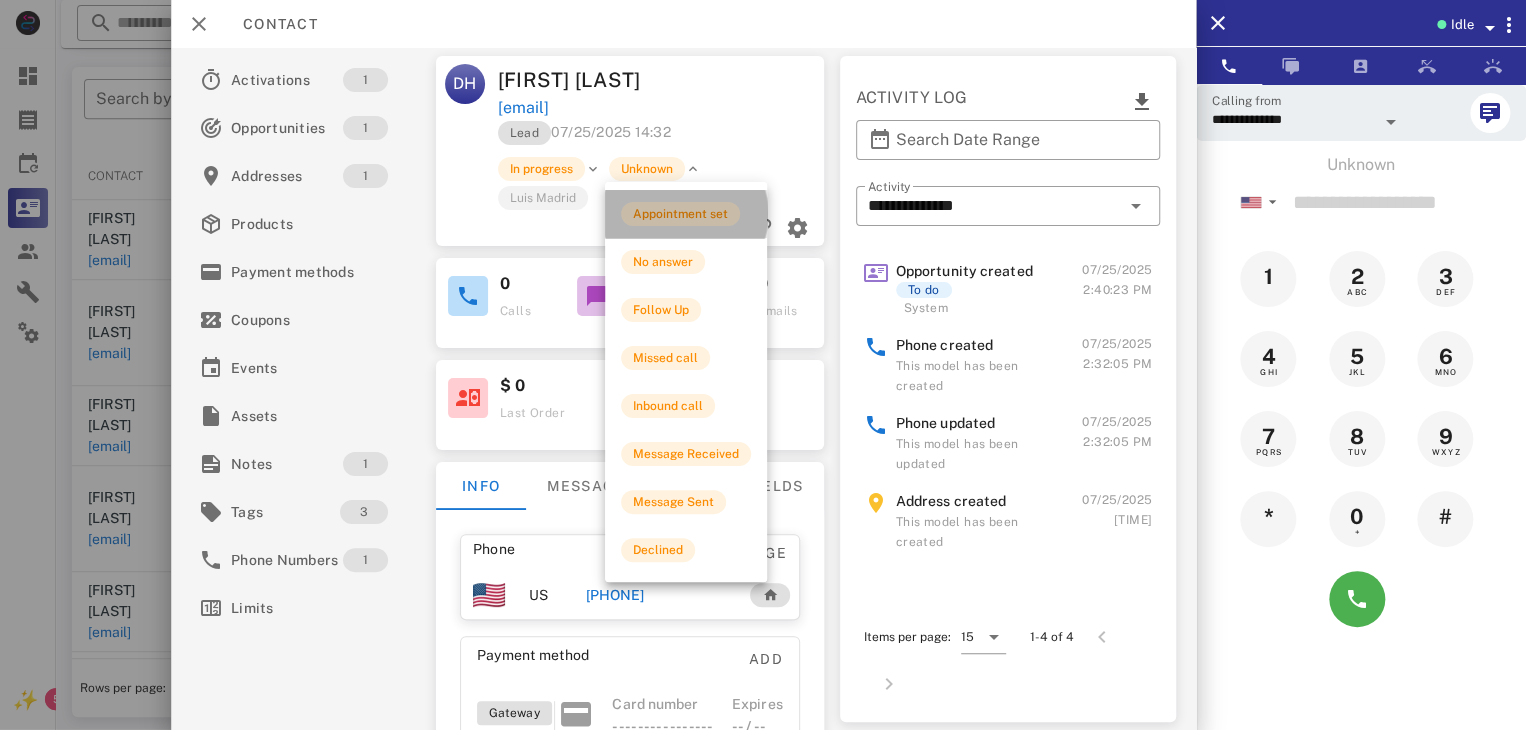 click on "Appointment set" at bounding box center [680, 214] 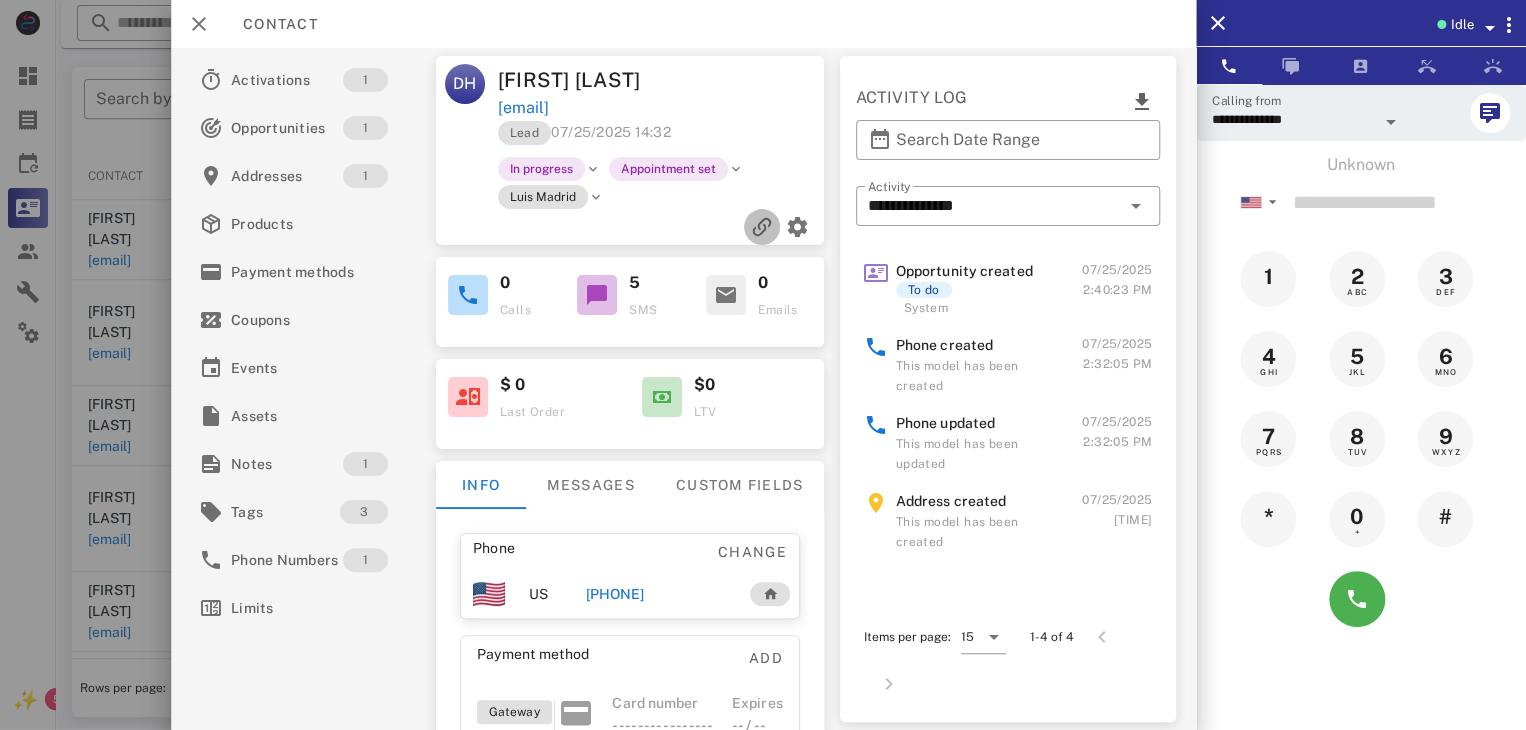 click at bounding box center (762, 227) 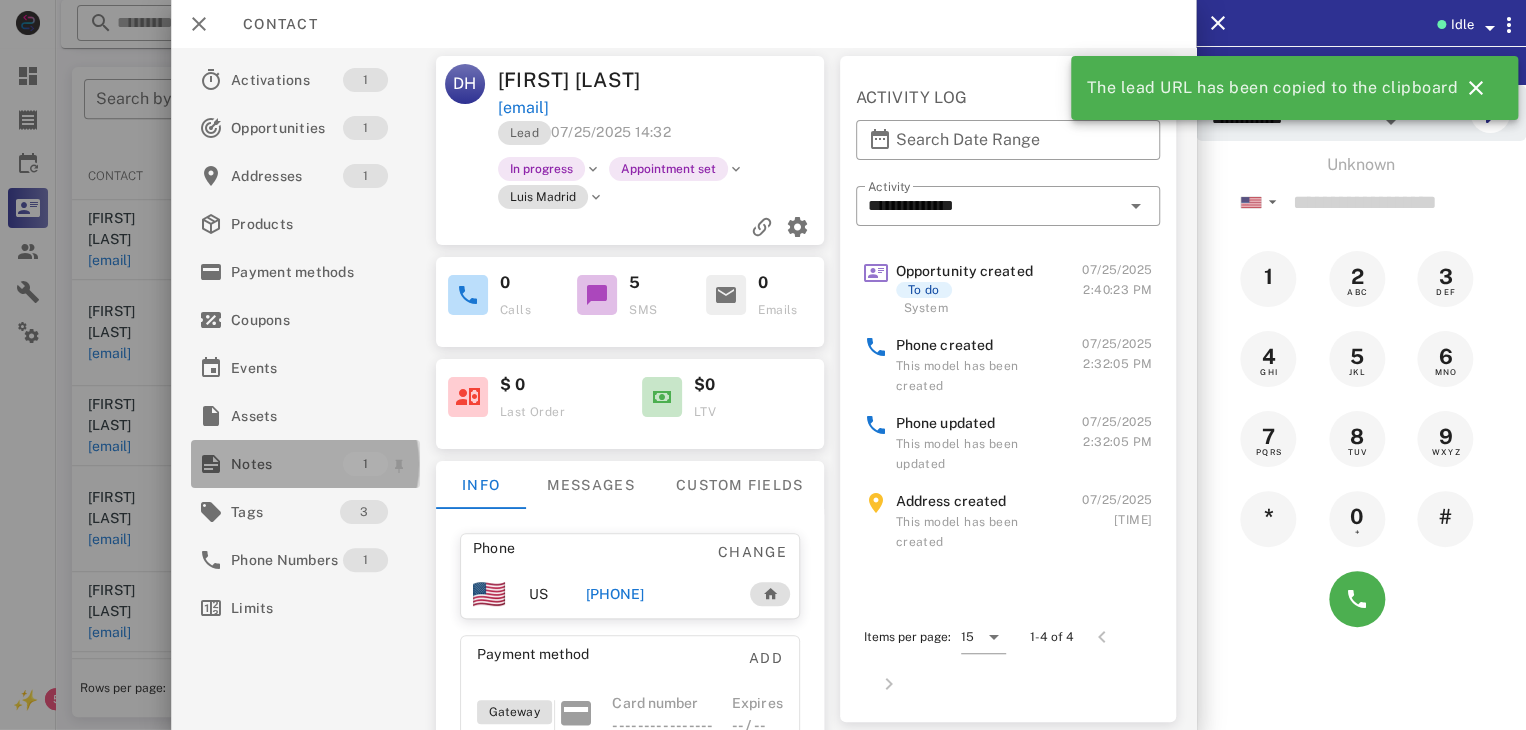 click on "Notes" at bounding box center (287, 464) 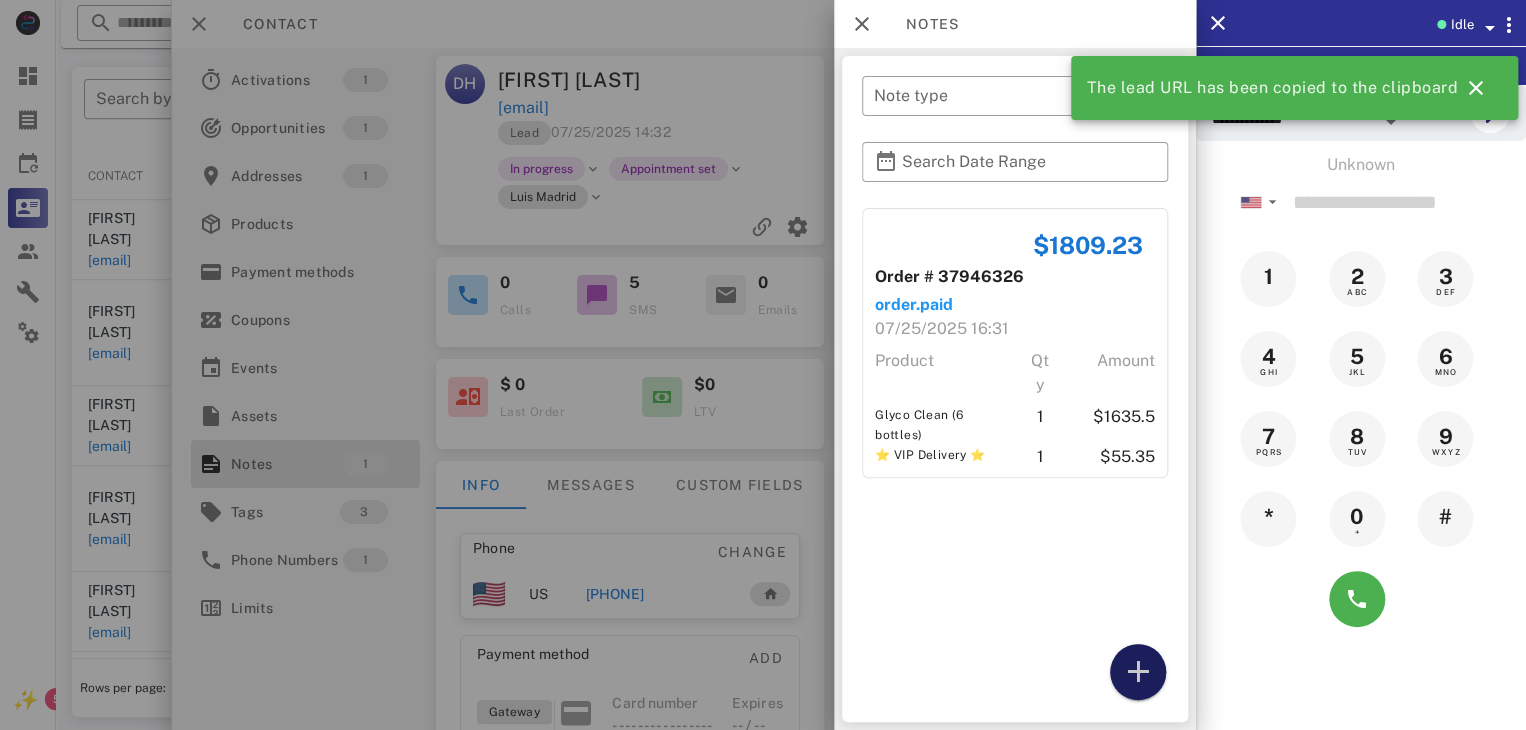click at bounding box center [1138, 672] 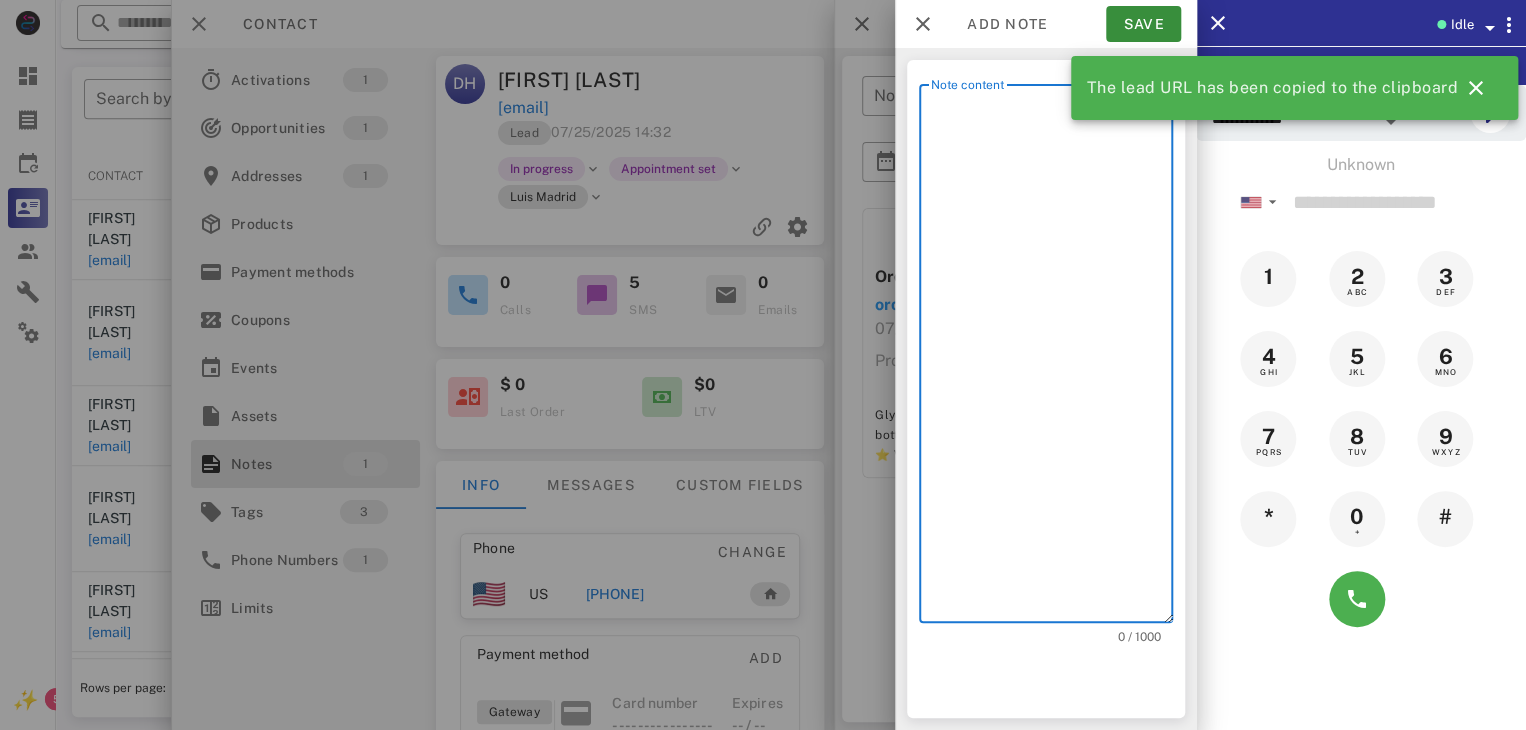 click on "Note content" at bounding box center (1052, 358) 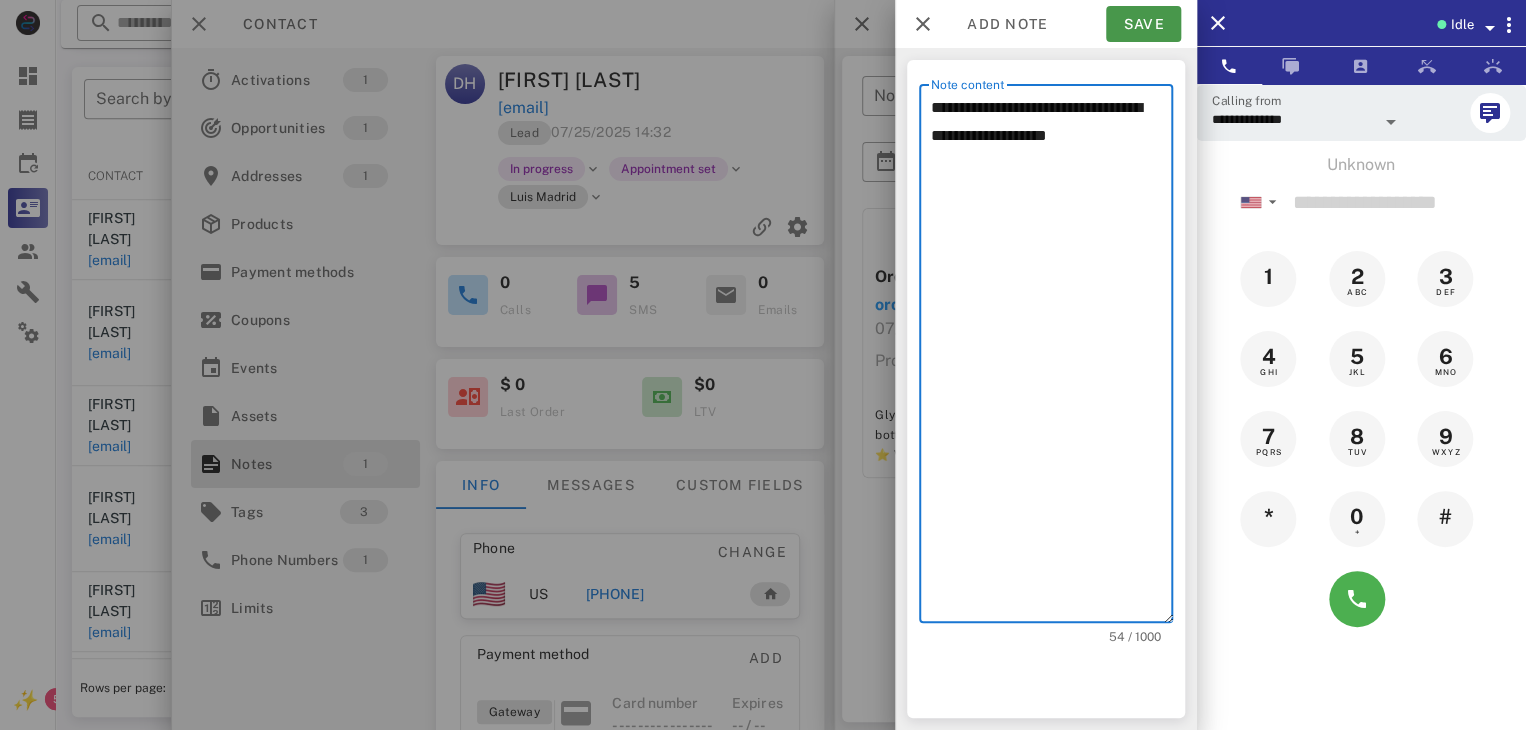 type on "**********" 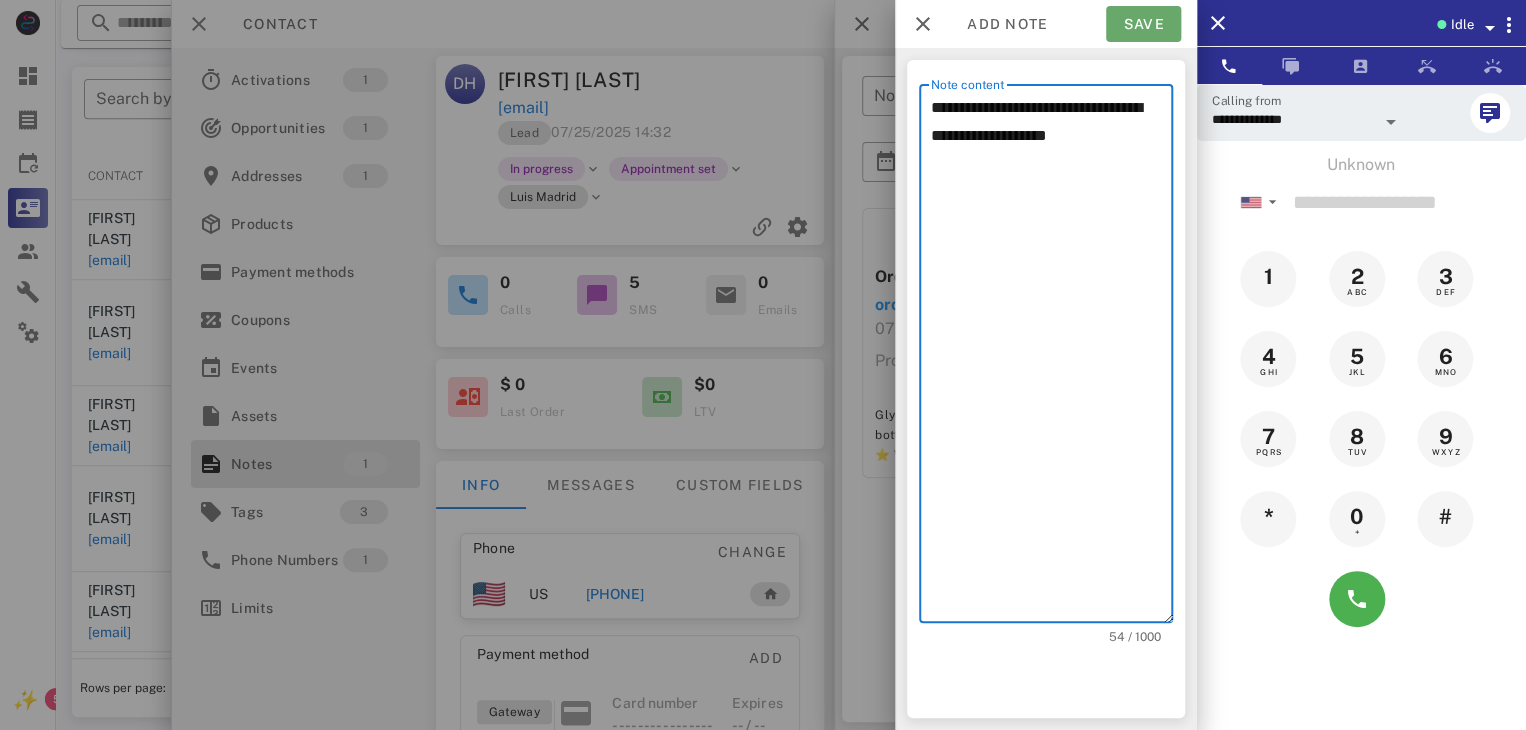 click on "Save" at bounding box center (1143, 24) 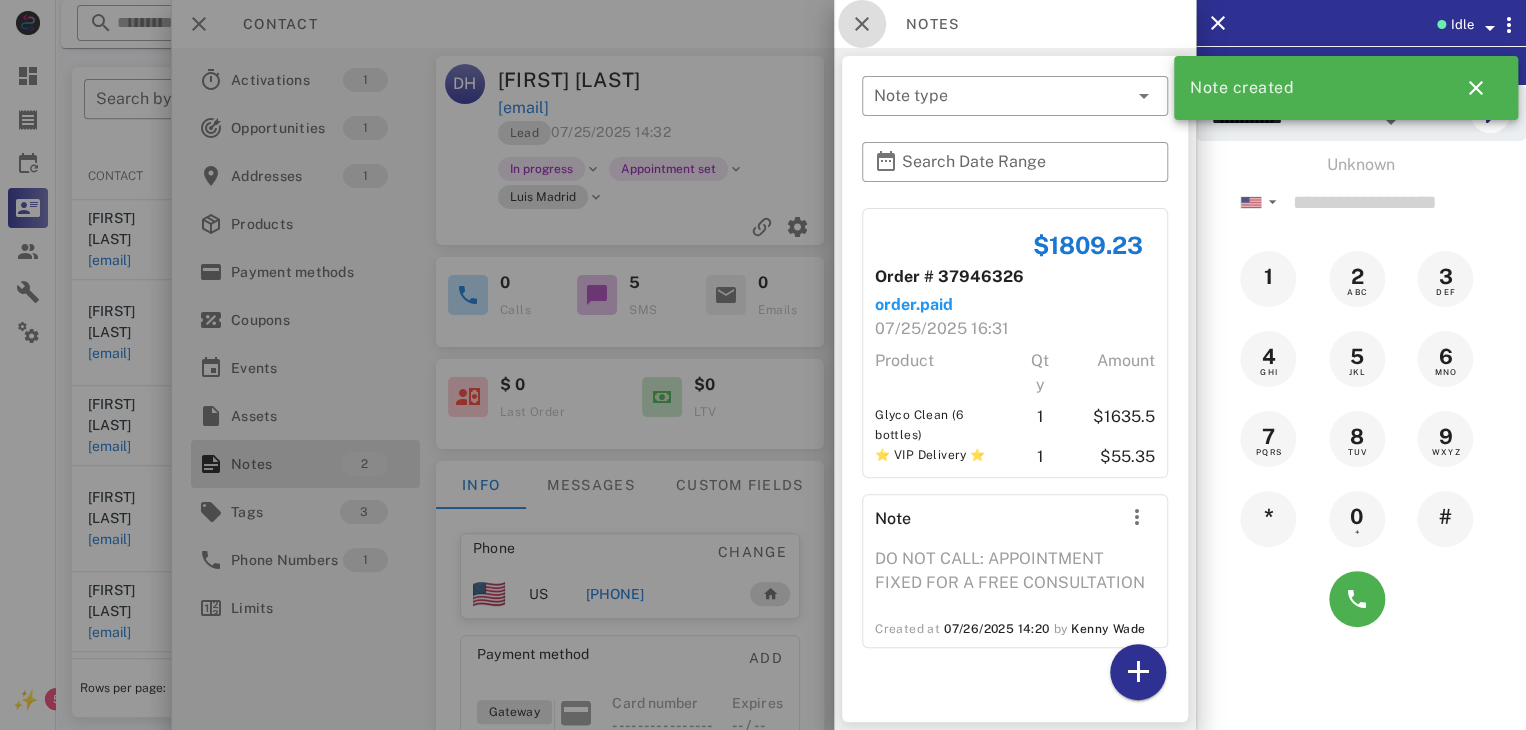click at bounding box center (862, 24) 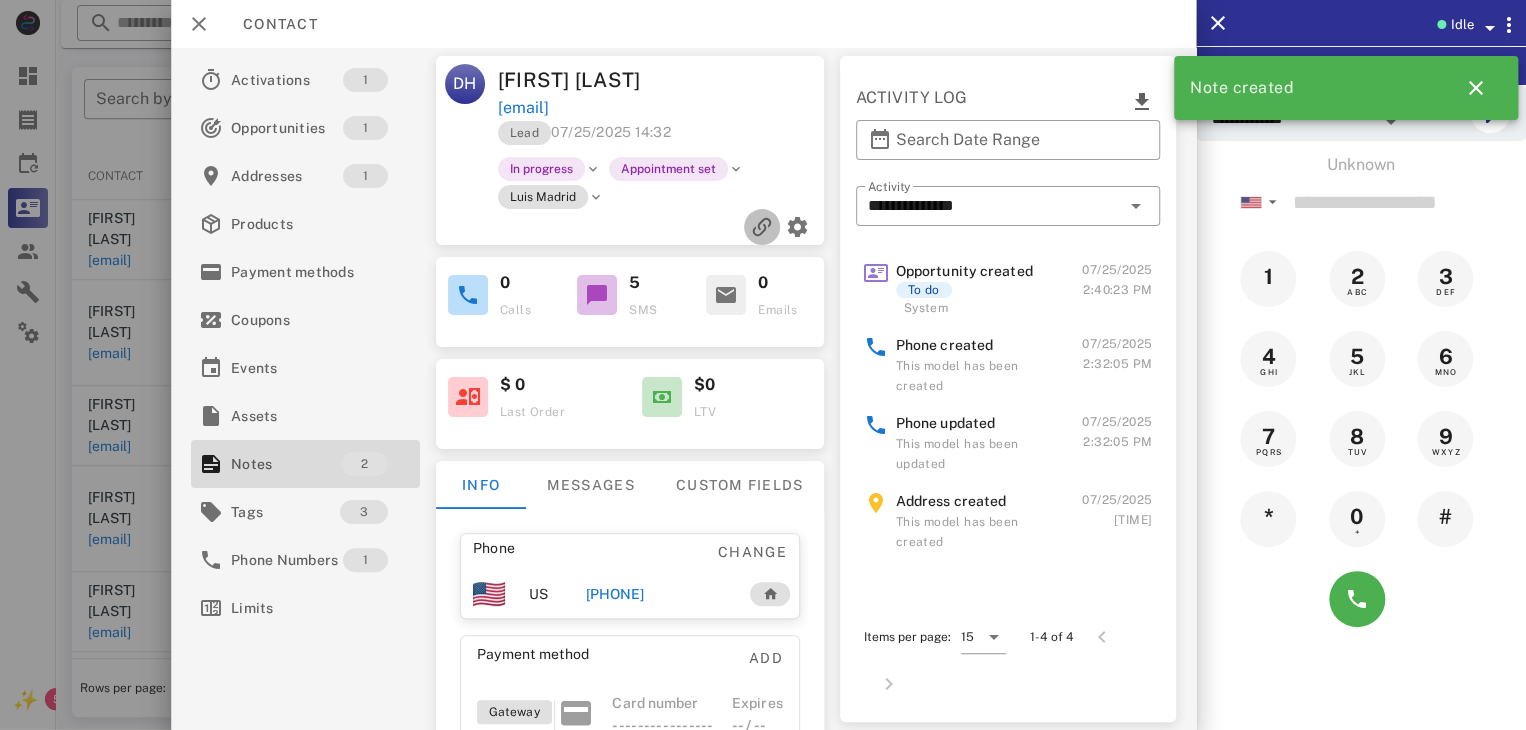 click at bounding box center [762, 227] 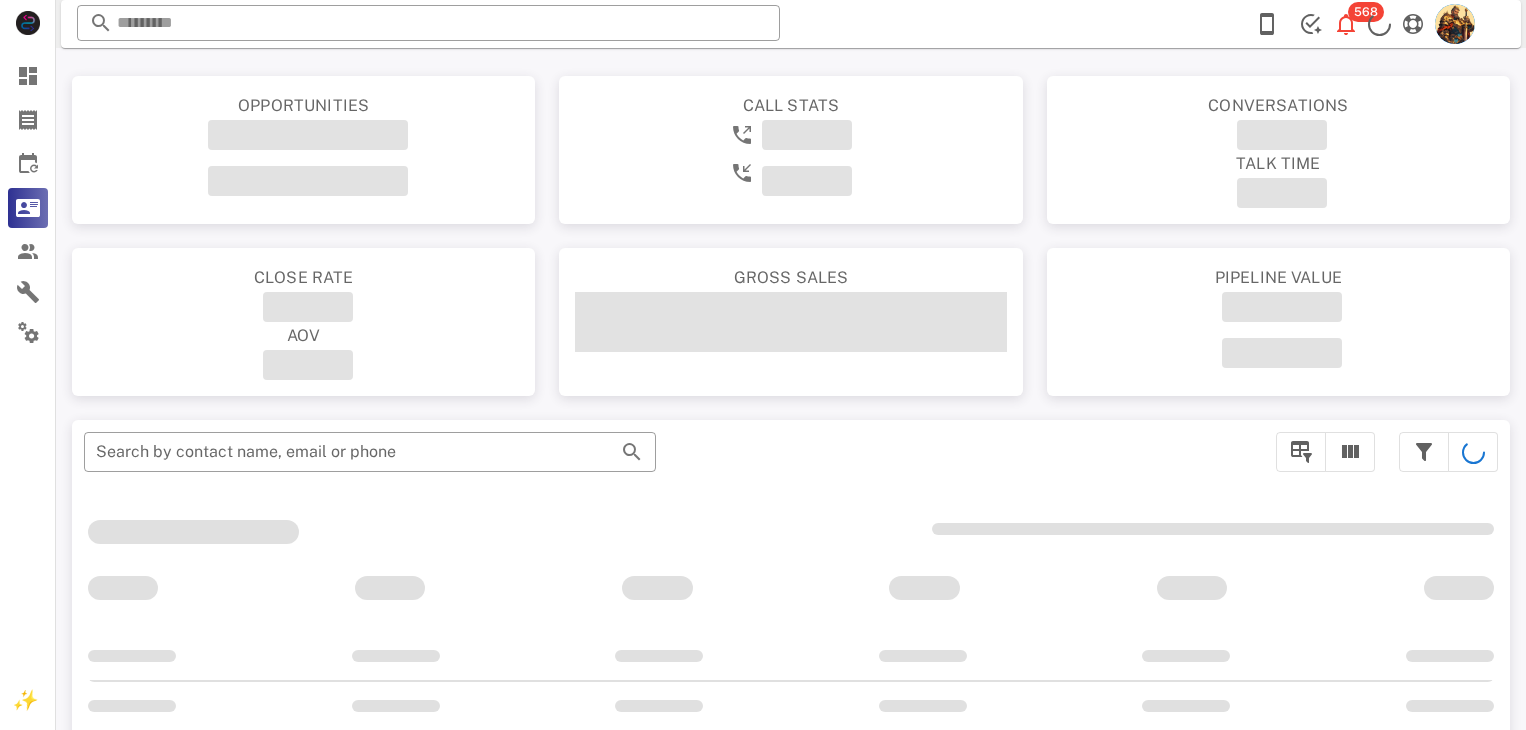 scroll, scrollTop: 356, scrollLeft: 0, axis: vertical 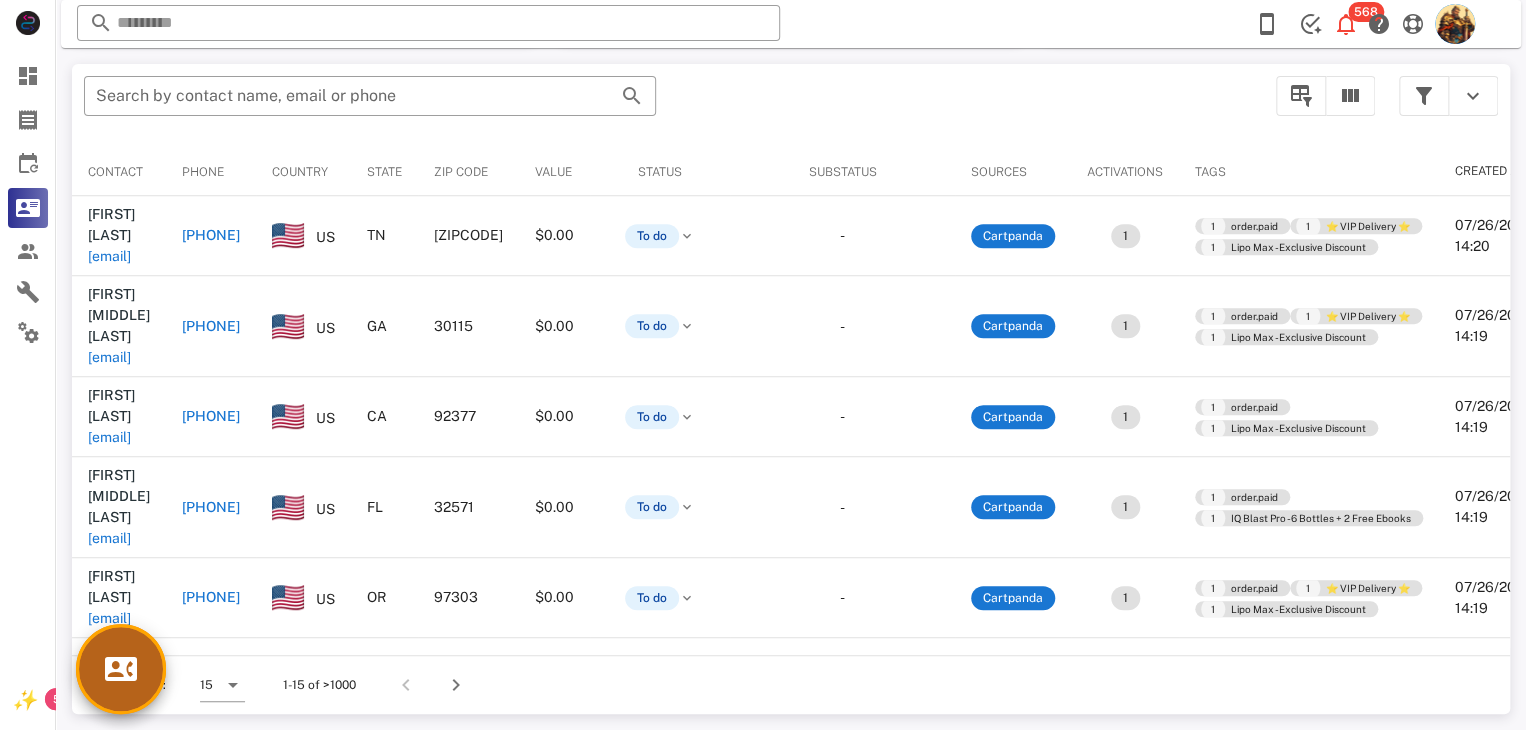 click at bounding box center [121, 669] 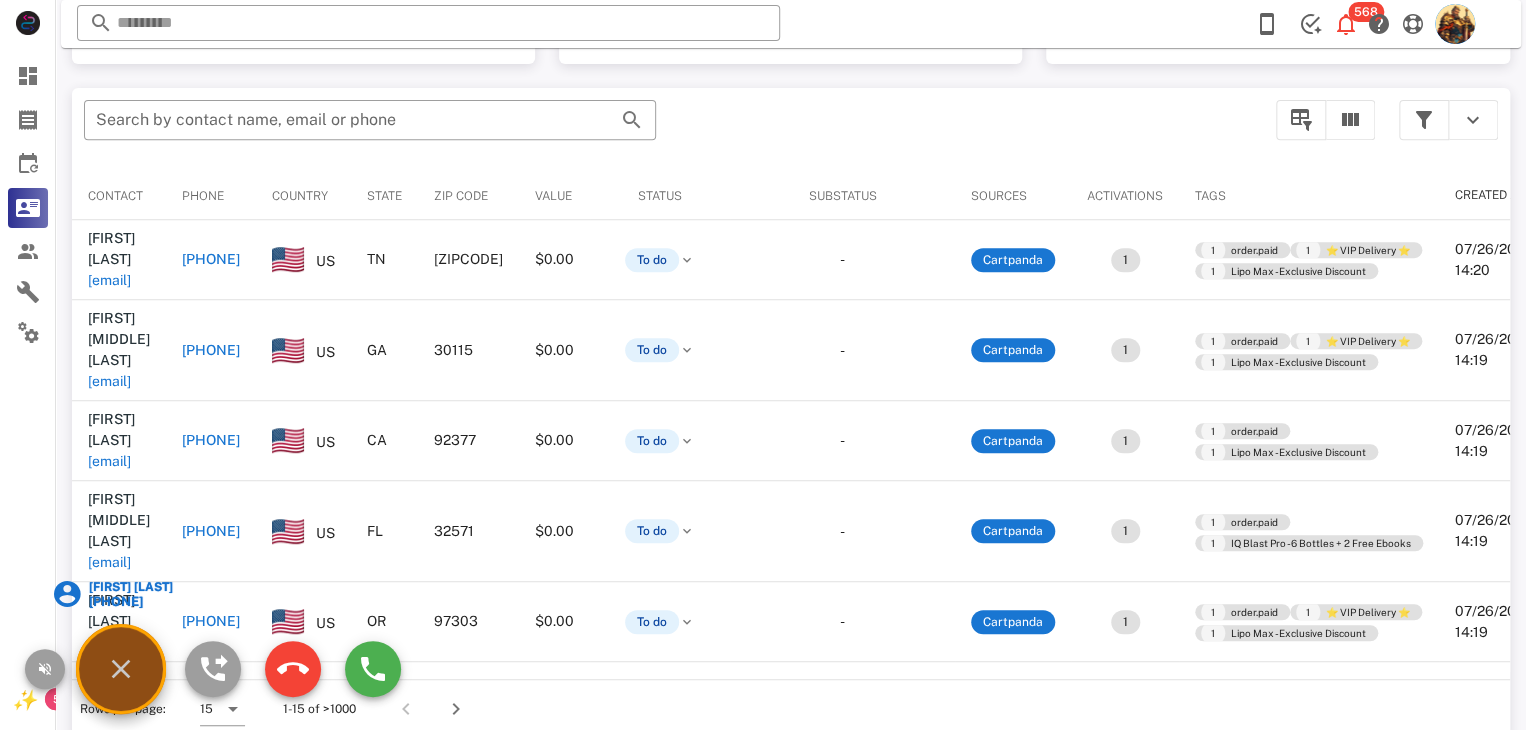 scroll, scrollTop: 377, scrollLeft: 0, axis: vertical 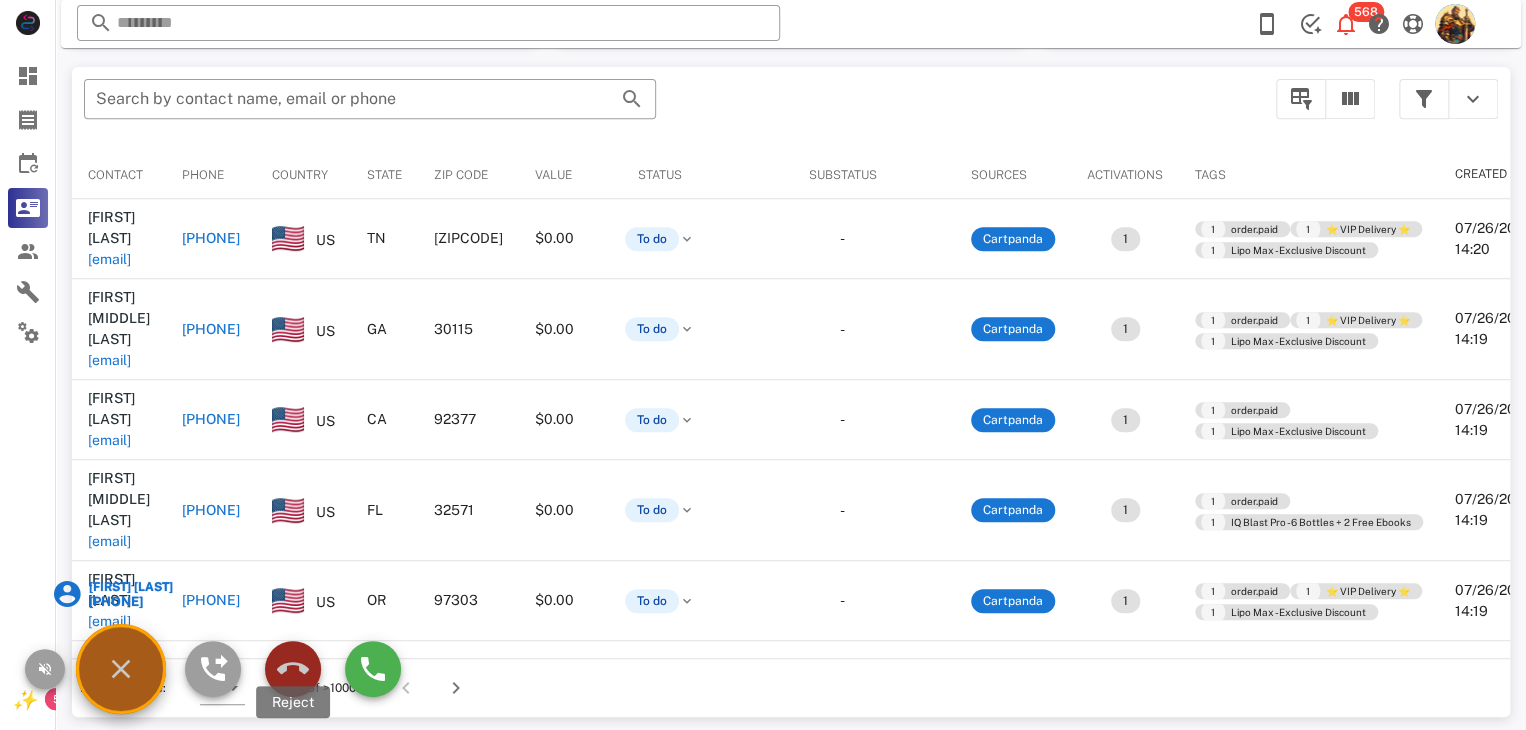 click at bounding box center (293, 669) 